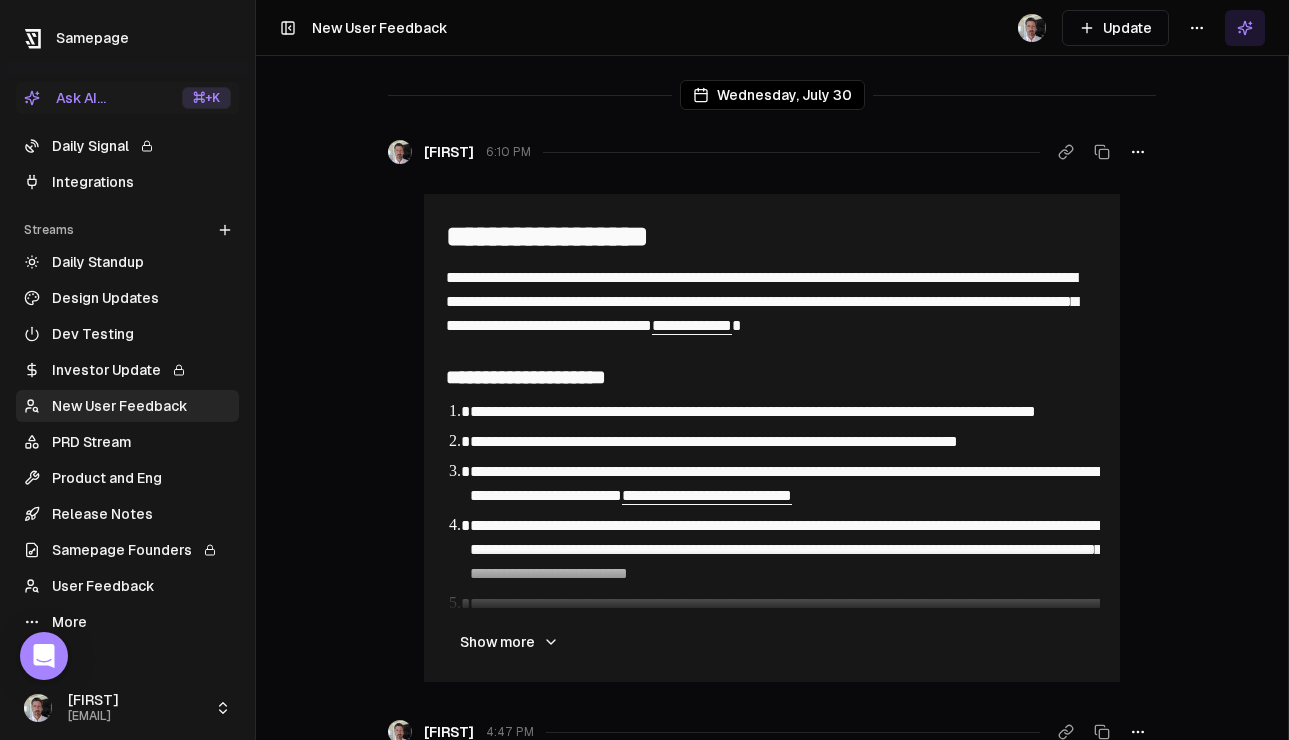 scroll, scrollTop: 0, scrollLeft: 0, axis: both 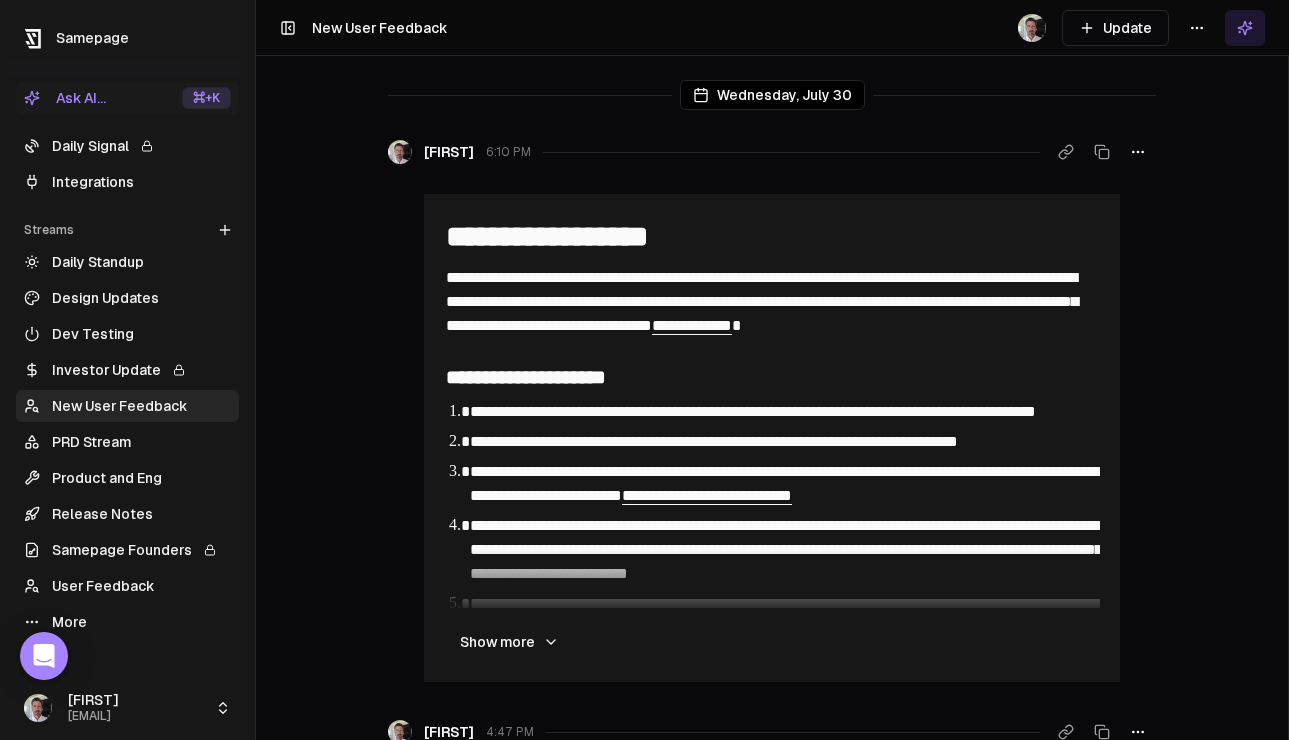 click on "New User Feedback" at bounding box center (127, 406) 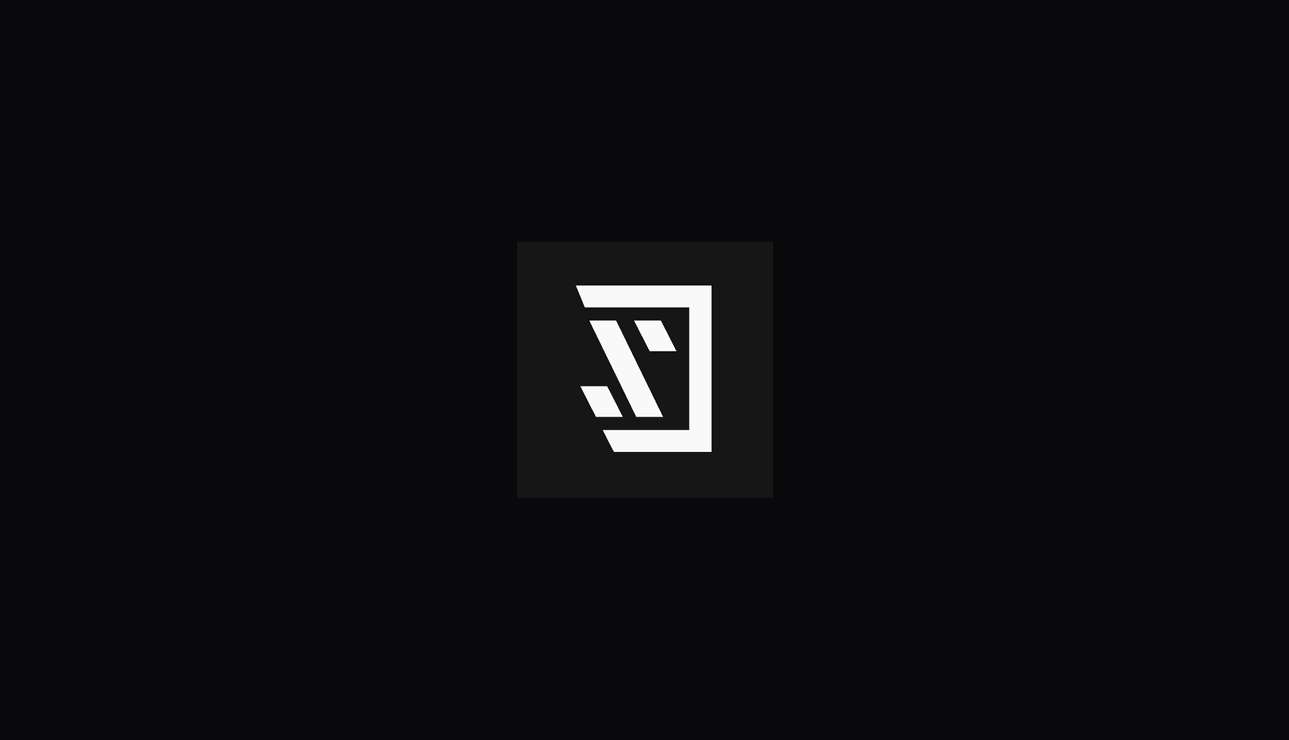 scroll, scrollTop: 0, scrollLeft: 0, axis: both 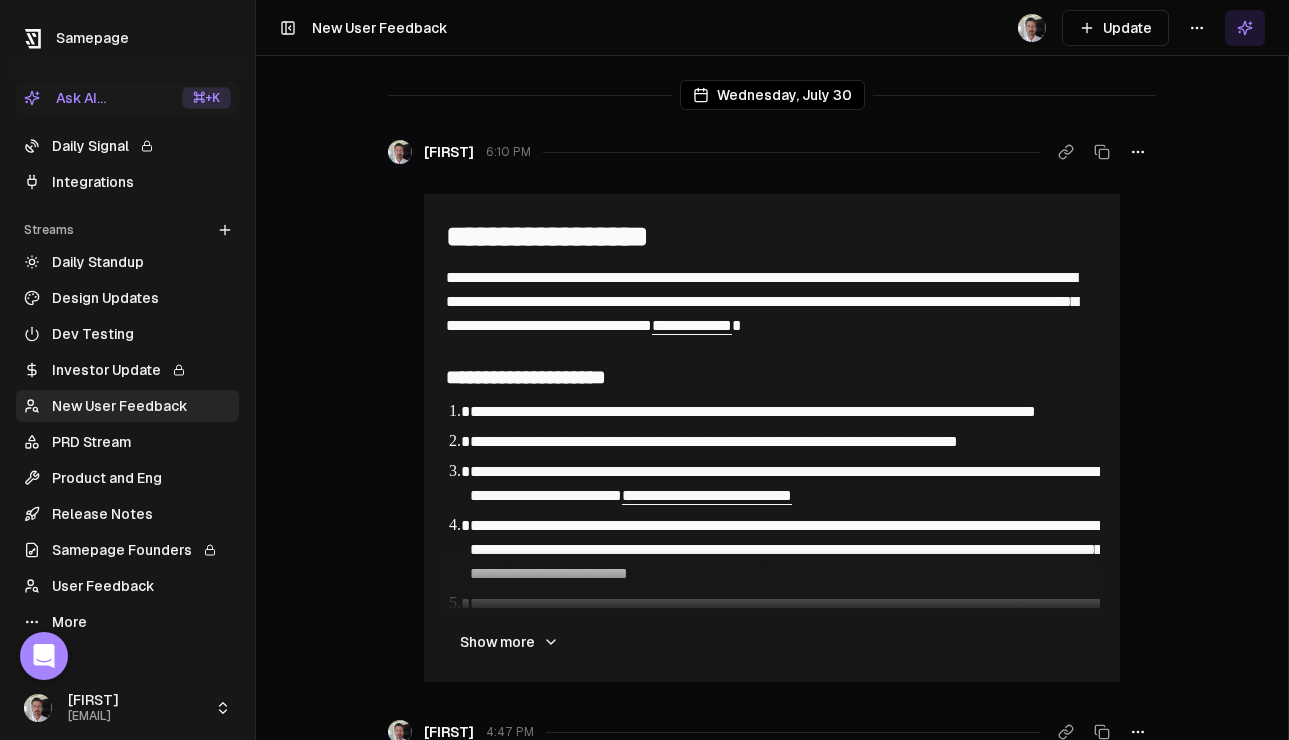 click on "Investor Update" at bounding box center (127, 370) 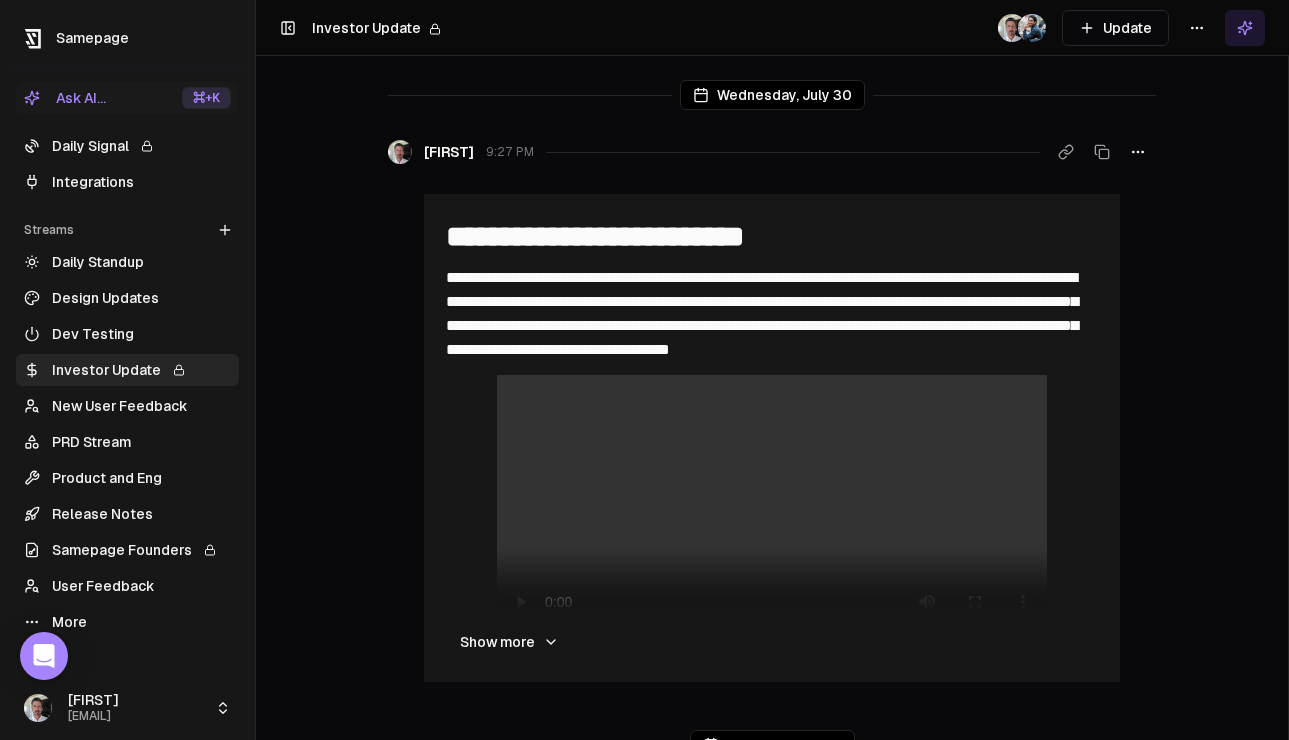 click on "Release Notes" at bounding box center [127, 514] 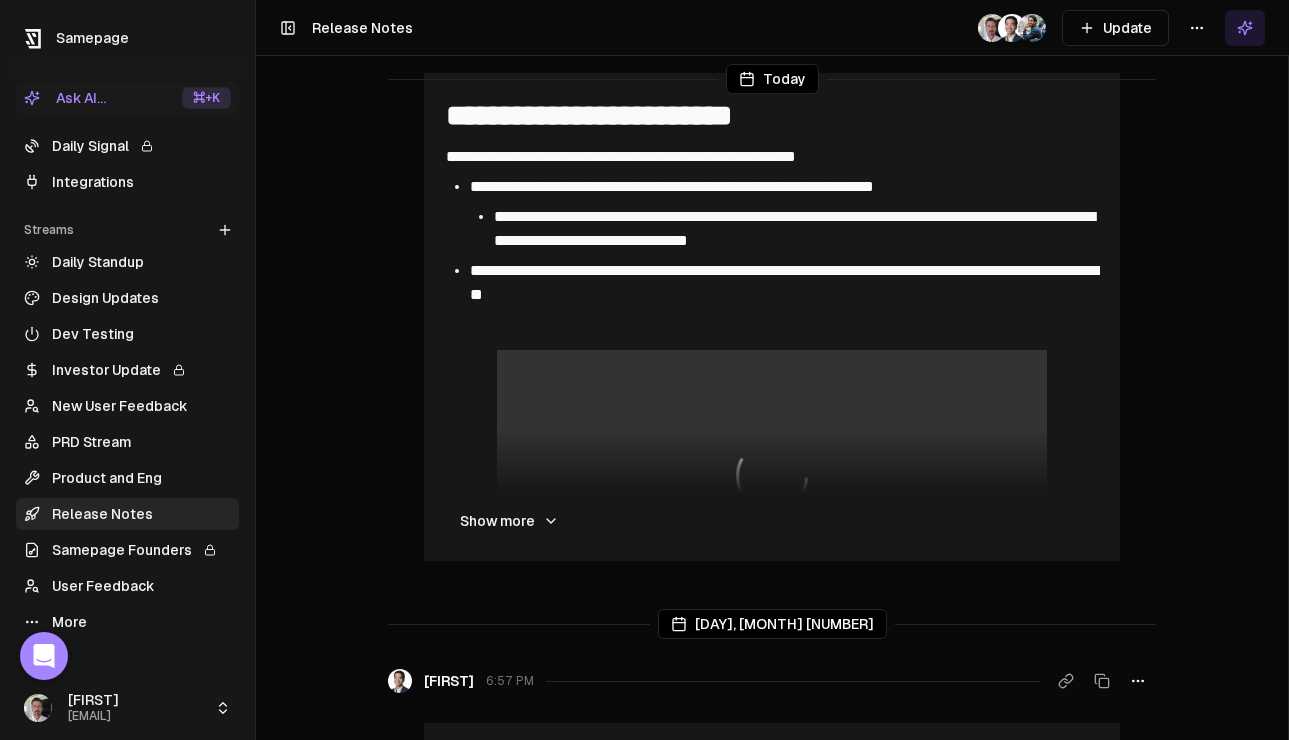 scroll, scrollTop: 0, scrollLeft: 0, axis: both 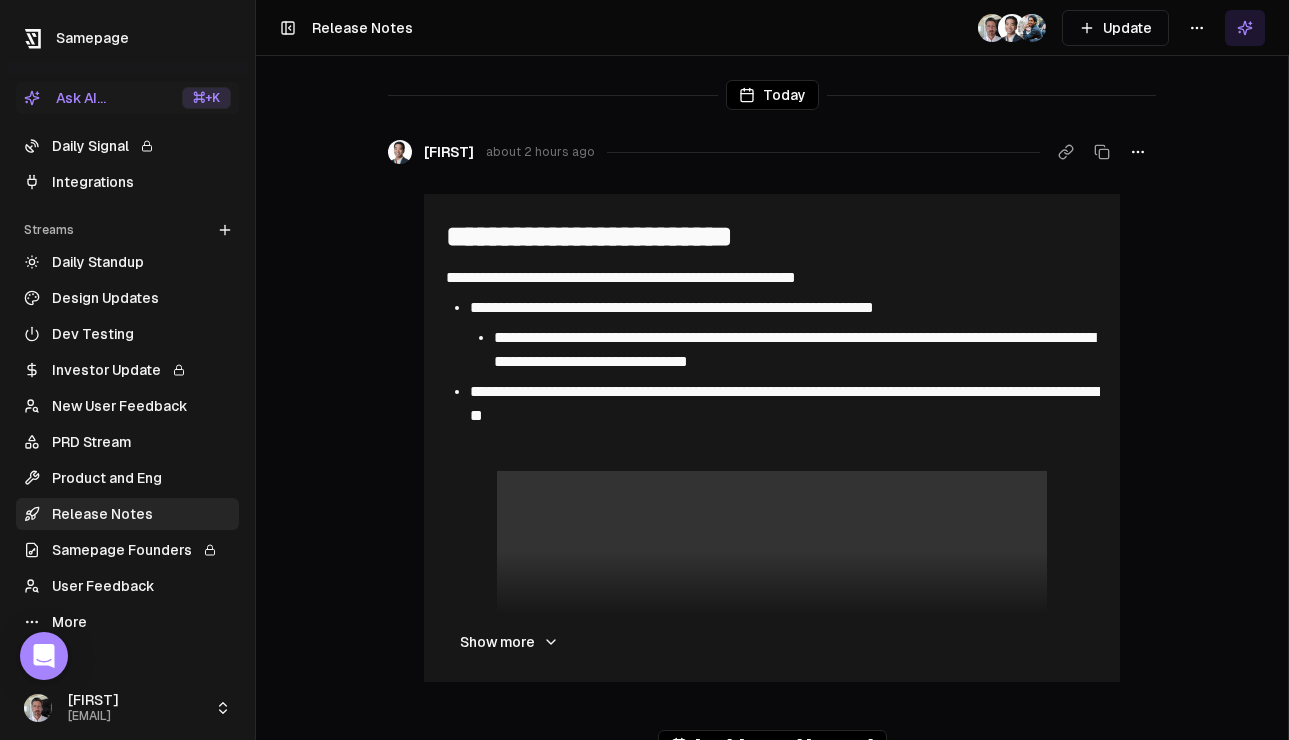 click on "Update" at bounding box center (1115, 28) 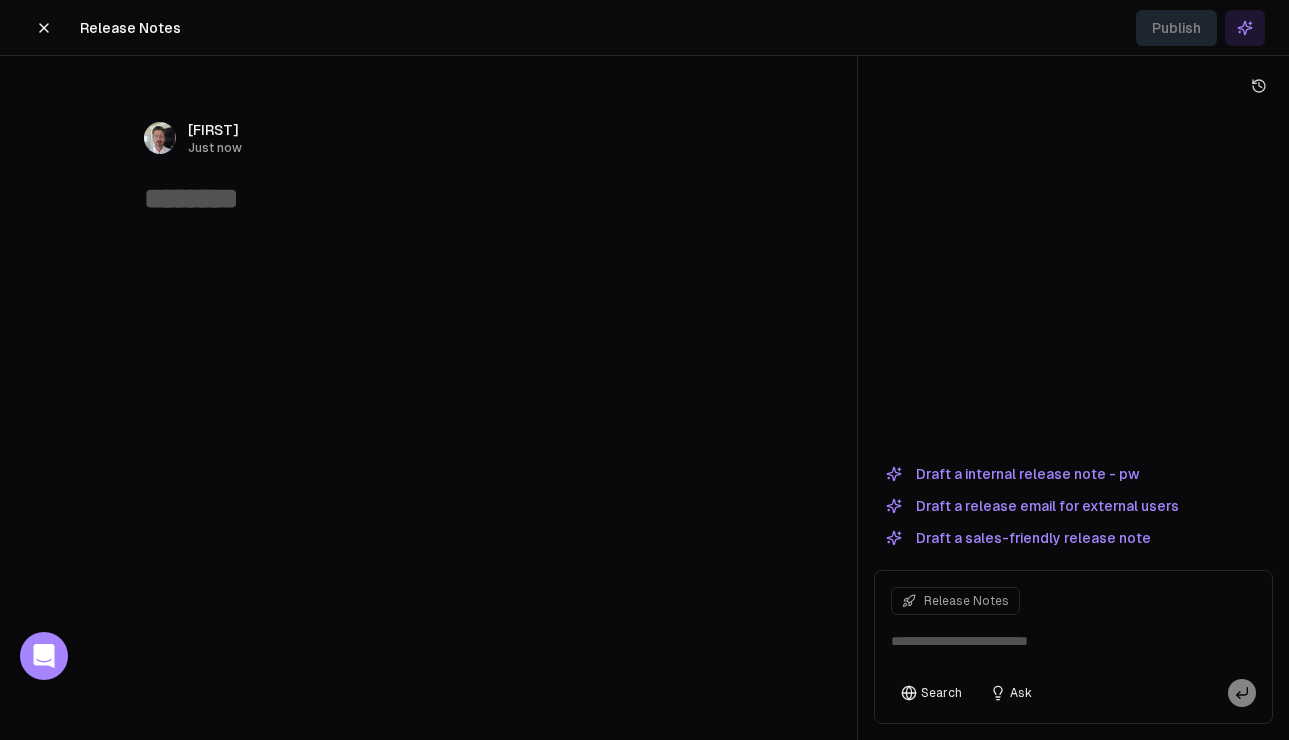 click on "Draft a internal release note - pw" at bounding box center [1012, 474] 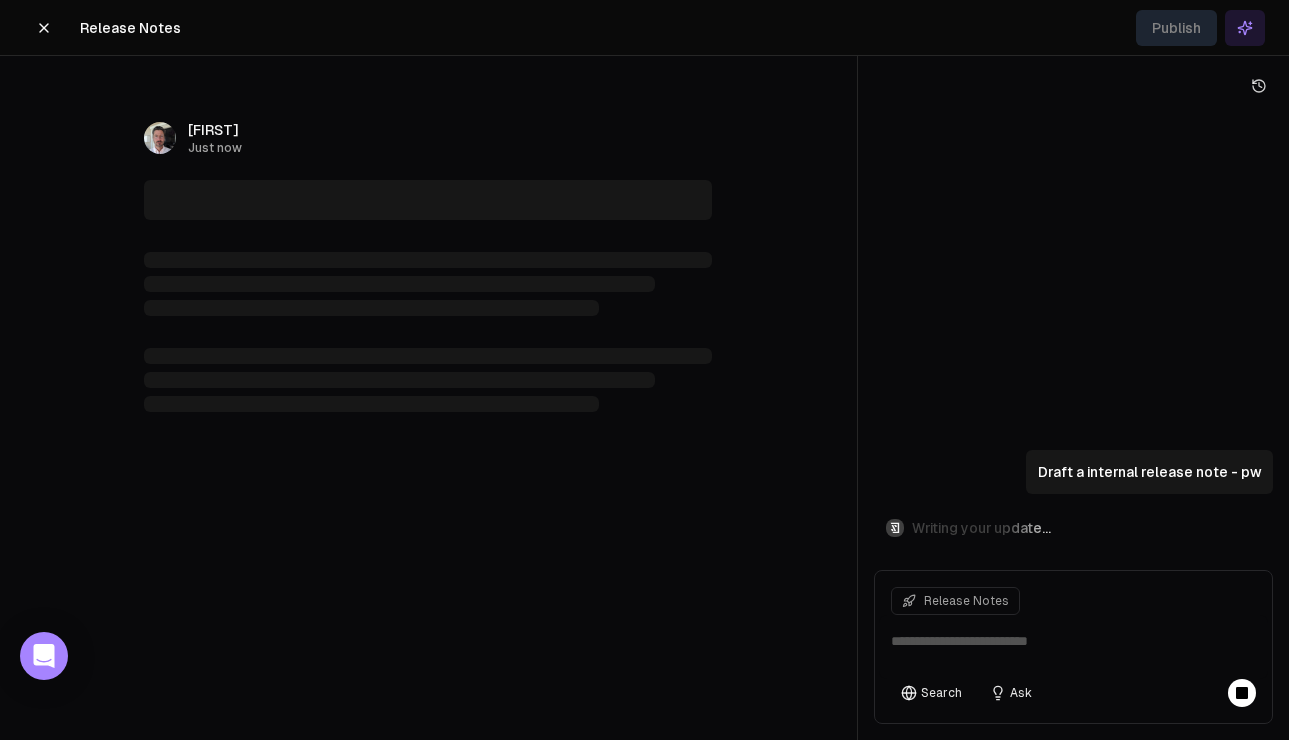type on "**********" 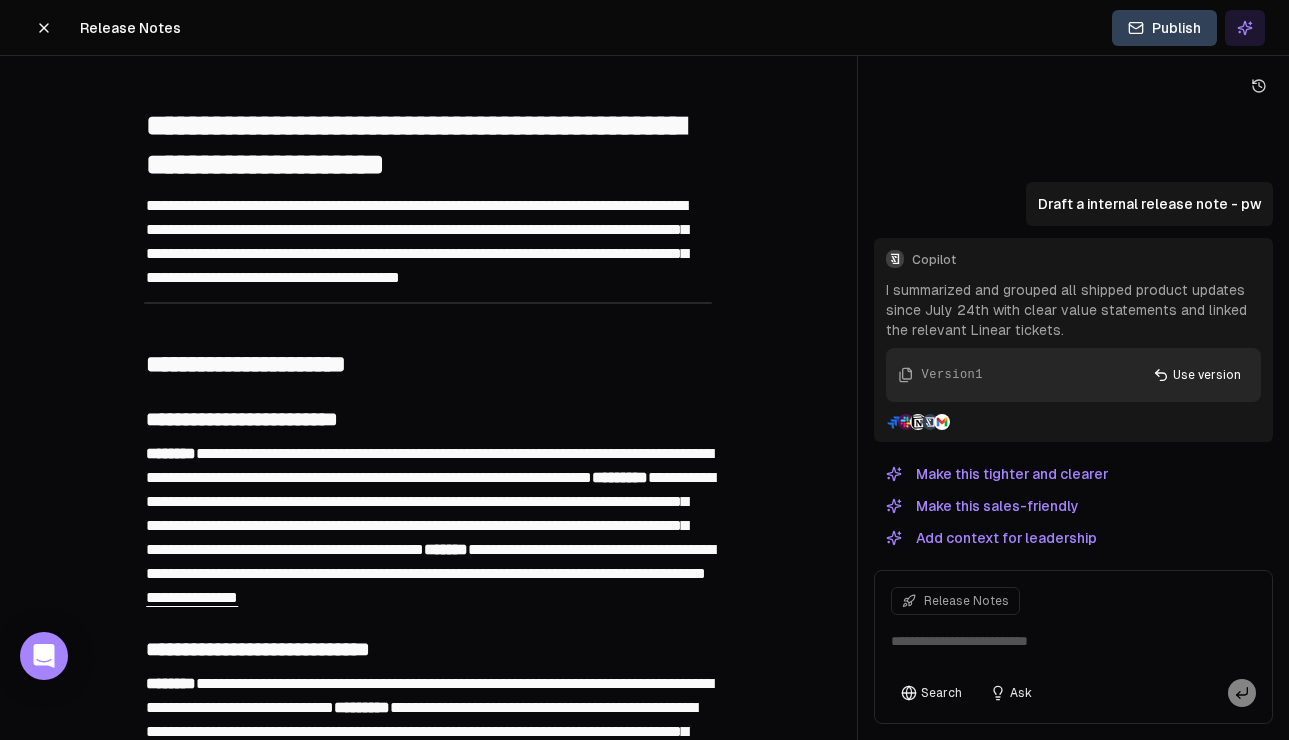 scroll, scrollTop: 229, scrollLeft: 0, axis: vertical 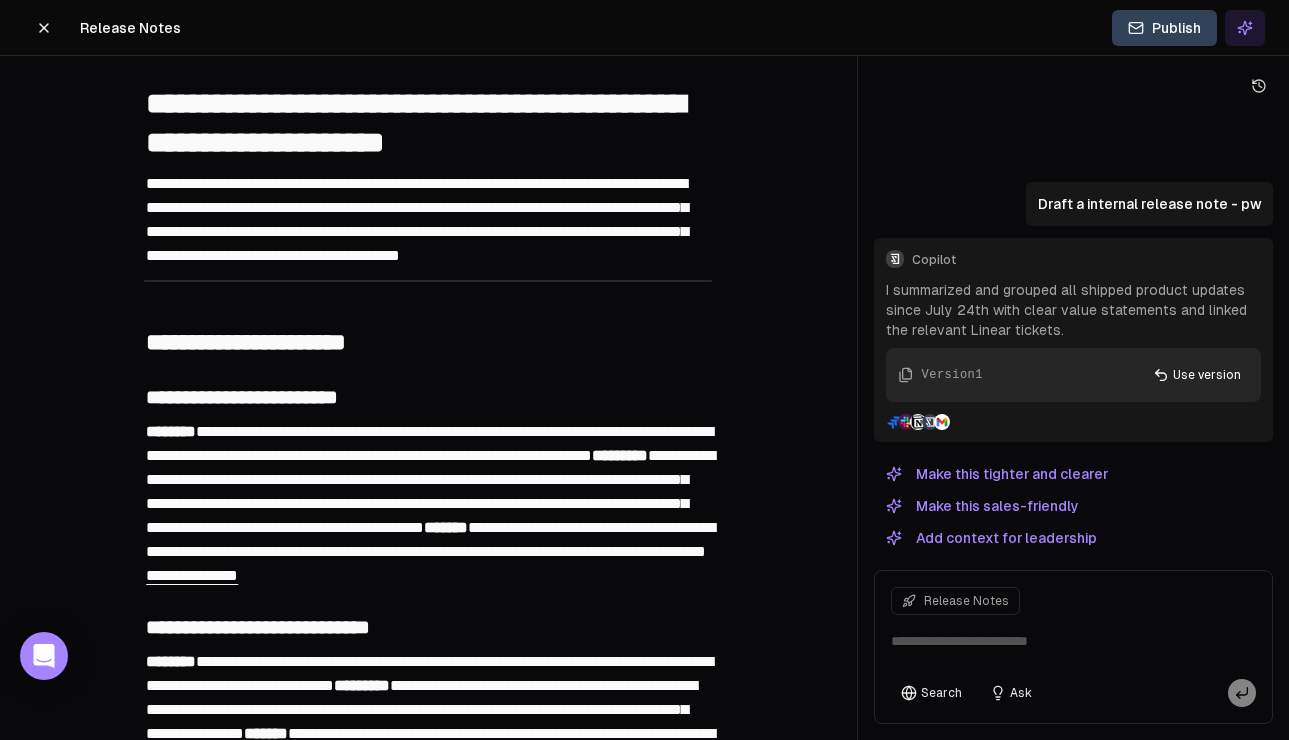 click at bounding box center (1073, 647) 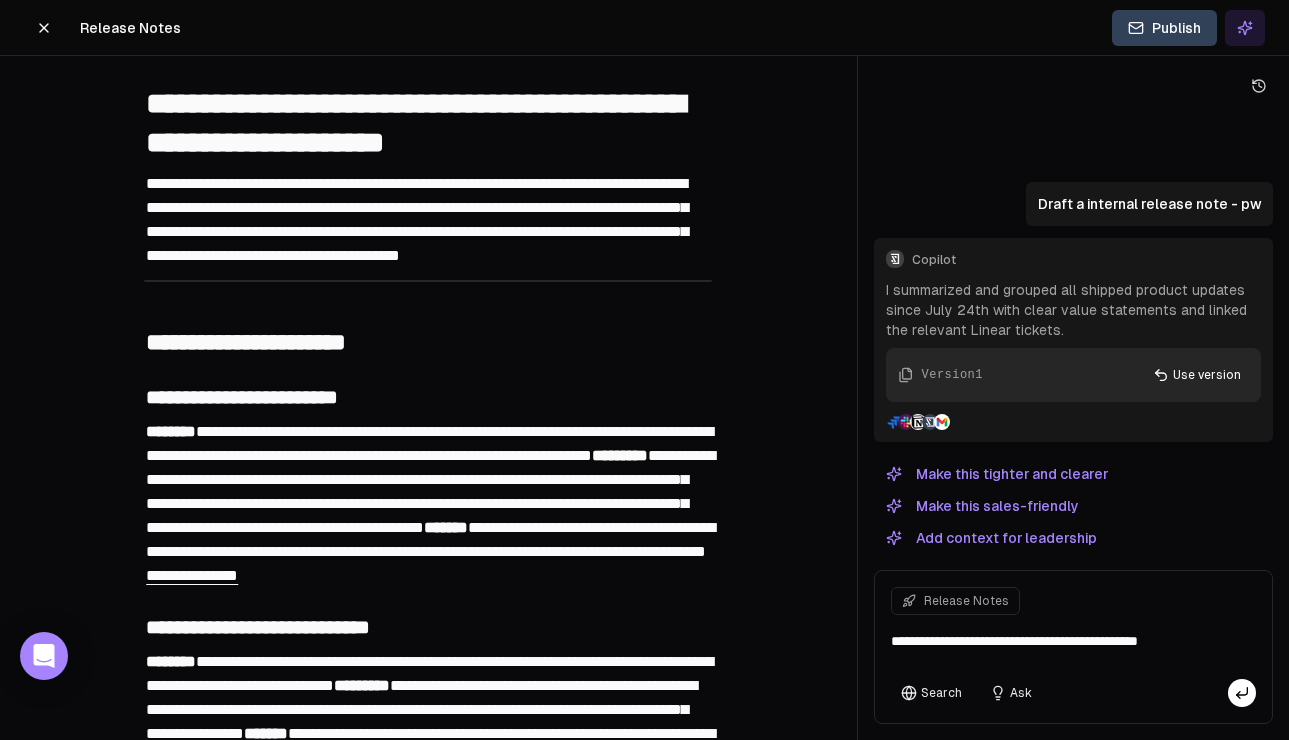 click on "**********" at bounding box center (1073, 647) 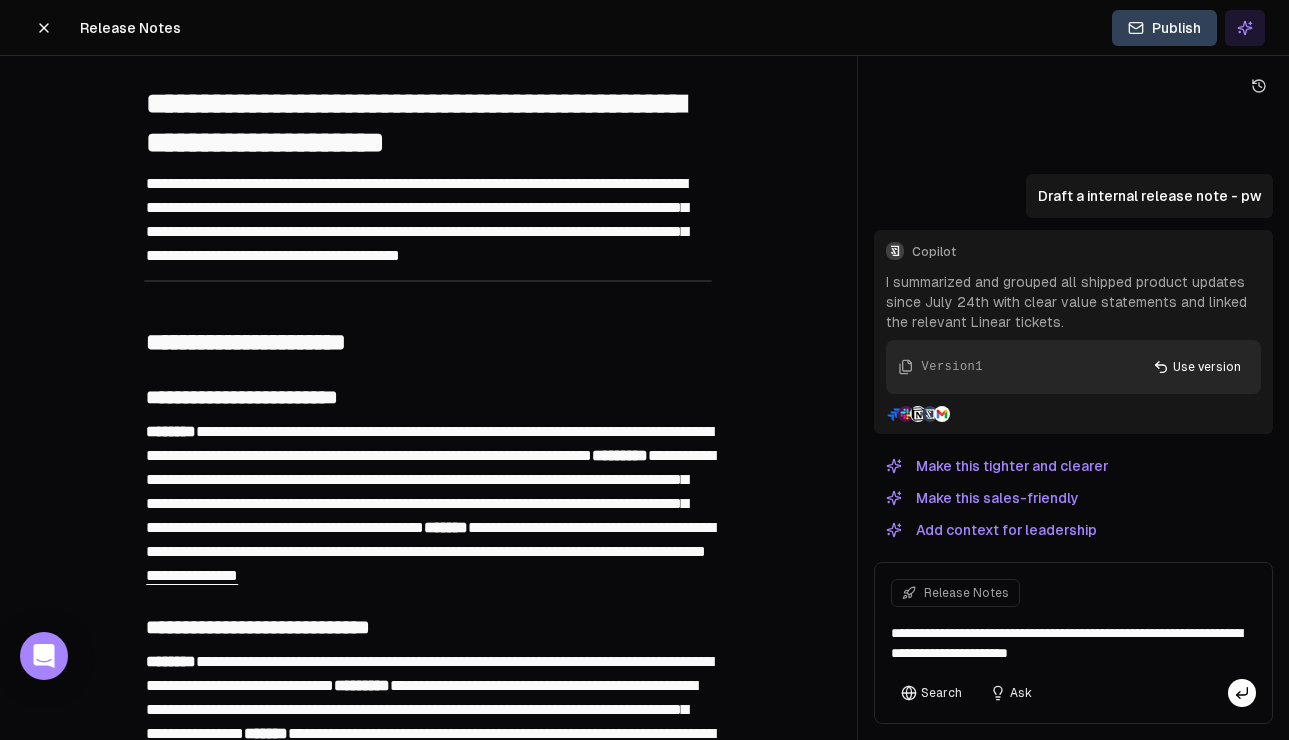 click on "**********" at bounding box center [1073, 643] 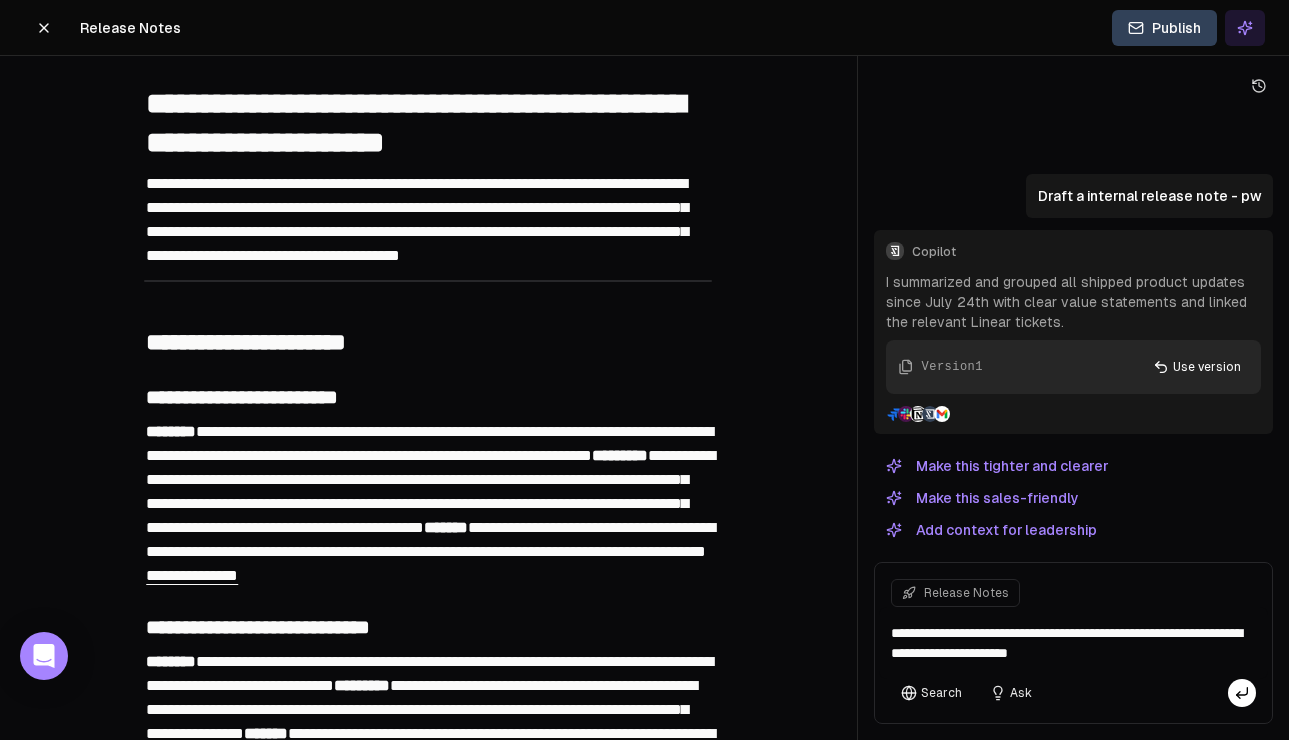 click on "**********" at bounding box center [1073, 643] 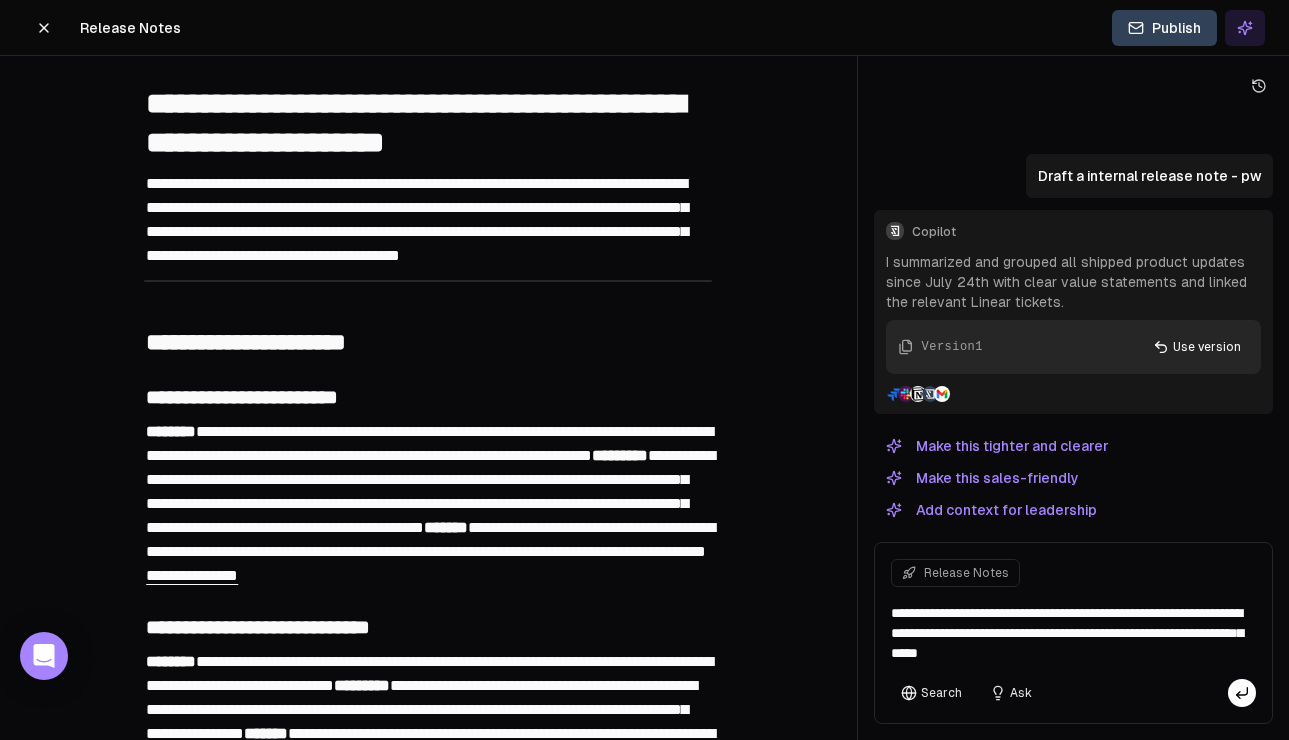 click on "**********" at bounding box center (1073, 633) 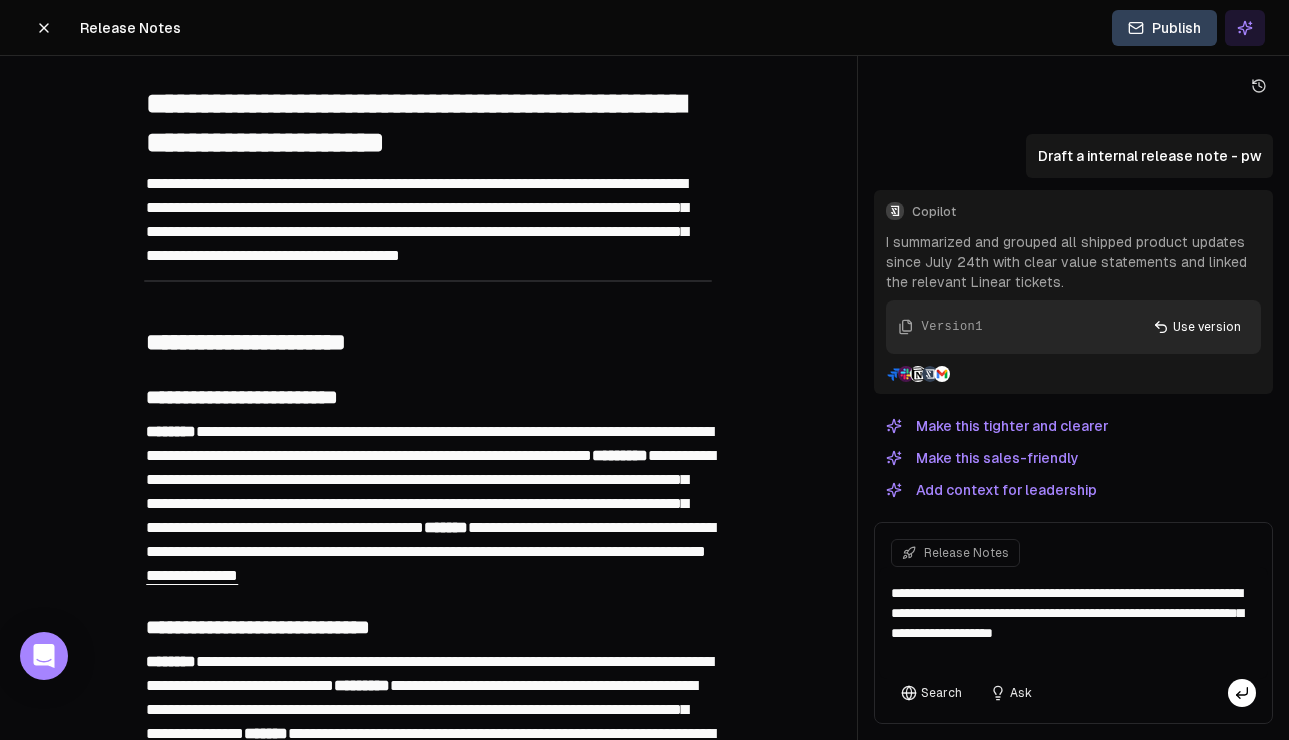 type on "**********" 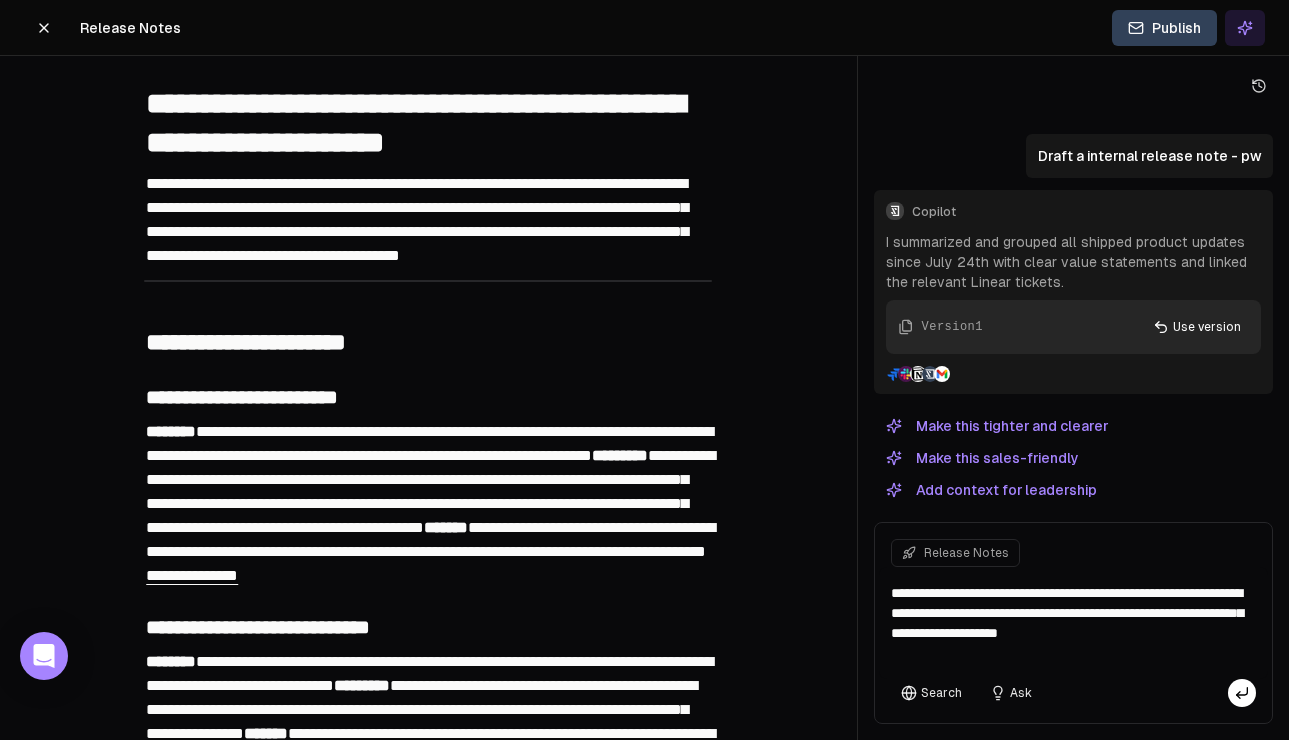 type 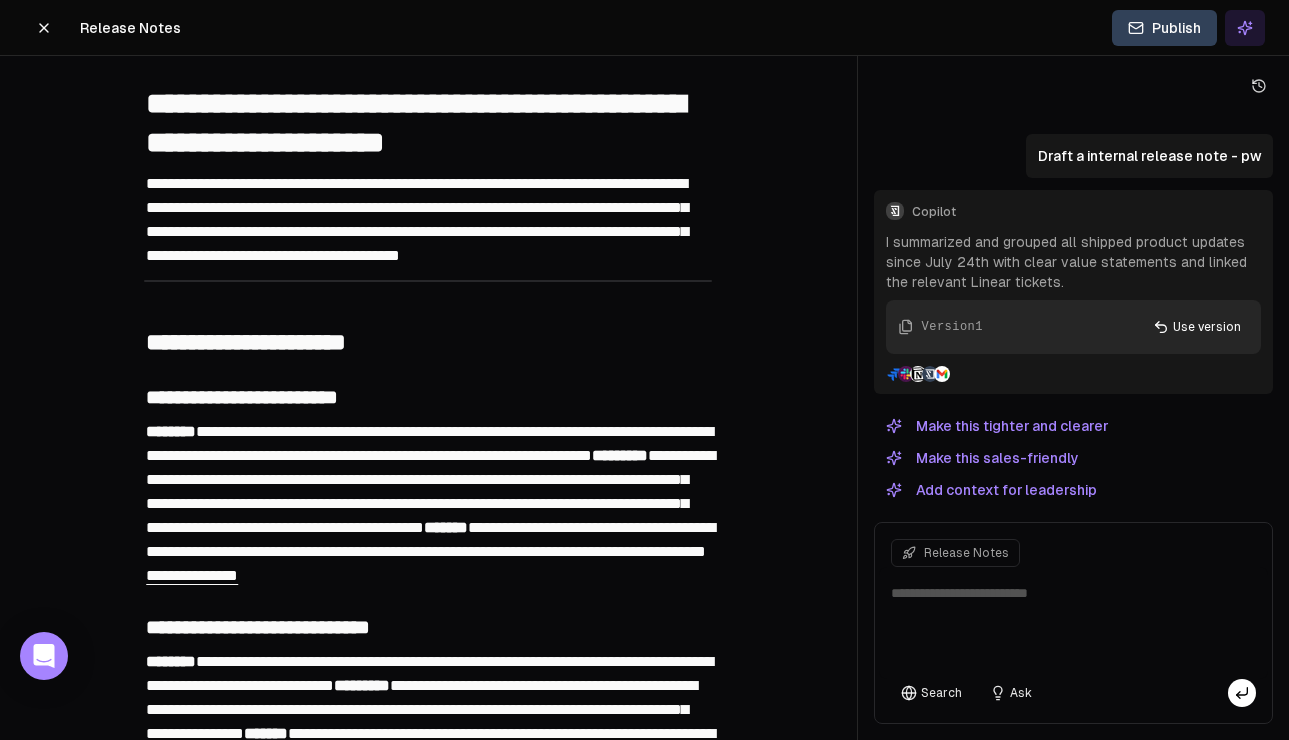 scroll, scrollTop: 2, scrollLeft: 0, axis: vertical 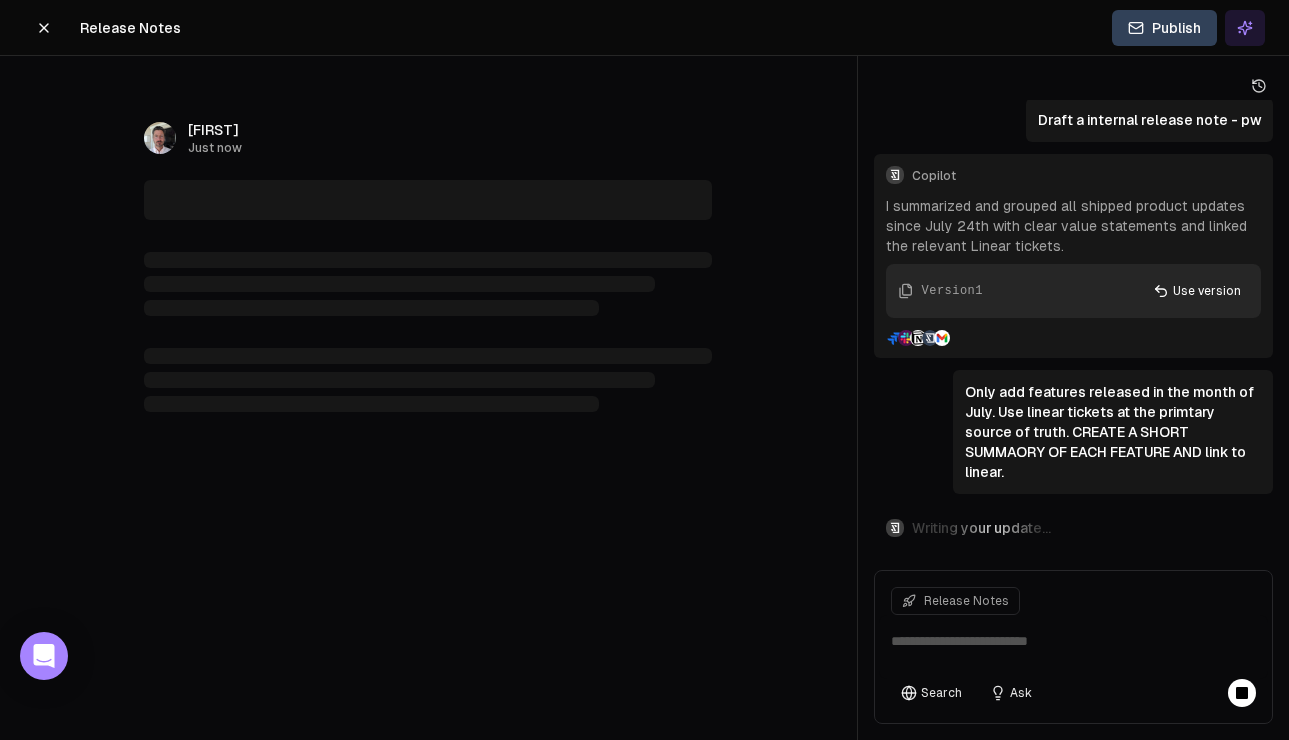 type on "**********" 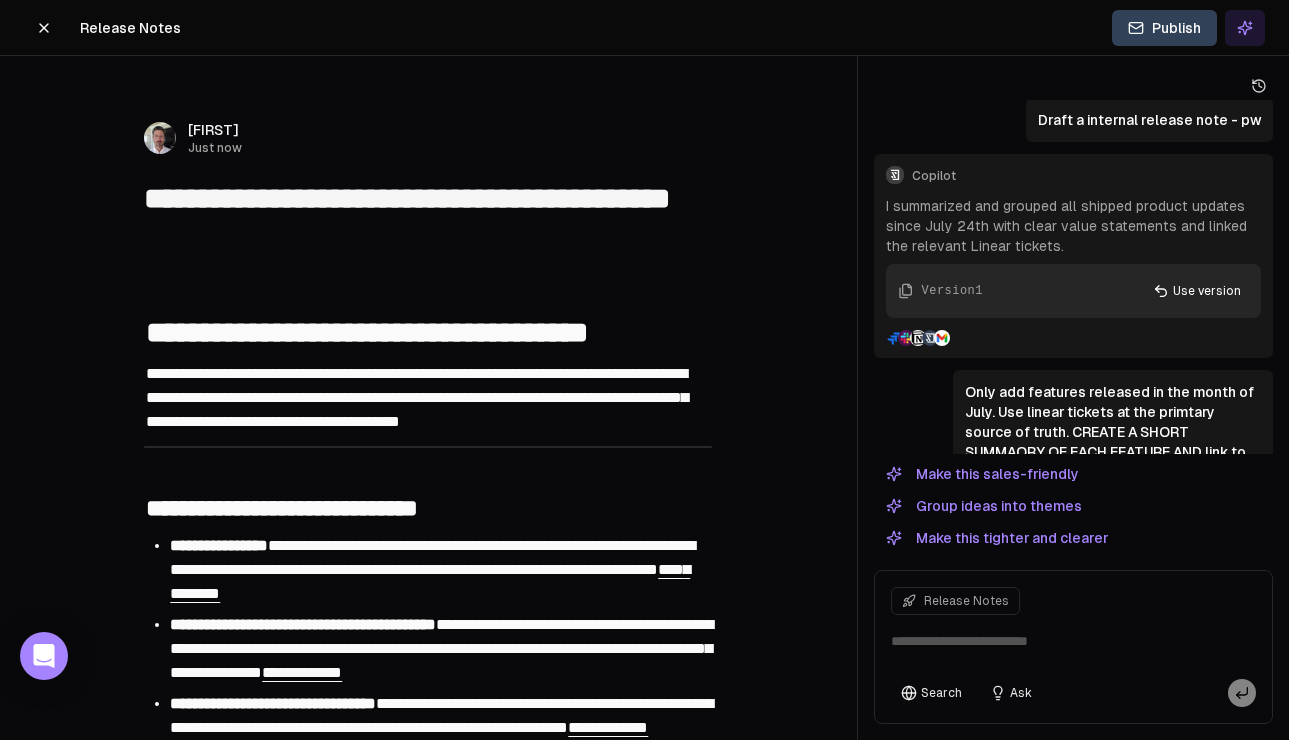 scroll, scrollTop: 250, scrollLeft: 0, axis: vertical 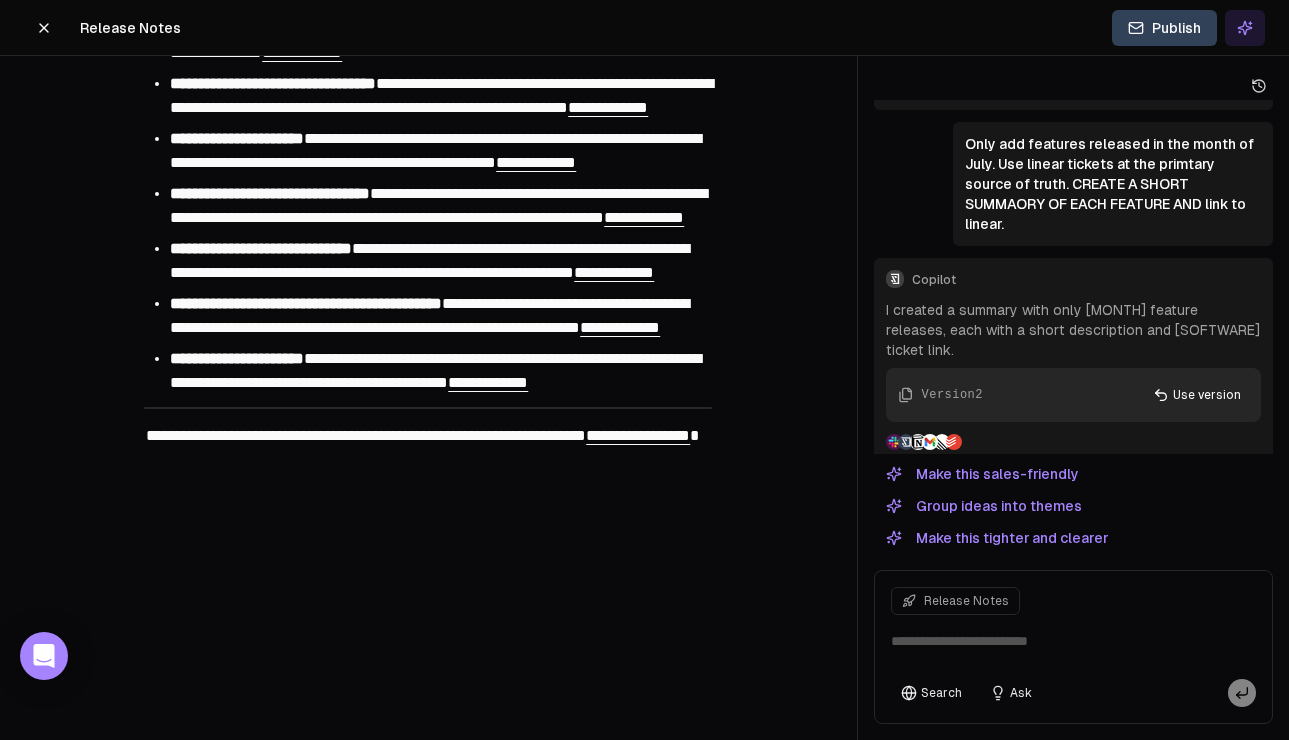click at bounding box center (1073, 647) 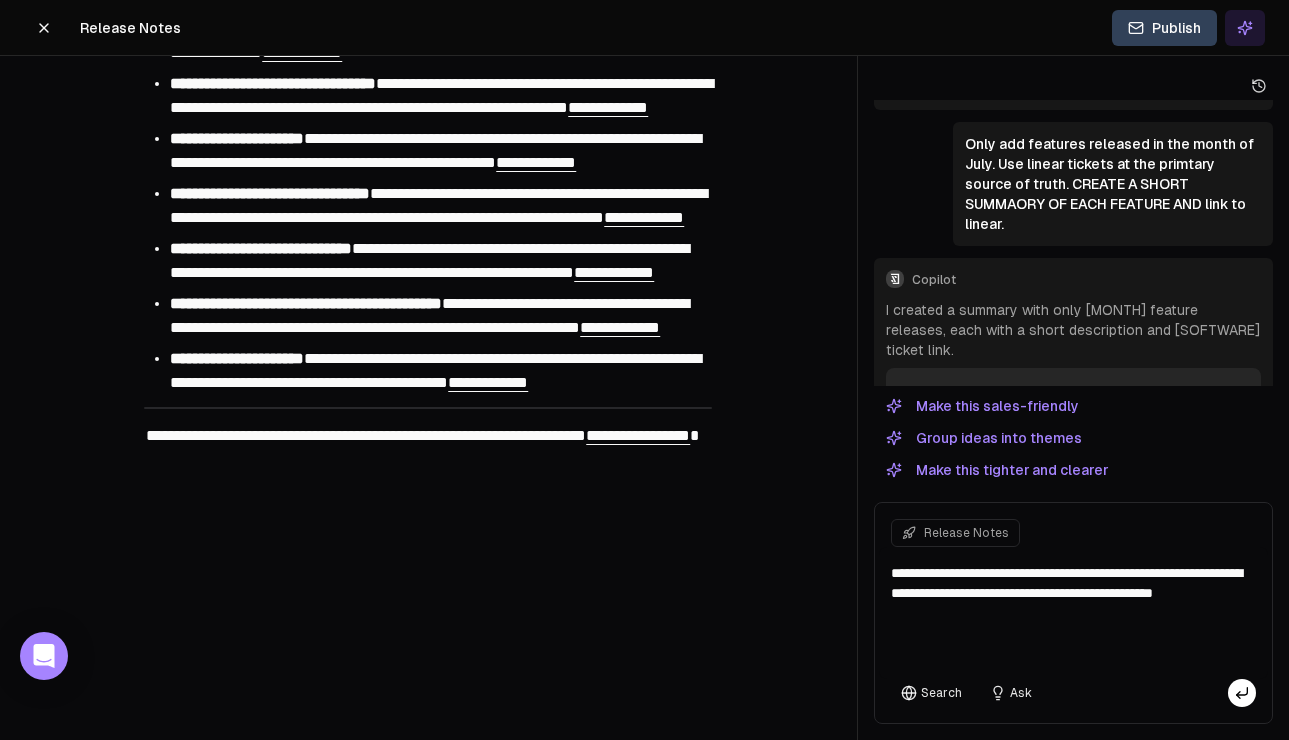 paste on "**********" 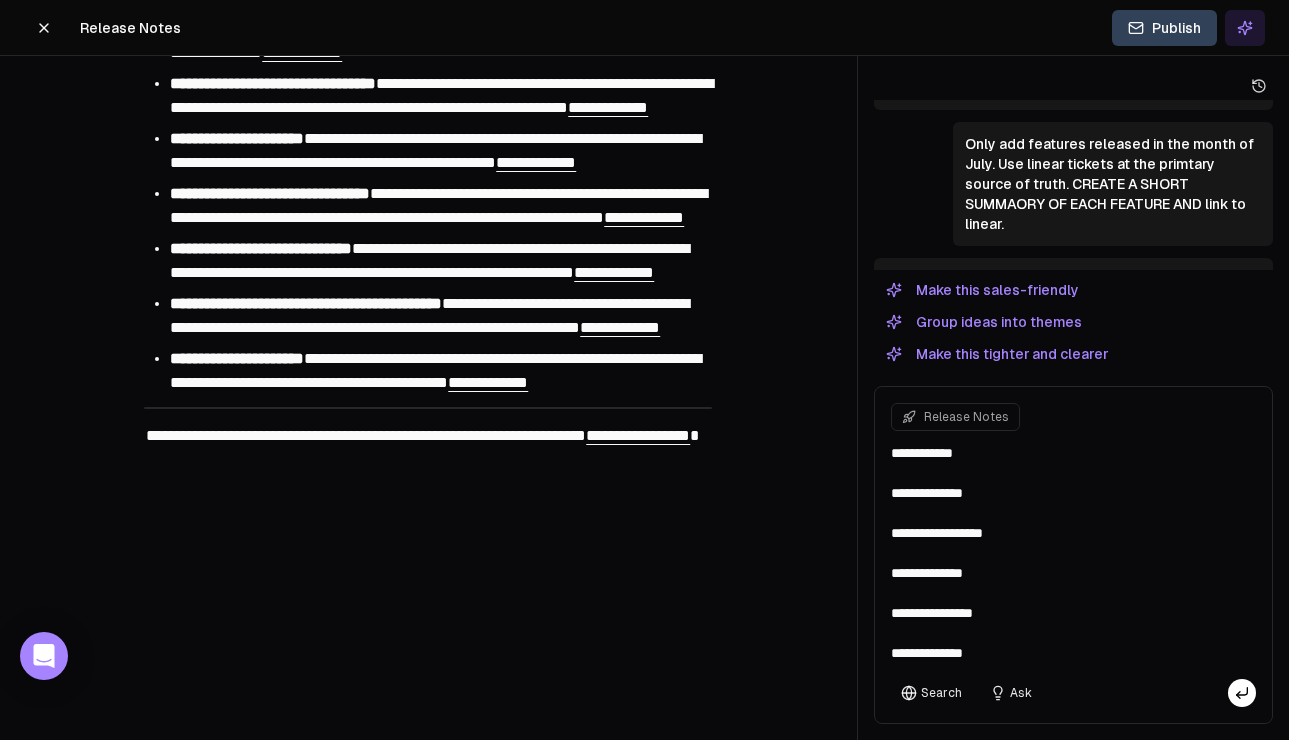 scroll, scrollTop: 0, scrollLeft: 0, axis: both 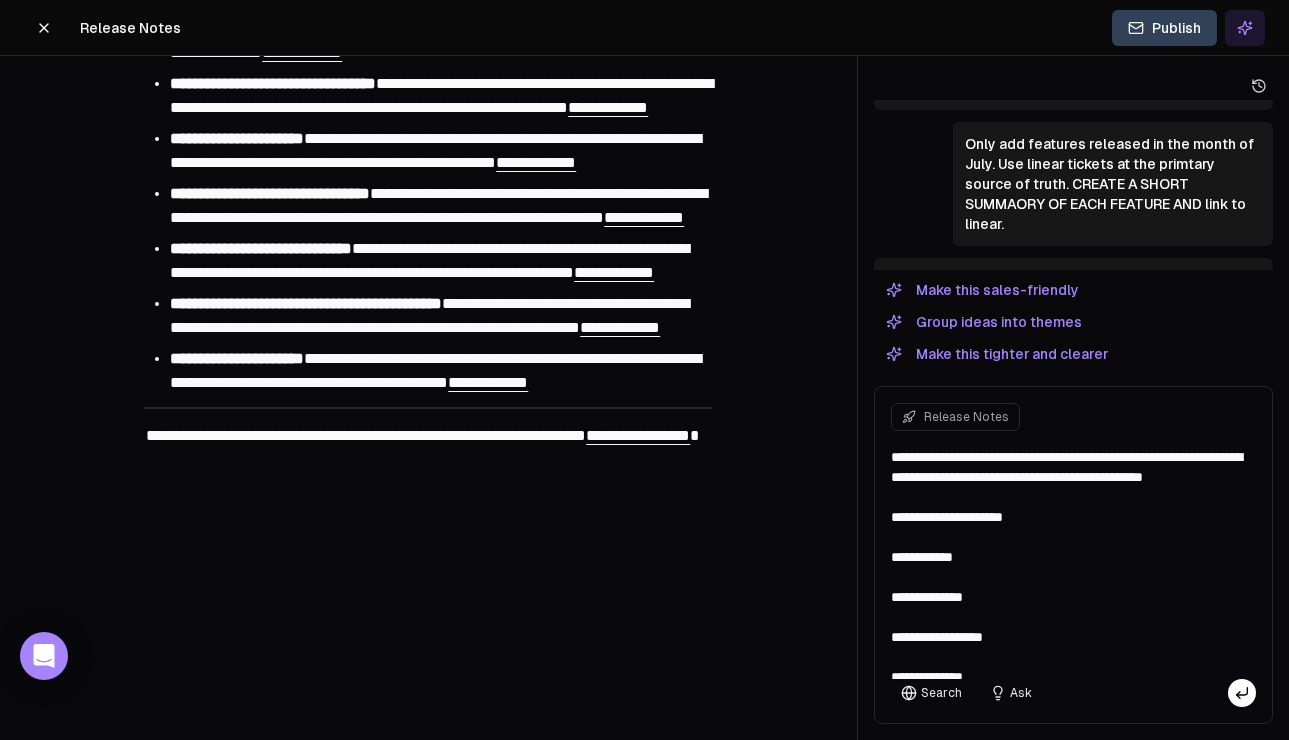 click on "**********" at bounding box center [1073, 555] 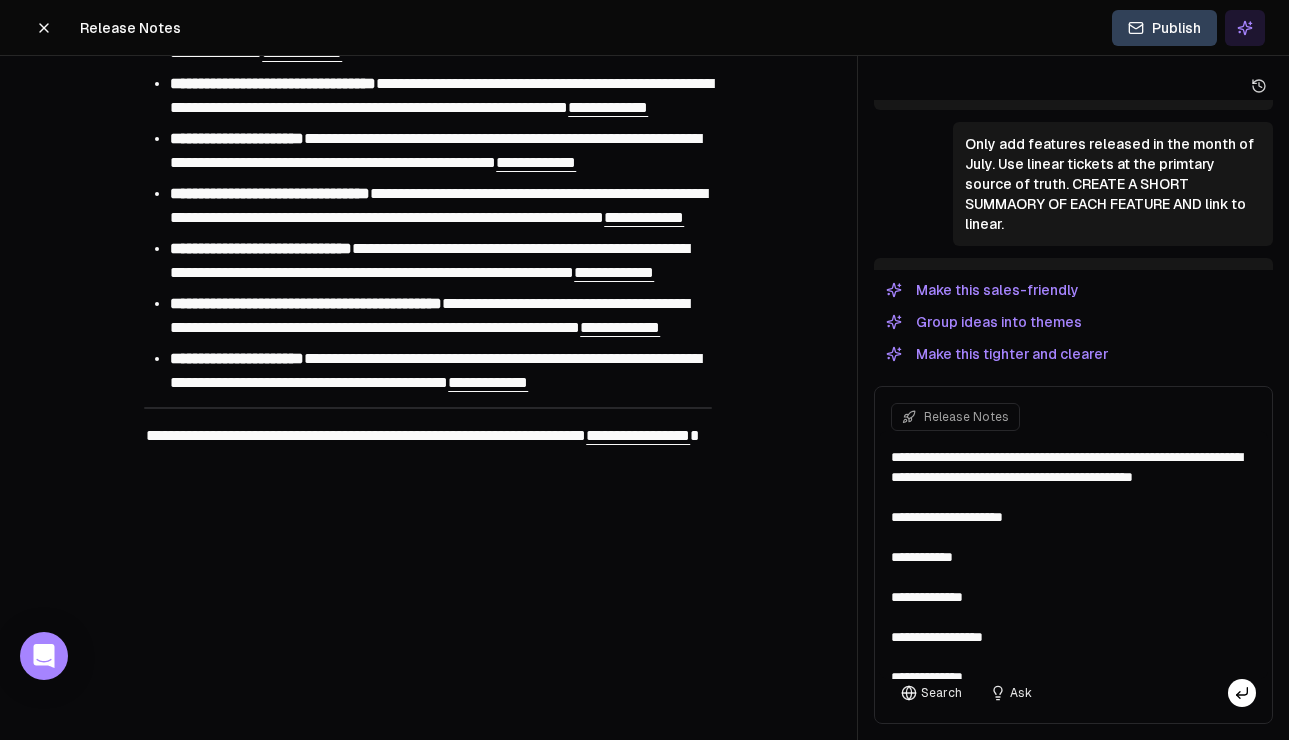 click on "**********" at bounding box center [1073, 555] 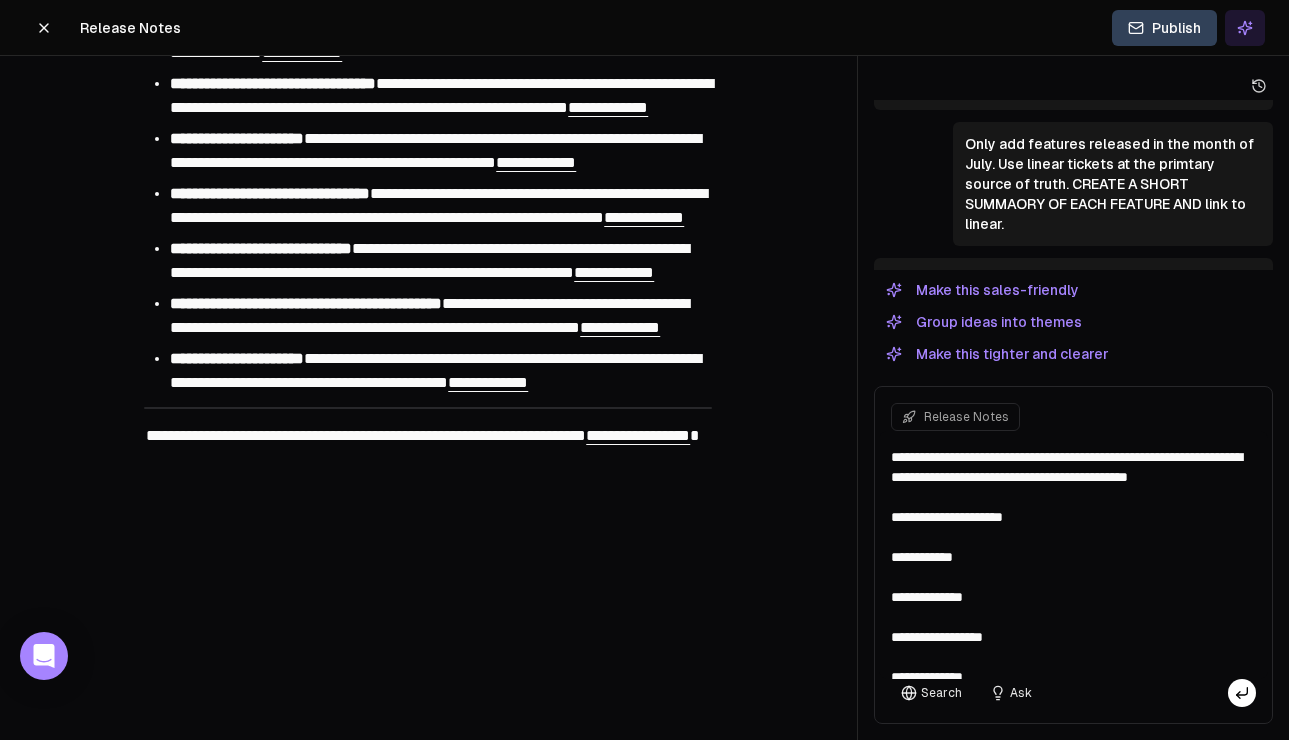 click on "**********" at bounding box center [1073, 555] 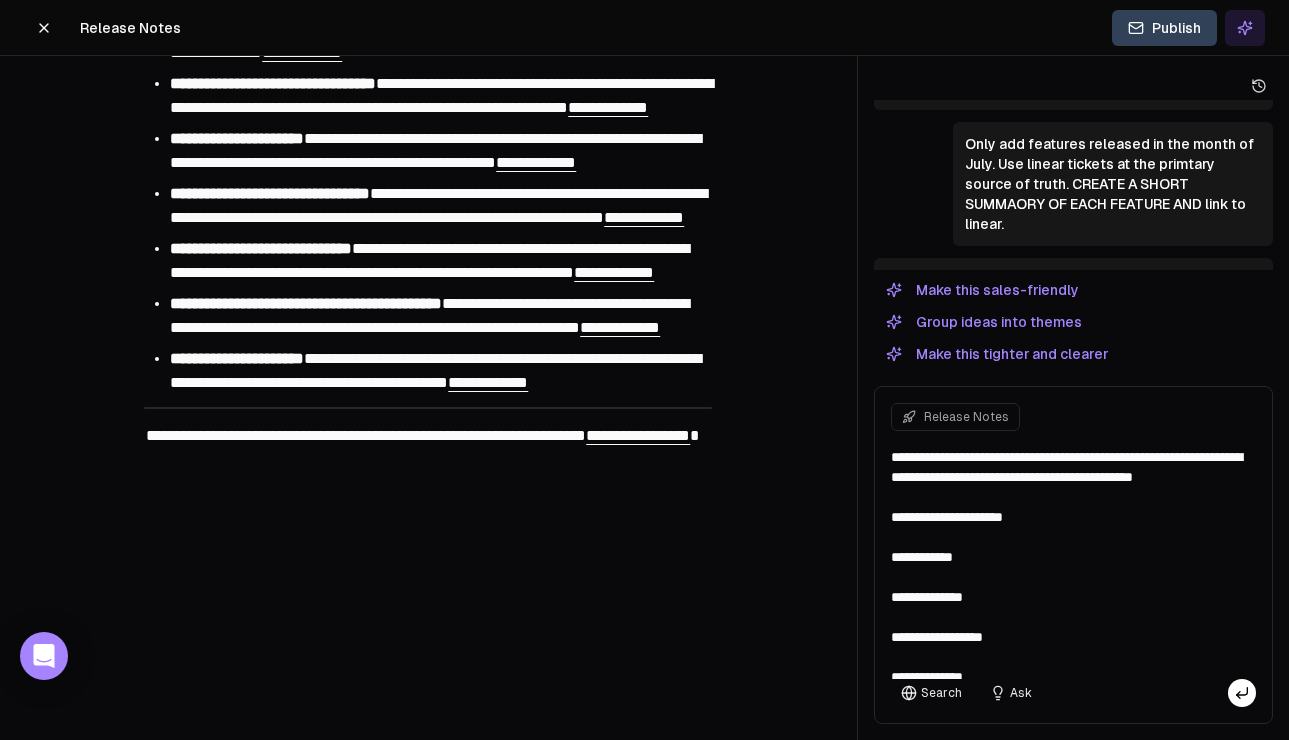 click on "**********" at bounding box center (1073, 555) 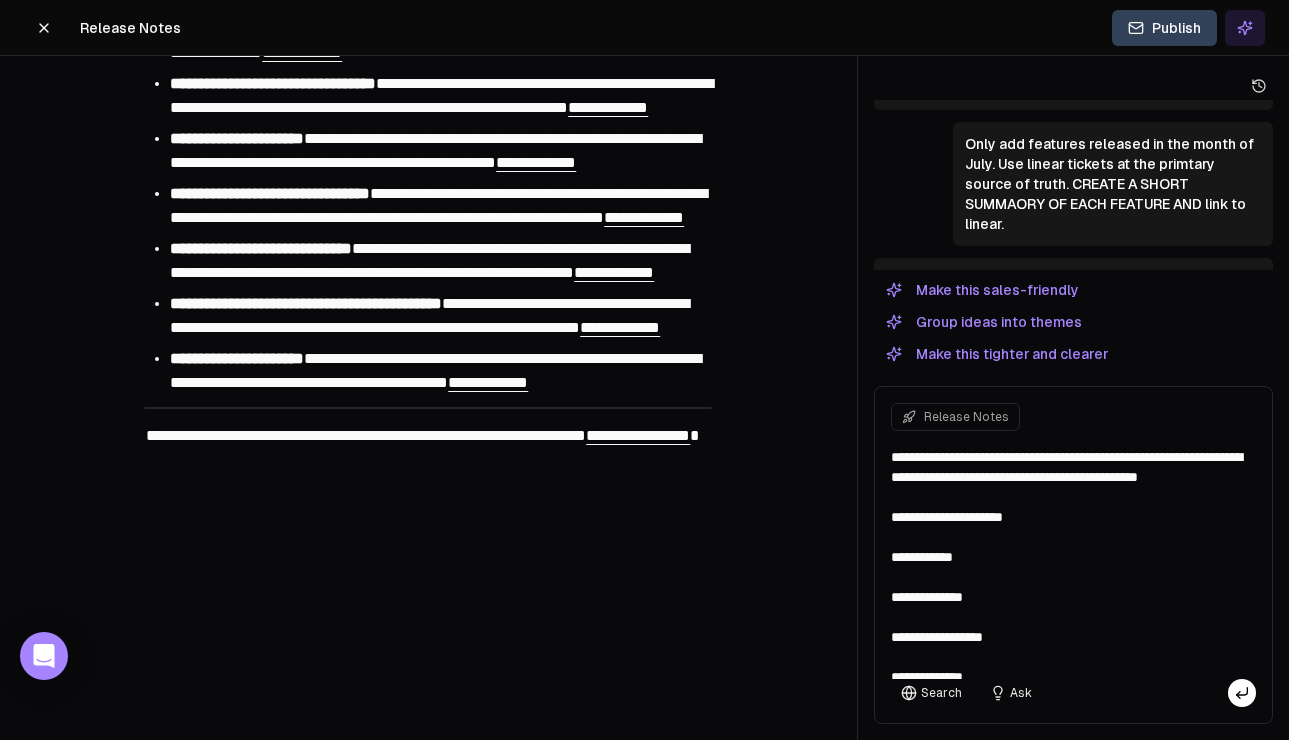 type on "**********" 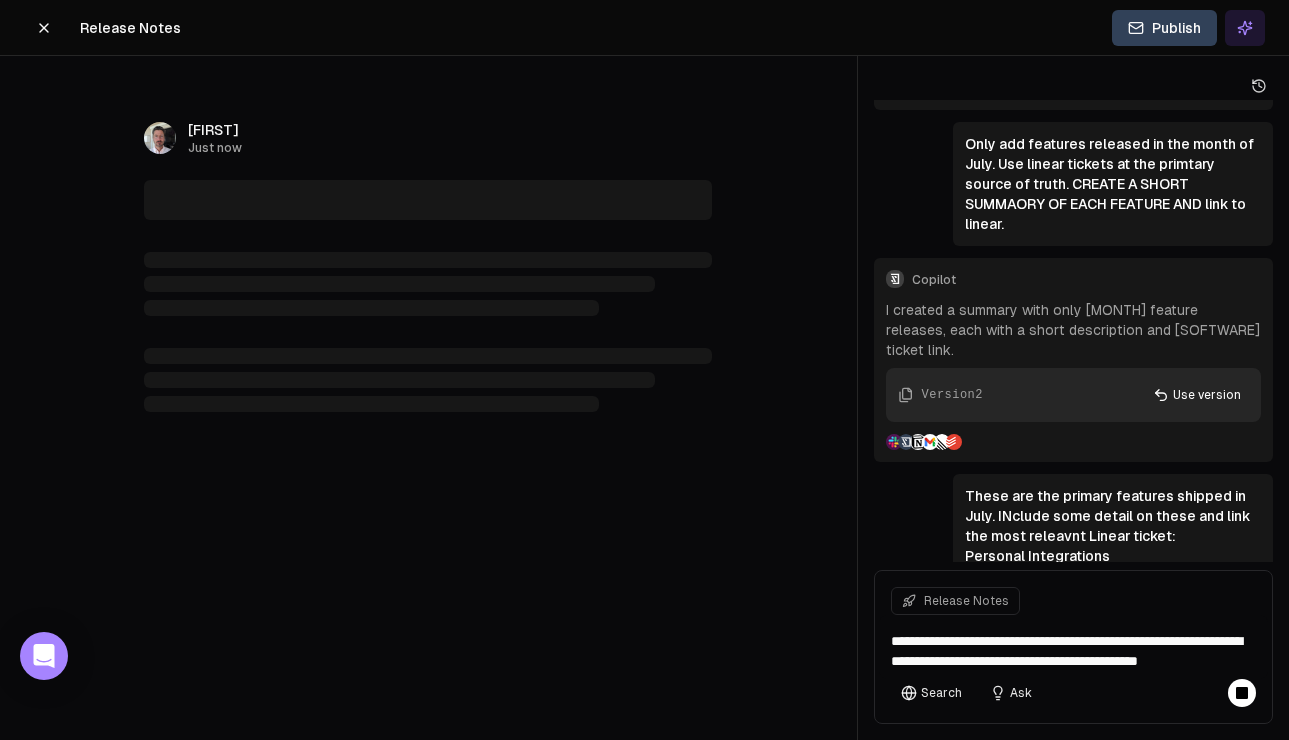 scroll, scrollTop: 434, scrollLeft: 0, axis: vertical 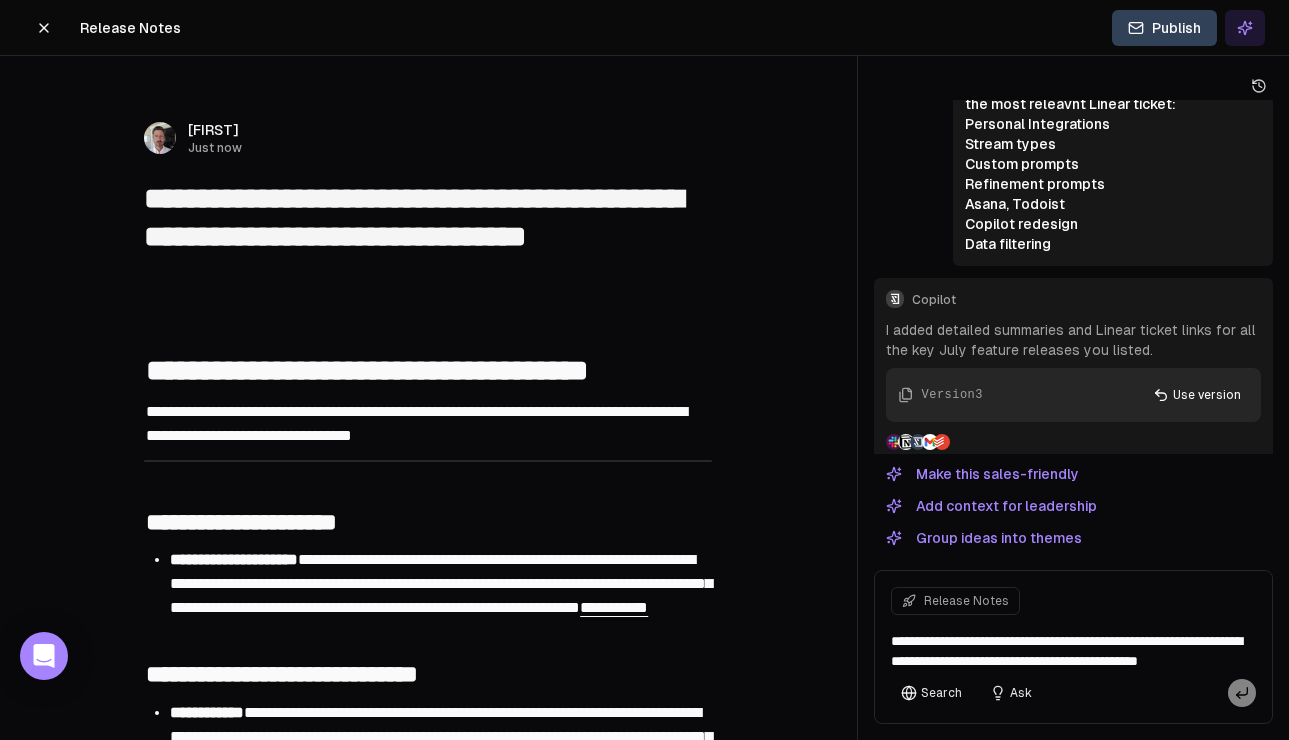 click on "**********" at bounding box center (428, 236) 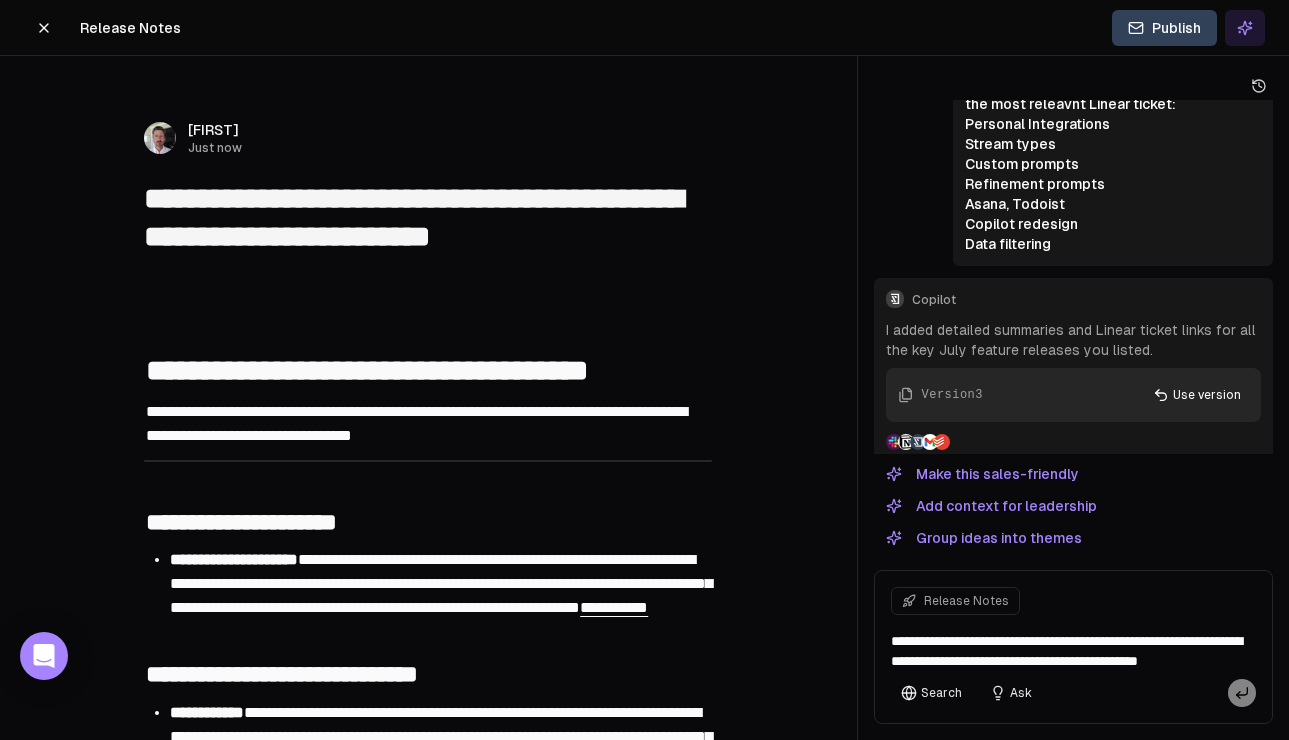 click on "**********" at bounding box center (428, 236) 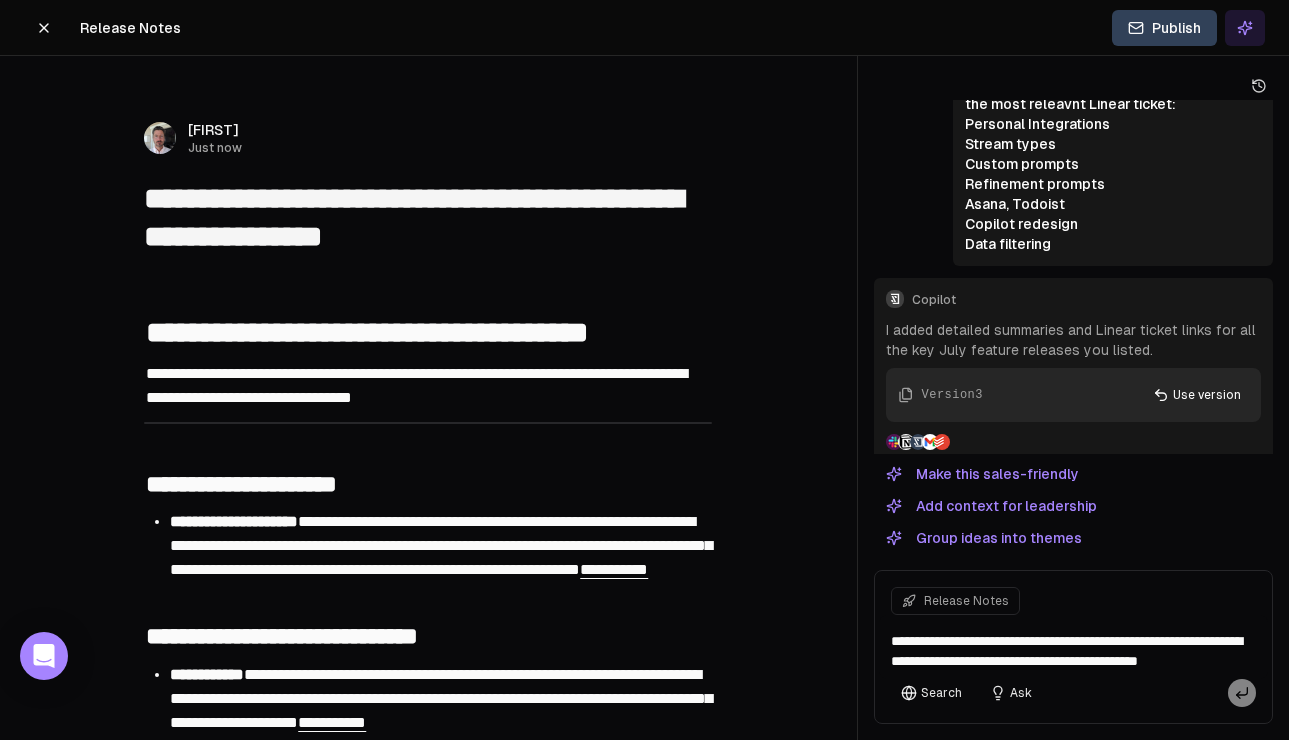 click on "**********" at bounding box center [428, 217] 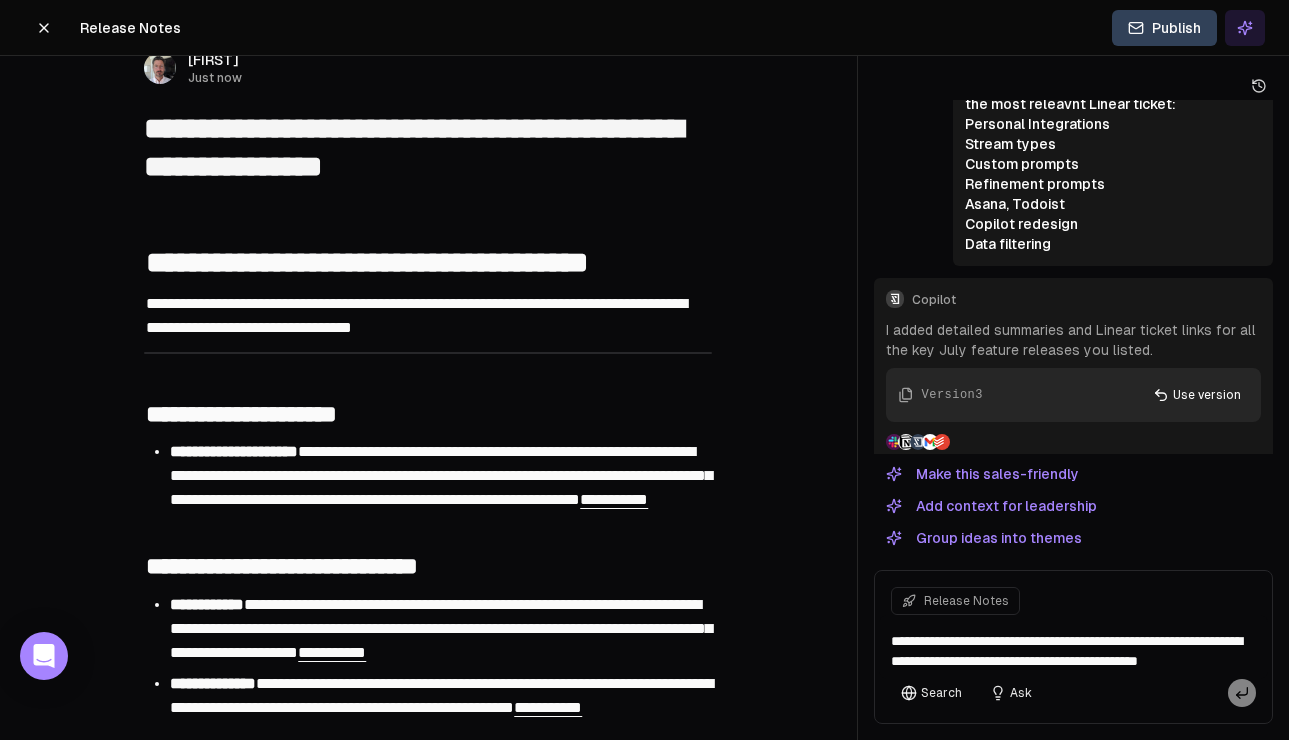 scroll, scrollTop: 71, scrollLeft: 0, axis: vertical 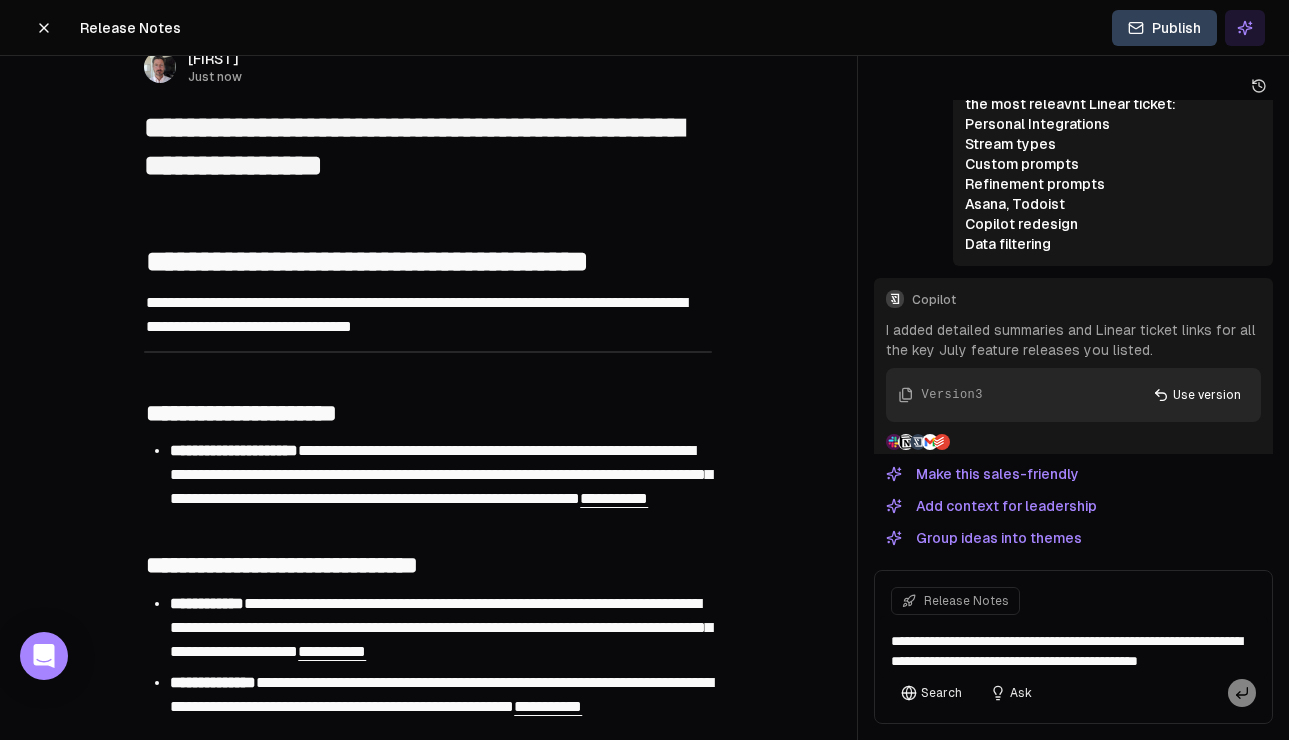 type on "**********" 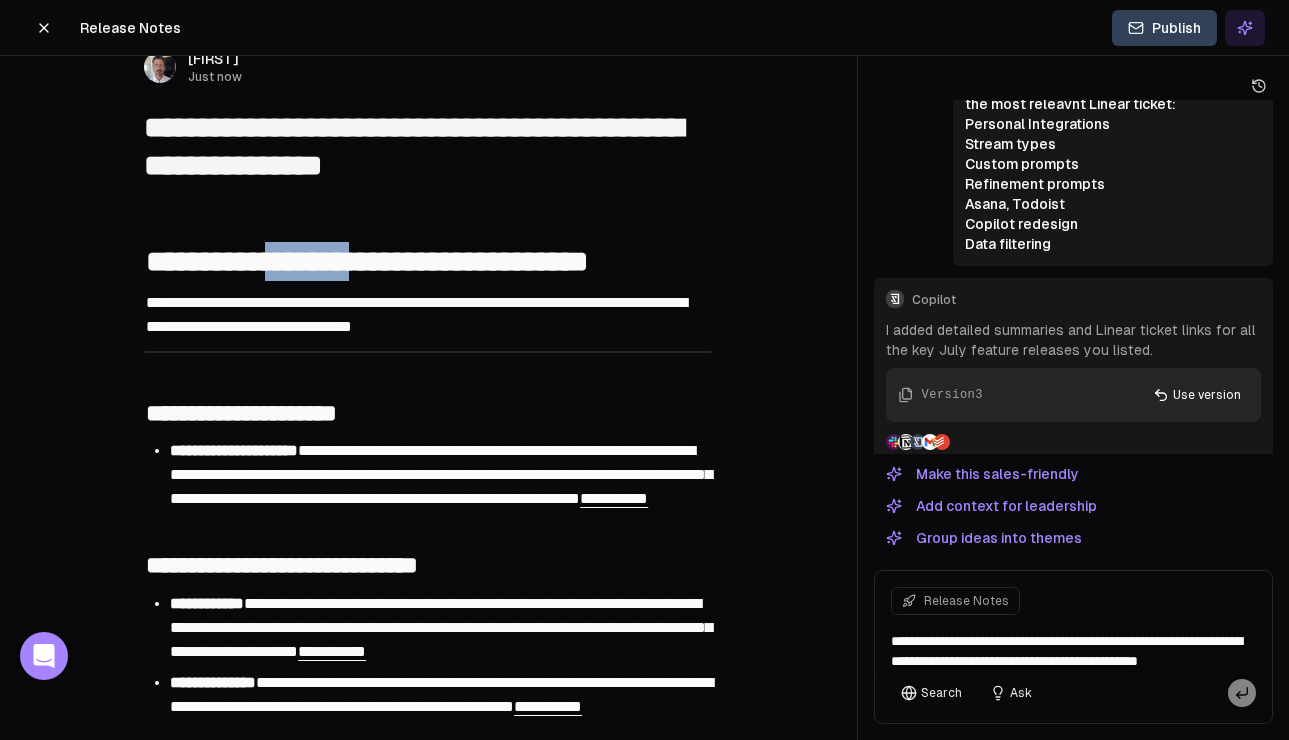 click on "**********" at bounding box center [367, 261] 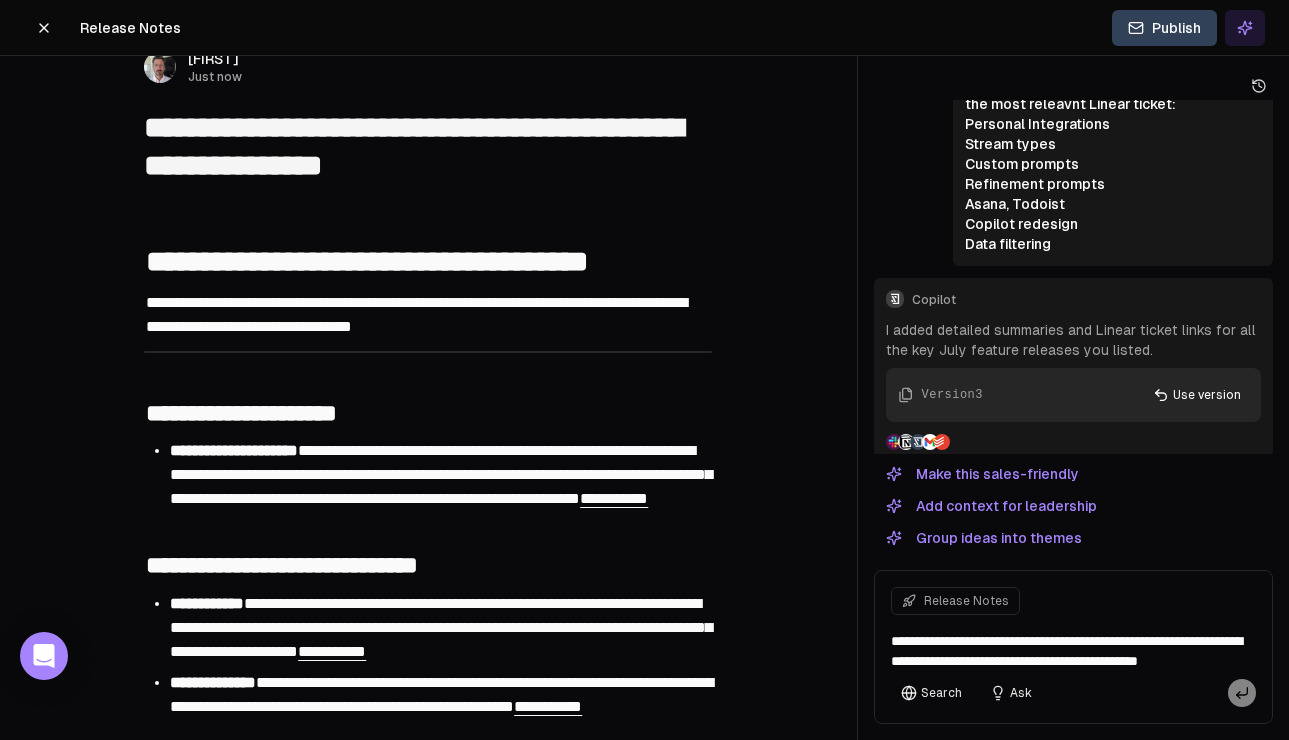 click on "**********" at bounding box center (367, 261) 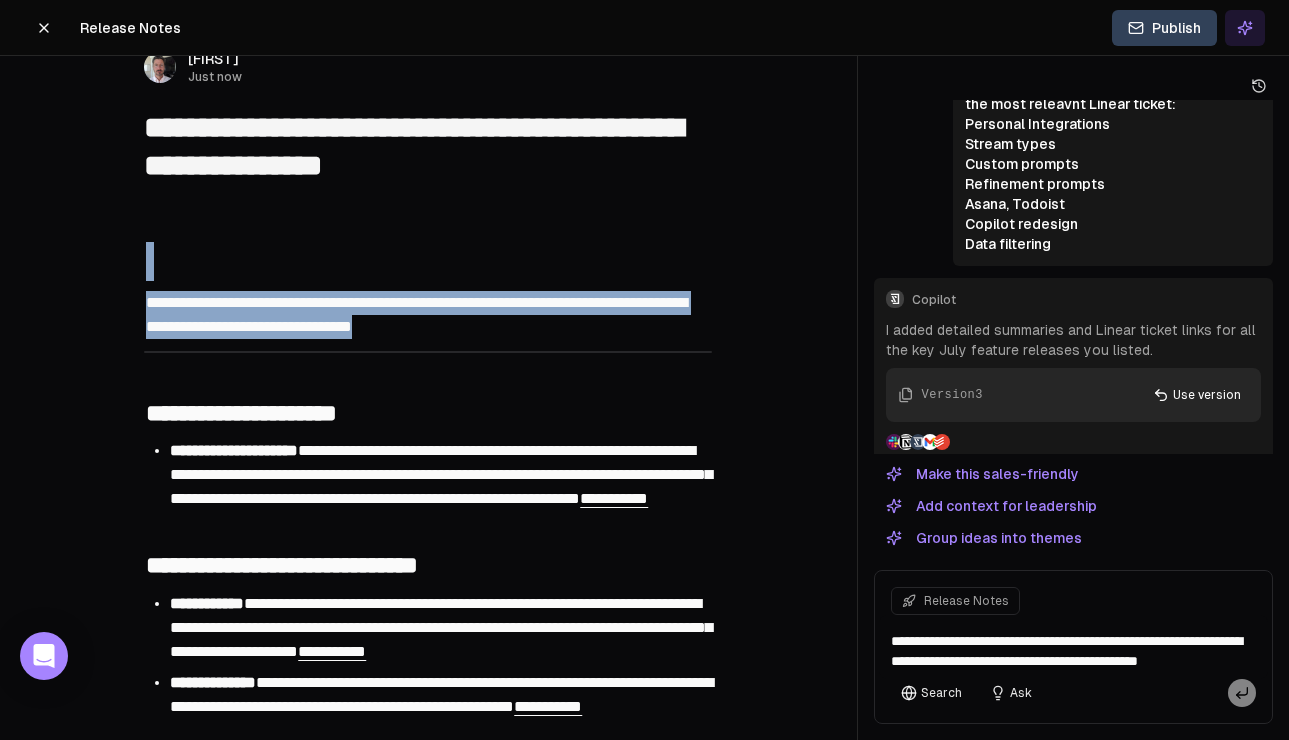 drag, startPoint x: 575, startPoint y: 320, endPoint x: 265, endPoint y: 233, distance: 321.9767 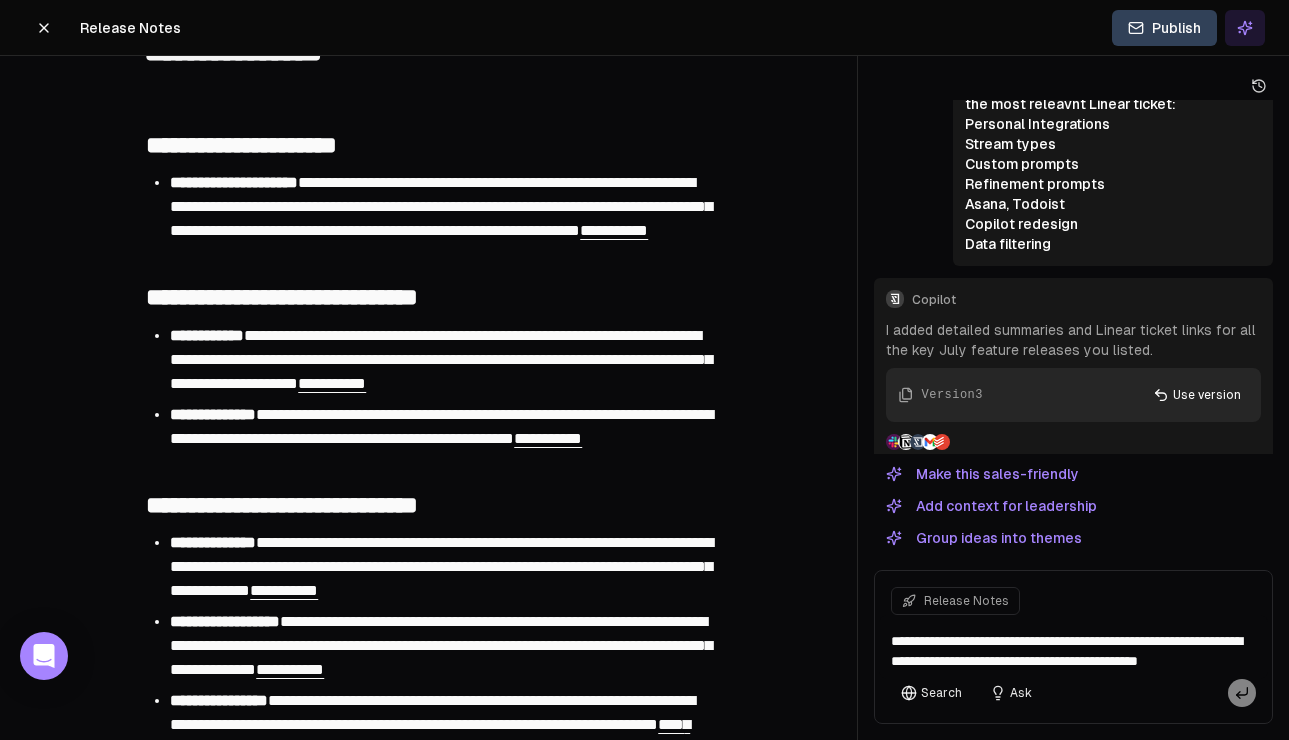 scroll, scrollTop: 184, scrollLeft: 0, axis: vertical 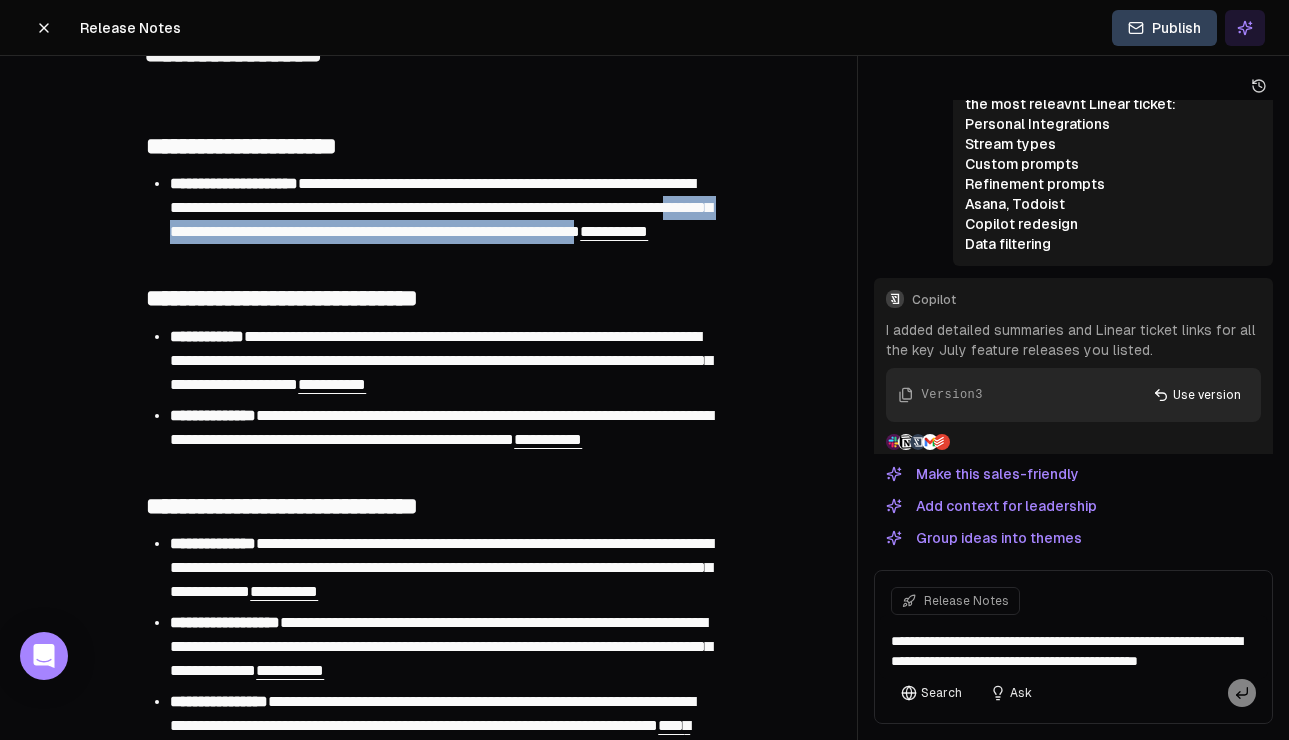 drag, startPoint x: 246, startPoint y: 277, endPoint x: 224, endPoint y: 250, distance: 34.828148 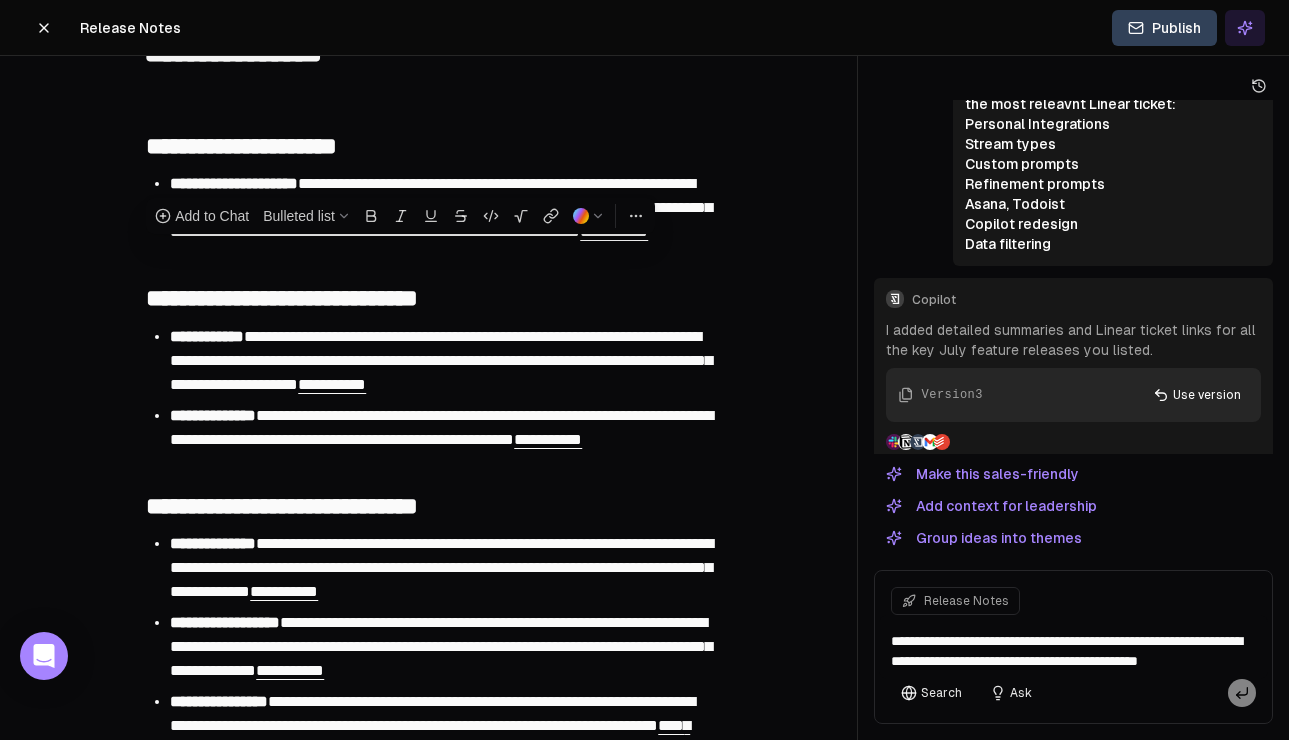 click on "**********" at bounding box center [428, 146] 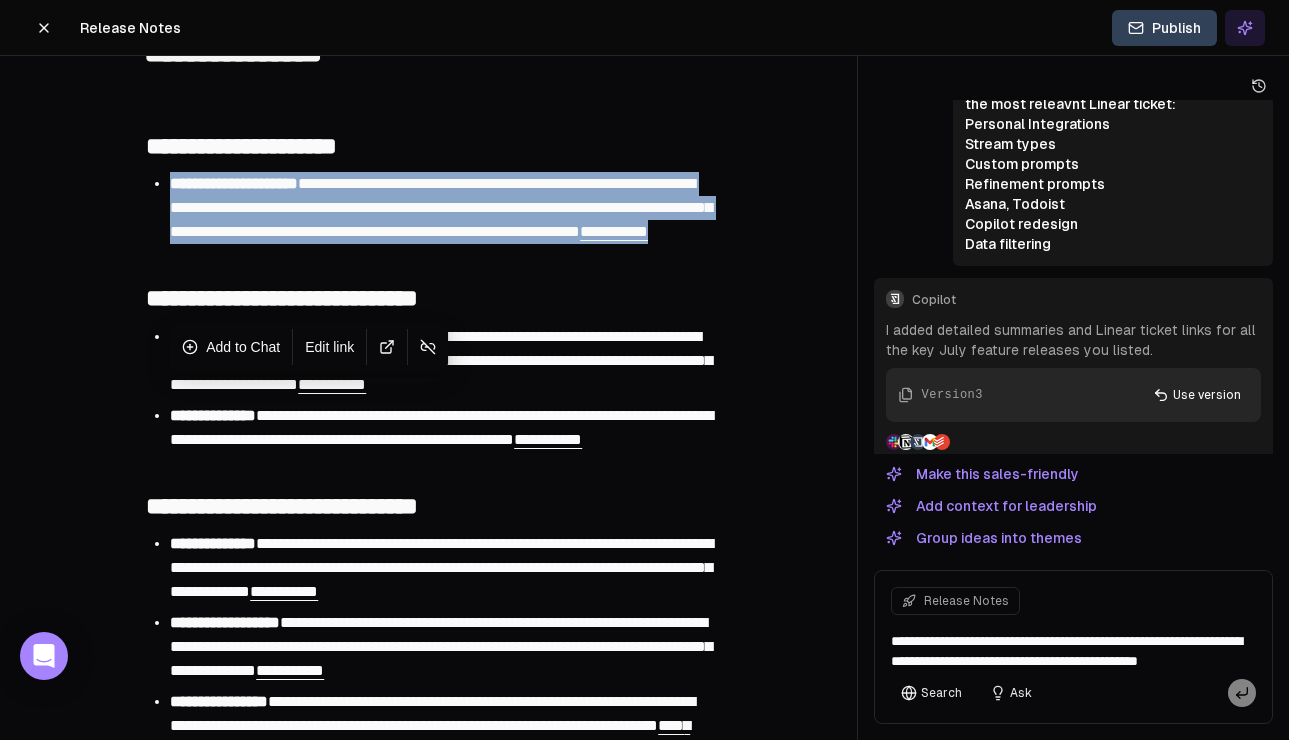 drag, startPoint x: 269, startPoint y: 299, endPoint x: 156, endPoint y: 179, distance: 164.83022 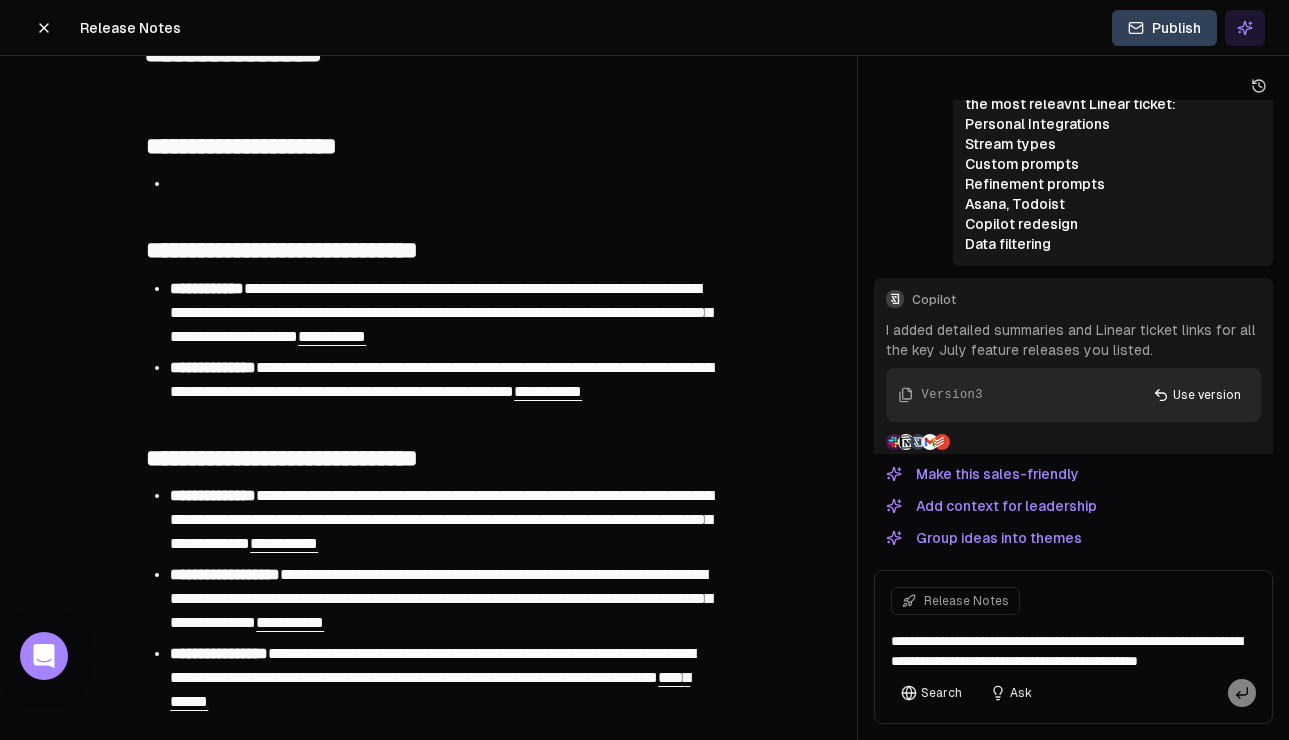 click on "**********" at bounding box center (440, 380) 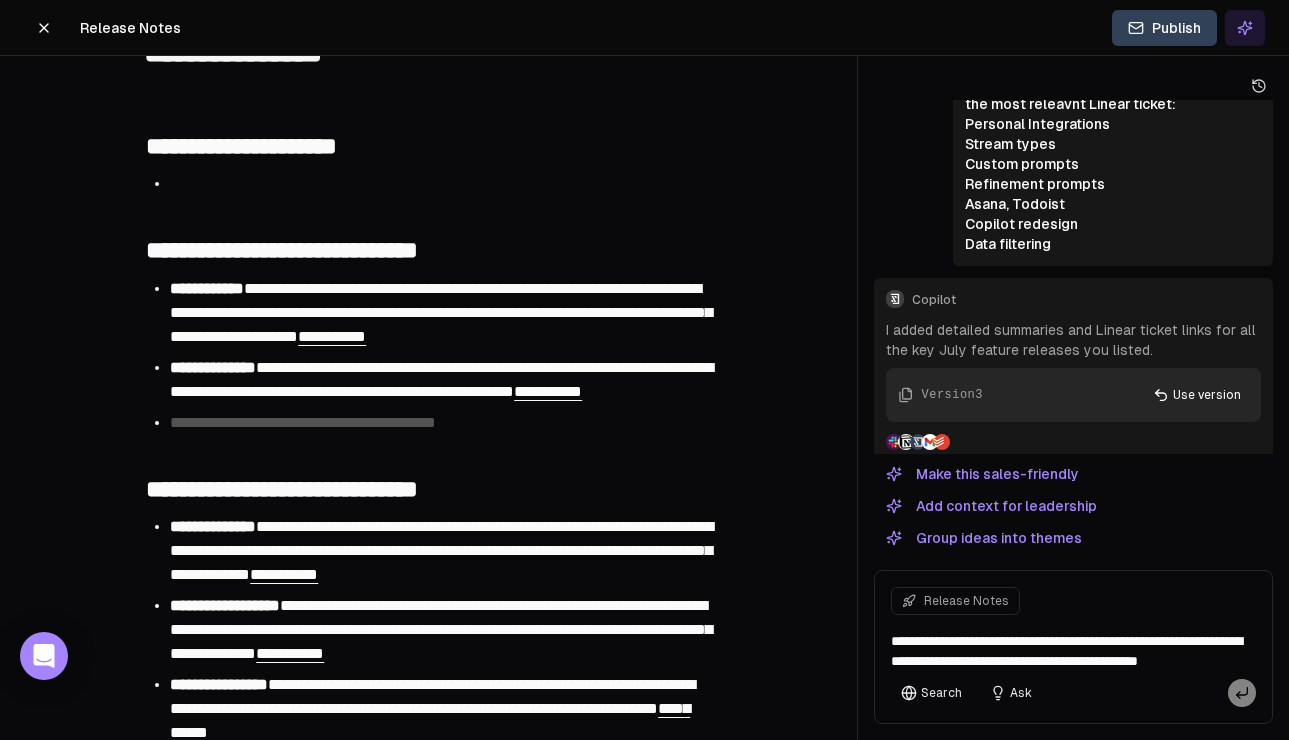 paste 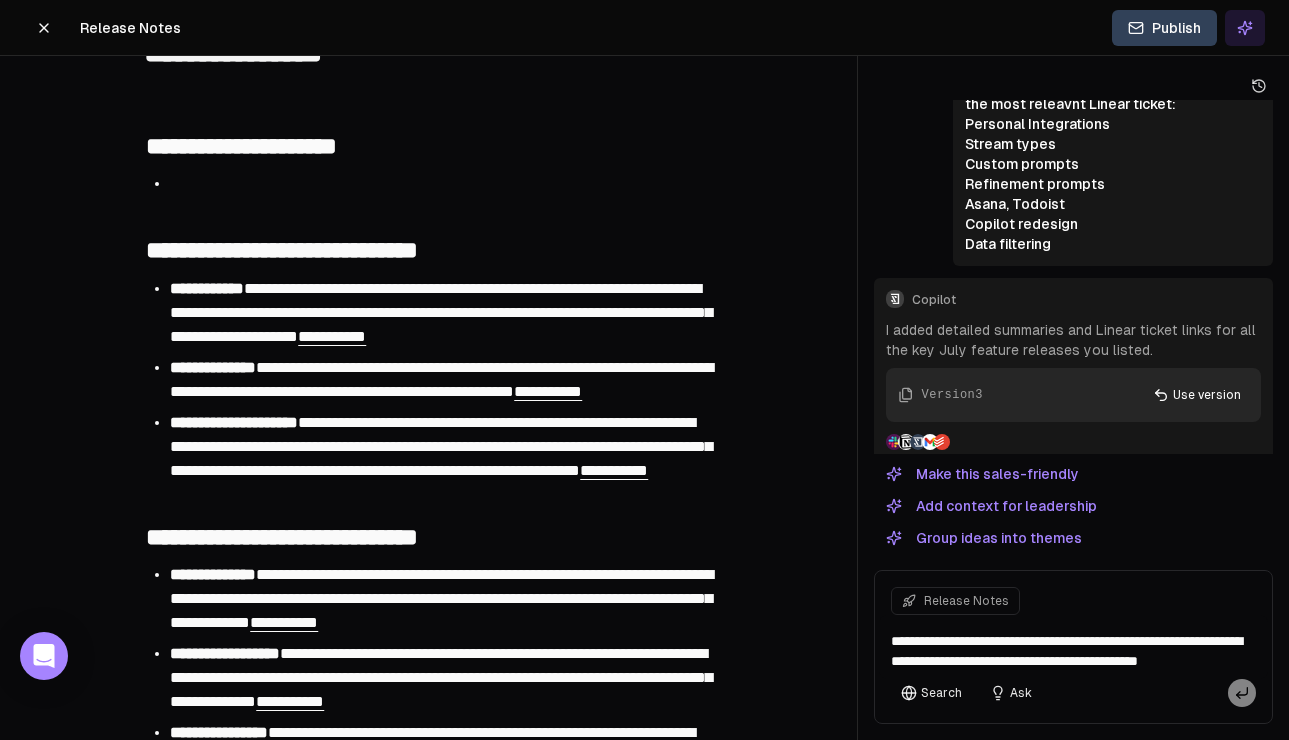 click on "**********" at bounding box center [234, 422] 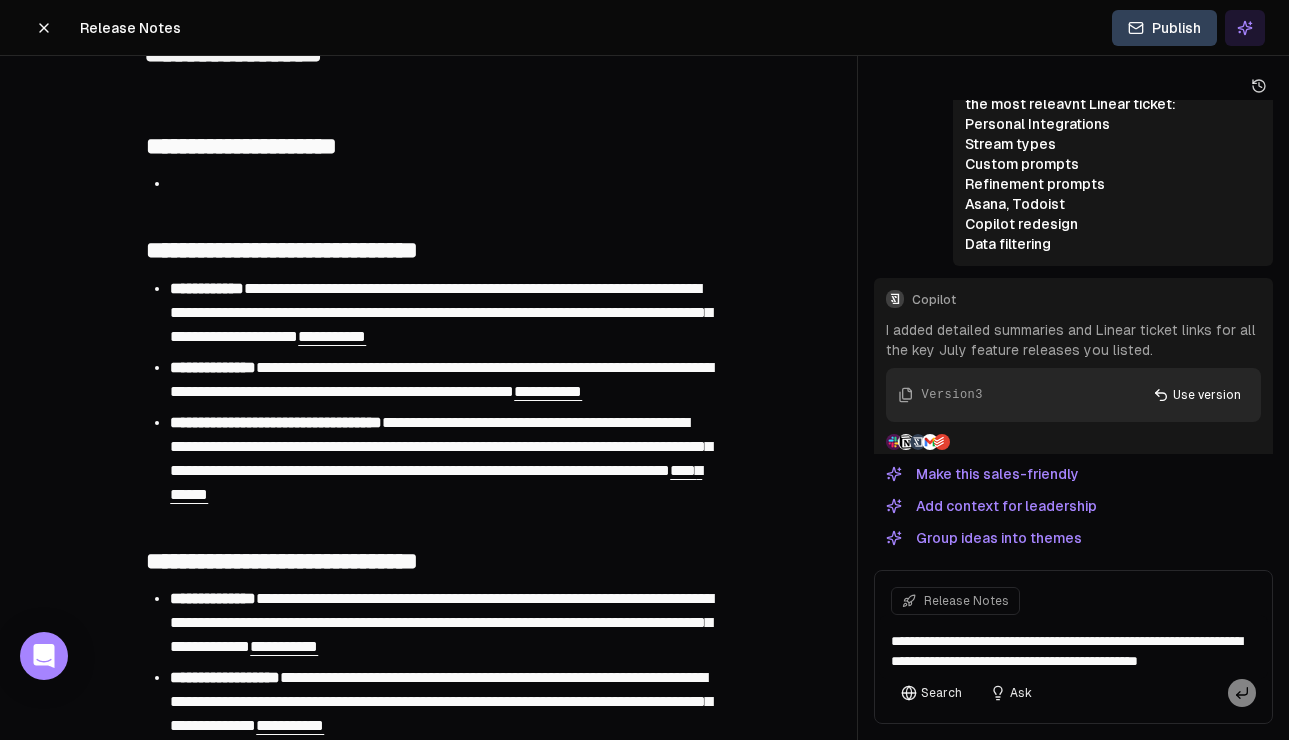 click on "﻿" at bounding box center (440, 184) 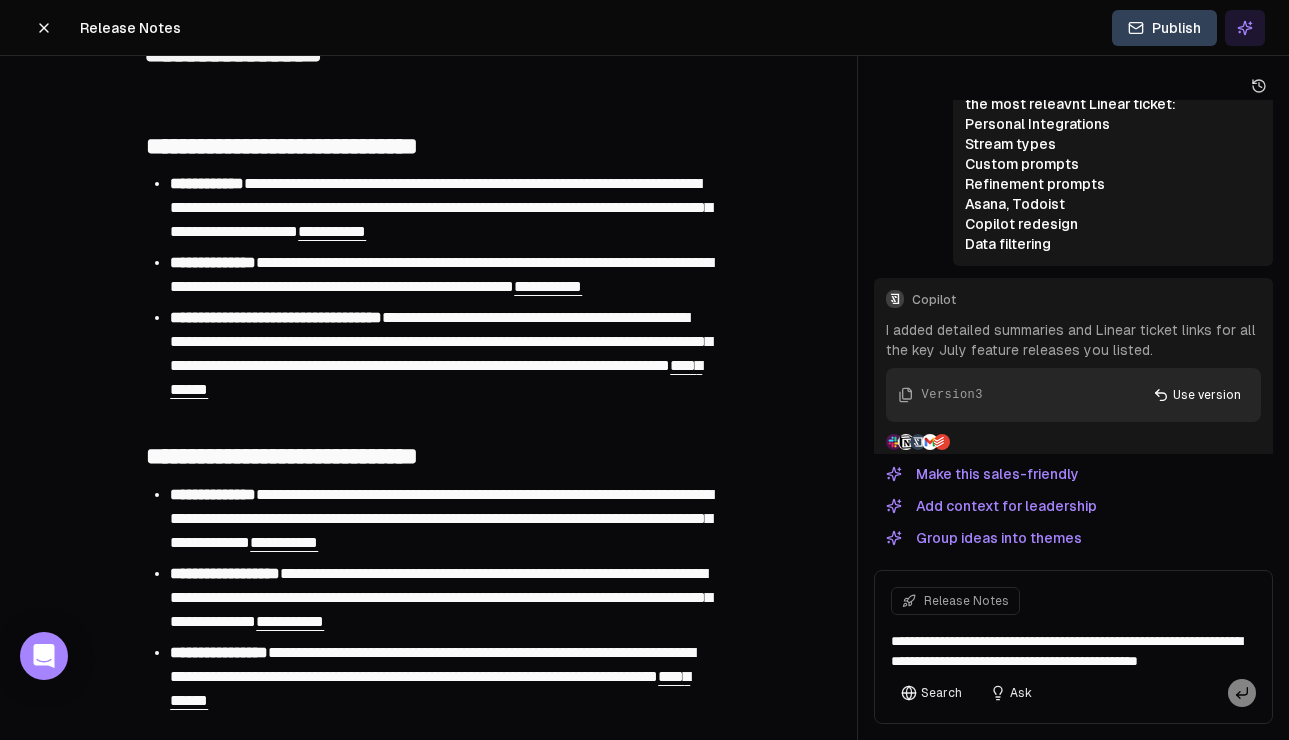 click on "**********" at bounding box center [441, 341] 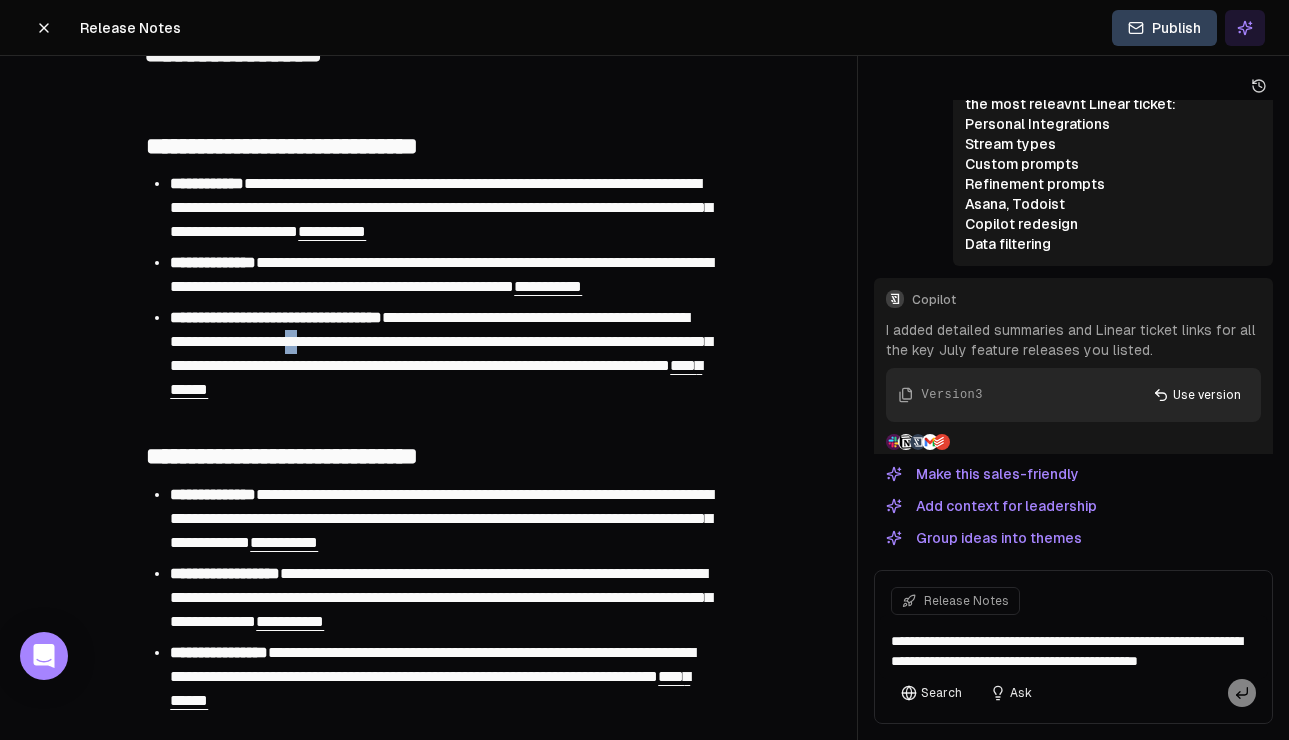 click on "**********" at bounding box center [441, 341] 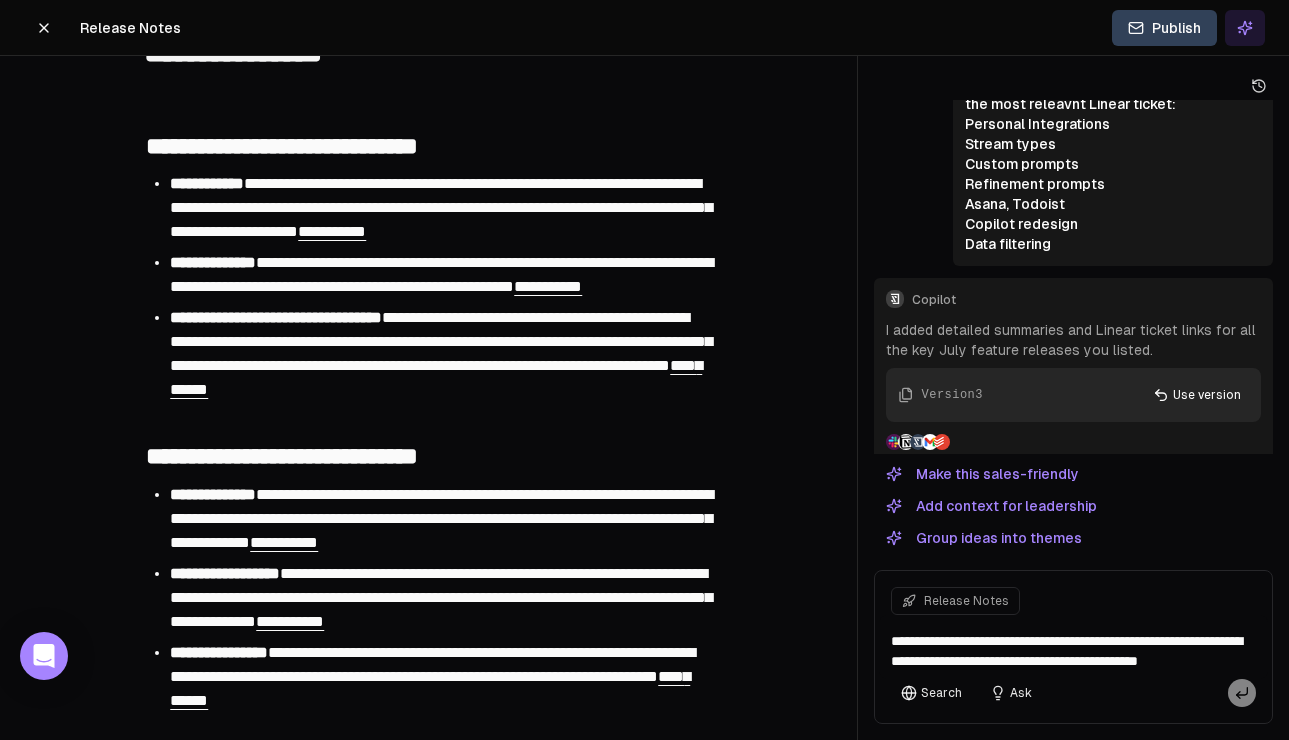 click on "**********" at bounding box center [441, 341] 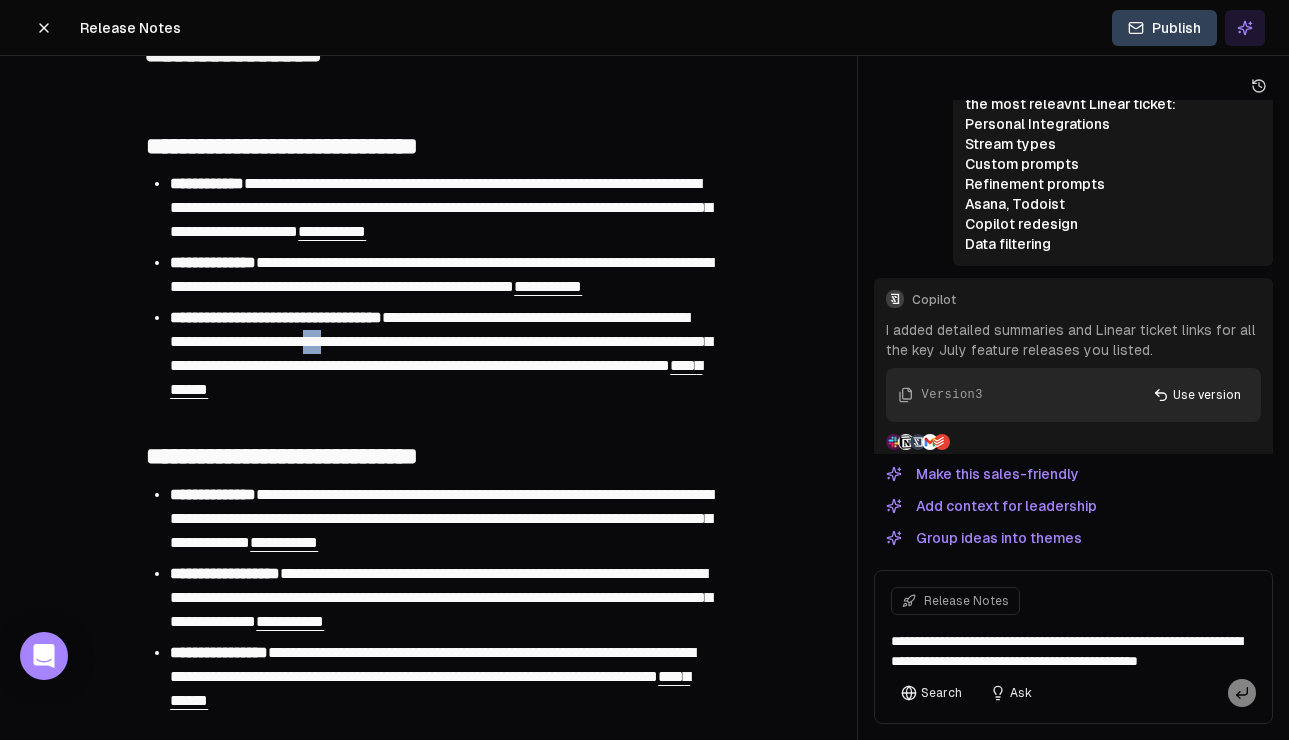 click on "**********" at bounding box center (441, 341) 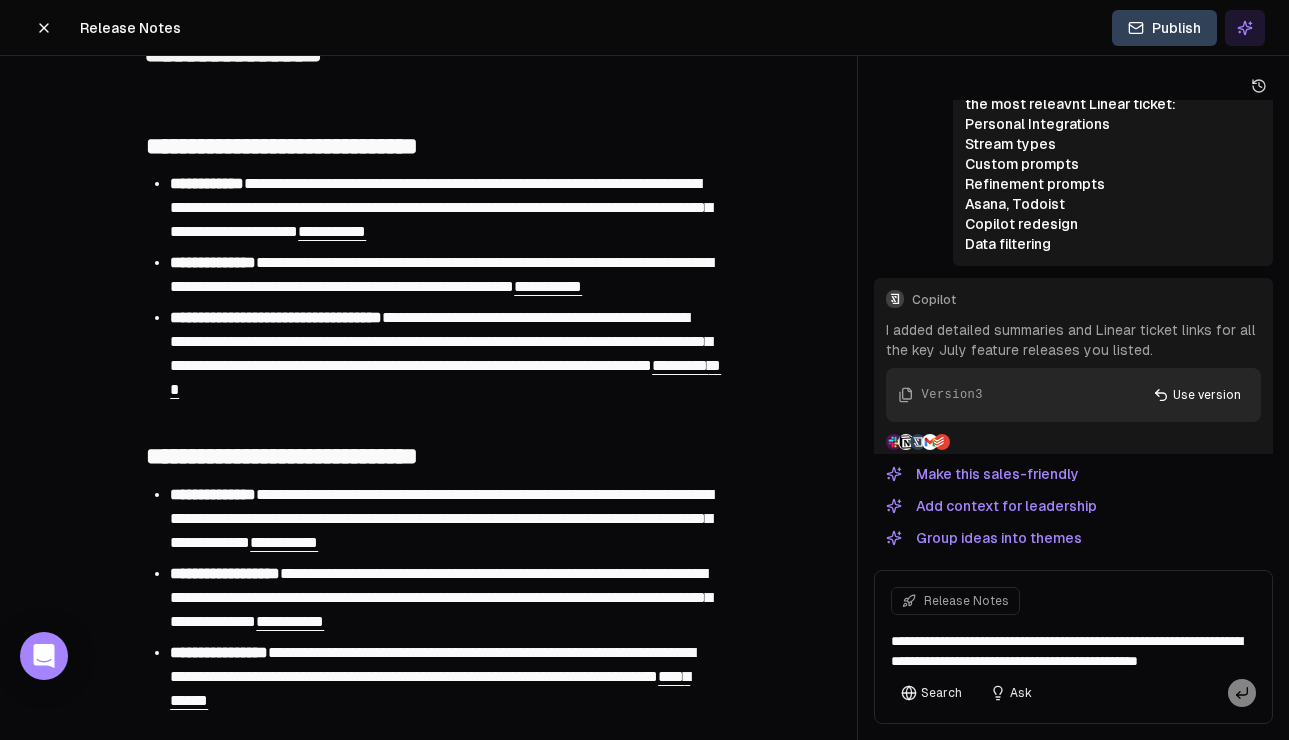 click on "**********" at bounding box center (441, 341) 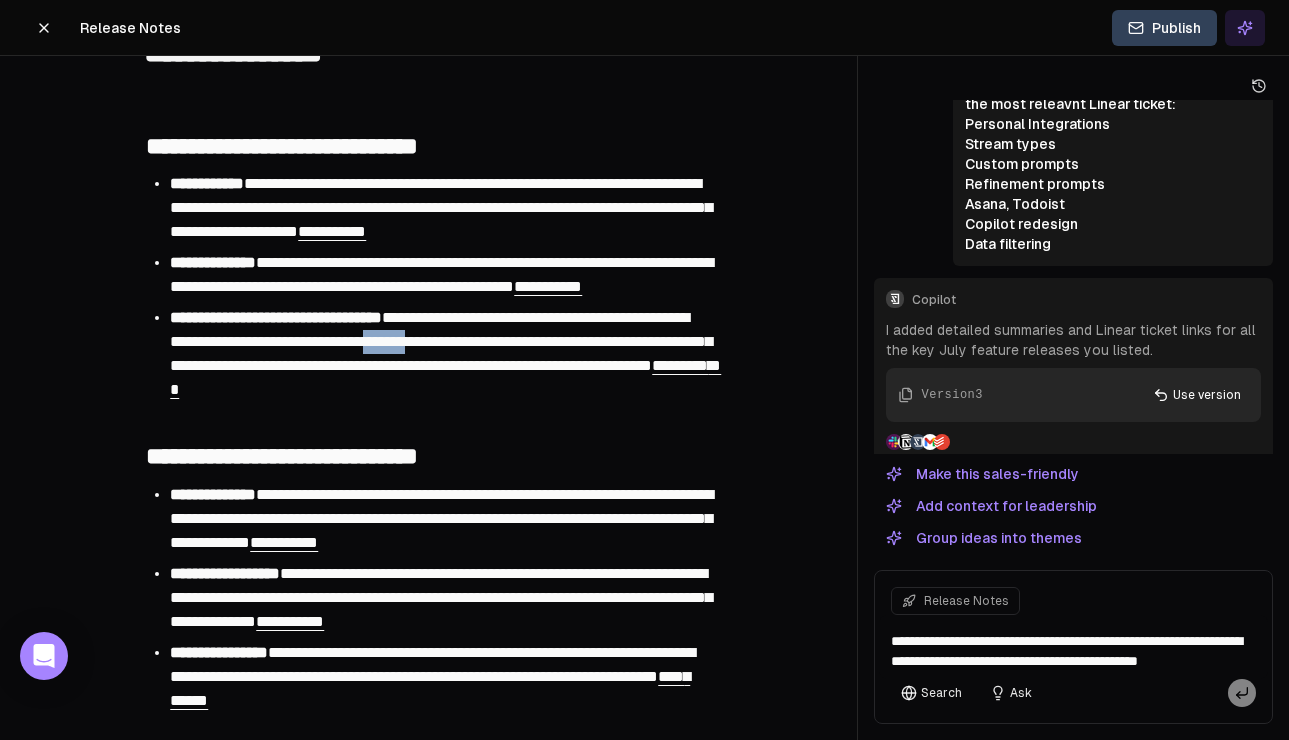 click on "**********" at bounding box center (441, 341) 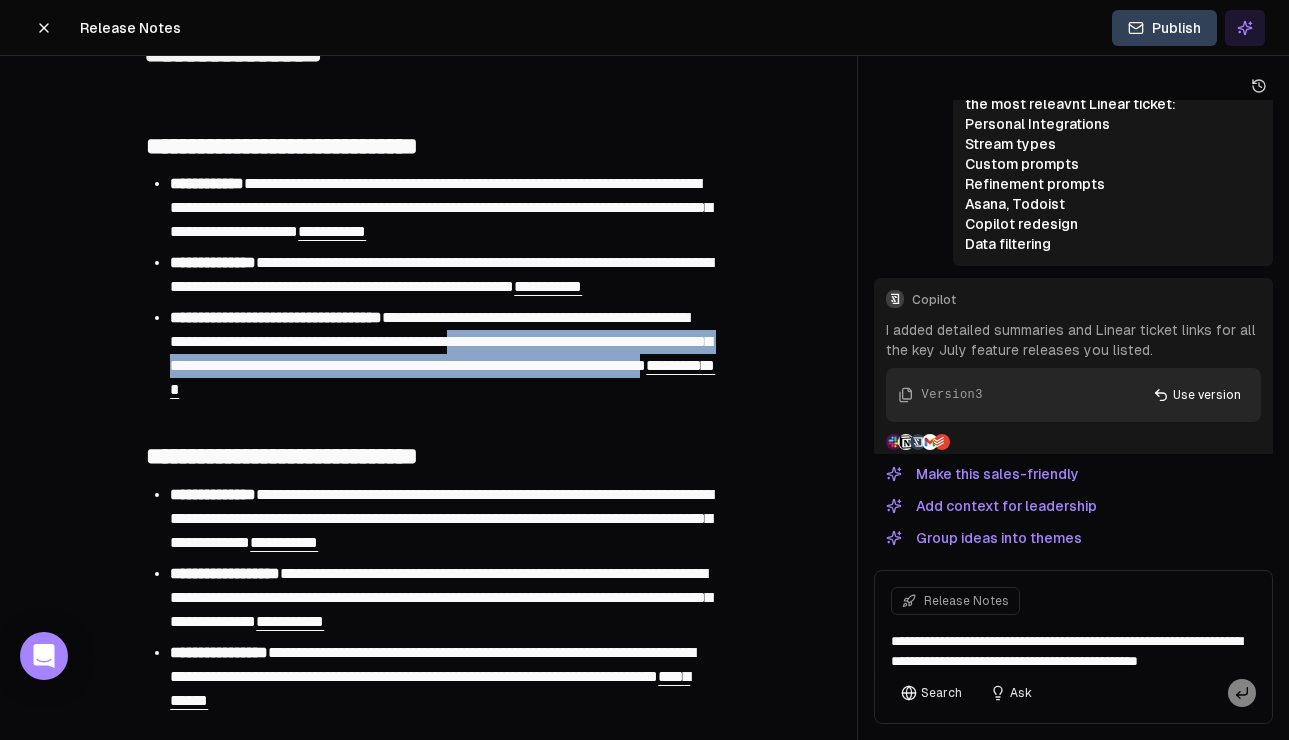 drag, startPoint x: 334, startPoint y: 461, endPoint x: 699, endPoint y: 490, distance: 366.15024 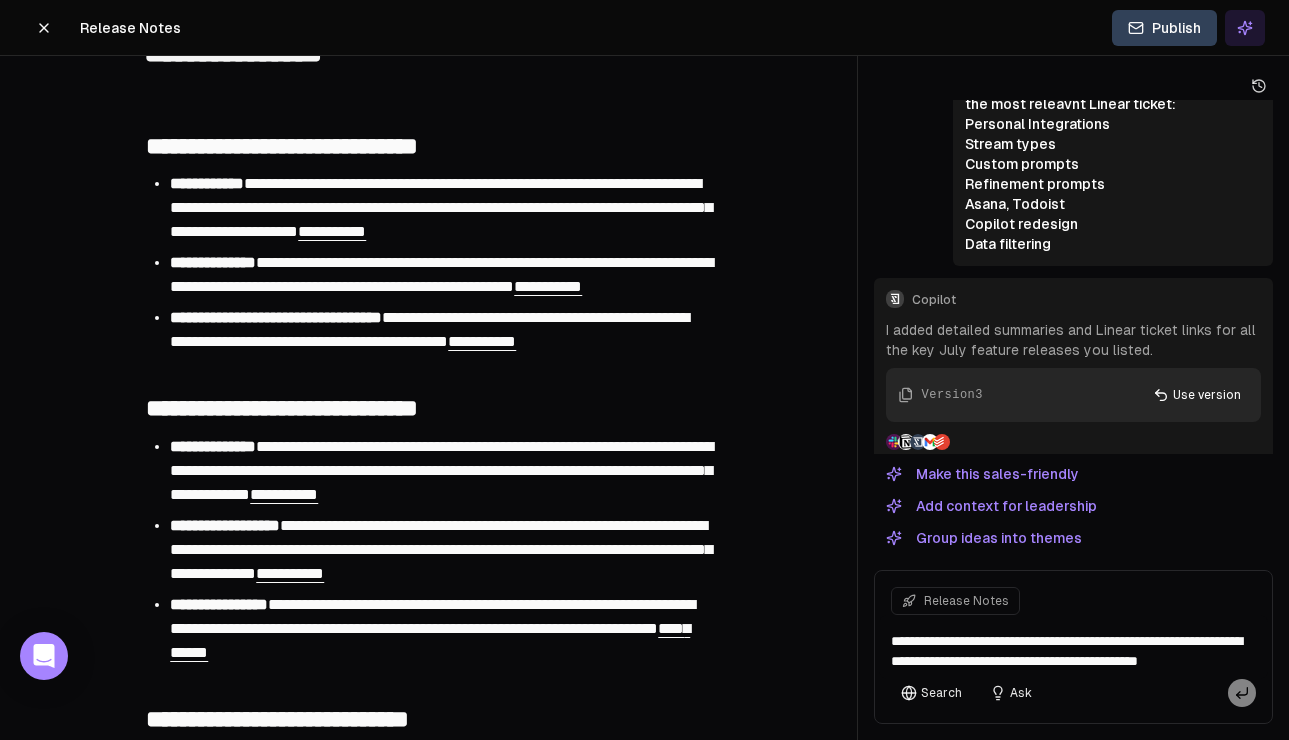 click on "**********" at bounding box center [440, 275] 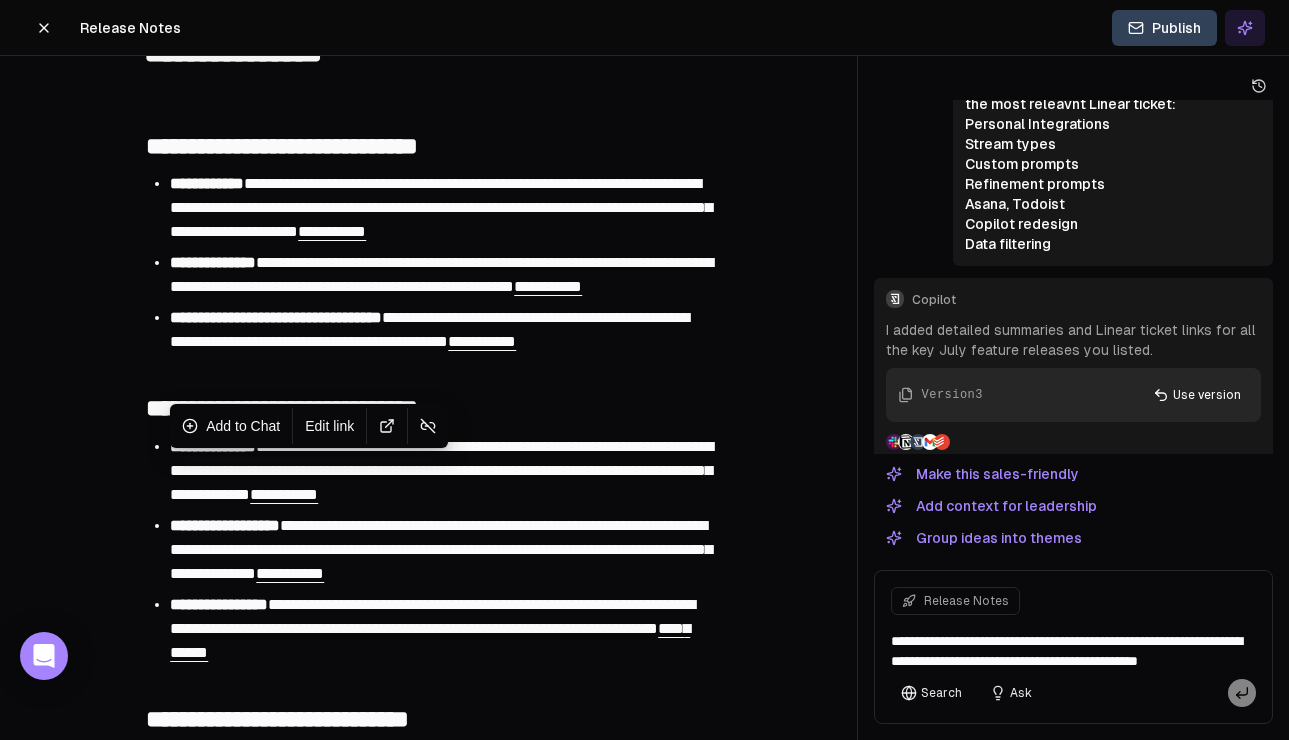 click on "**********" at bounding box center (548, 286) 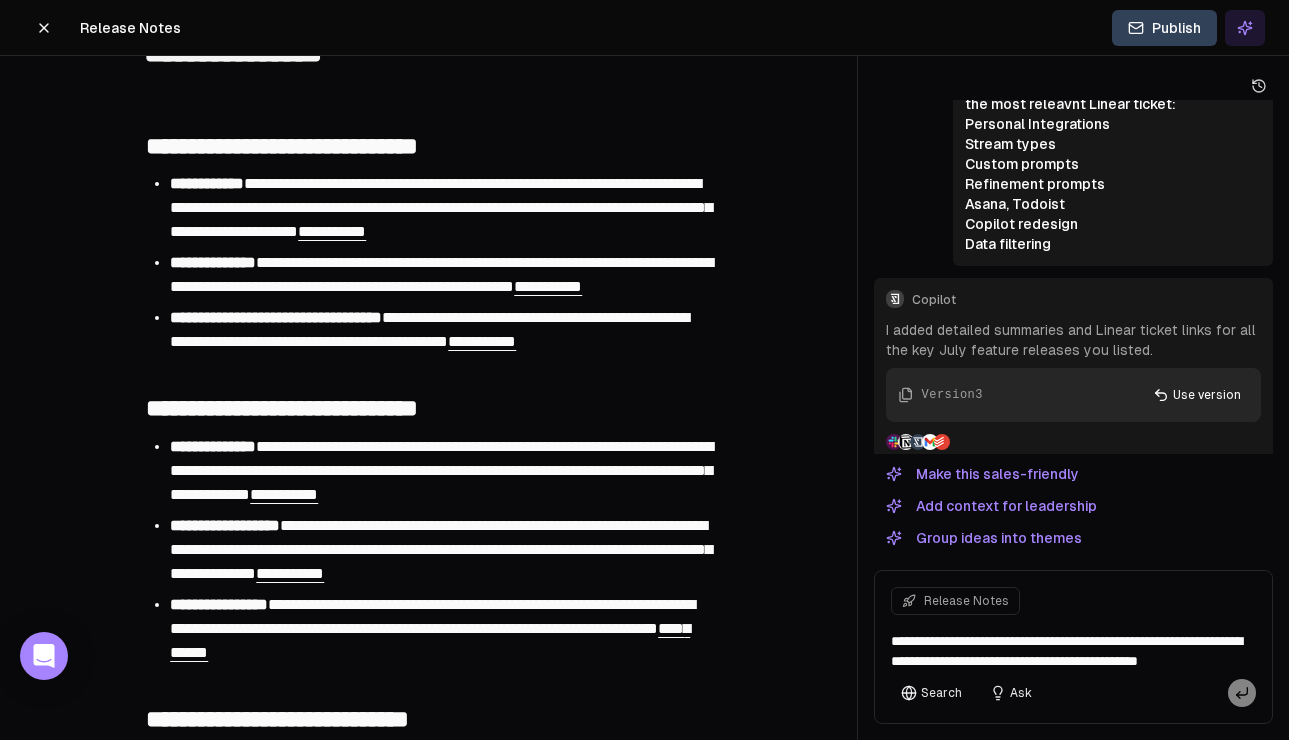 click on "**********" at bounding box center (440, 208) 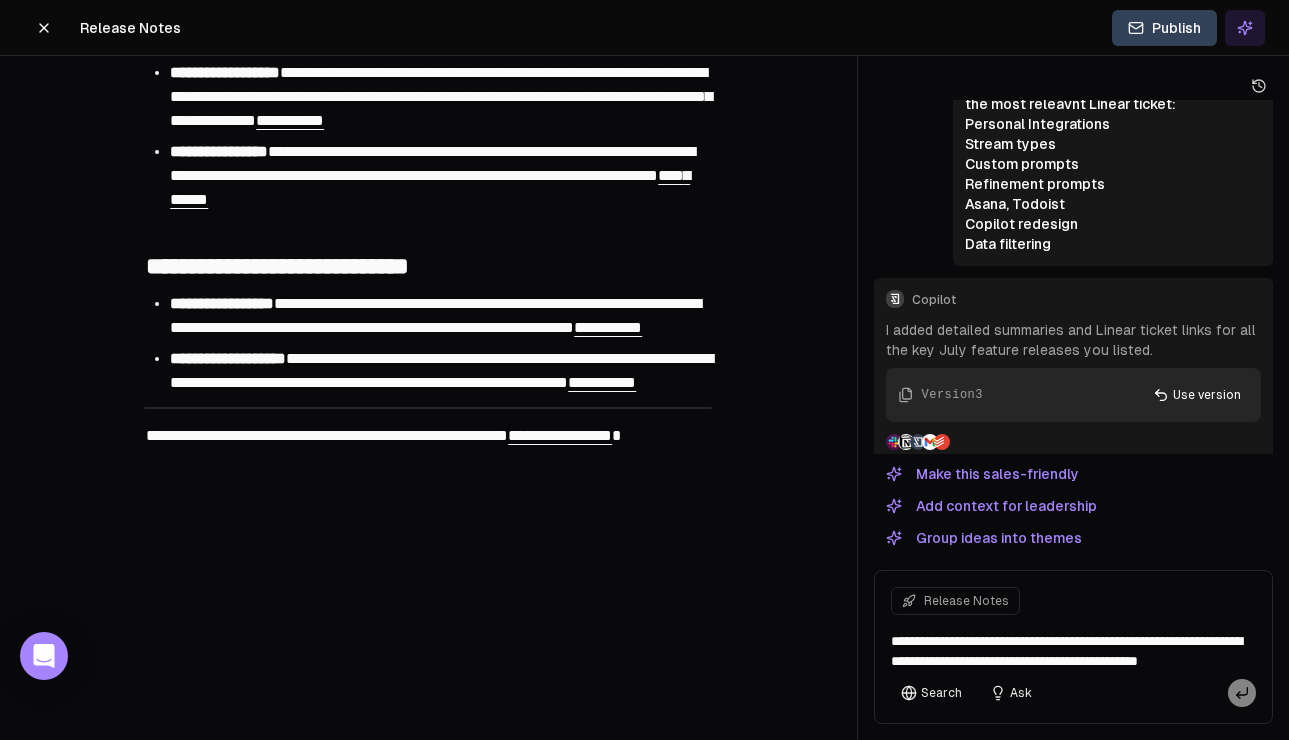 scroll, scrollTop: 705, scrollLeft: 0, axis: vertical 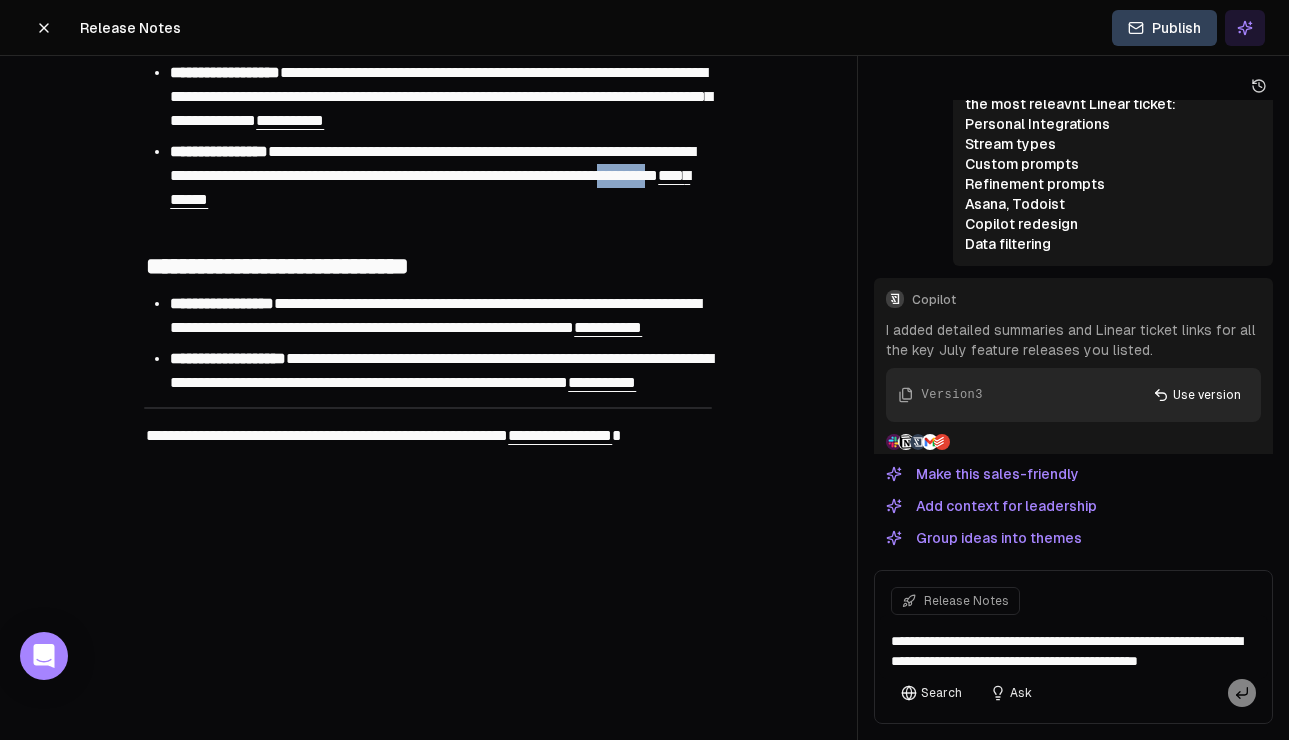 click on "**********" at bounding box center (432, 163) 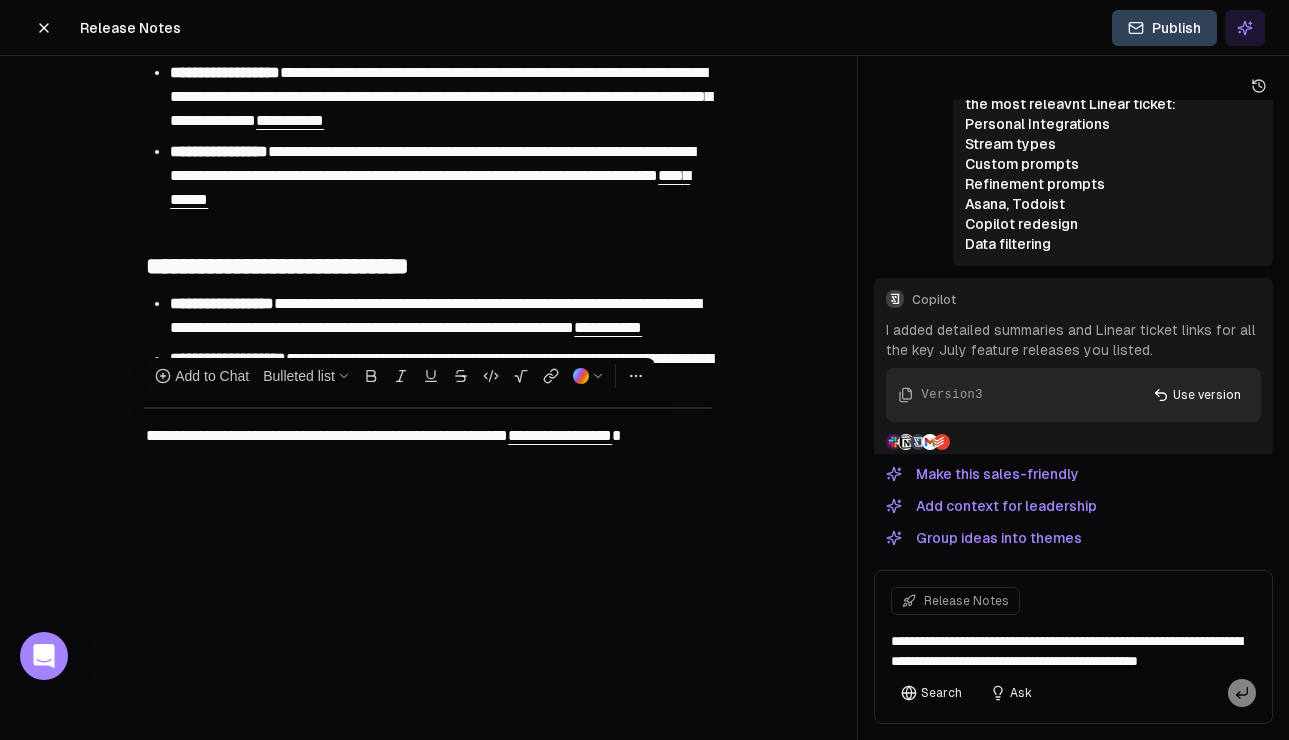 click on "**********" at bounding box center (440, 176) 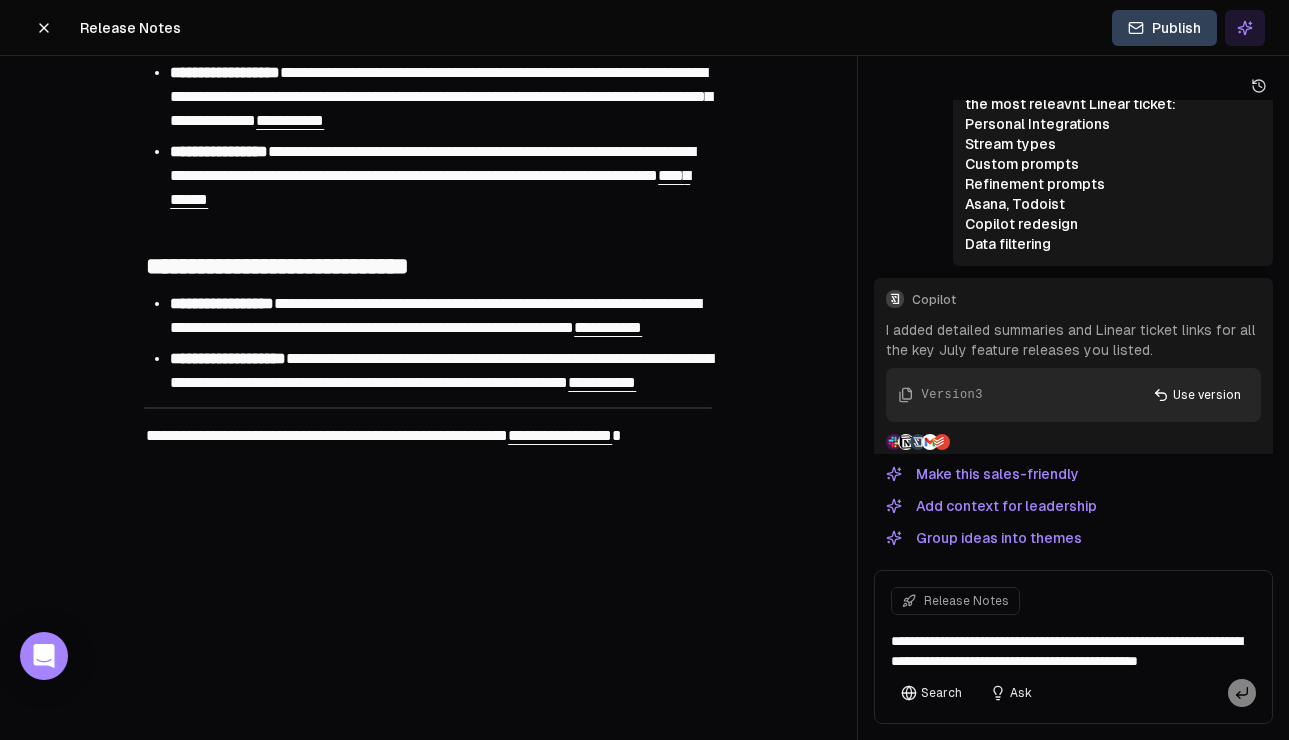 click on "**********" at bounding box center (432, 163) 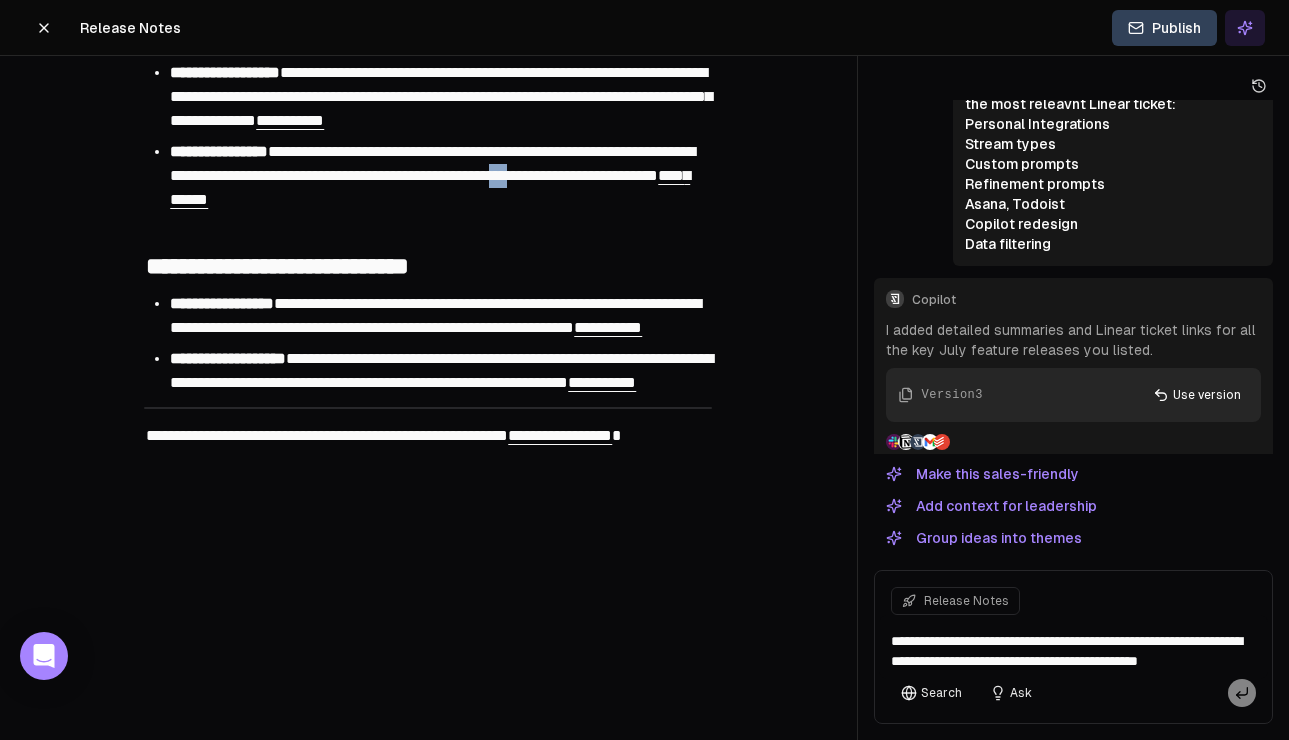 click on "**********" at bounding box center [432, 163] 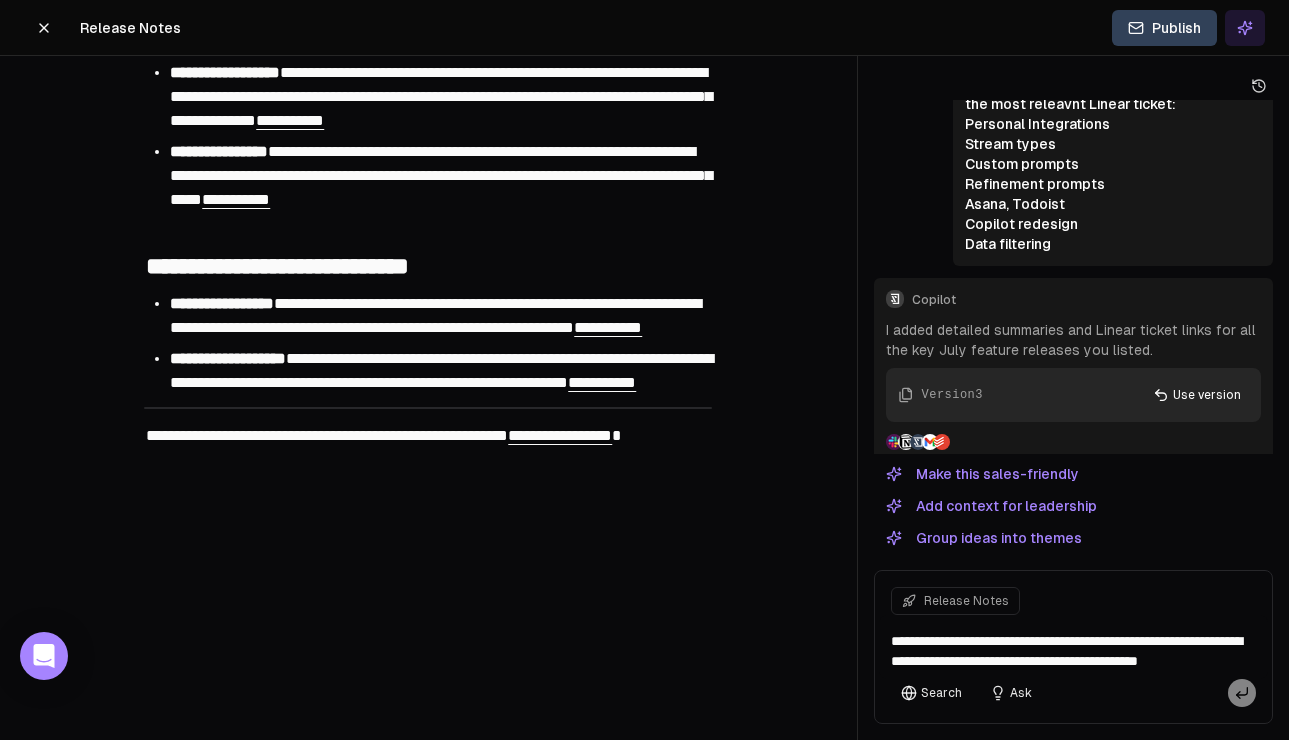 click on "**********" at bounding box center [441, 175] 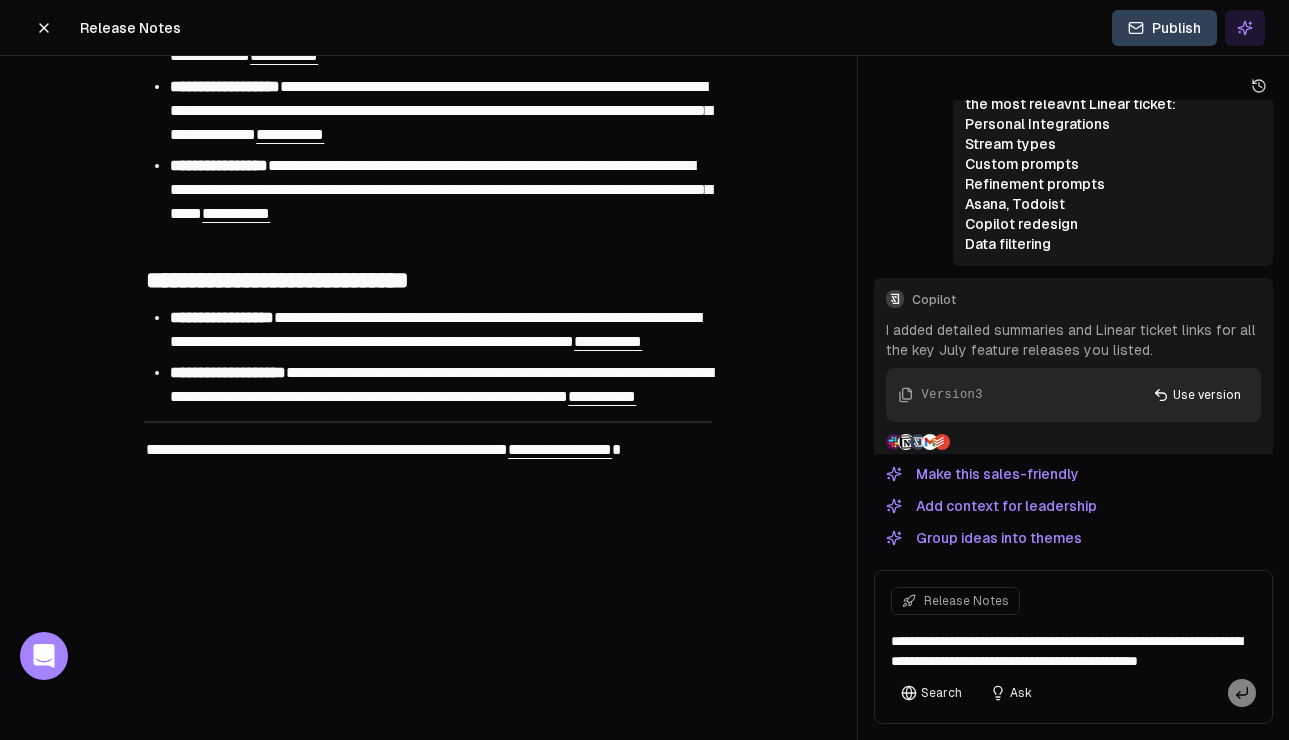 scroll, scrollTop: 610, scrollLeft: 0, axis: vertical 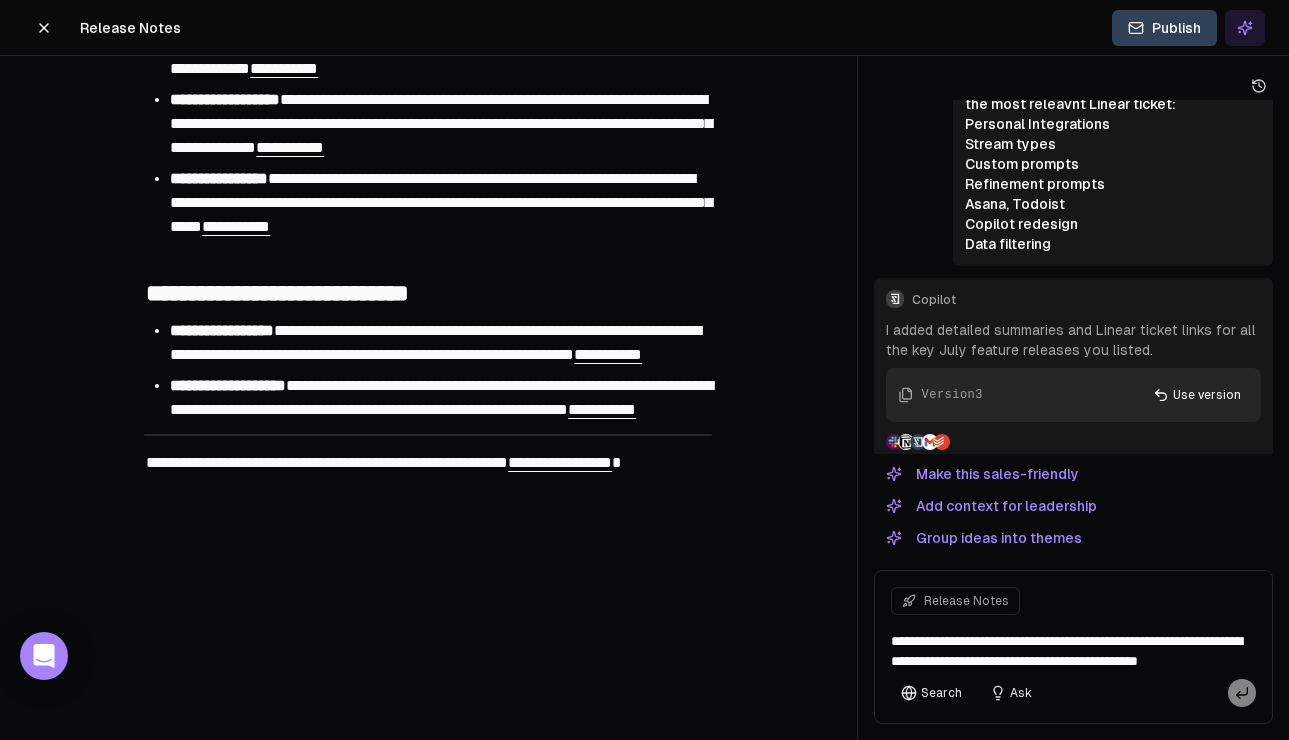 click on "**********" at bounding box center (440, 45) 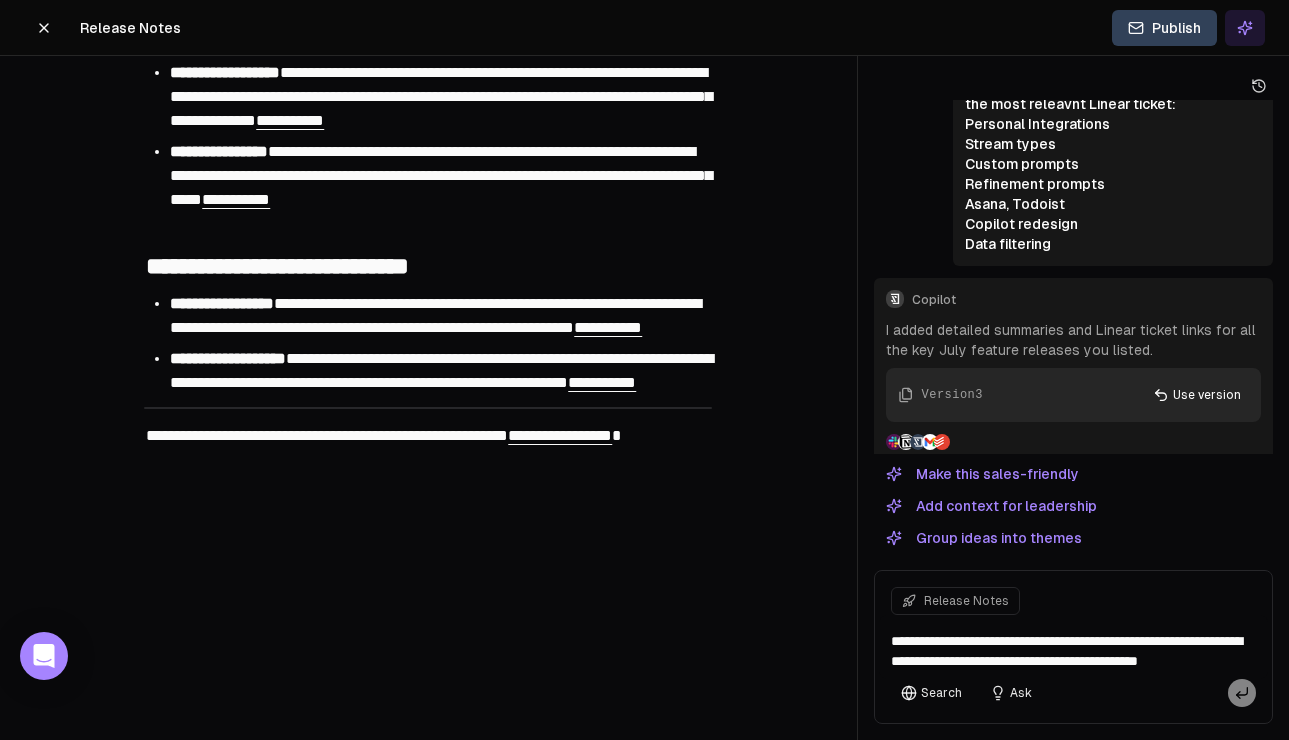 scroll, scrollTop: 746, scrollLeft: 0, axis: vertical 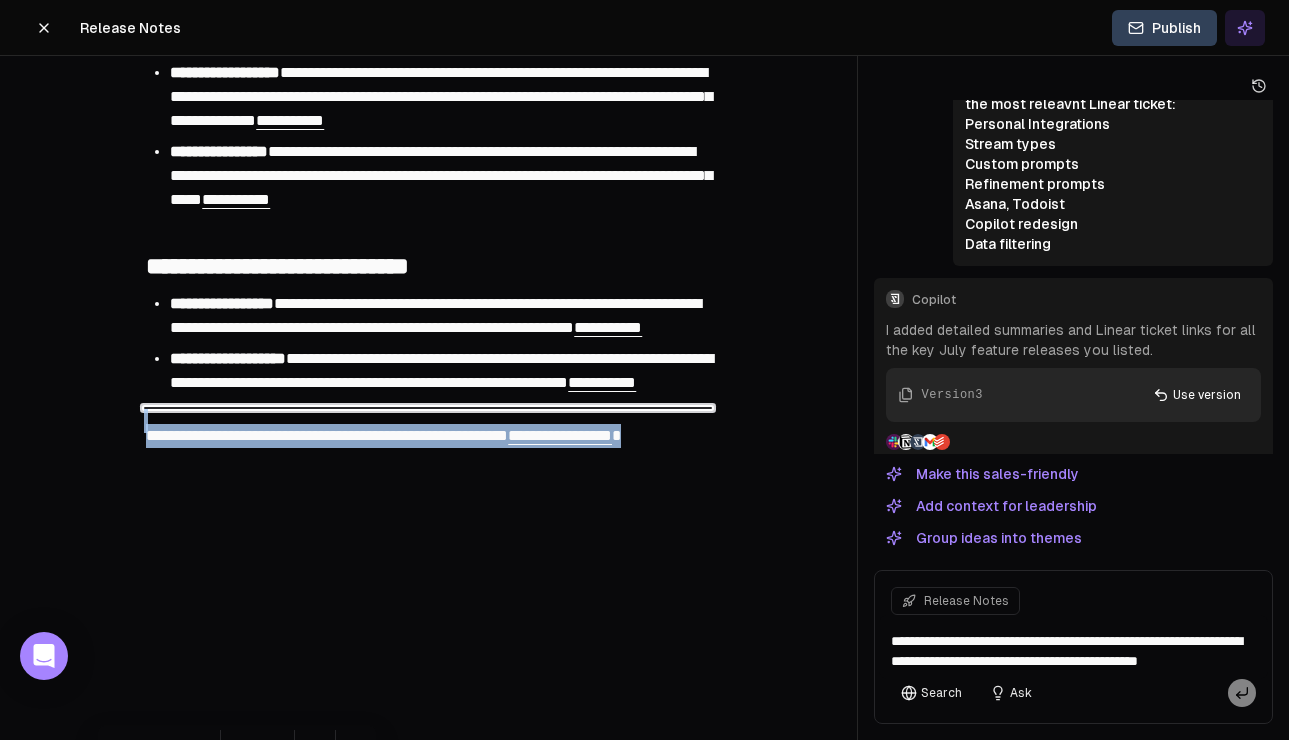 drag, startPoint x: 367, startPoint y: 548, endPoint x: 125, endPoint y: 470, distance: 254.2597 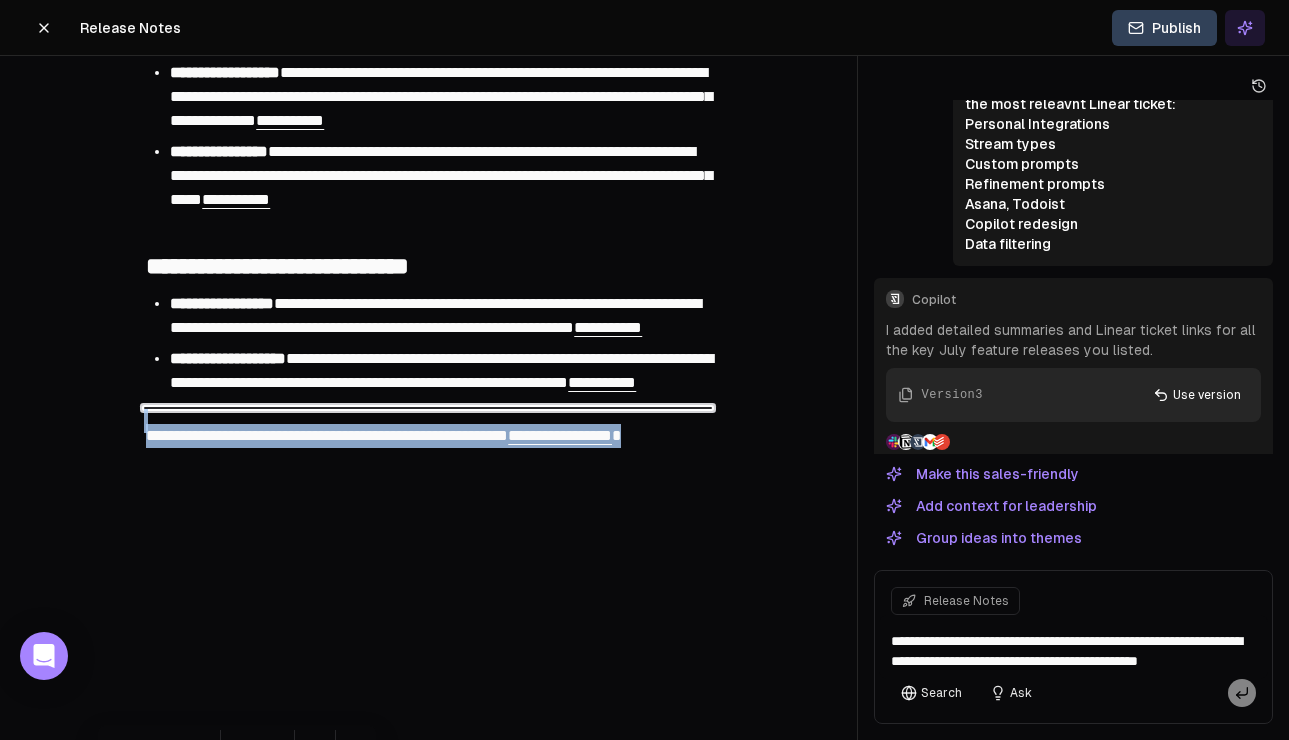 click on "**********" at bounding box center (428, 182) 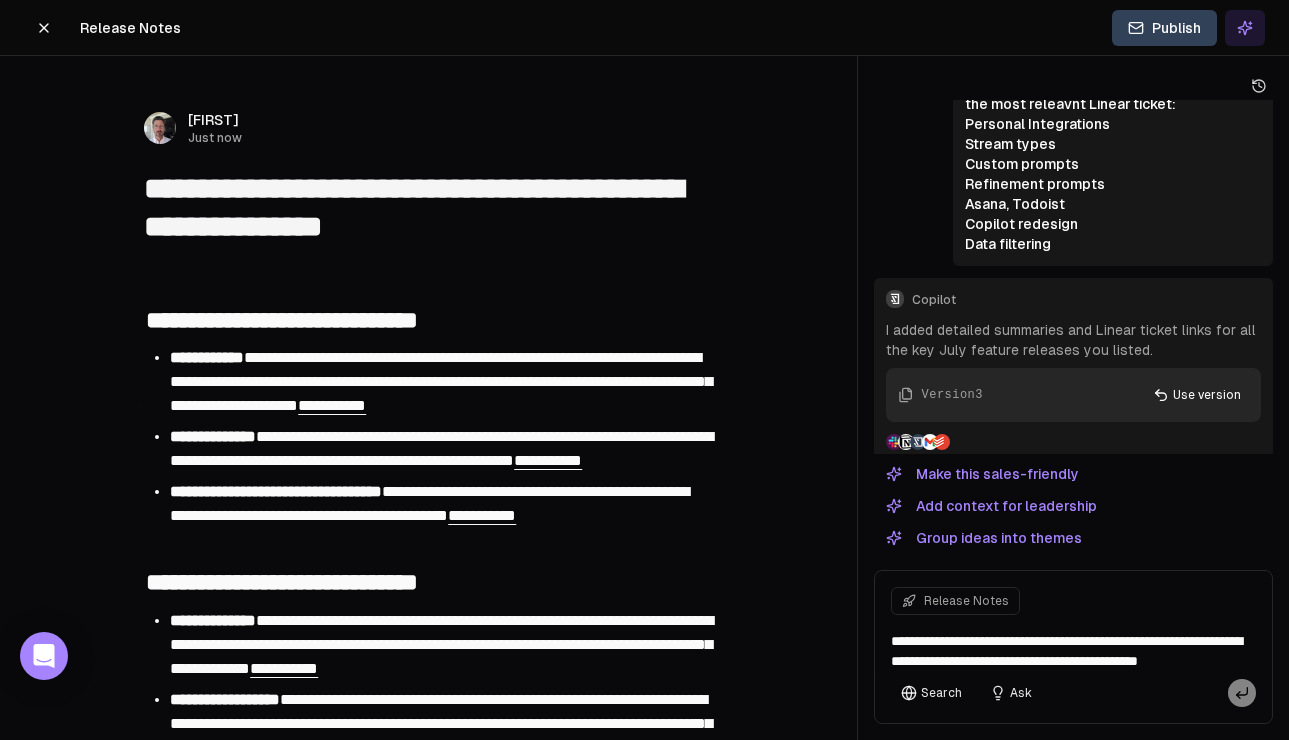 scroll, scrollTop: 0, scrollLeft: 0, axis: both 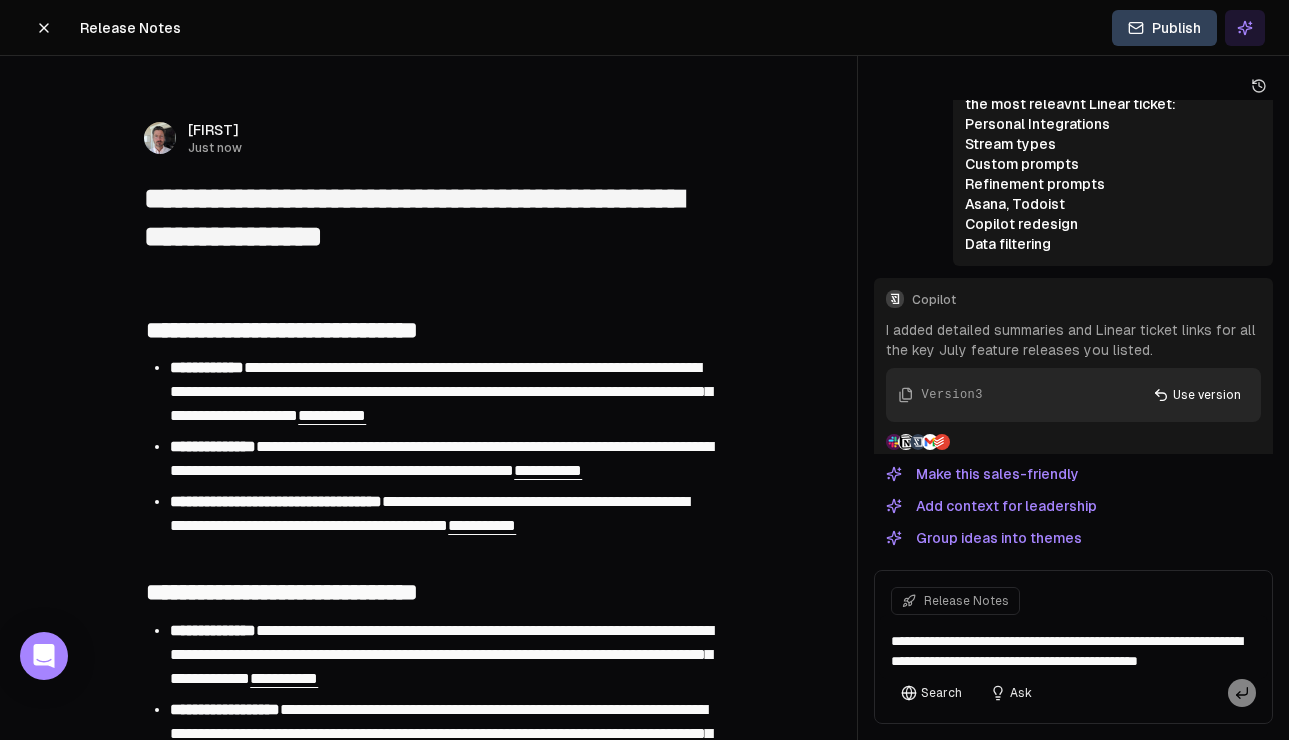 click on "**********" at bounding box center [428, 217] 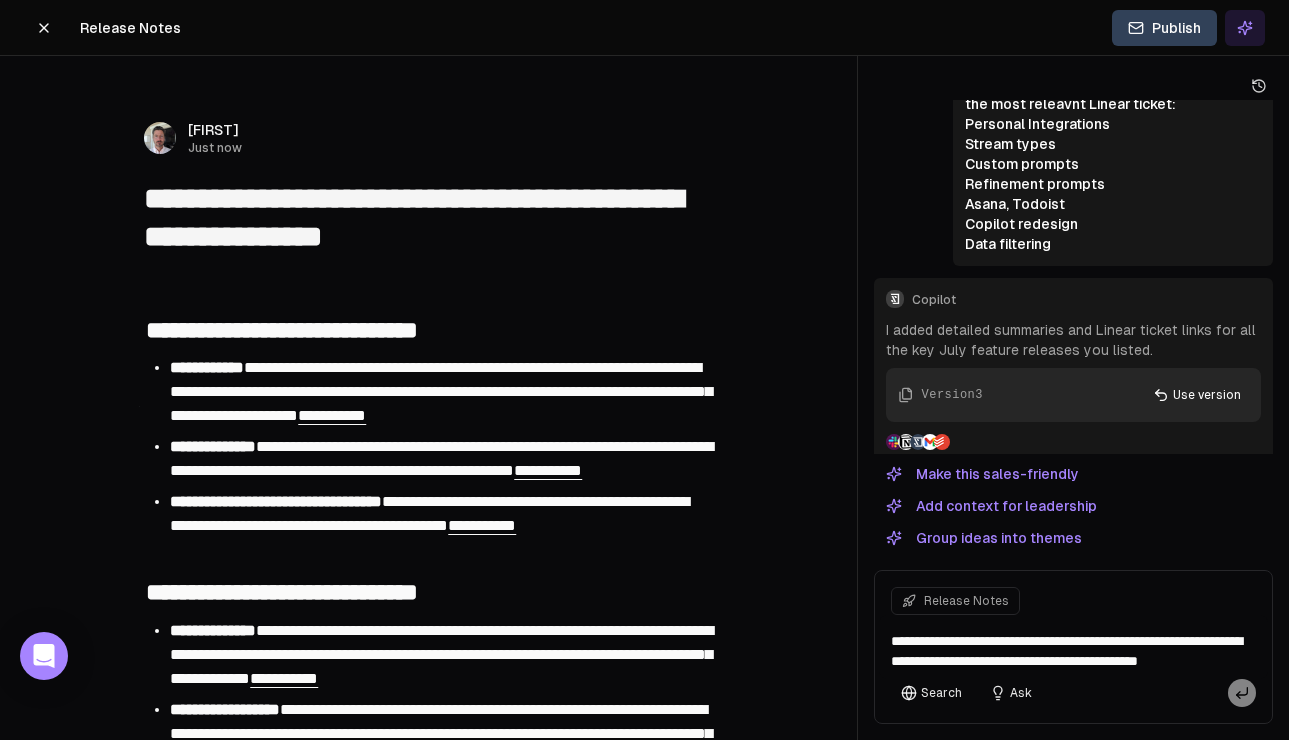 click on "**********" at bounding box center (428, 217) 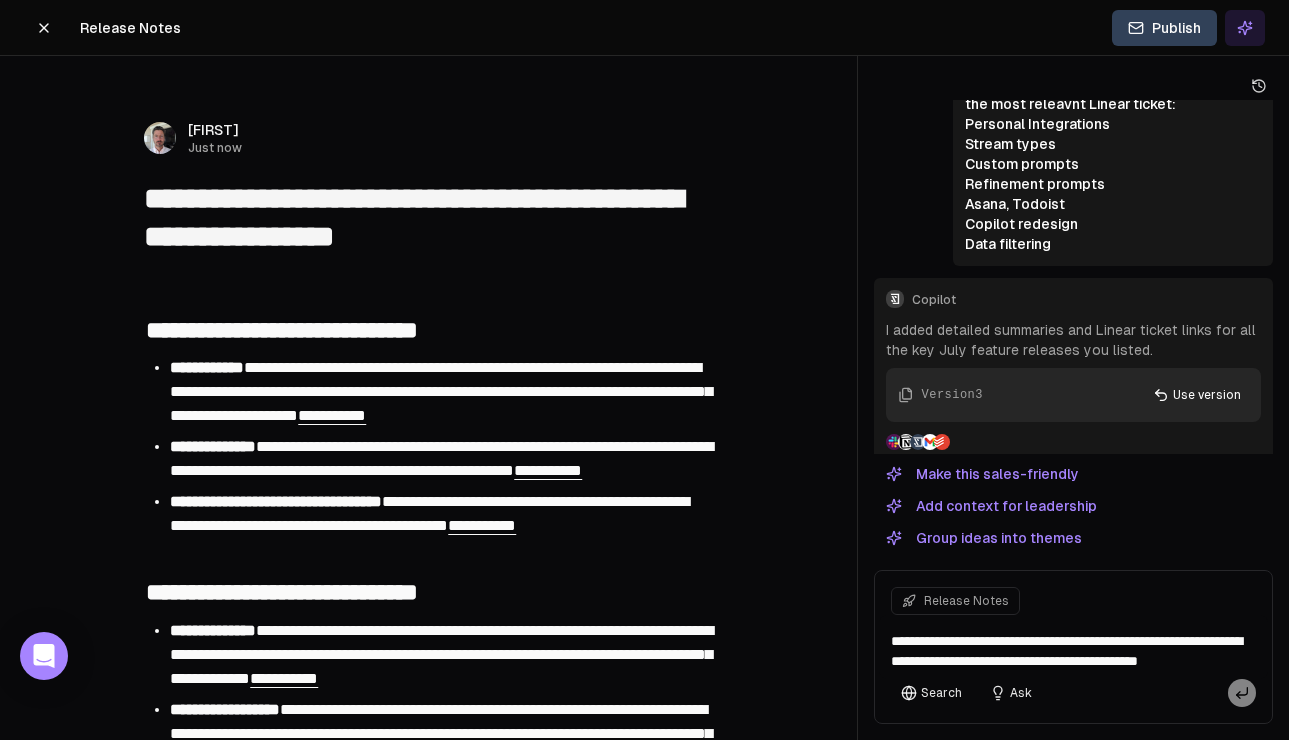 type on "**********" 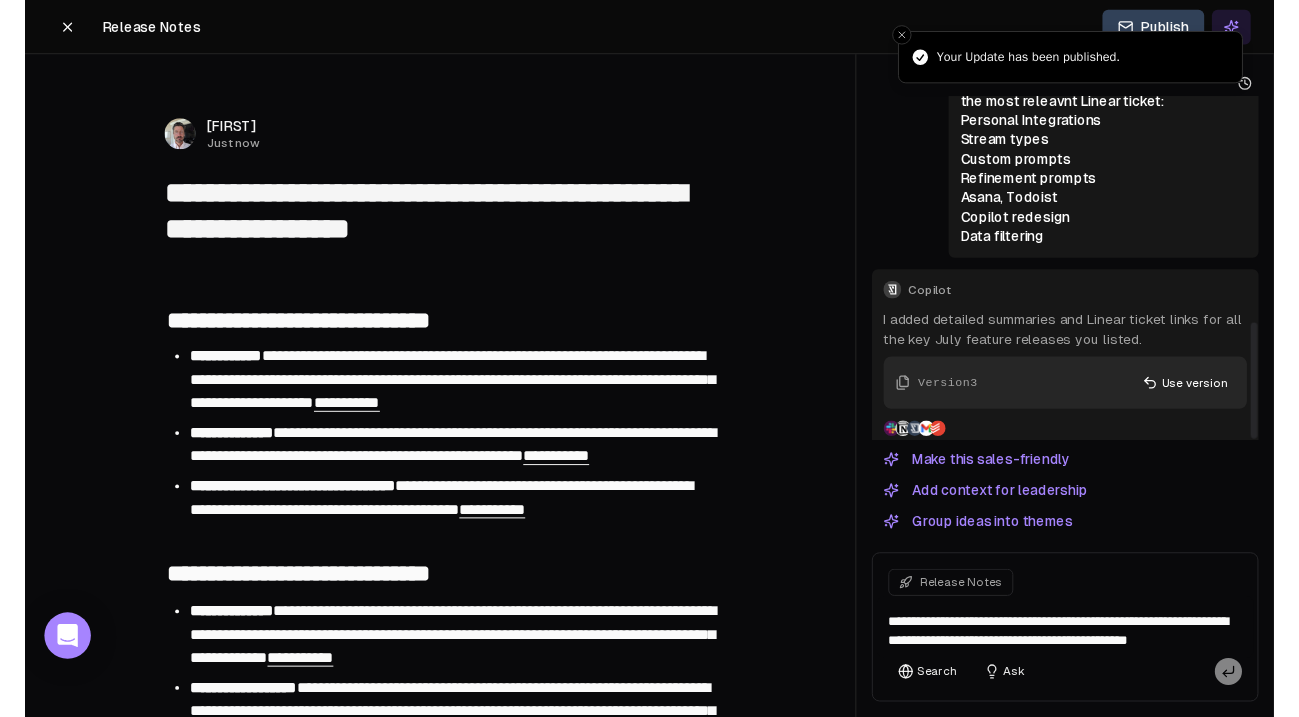 scroll, scrollTop: 0, scrollLeft: 0, axis: both 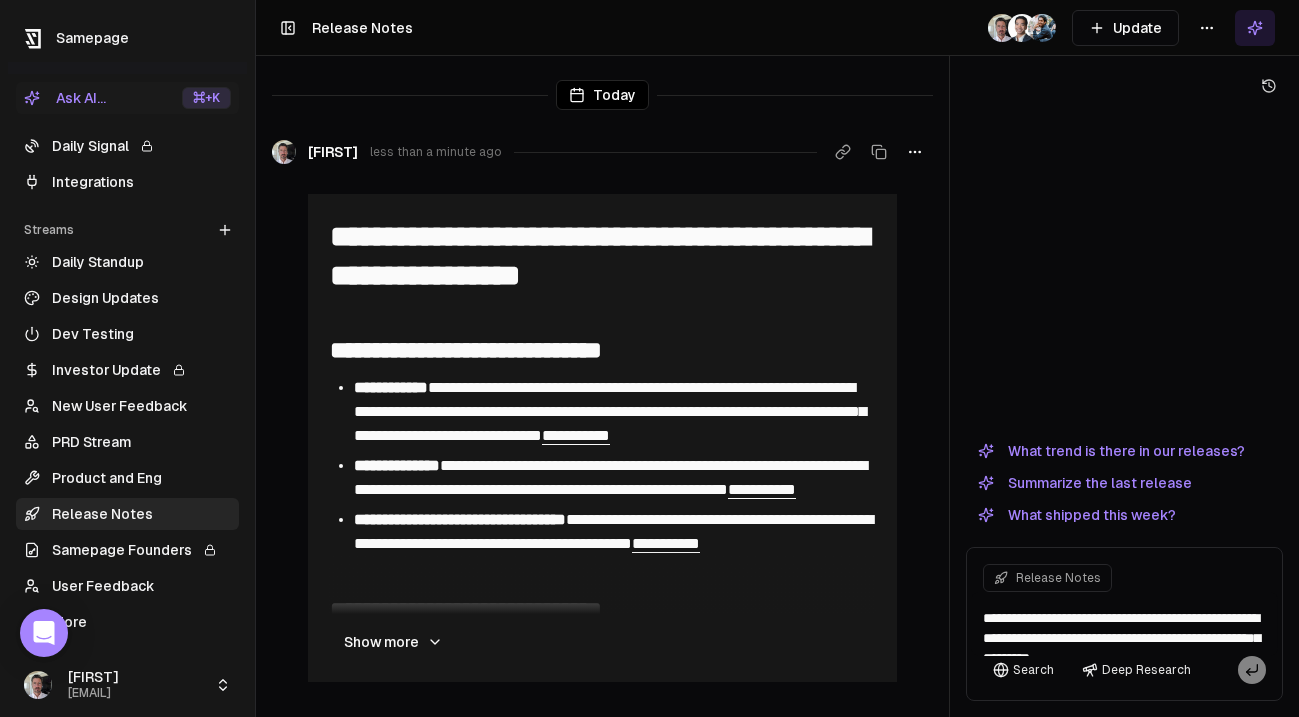 click on "Integrations" at bounding box center (127, 182) 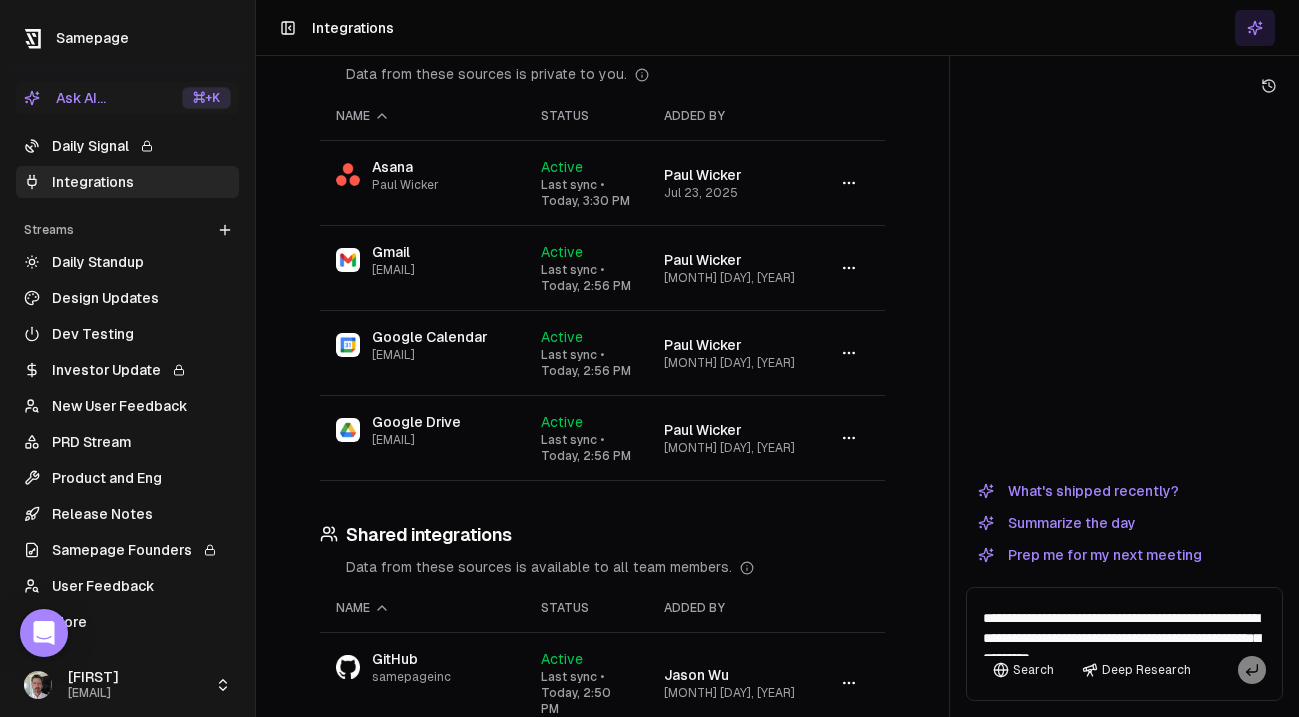 scroll, scrollTop: 0, scrollLeft: 0, axis: both 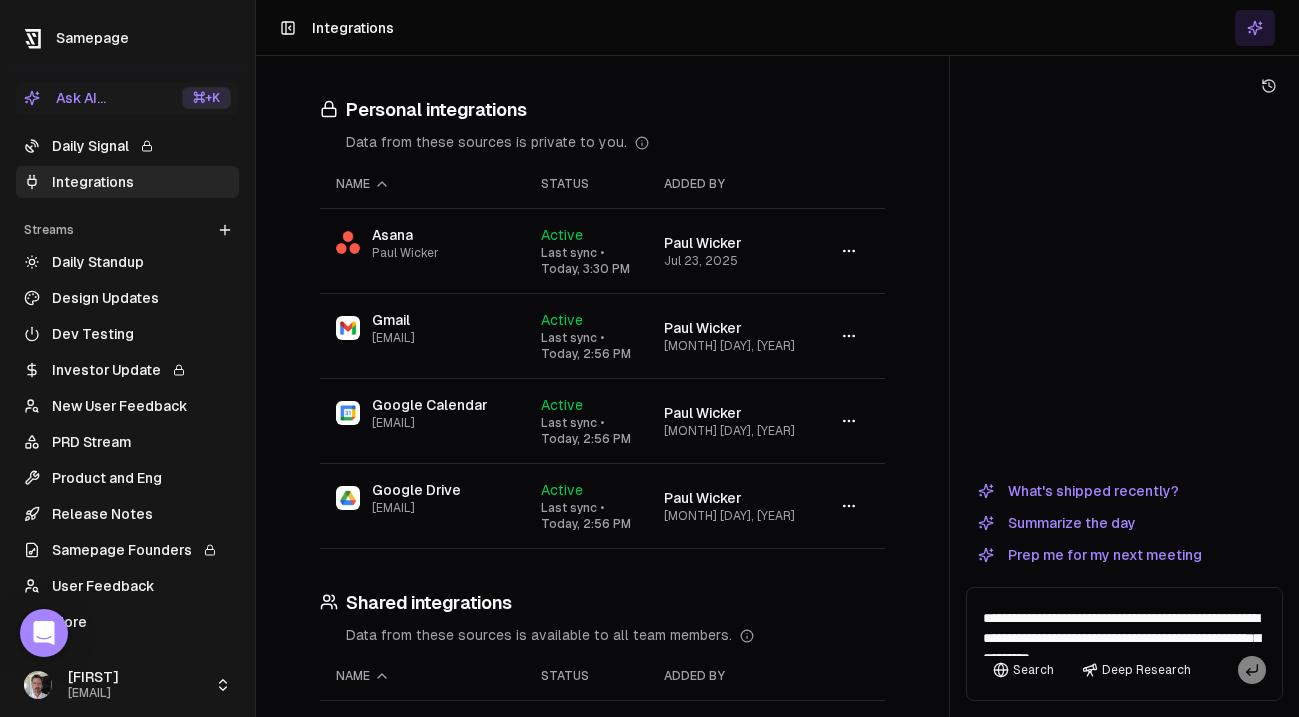 click 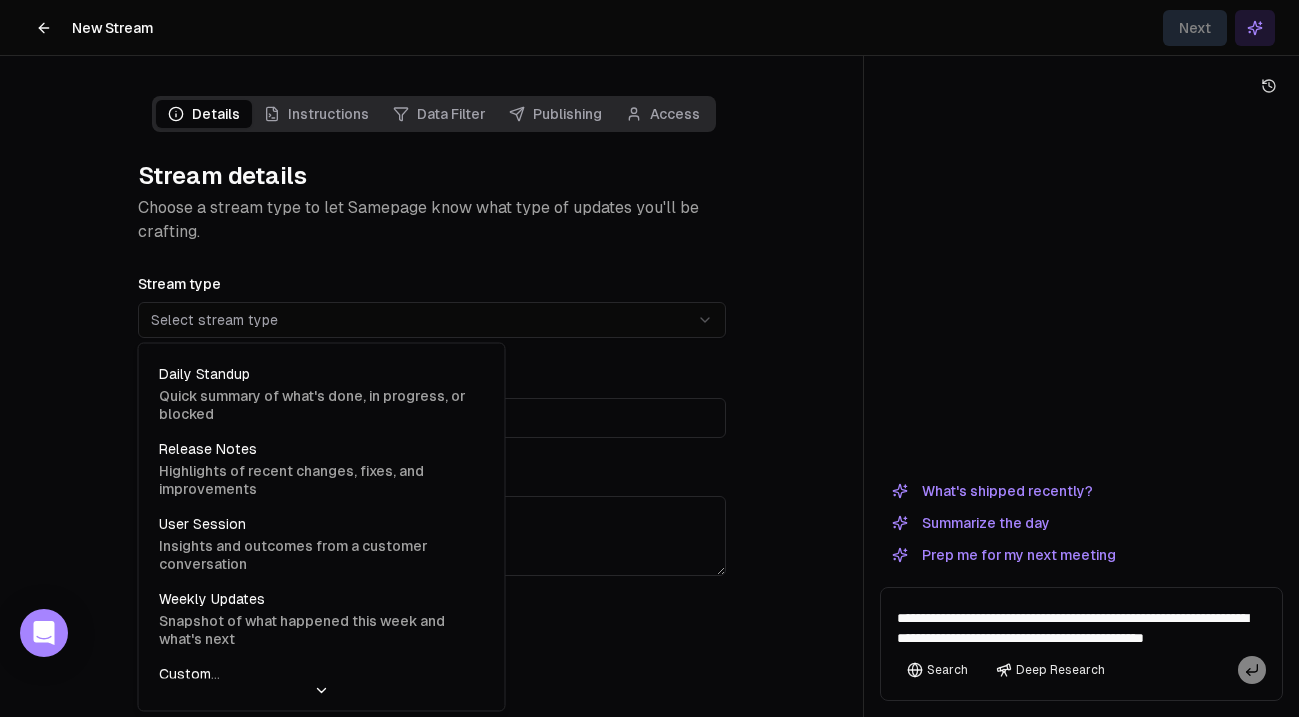 click on "**********" at bounding box center (649, 358) 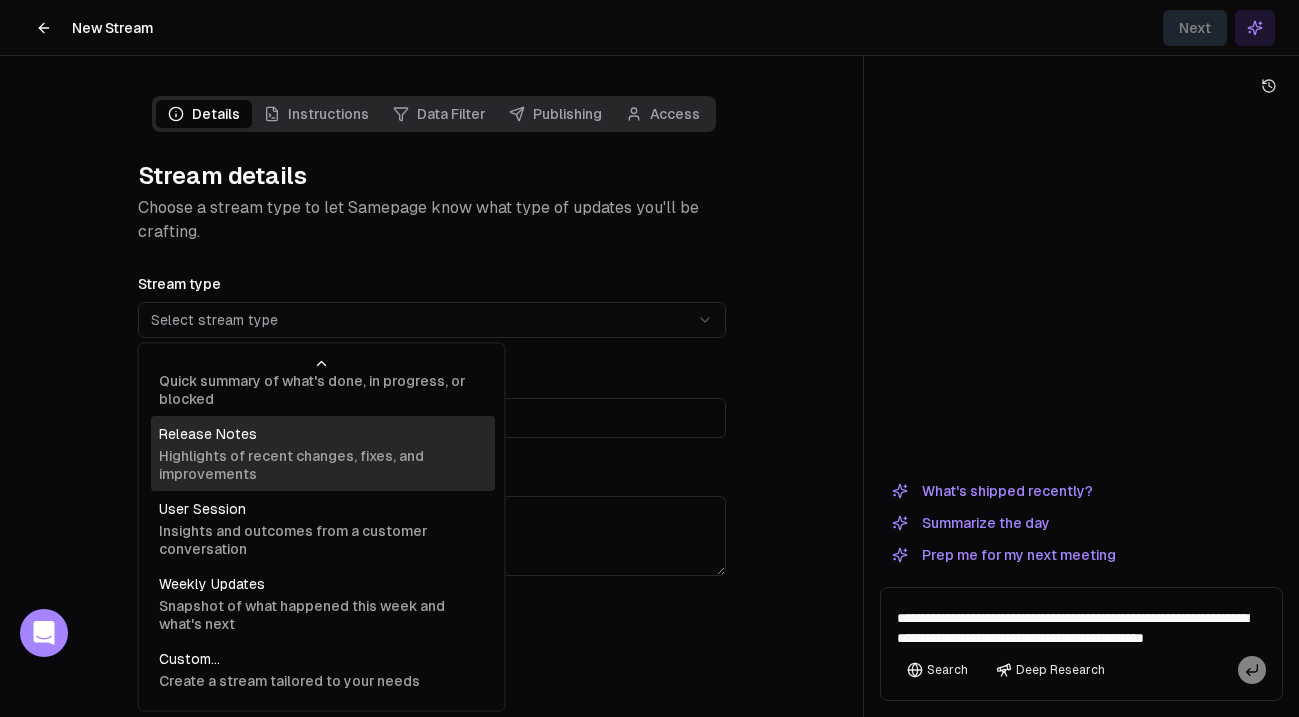scroll, scrollTop: 0, scrollLeft: 0, axis: both 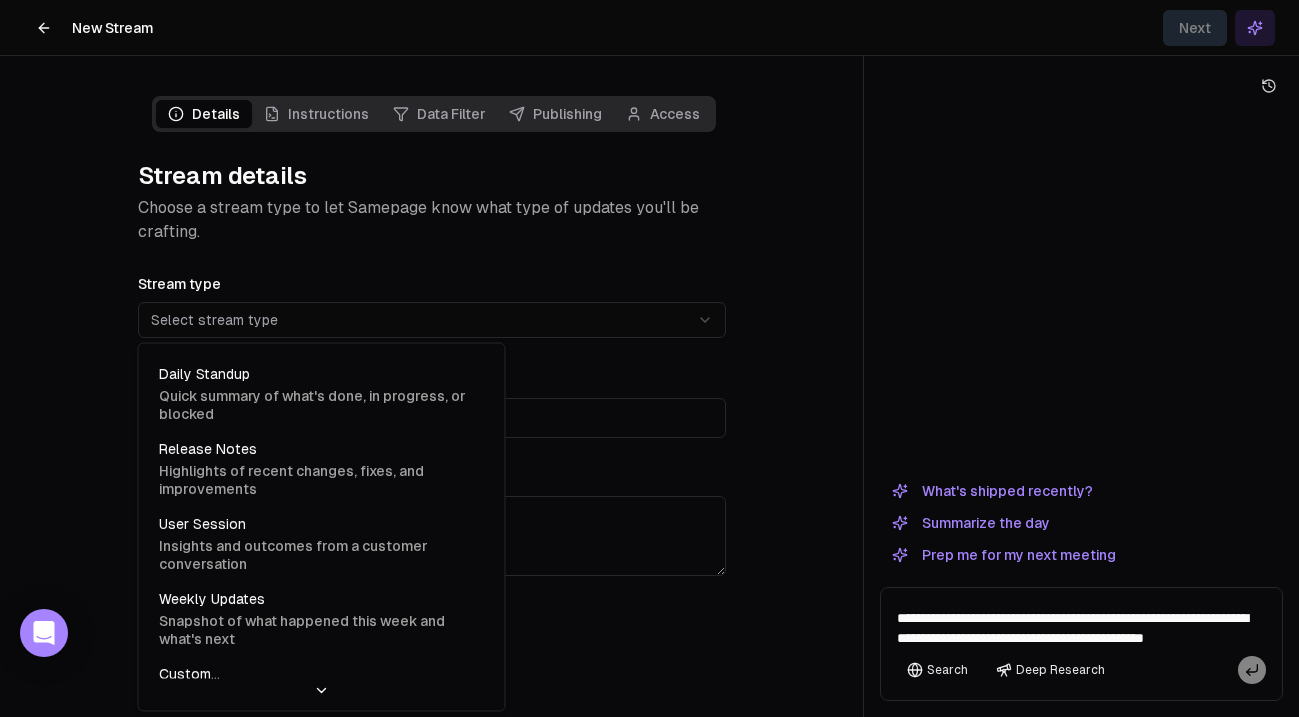 select on "**********" 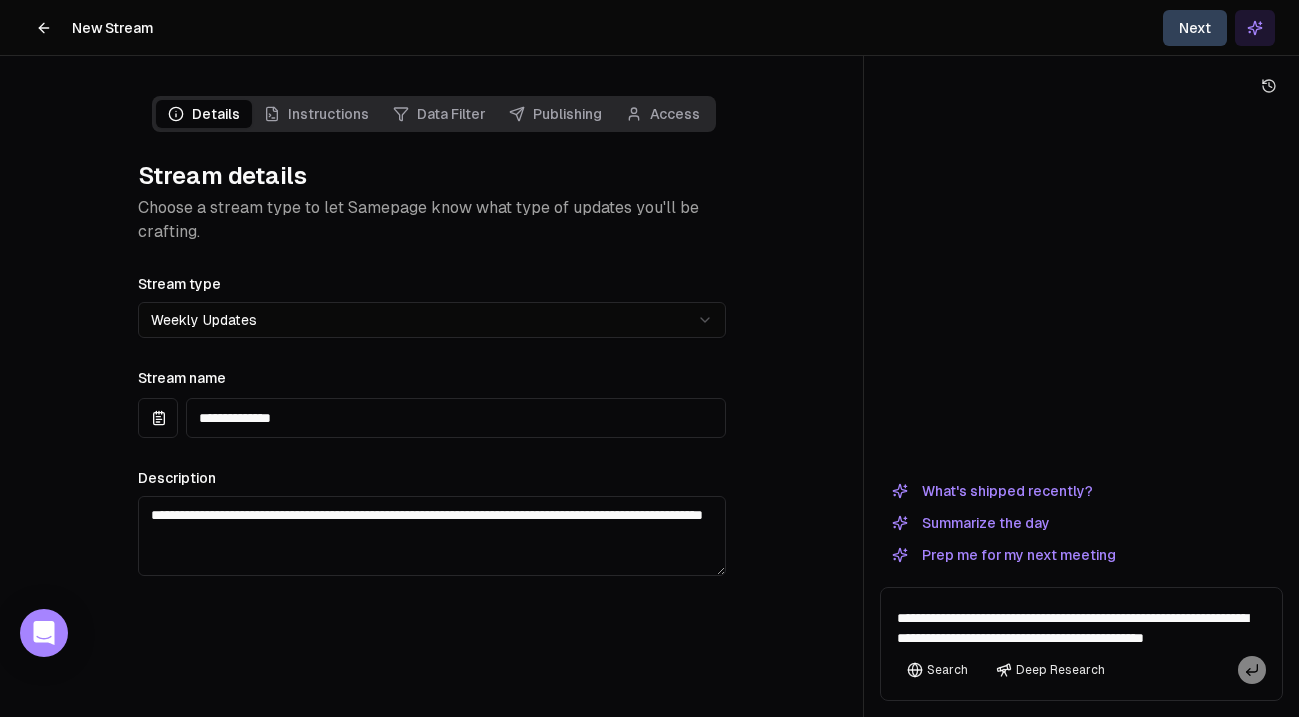 click on "Next" at bounding box center (1195, 28) 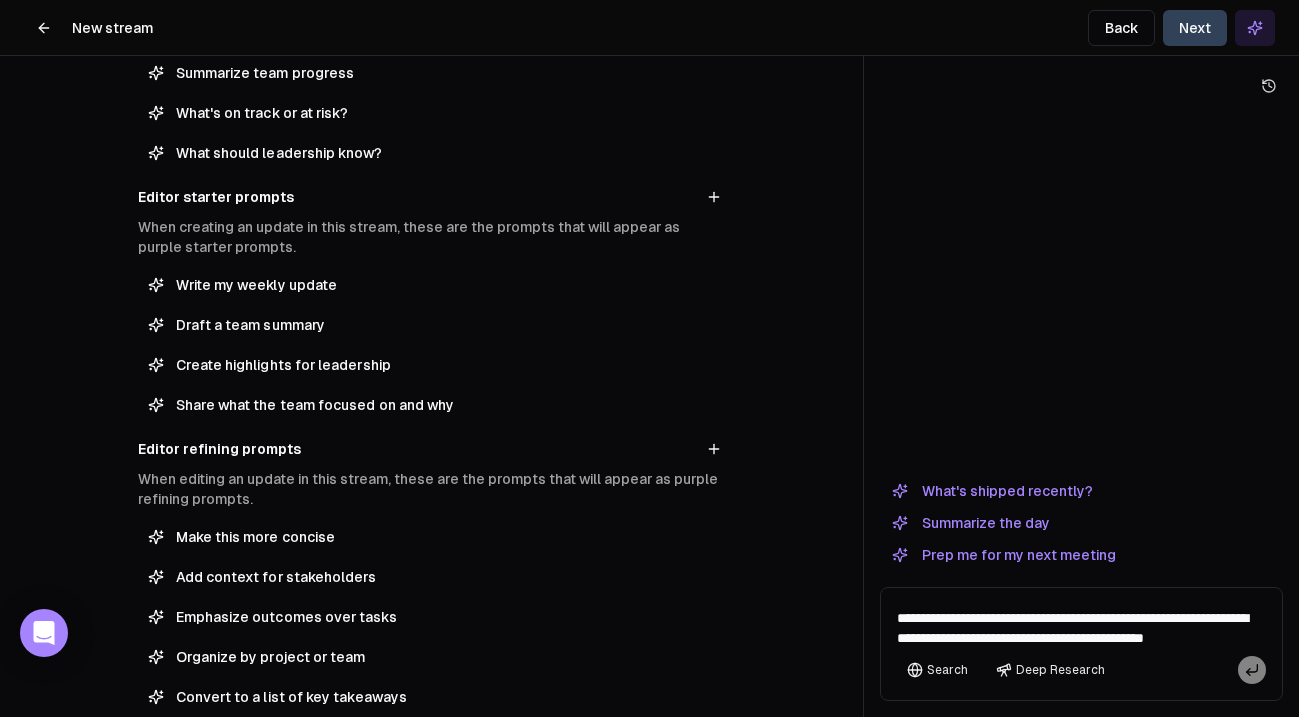scroll, scrollTop: 420, scrollLeft: 0, axis: vertical 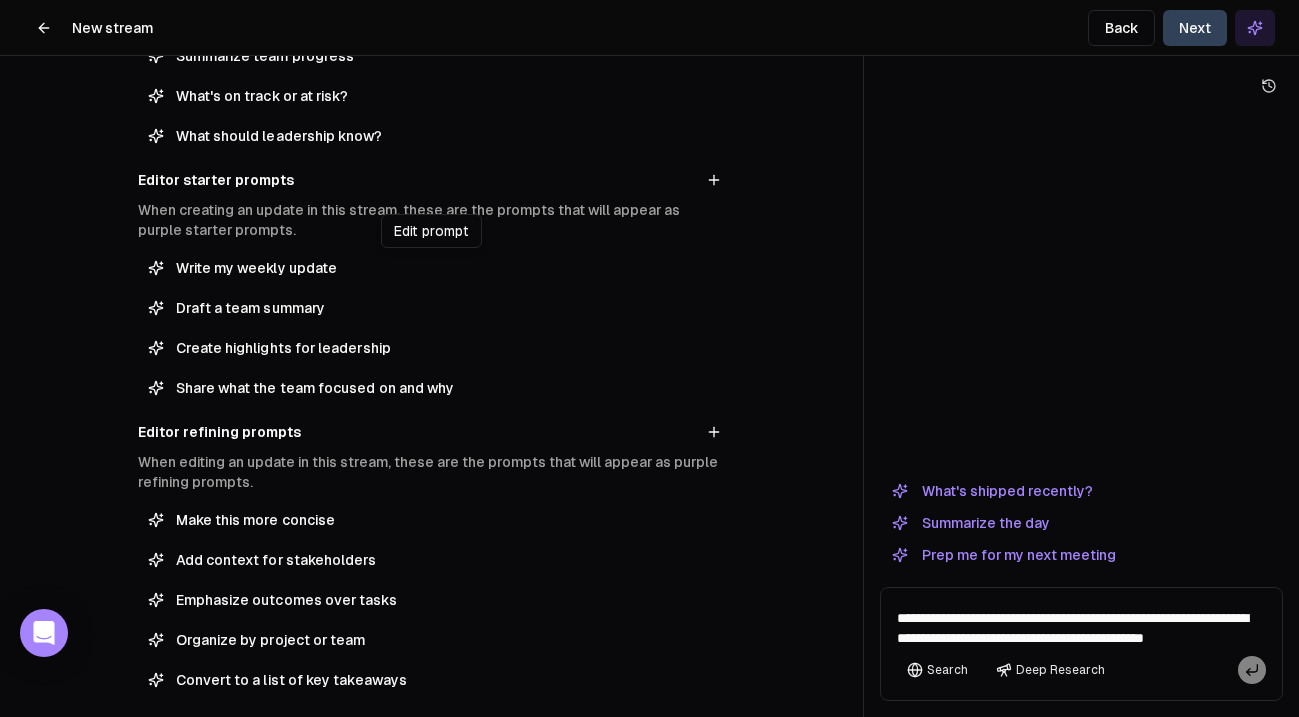 click on "Write my weekly update" at bounding box center [446, 268] 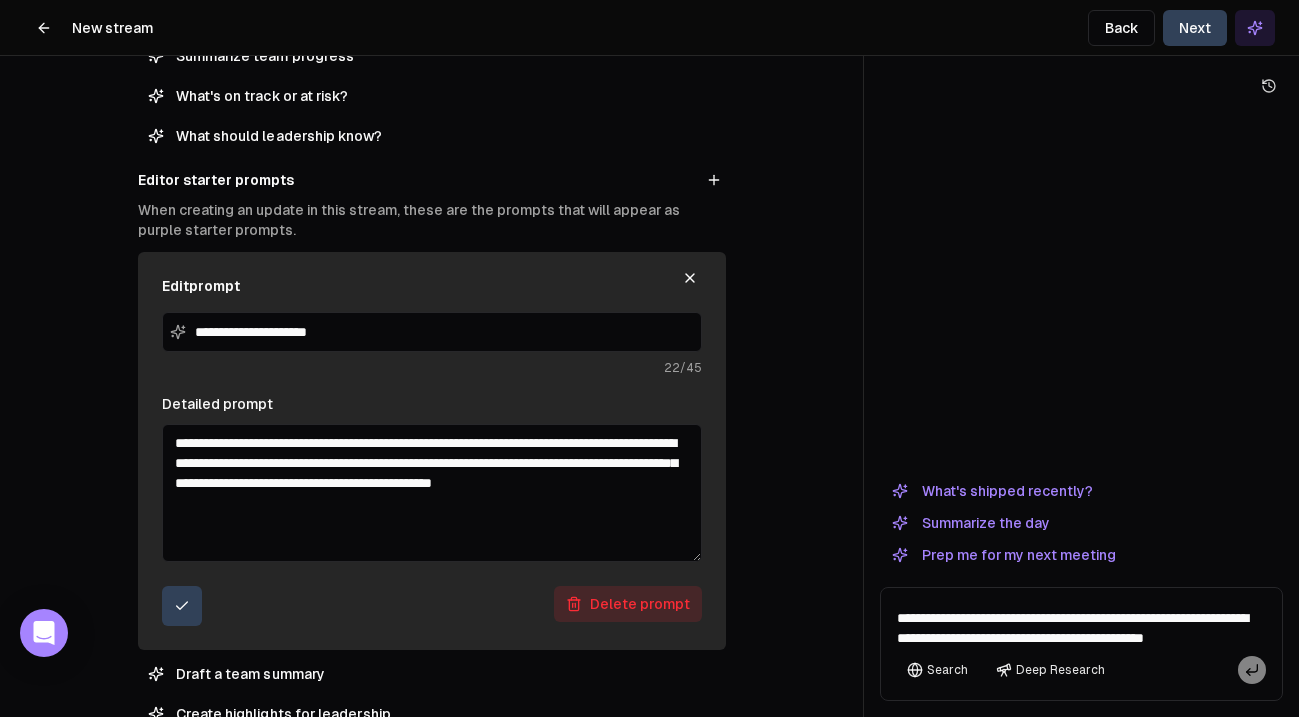 click 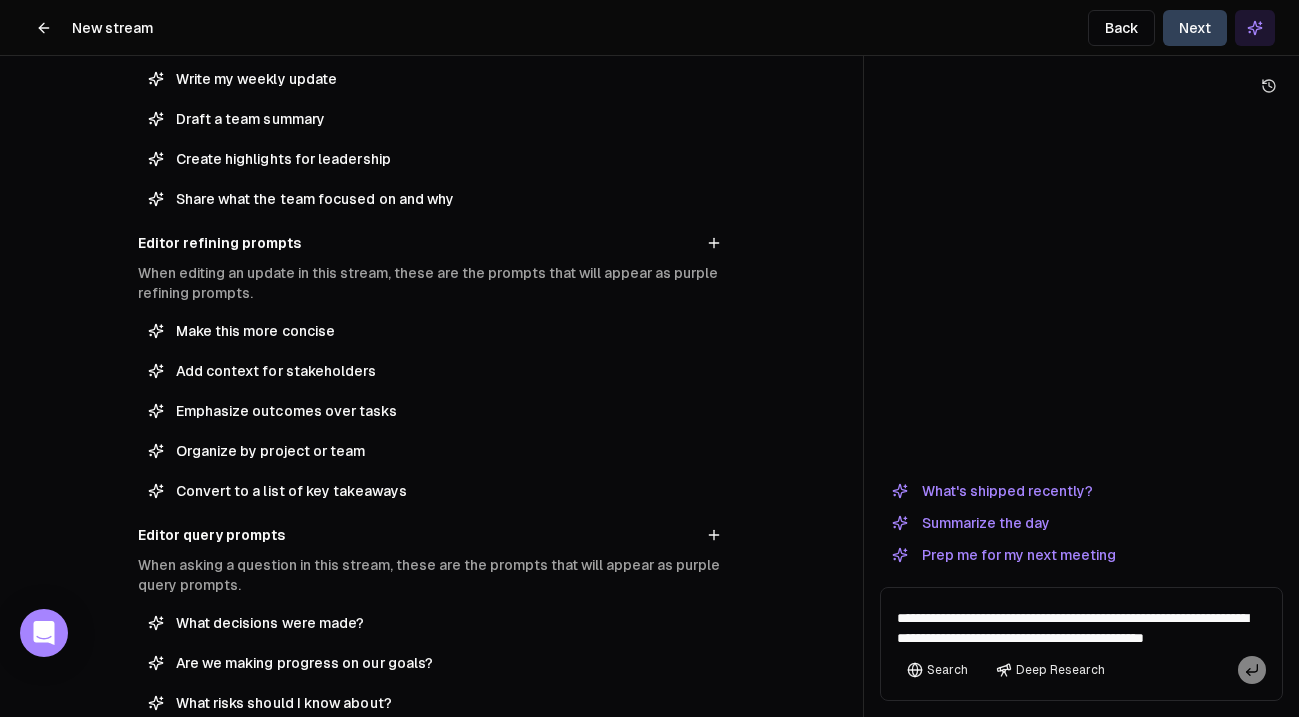 scroll, scrollTop: 659, scrollLeft: 0, axis: vertical 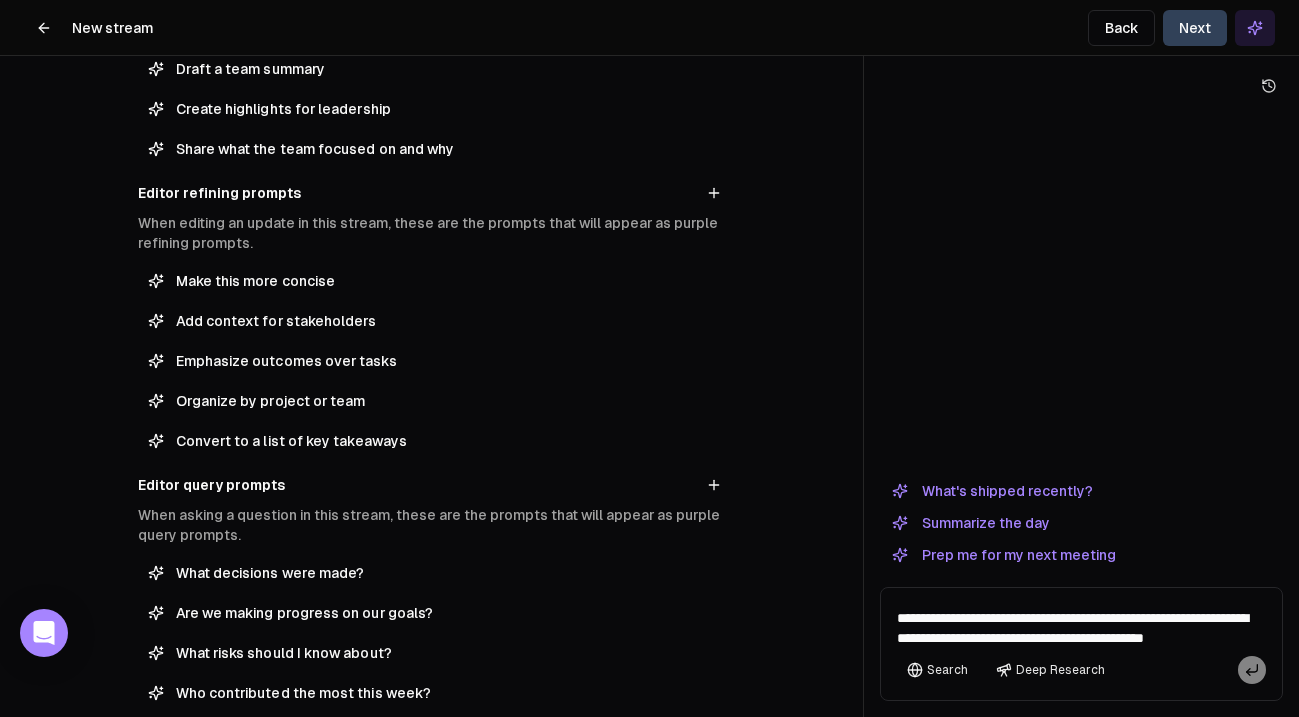 click on "Next" at bounding box center (1195, 28) 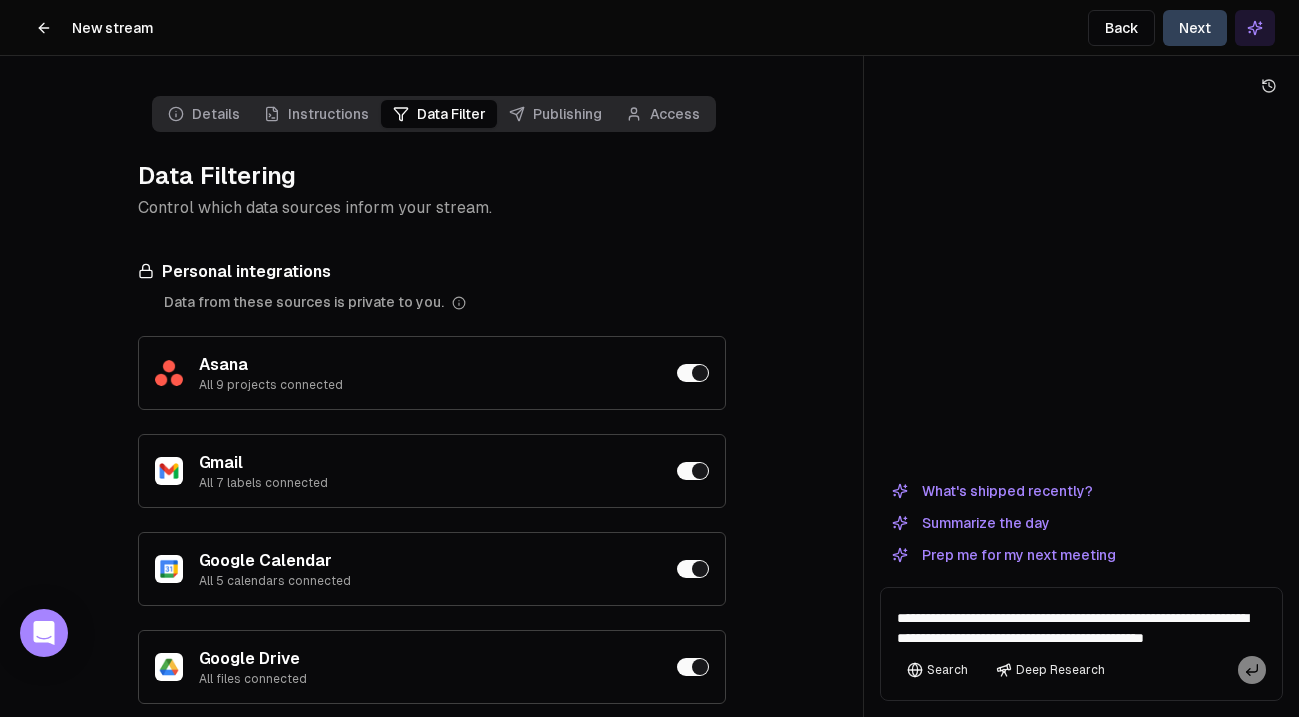 scroll, scrollTop: 73, scrollLeft: 0, axis: vertical 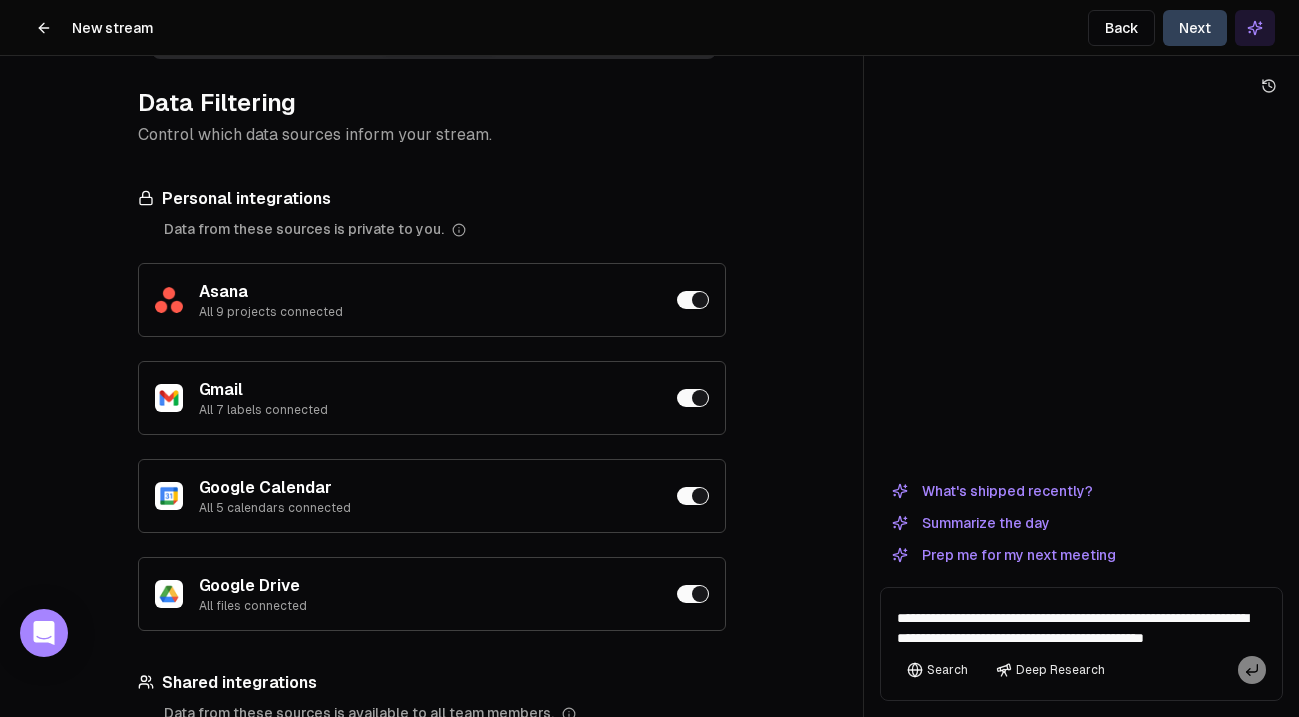 click at bounding box center [693, 300] 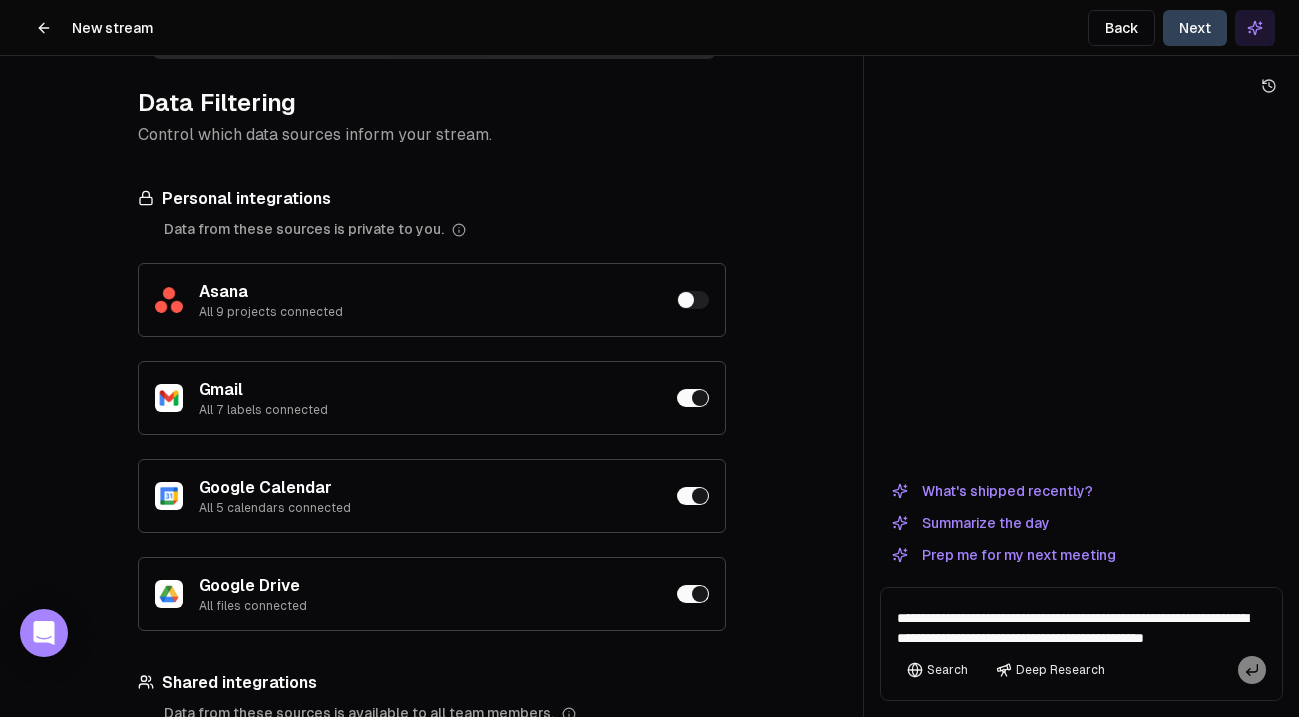 click on "Gmail All 7 labels connected" at bounding box center (432, 398) 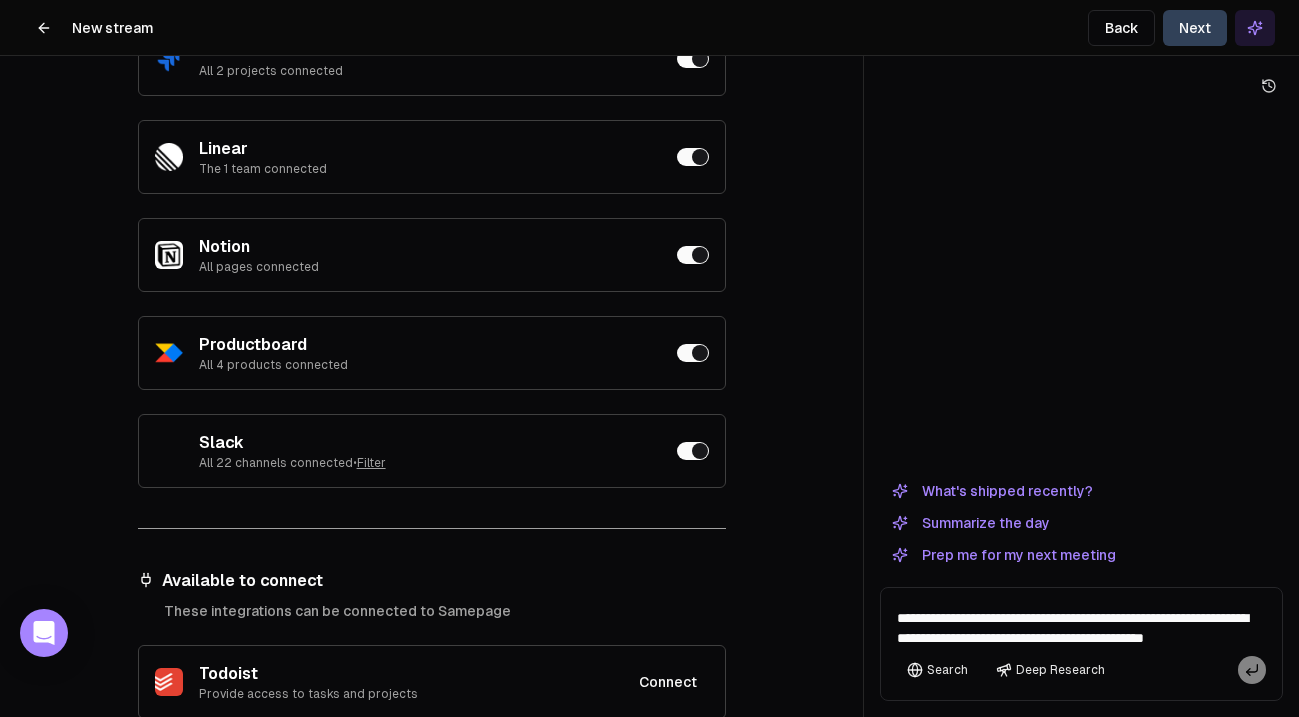 scroll, scrollTop: 938, scrollLeft: 0, axis: vertical 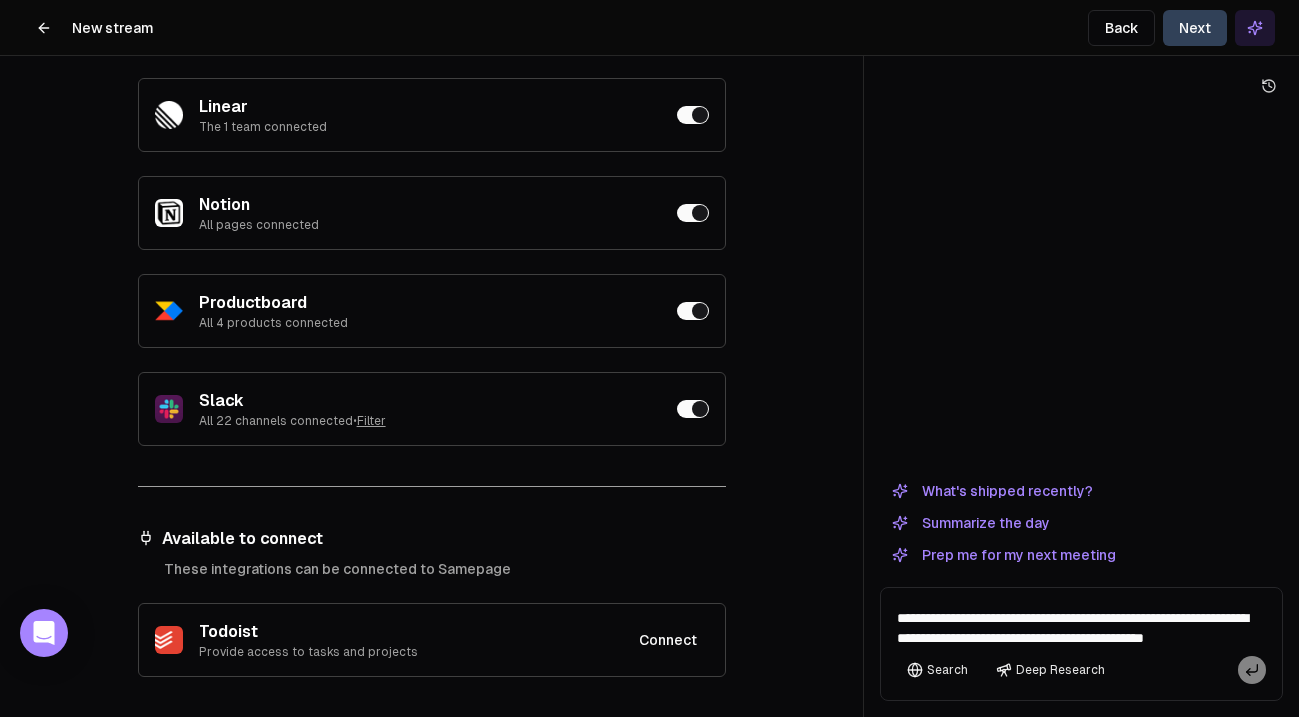 click on "Slack" at bounding box center [349, 401] 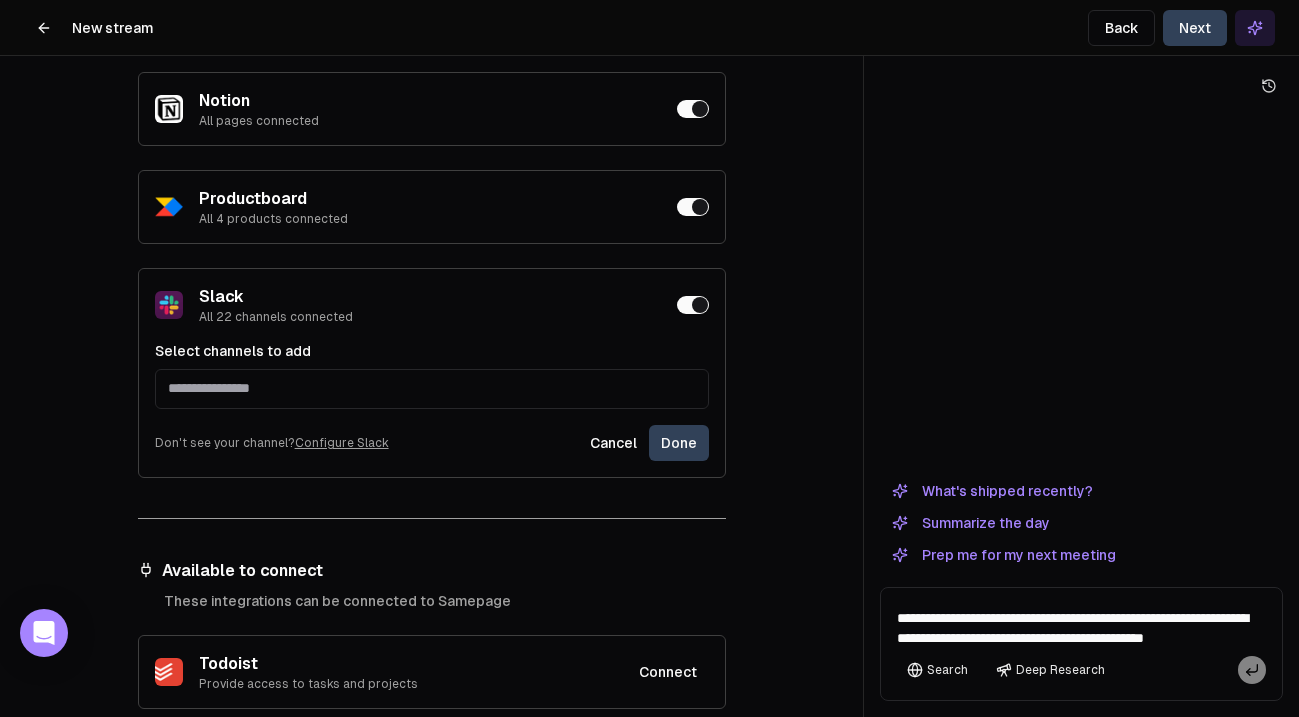 scroll, scrollTop: 1073, scrollLeft: 0, axis: vertical 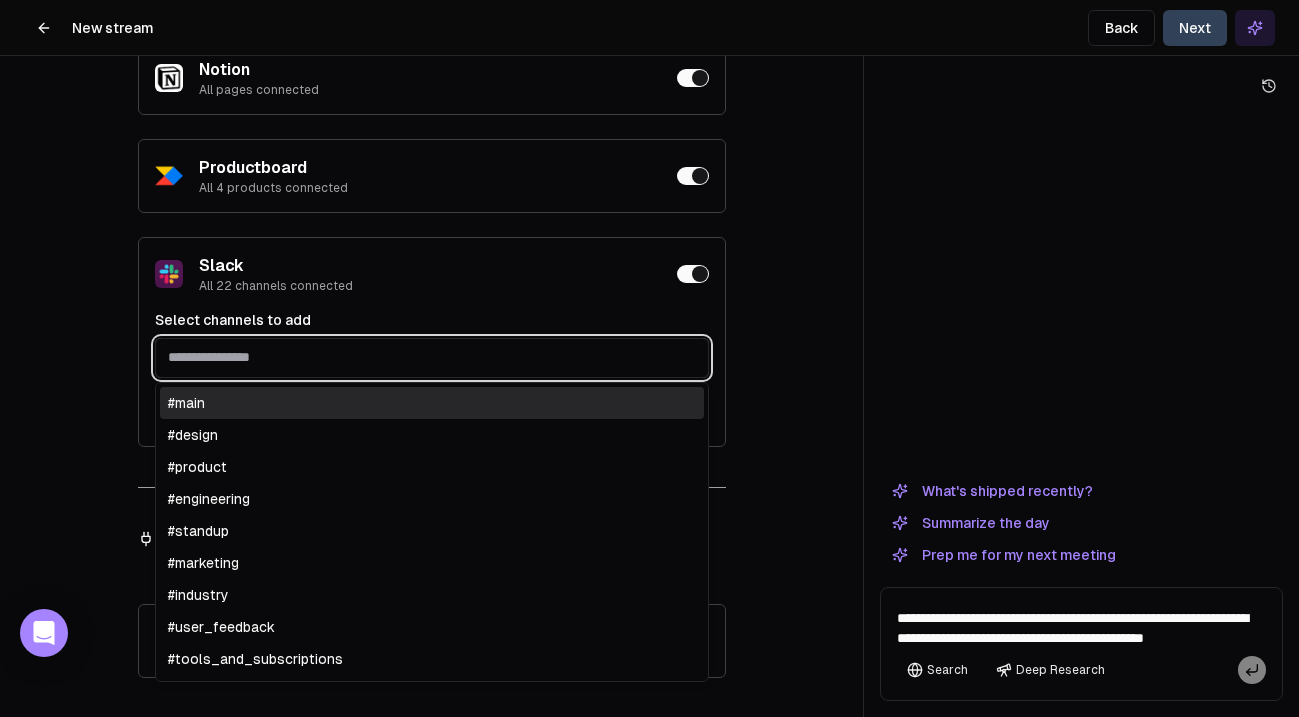 click at bounding box center (432, 357) 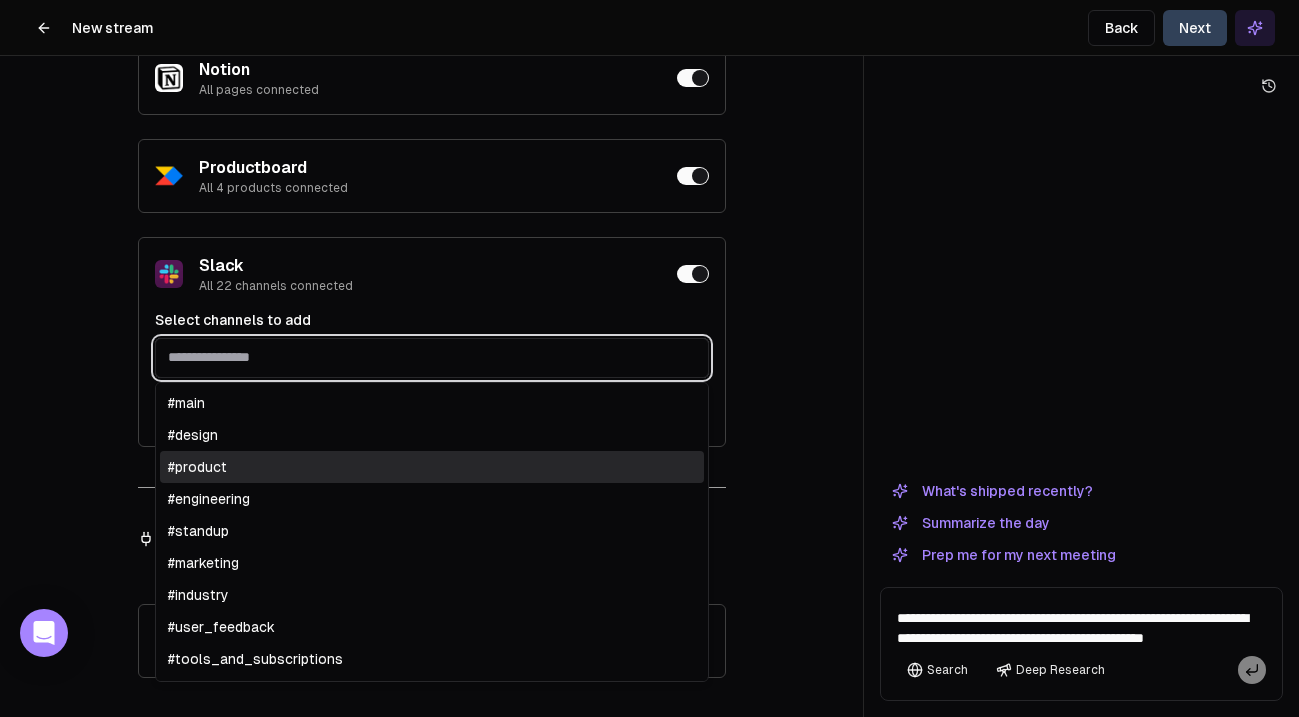 click on "#product" at bounding box center (432, 467) 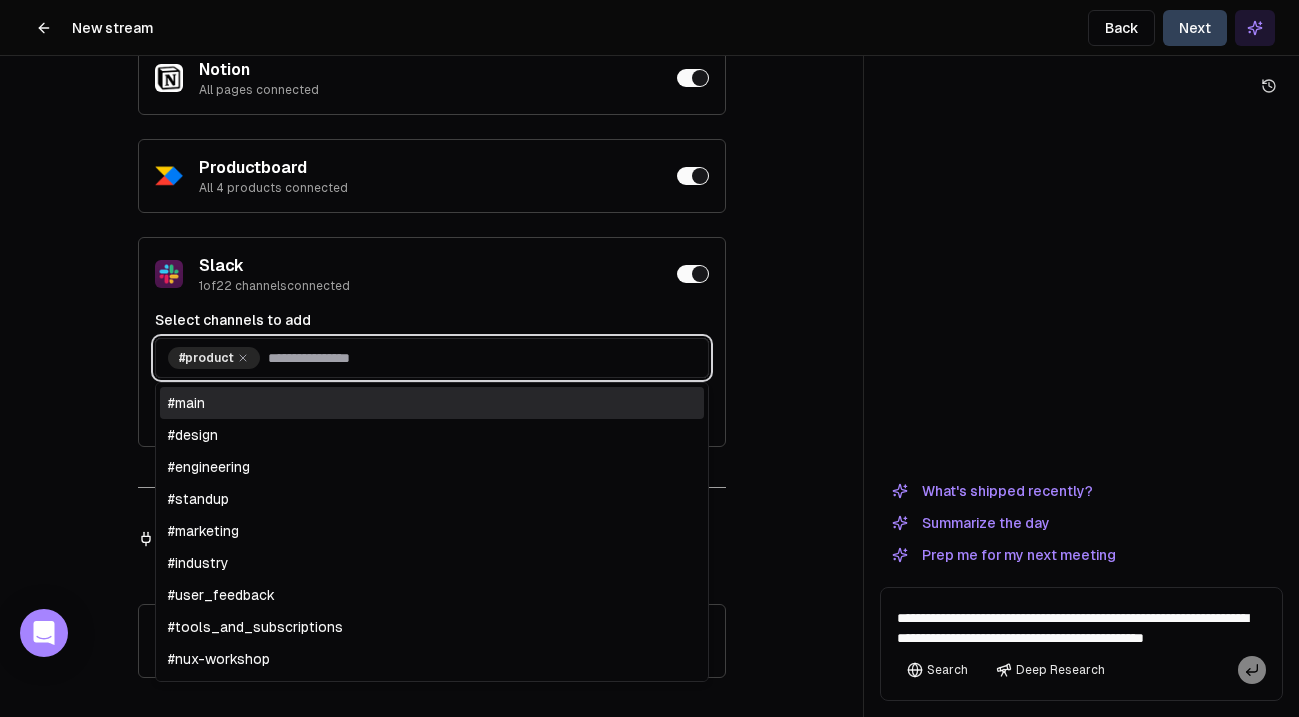 click on "#engineering" at bounding box center (432, 467) 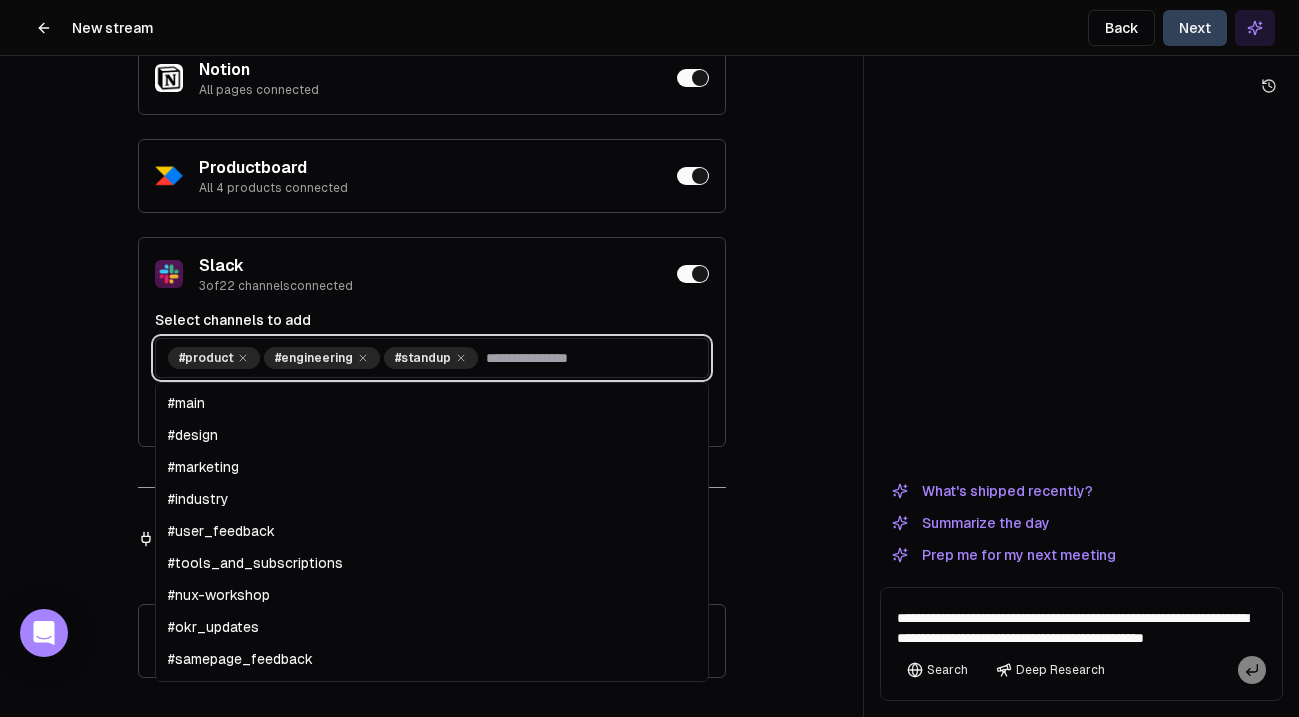 click on "#marketing" at bounding box center (432, 467) 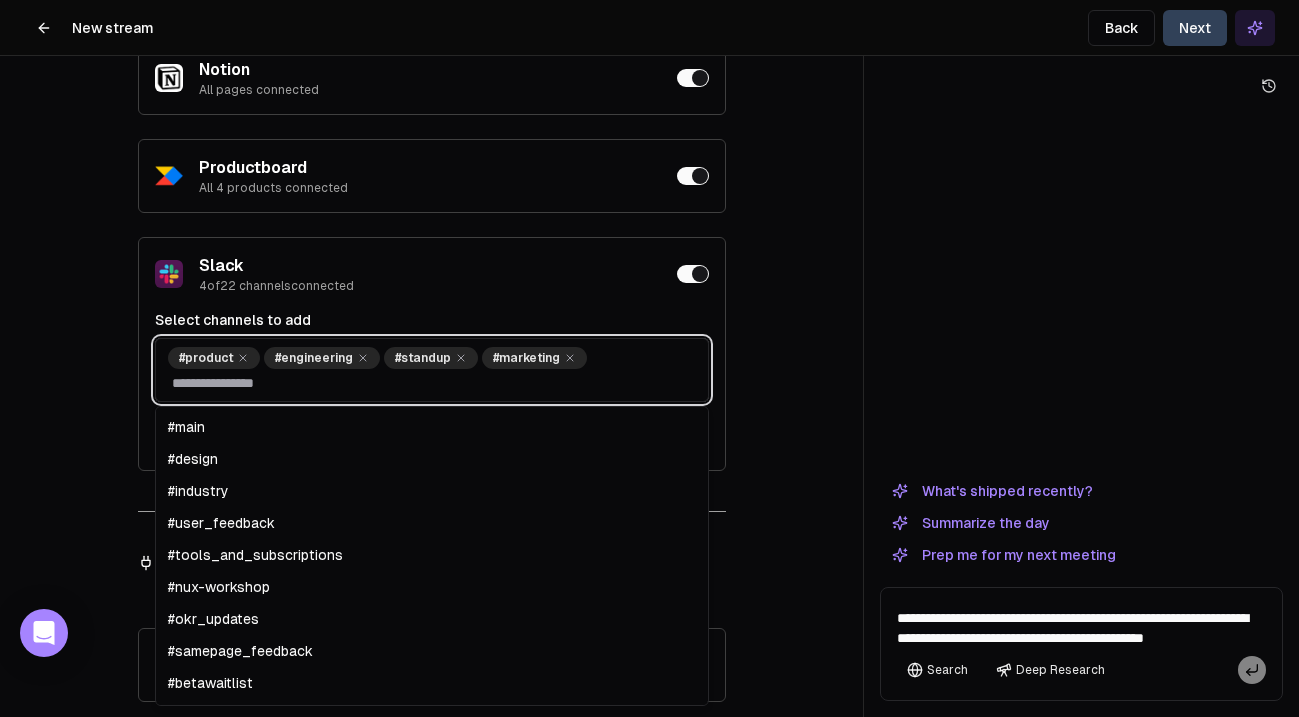 click on "#design" at bounding box center (432, 459) 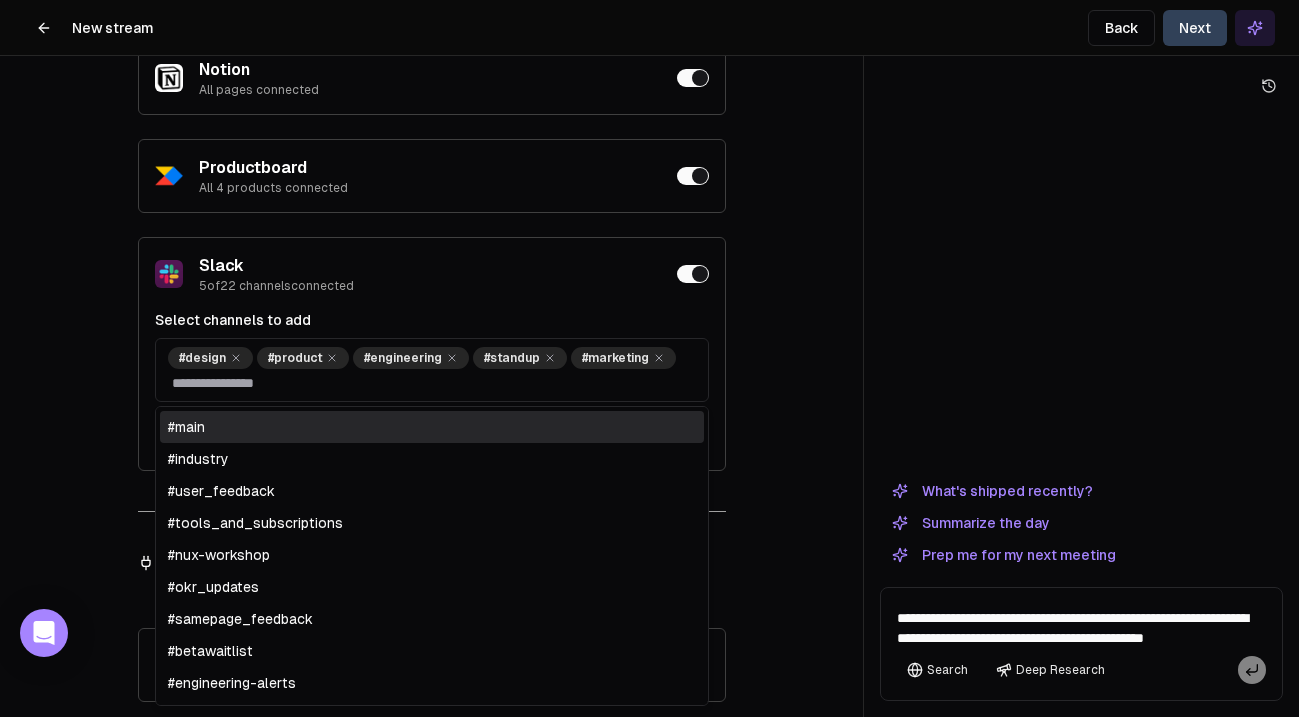 click on "Slack 5  of  22   channels  connected" at bounding box center (432, 274) 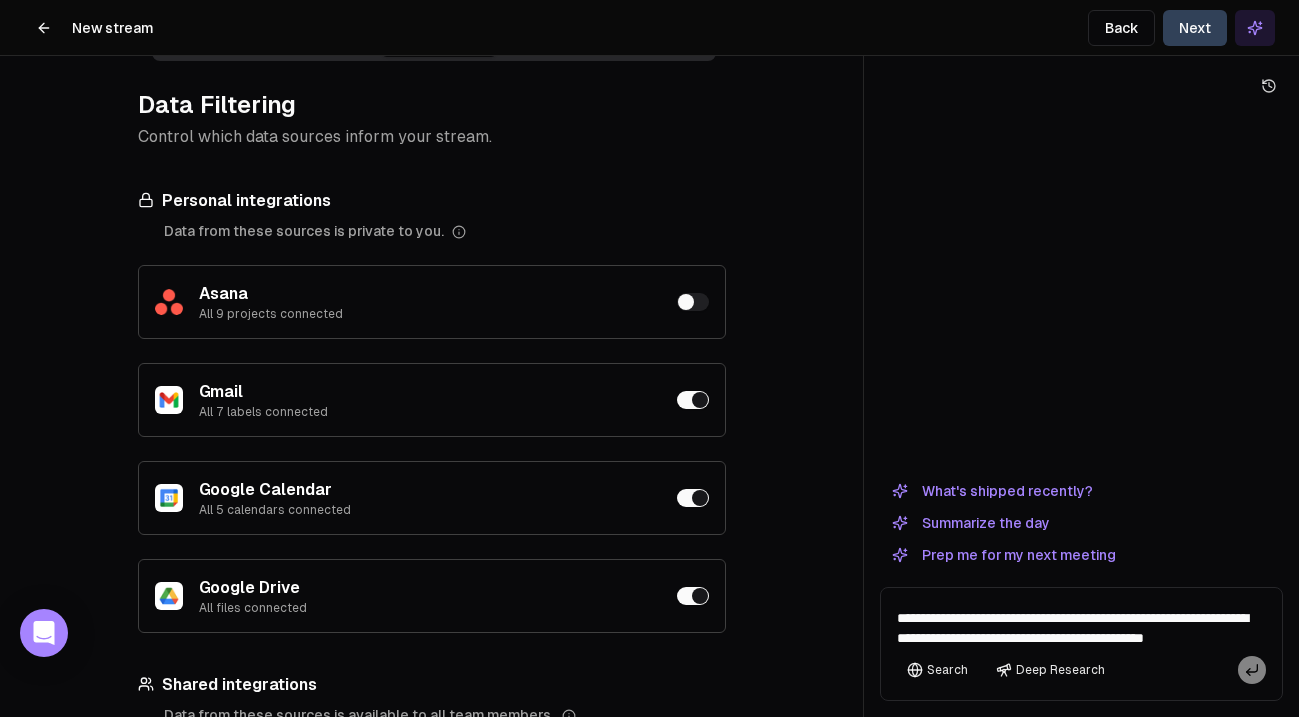 scroll, scrollTop: 0, scrollLeft: 0, axis: both 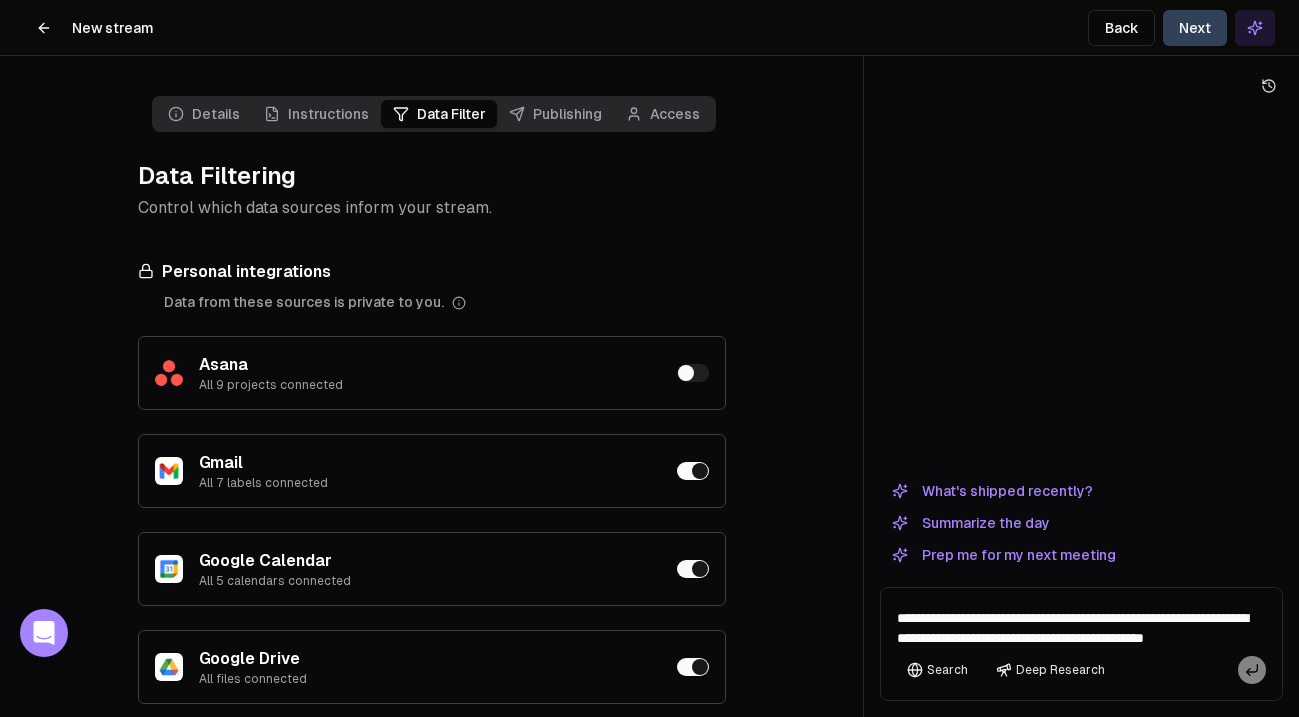 click on "Next" at bounding box center (1195, 28) 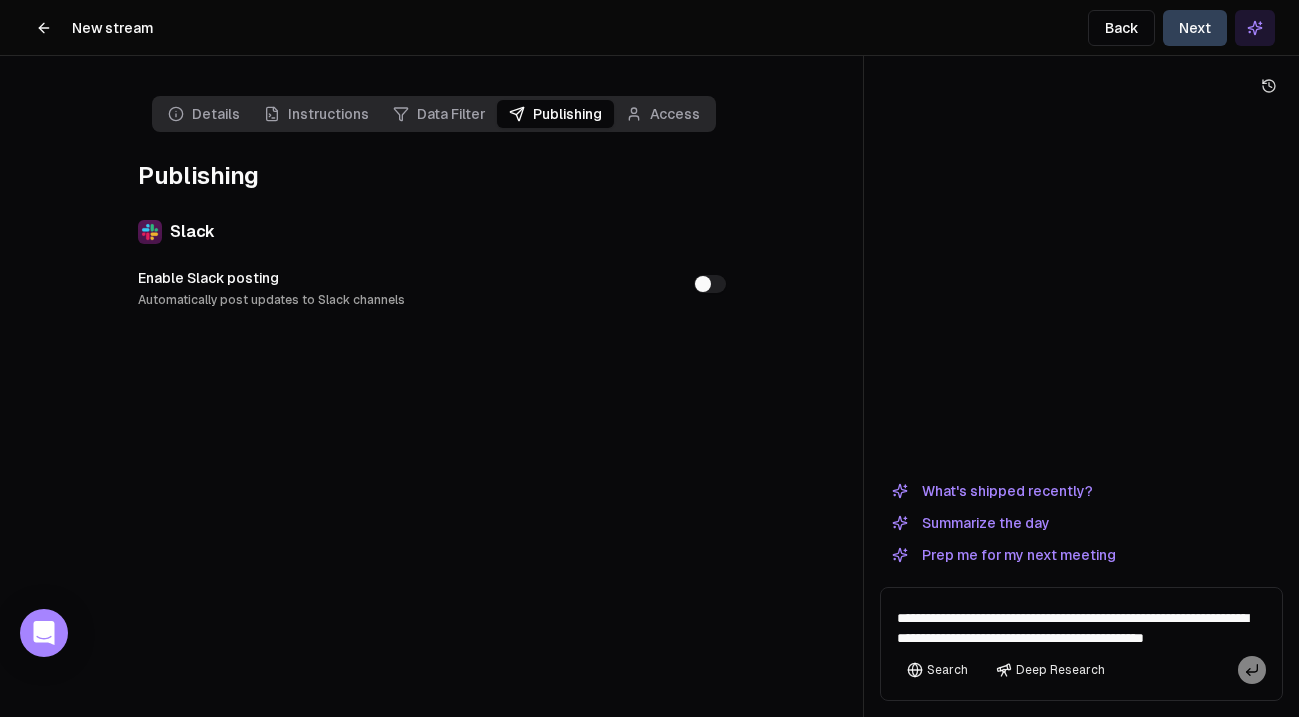 click on "Next" at bounding box center [1195, 28] 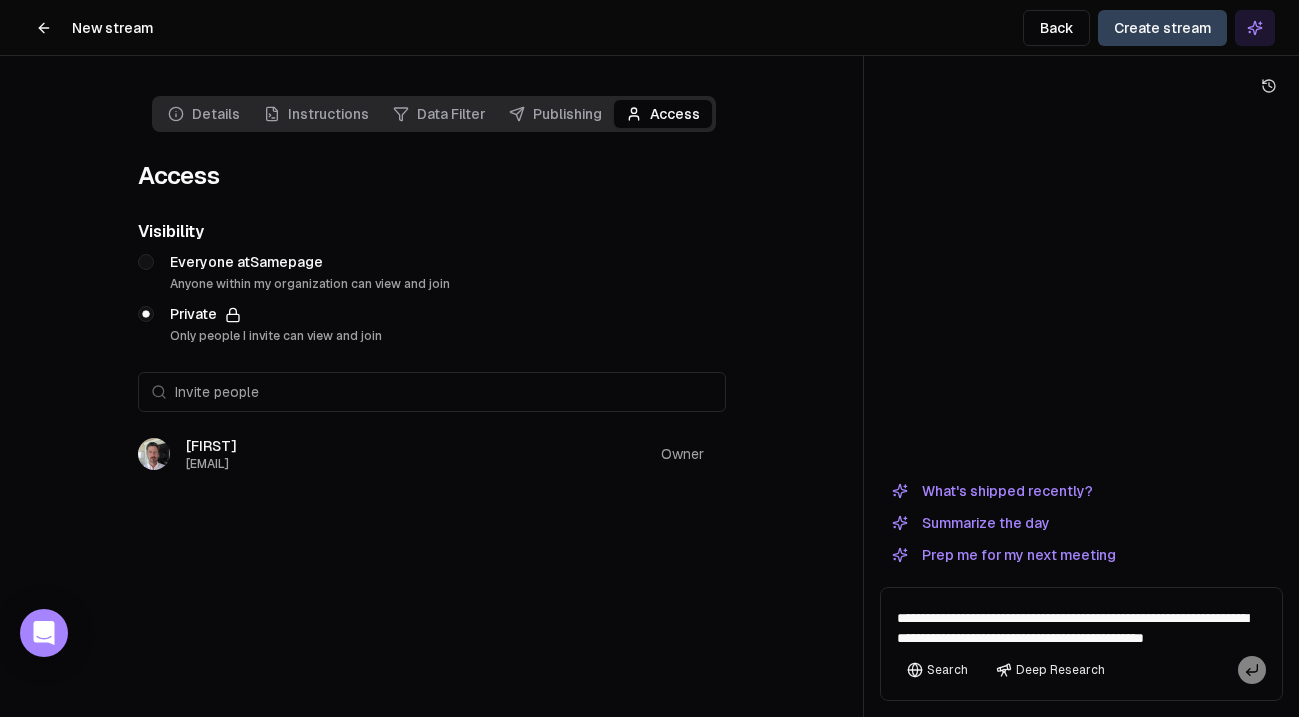 click at bounding box center [44, 28] 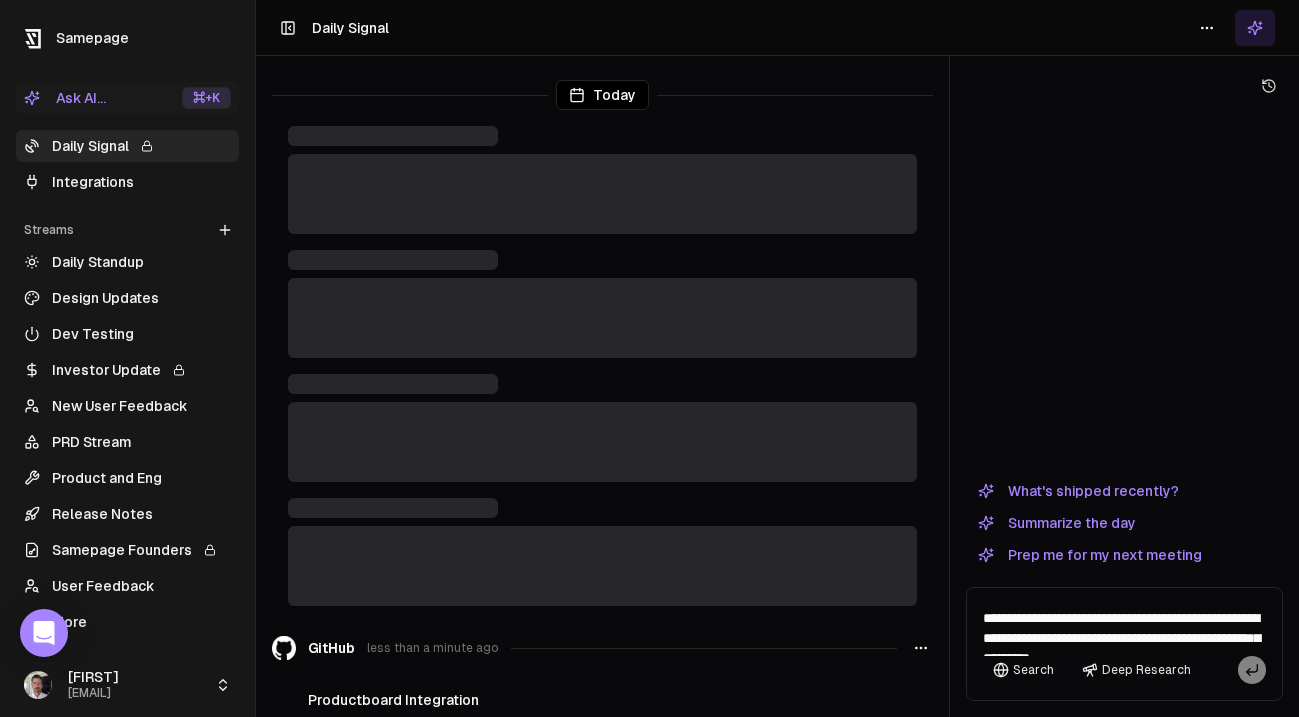 click on "Release Notes" at bounding box center [127, 514] 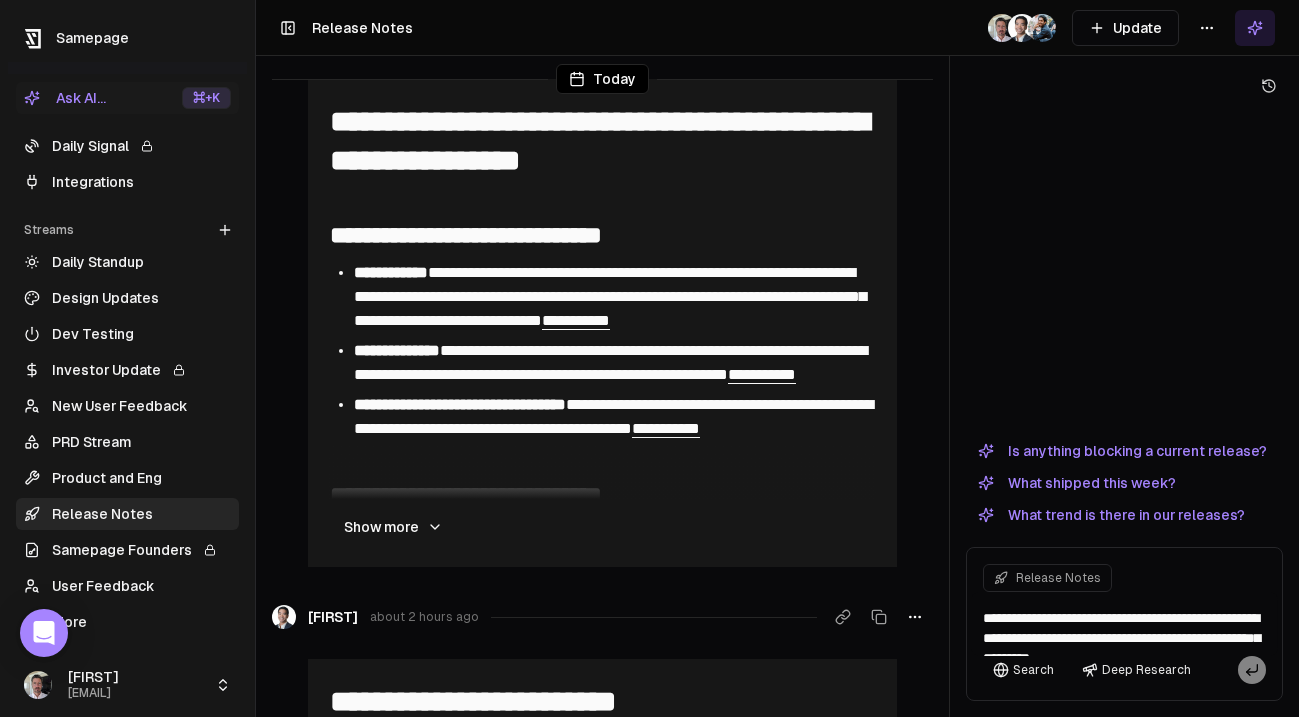 scroll, scrollTop: 116, scrollLeft: 0, axis: vertical 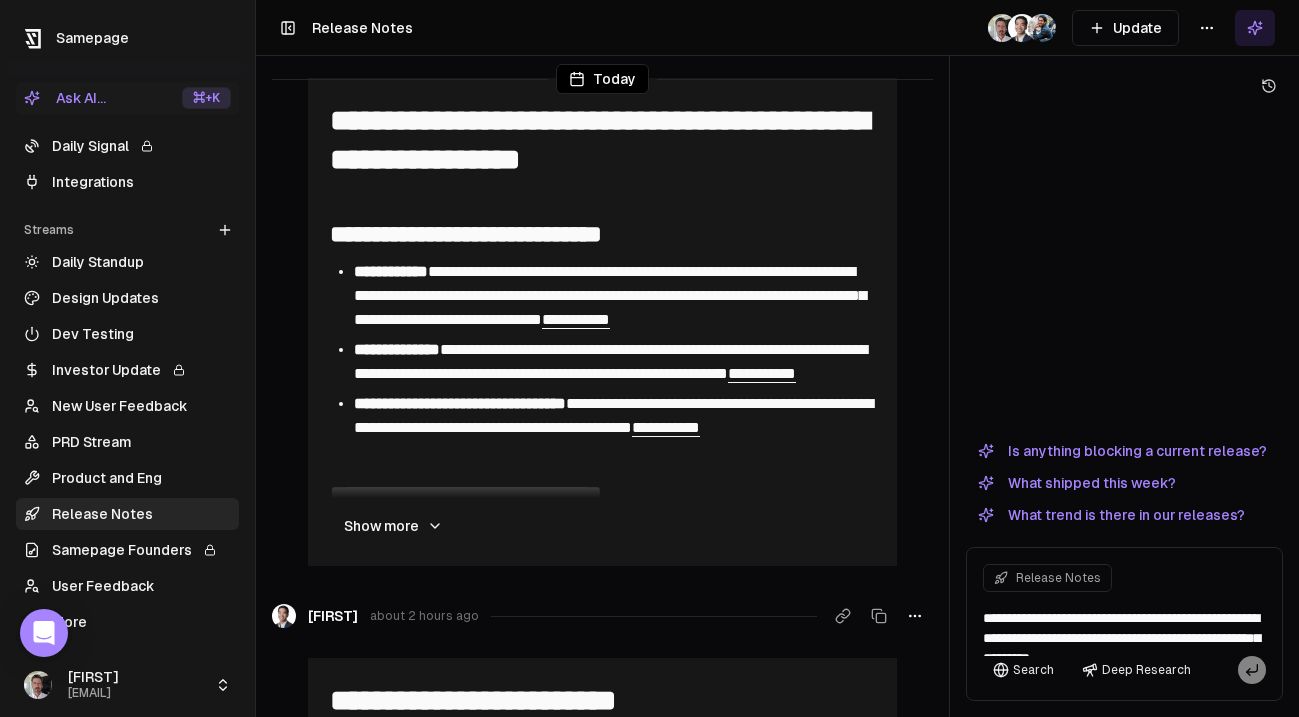 click on "Show more" at bounding box center (393, 526) 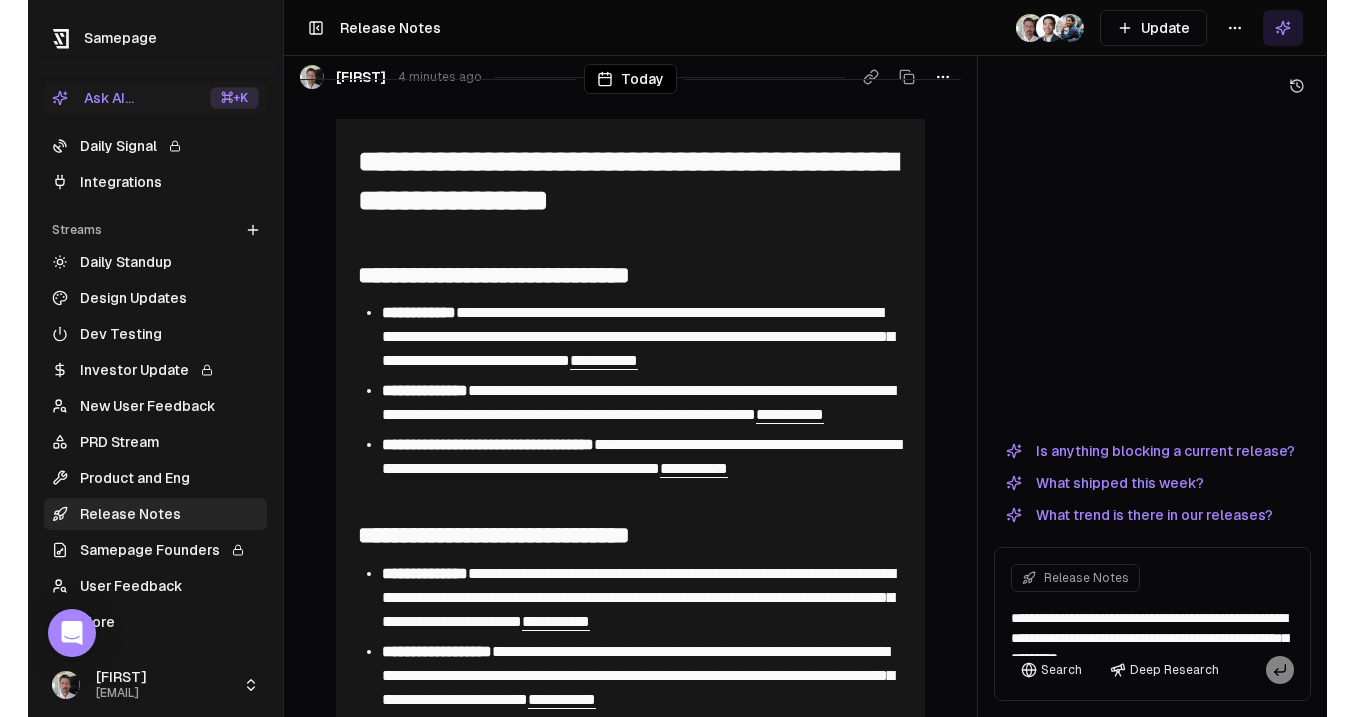 scroll, scrollTop: 0, scrollLeft: 0, axis: both 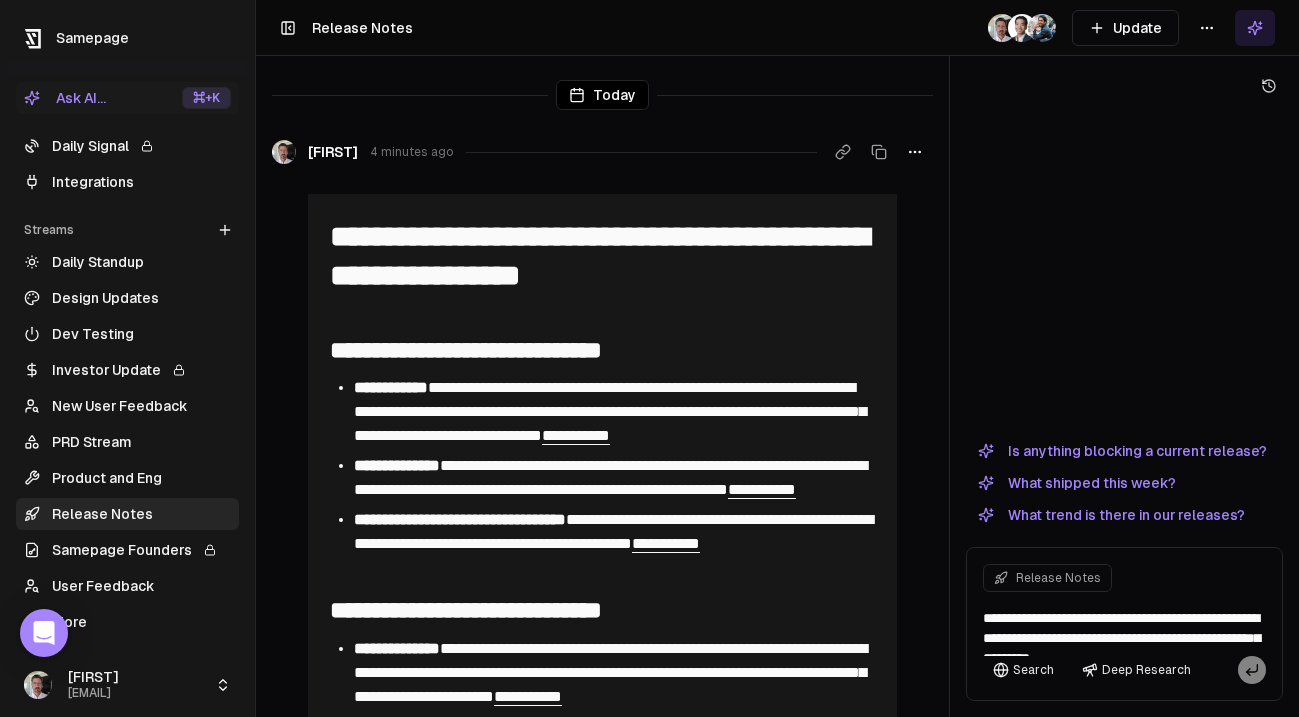 click on "Integrations" at bounding box center (127, 182) 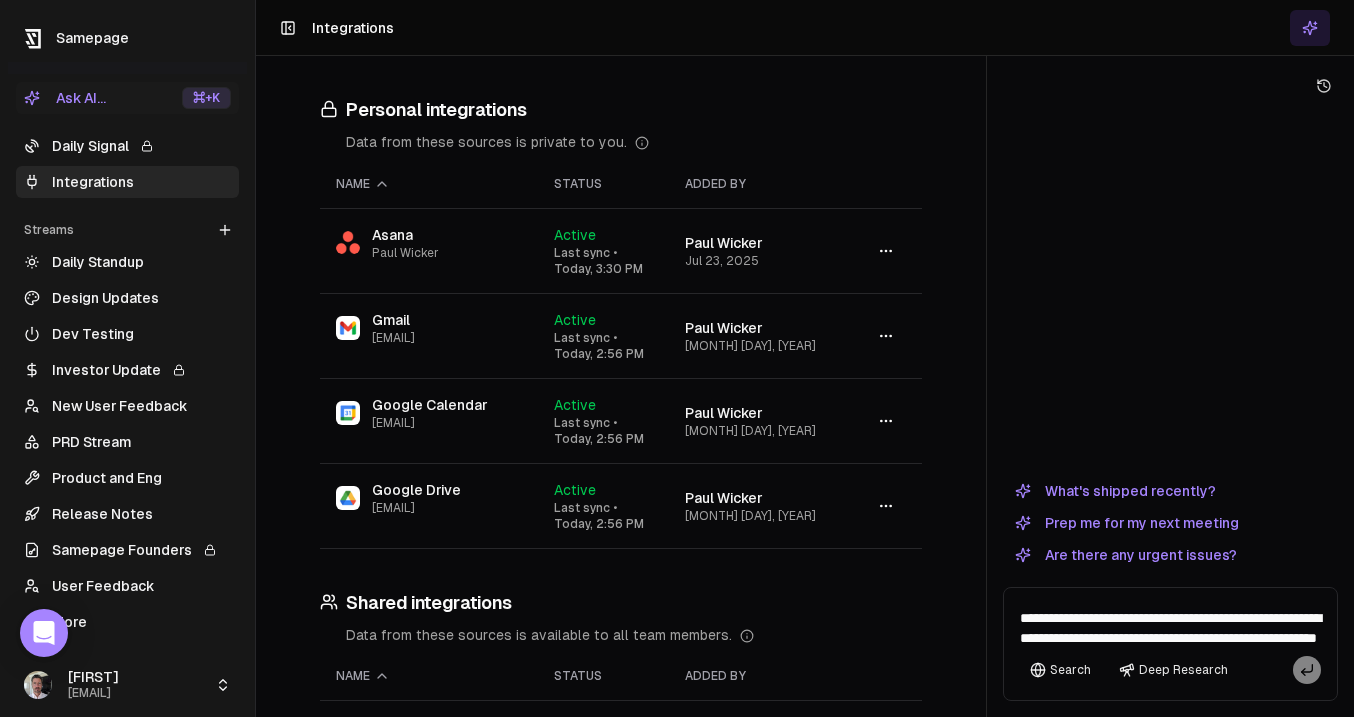 click 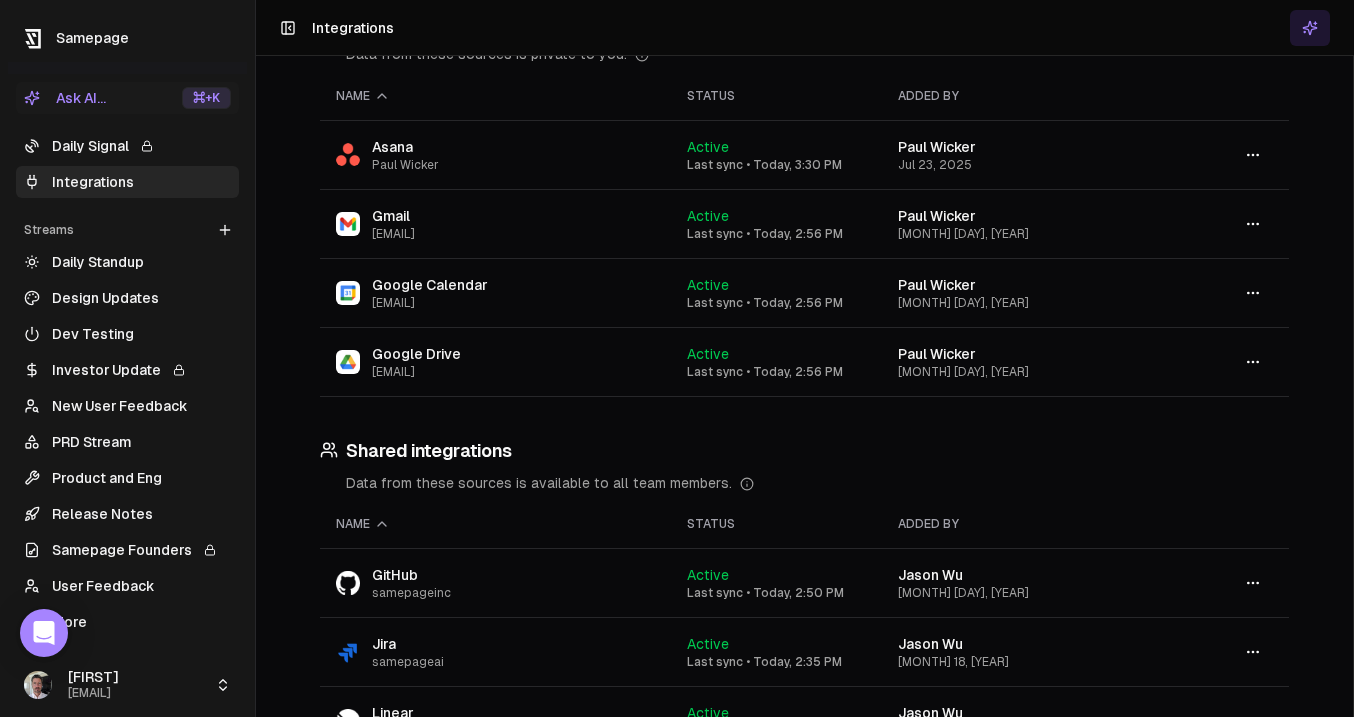 scroll, scrollTop: 0, scrollLeft: 0, axis: both 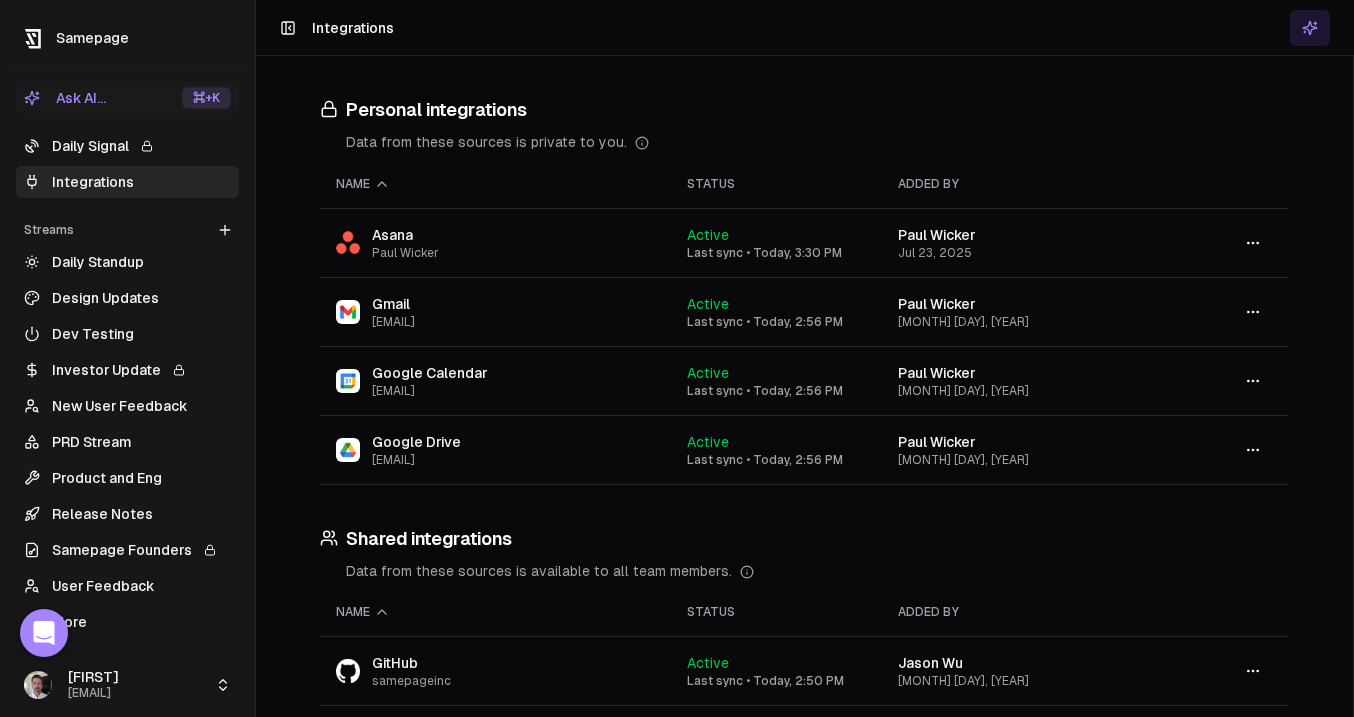 click 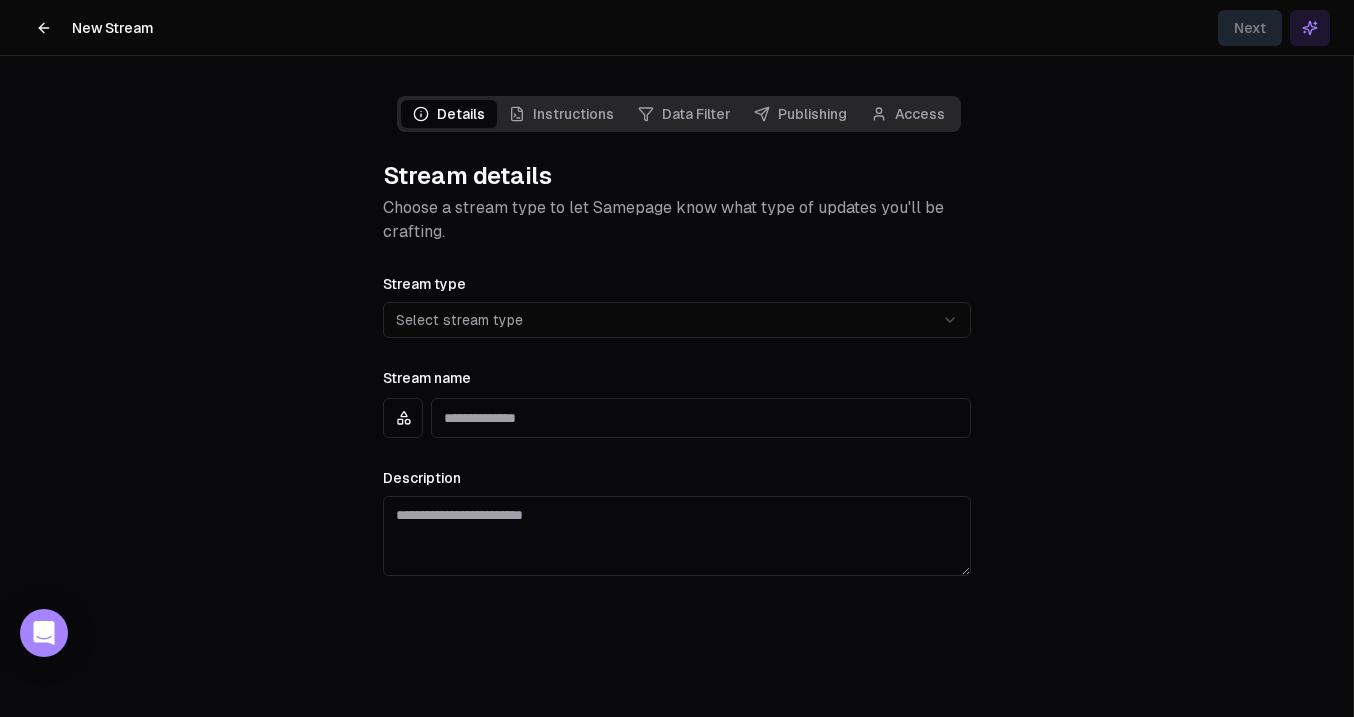 click on "**********" at bounding box center (677, 358) 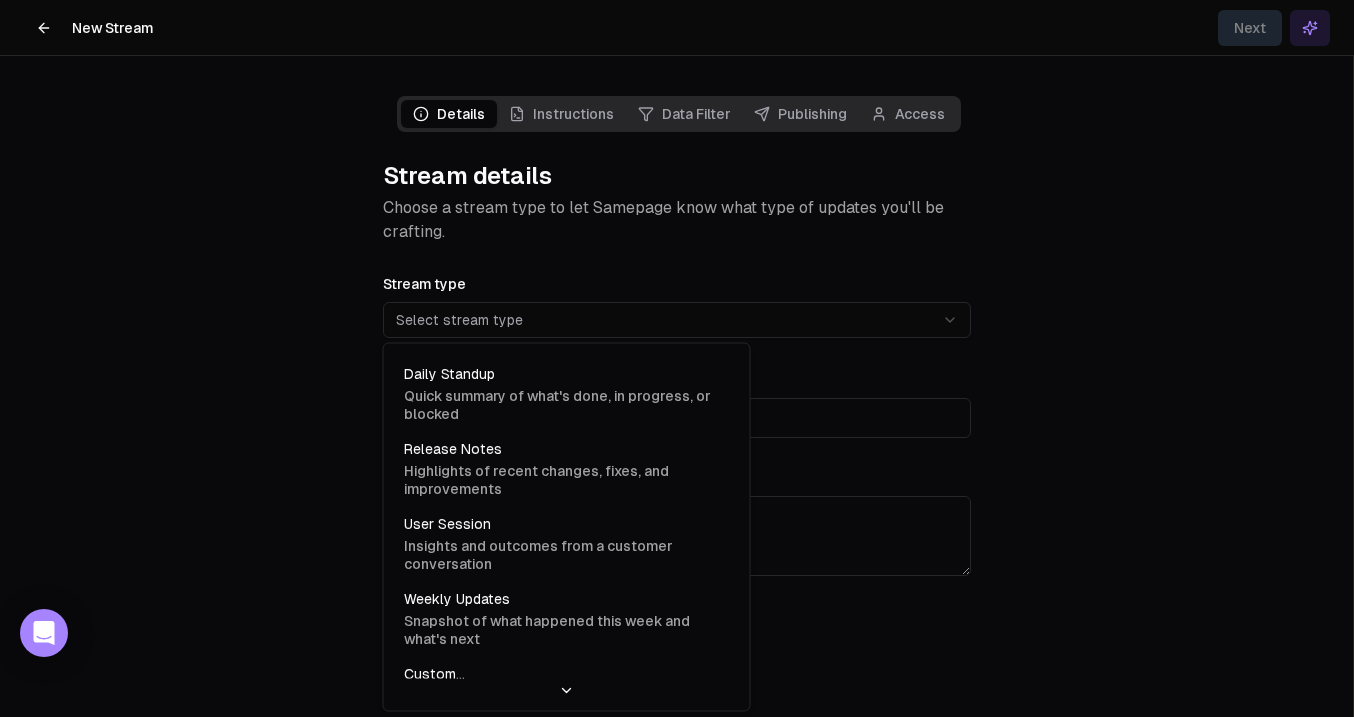 select on "**********" 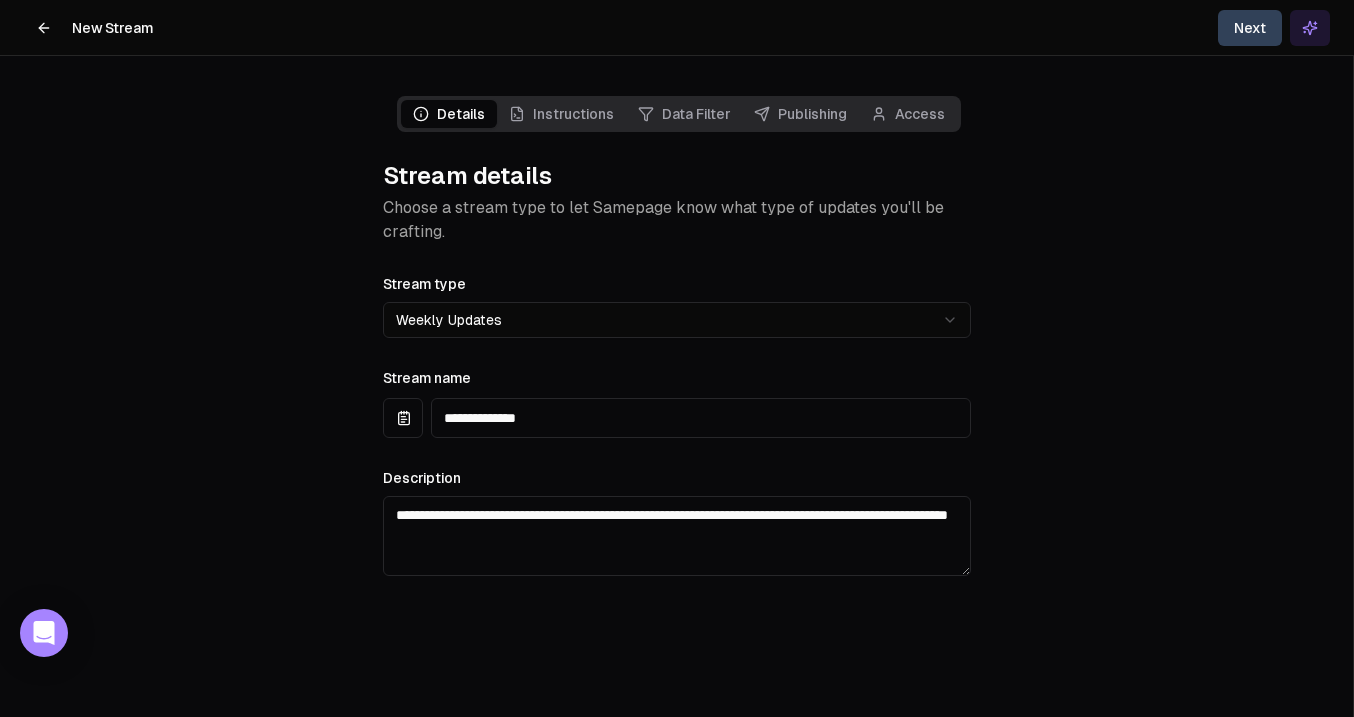 click on "Next" at bounding box center (1250, 28) 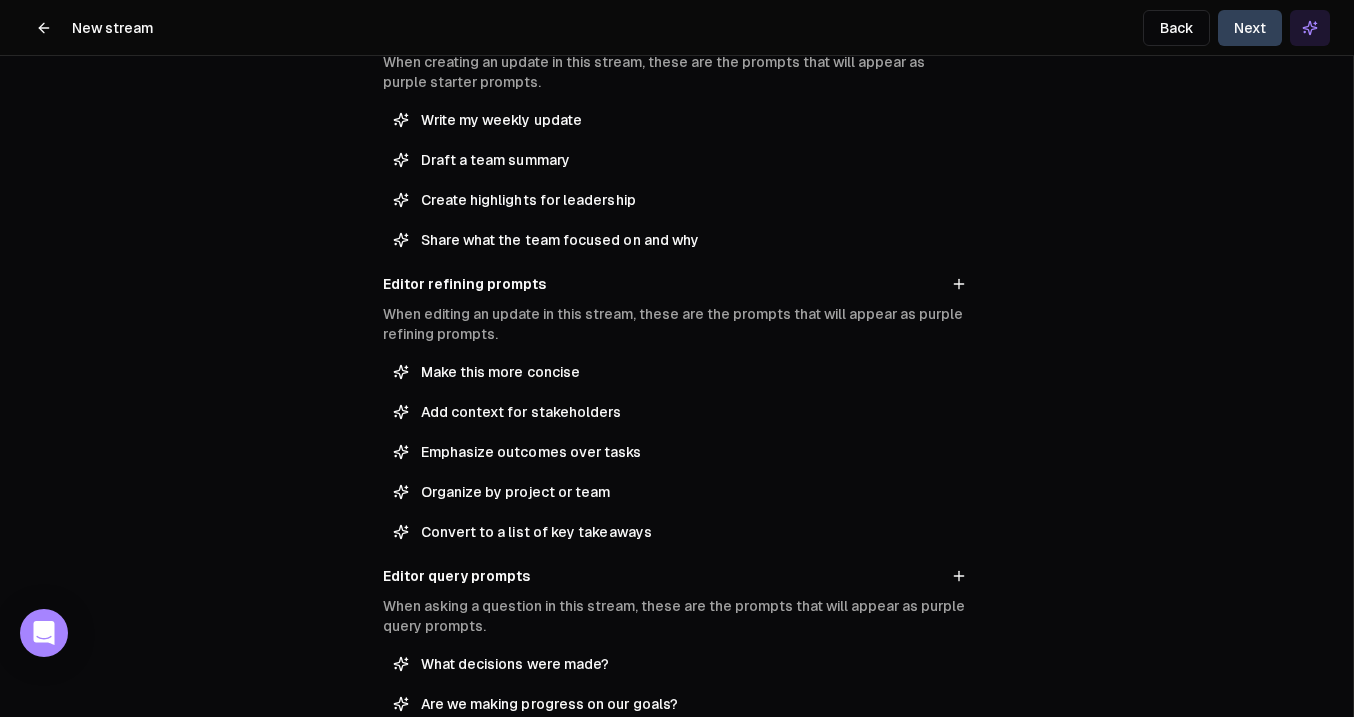 scroll, scrollTop: 586, scrollLeft: 0, axis: vertical 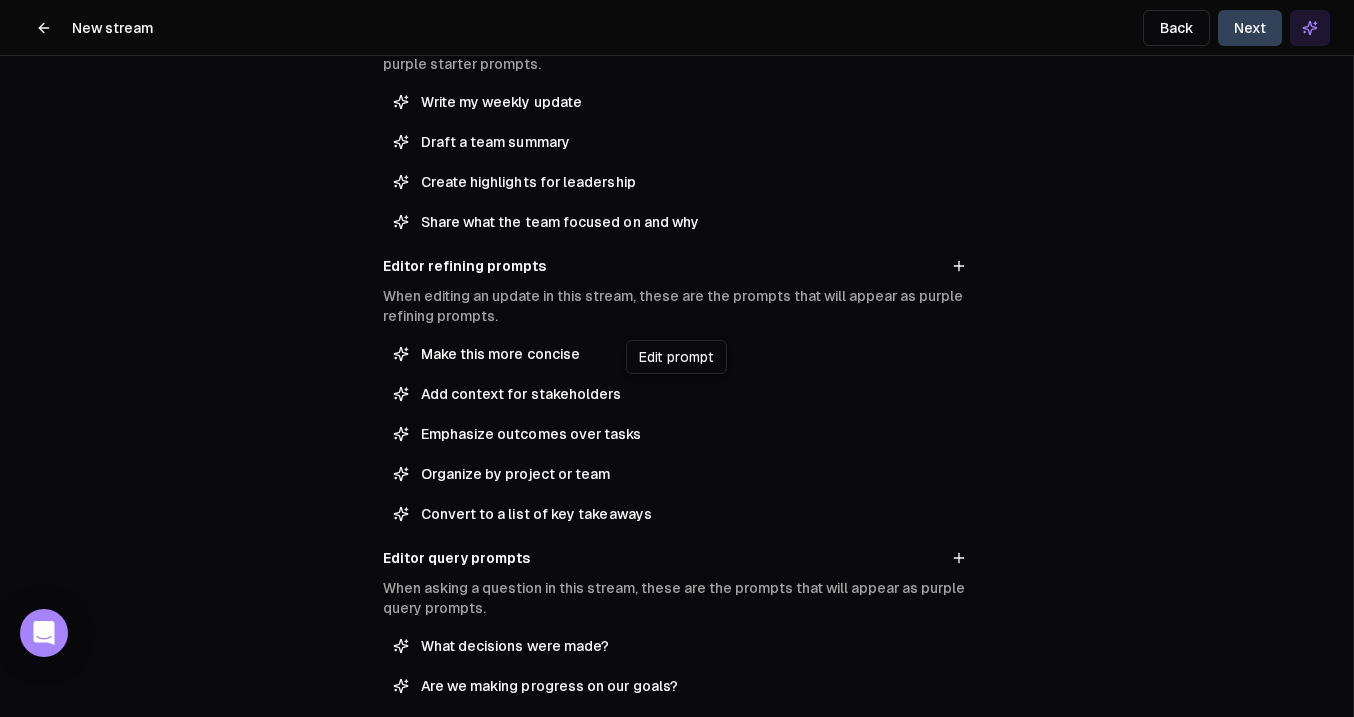 click on "Add context for stakeholders" at bounding box center [691, 394] 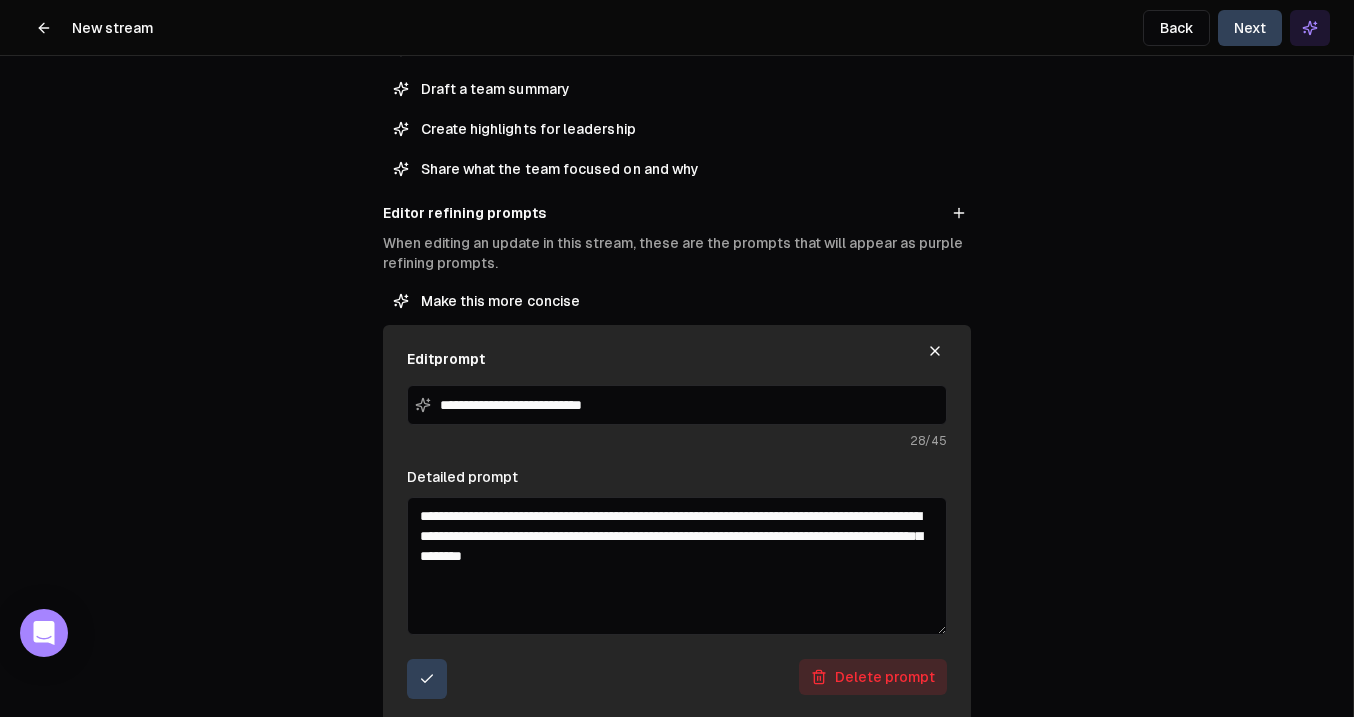 scroll, scrollTop: 650, scrollLeft: 0, axis: vertical 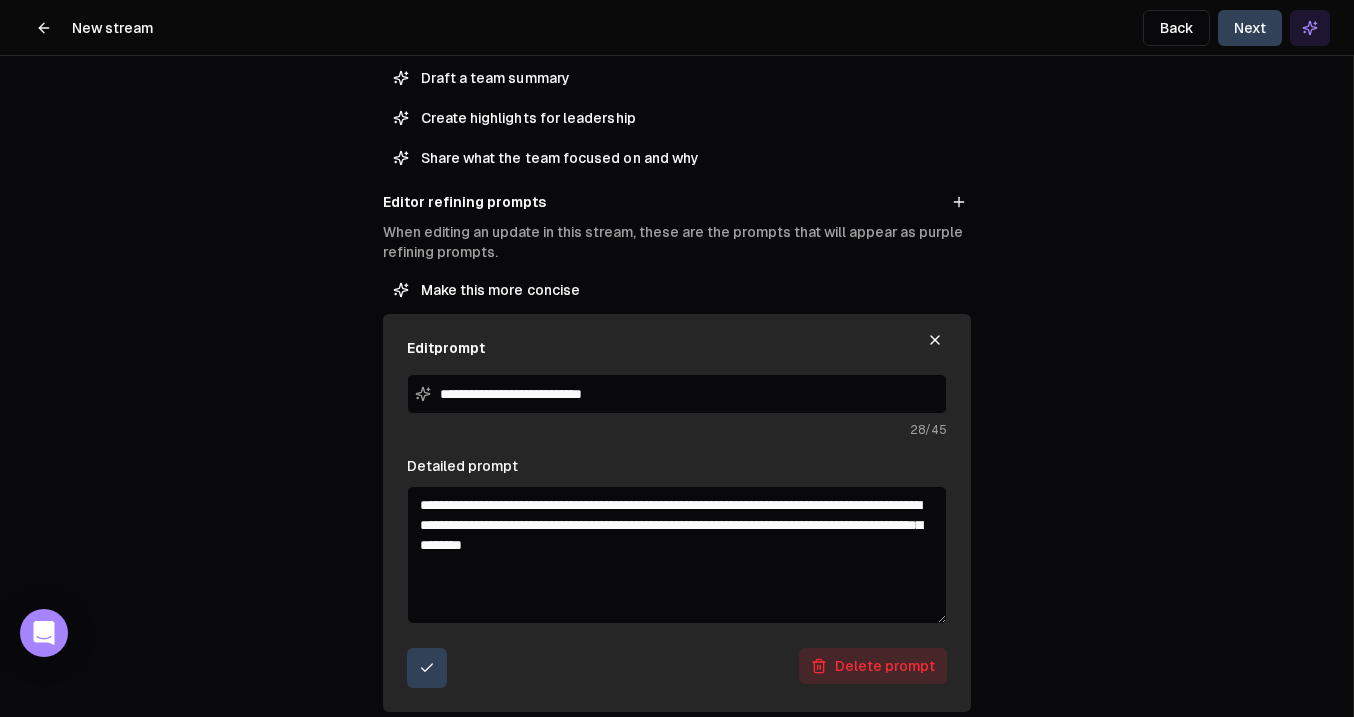 click 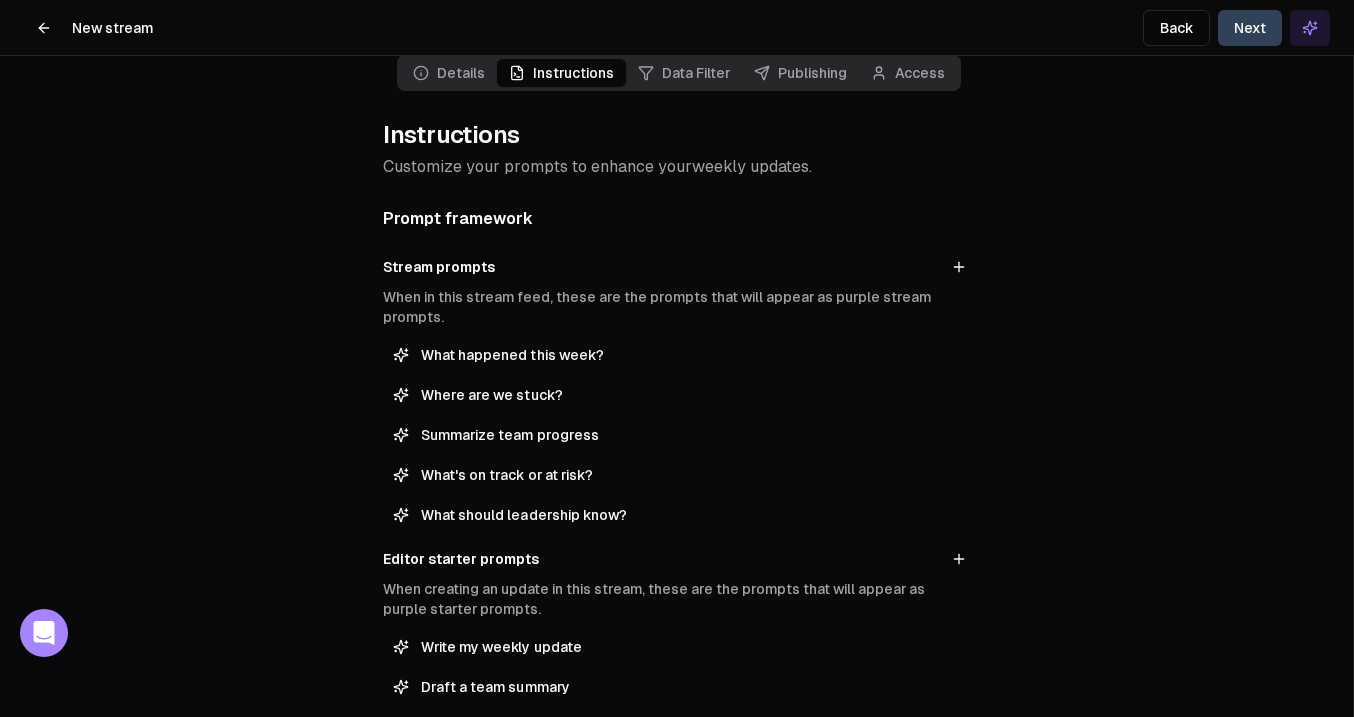 scroll, scrollTop: 0, scrollLeft: 0, axis: both 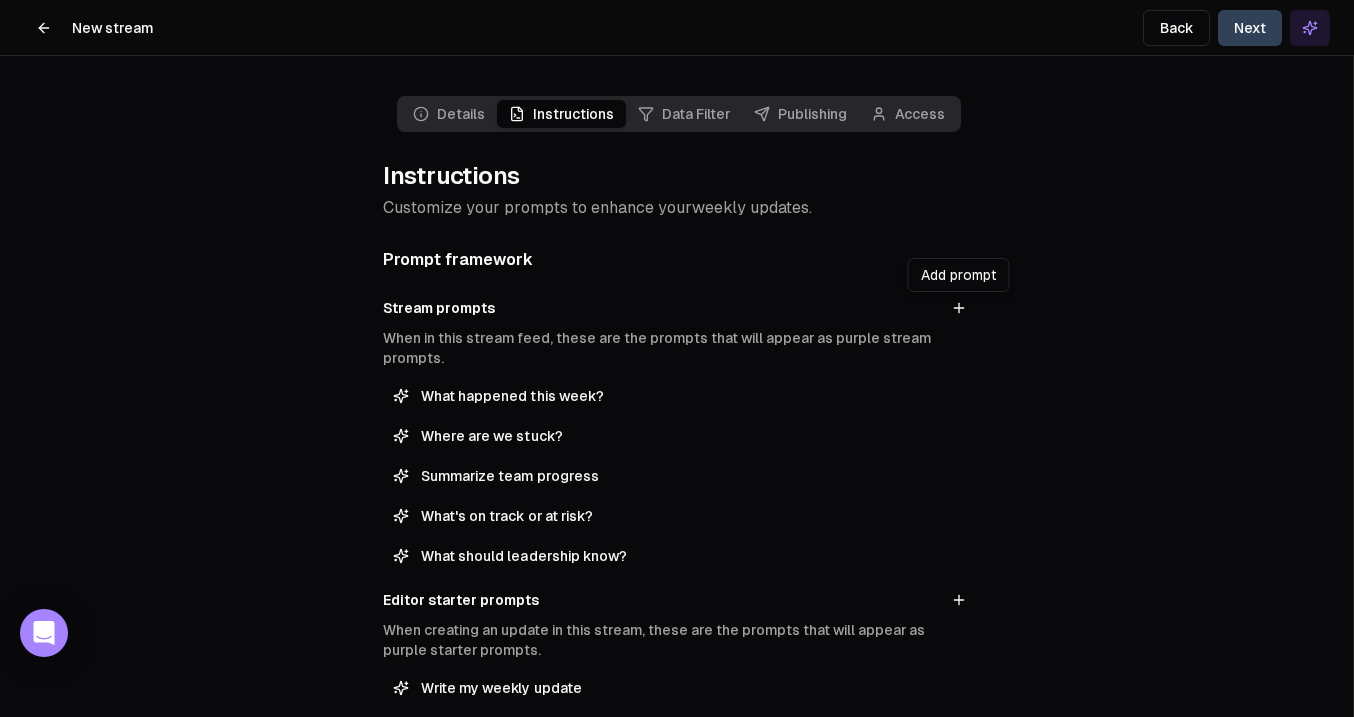 click at bounding box center (959, 308) 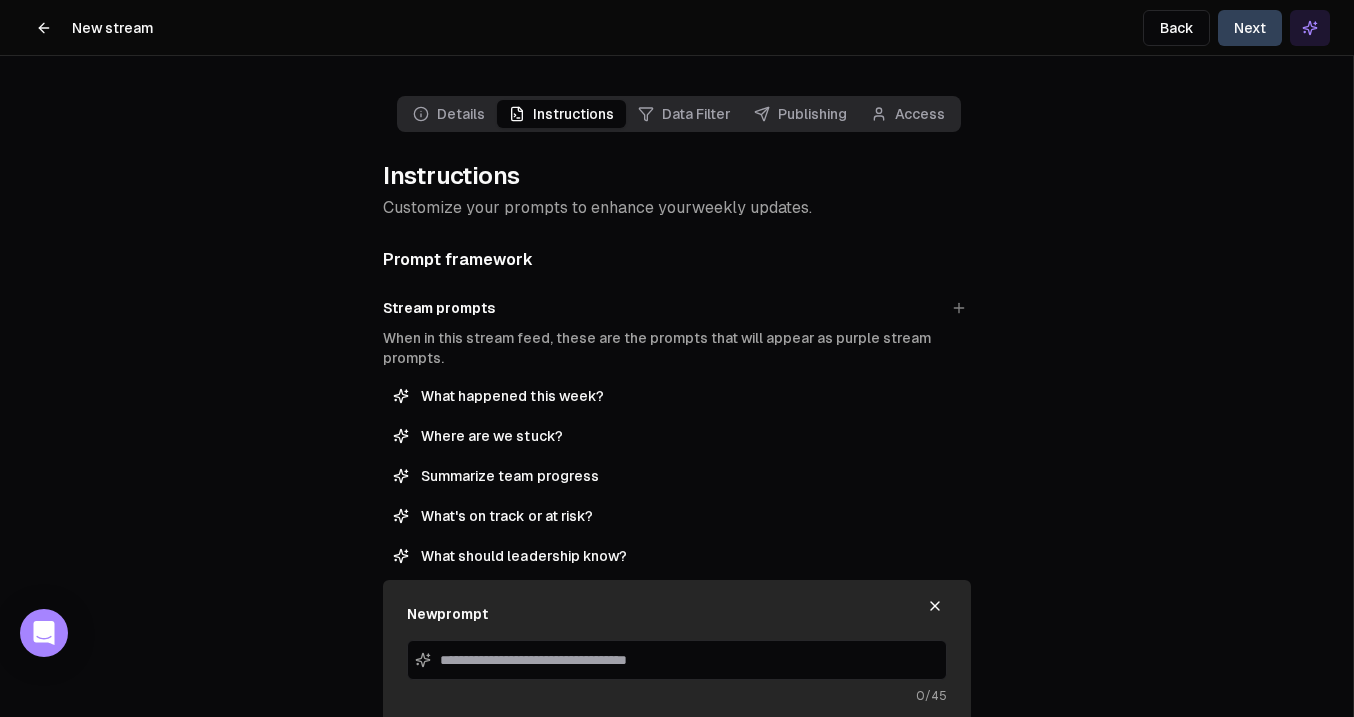 click 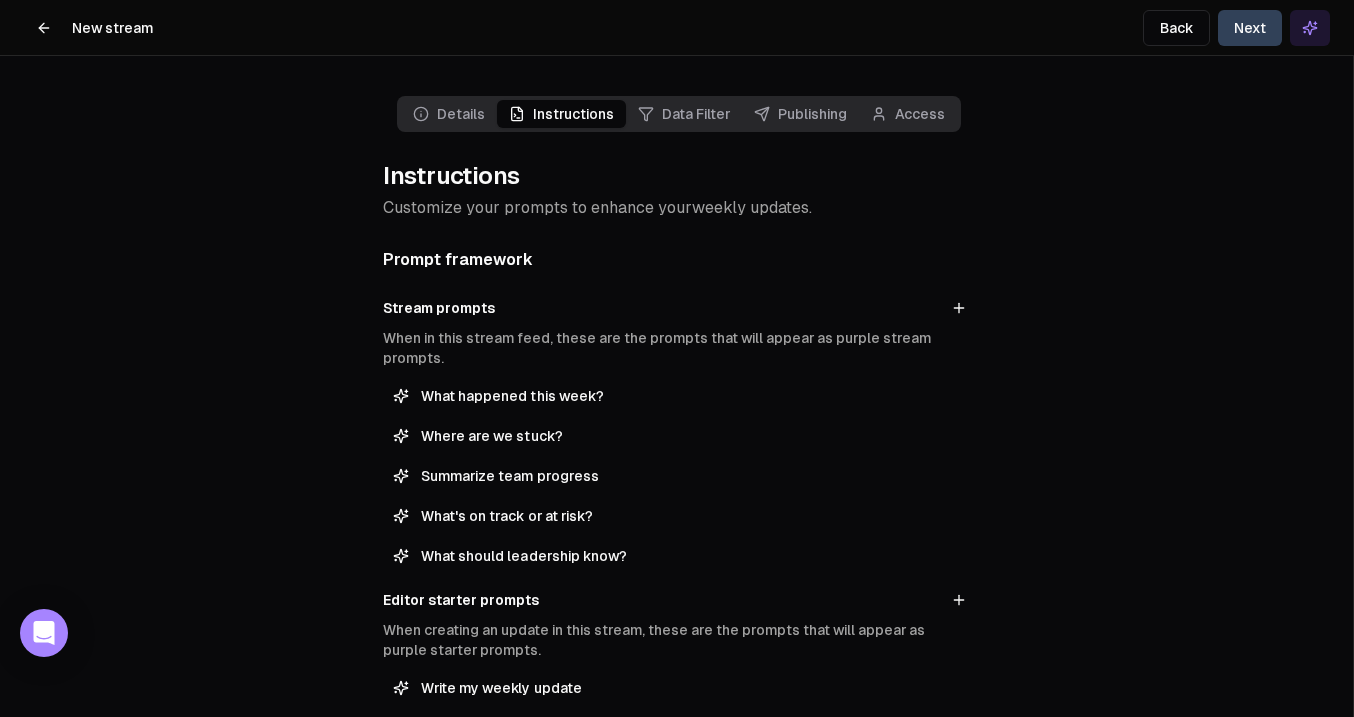 click on "Data Filter" at bounding box center (684, 114) 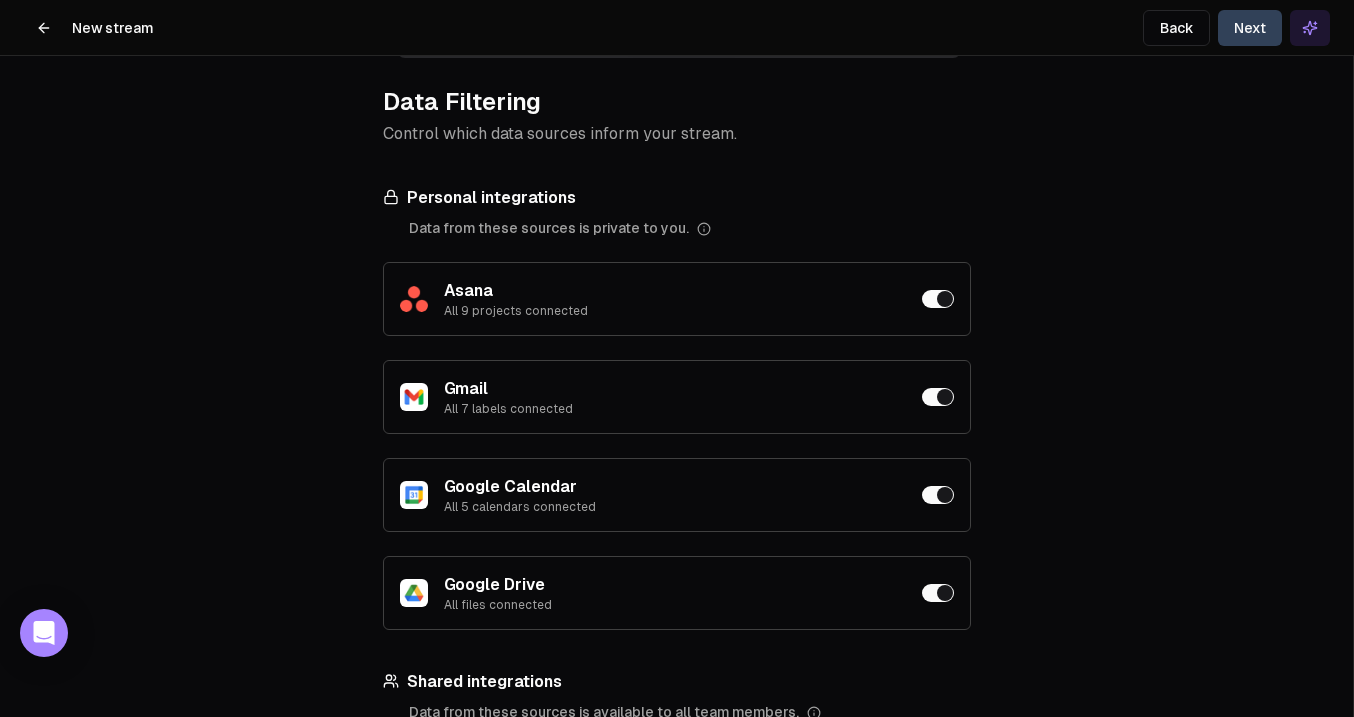 scroll, scrollTop: 75, scrollLeft: 0, axis: vertical 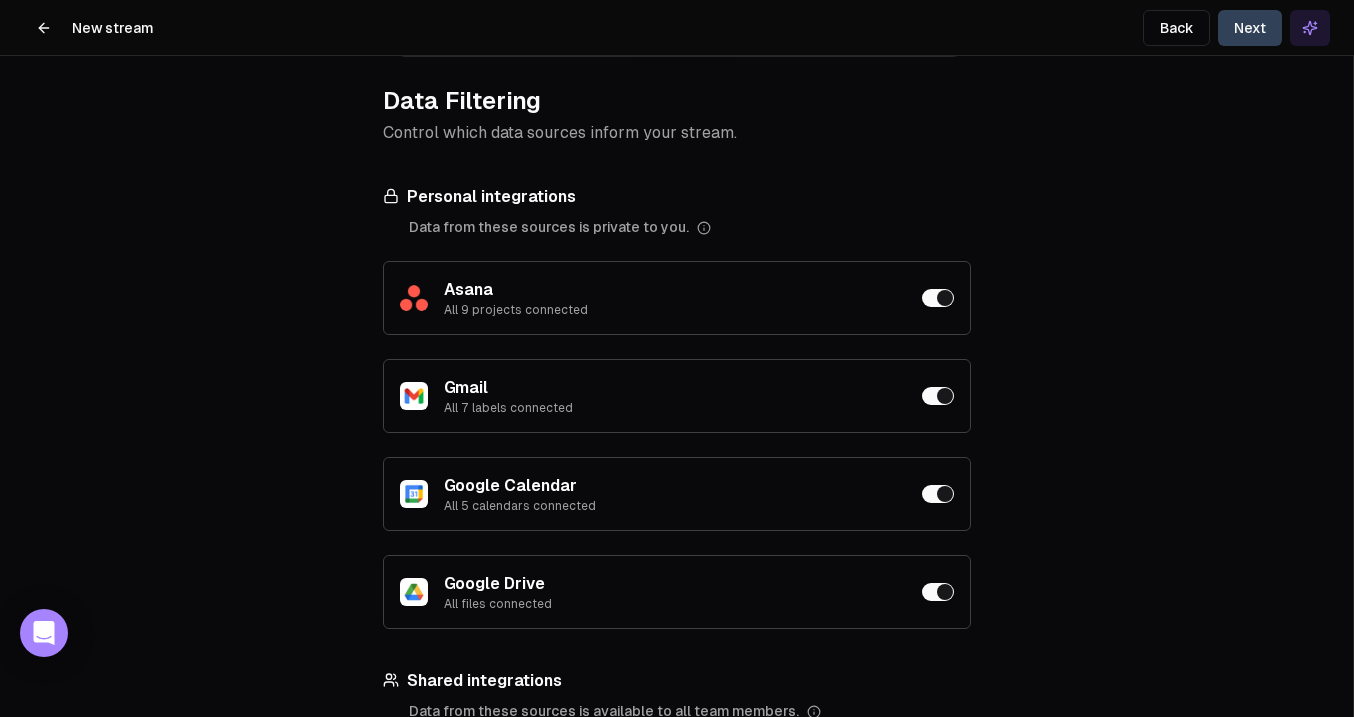 click at bounding box center (938, 298) 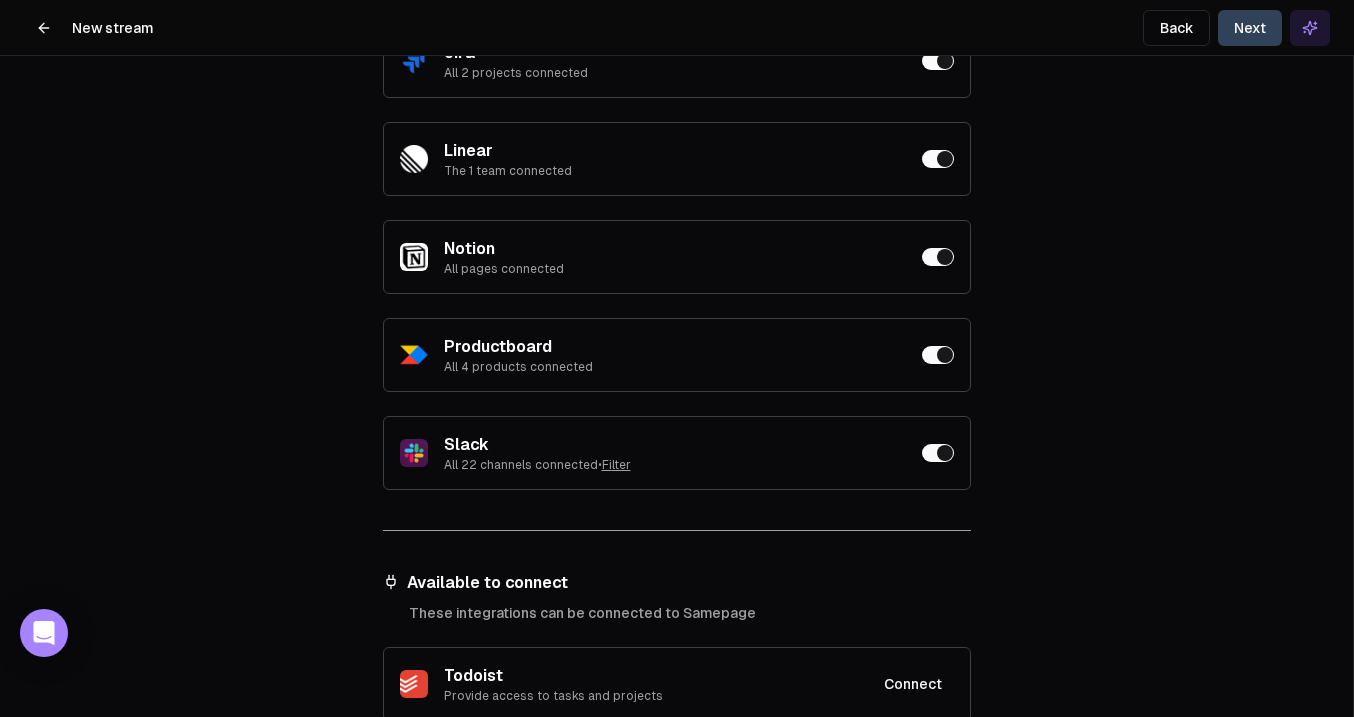 scroll, scrollTop: 938, scrollLeft: 0, axis: vertical 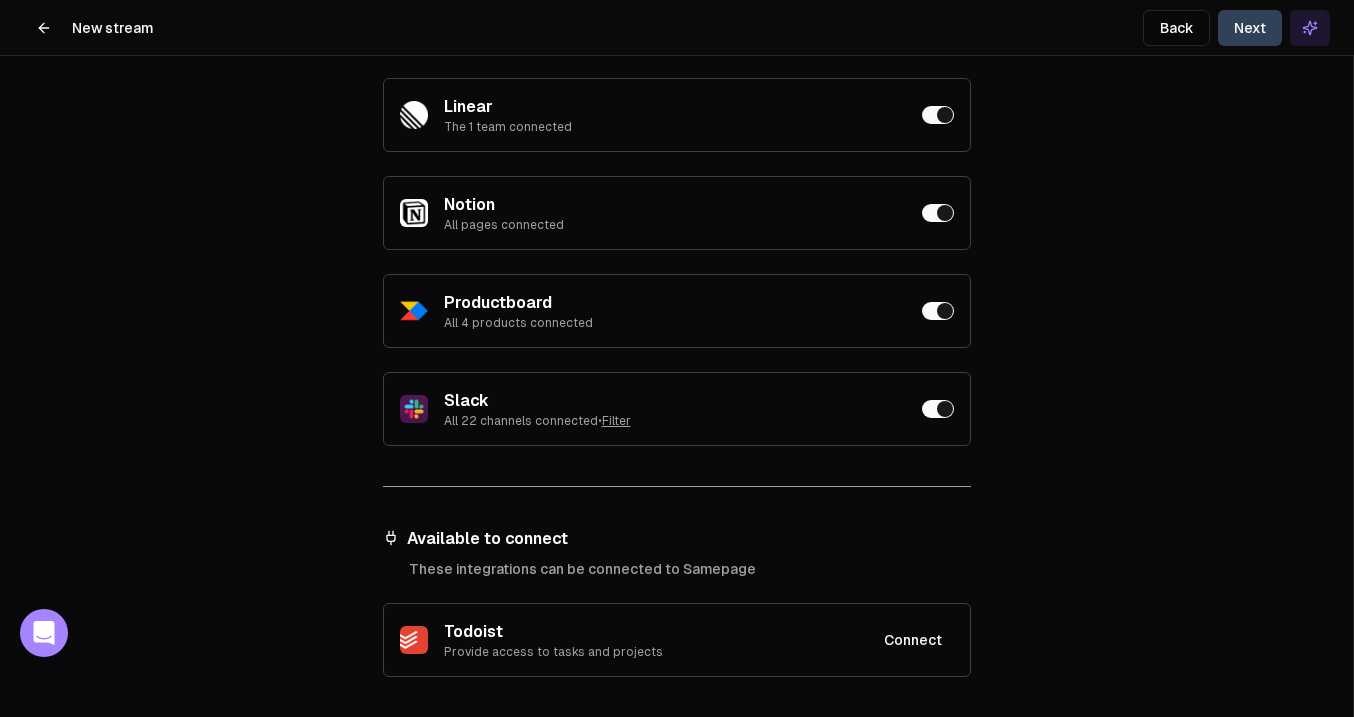 click on "Filter" at bounding box center (616, 421) 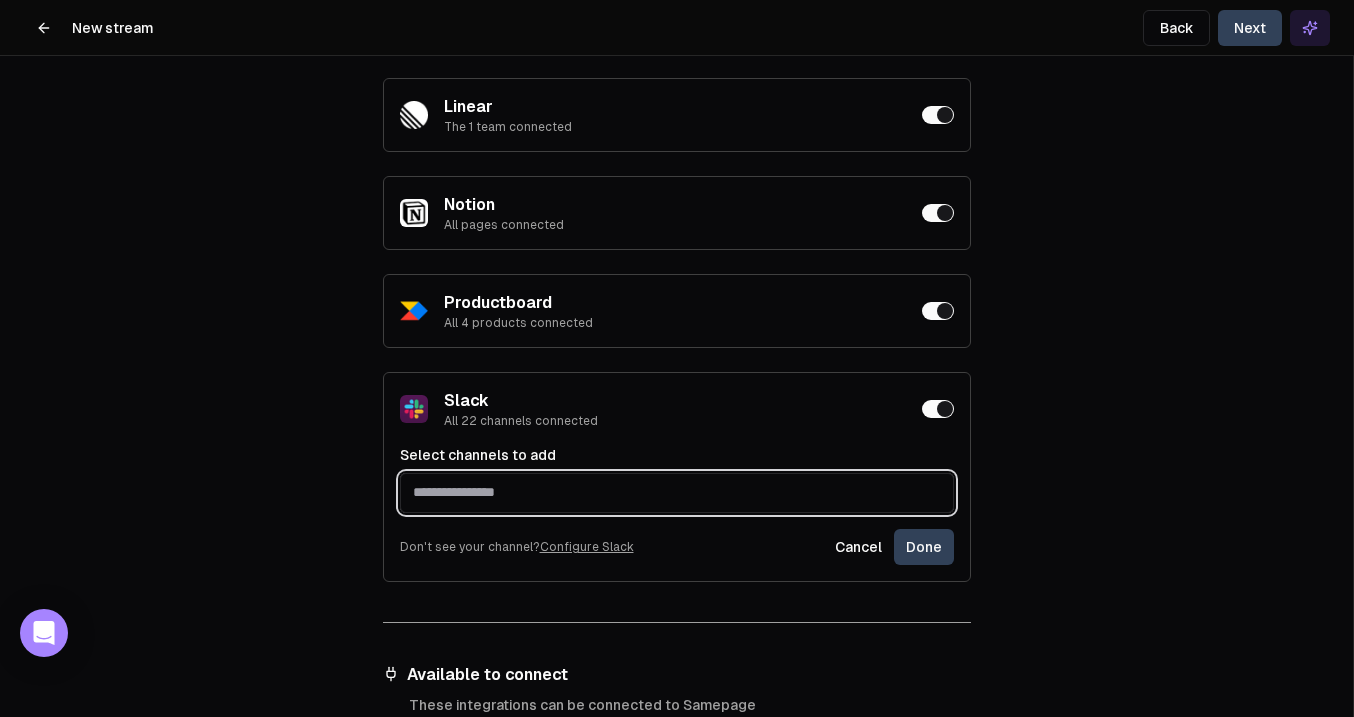 click at bounding box center (677, 492) 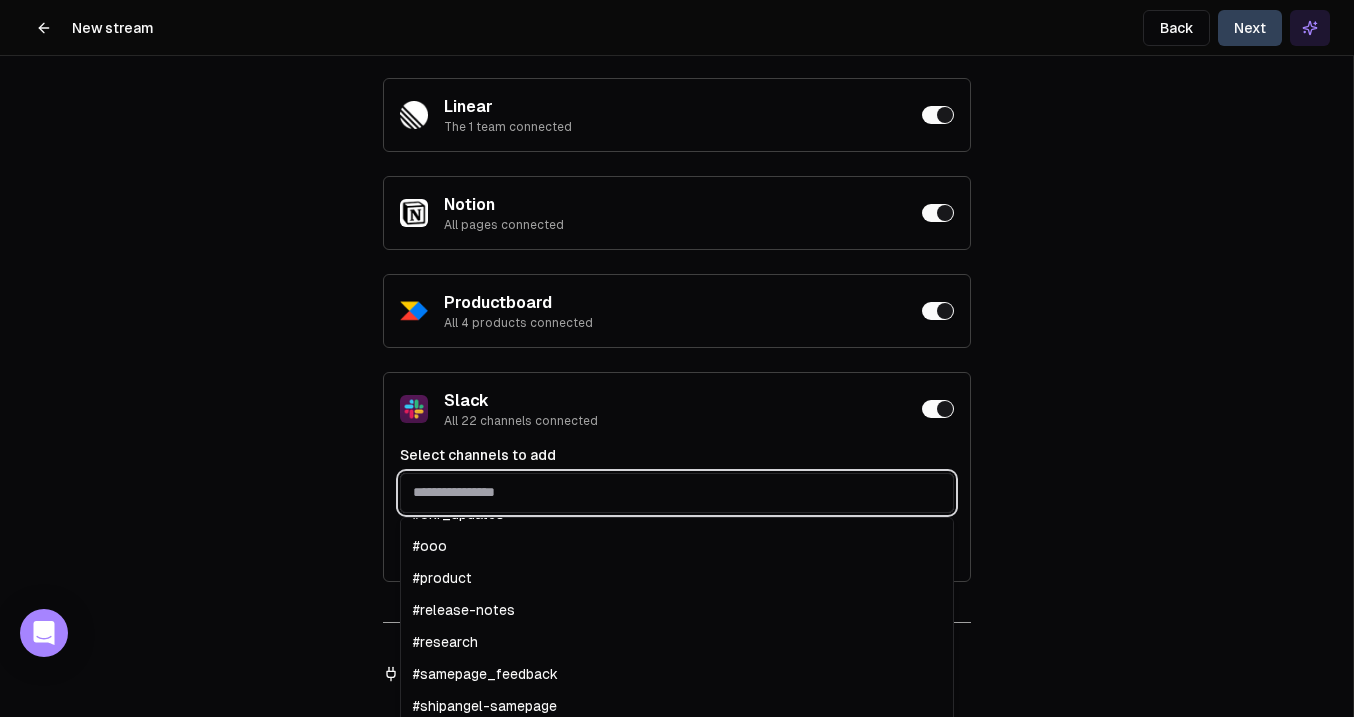scroll, scrollTop: 414, scrollLeft: 0, axis: vertical 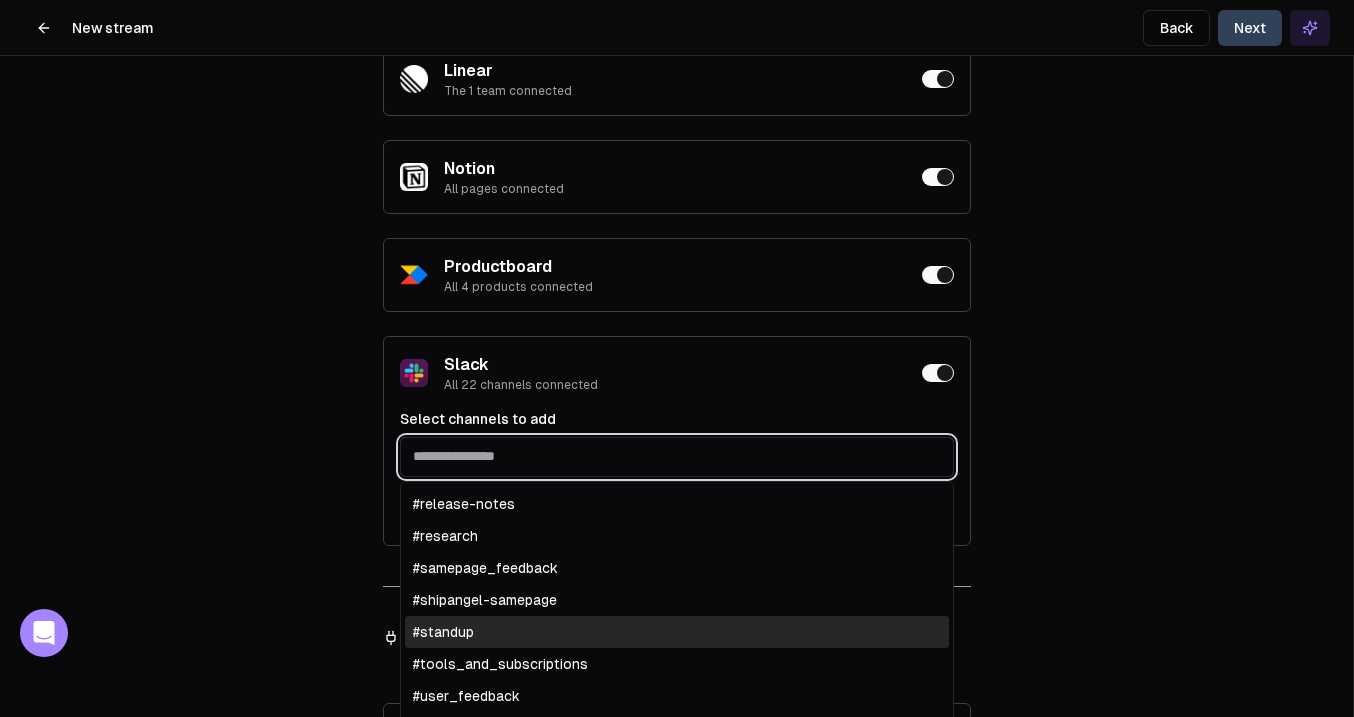 click on "#standup" at bounding box center [677, 632] 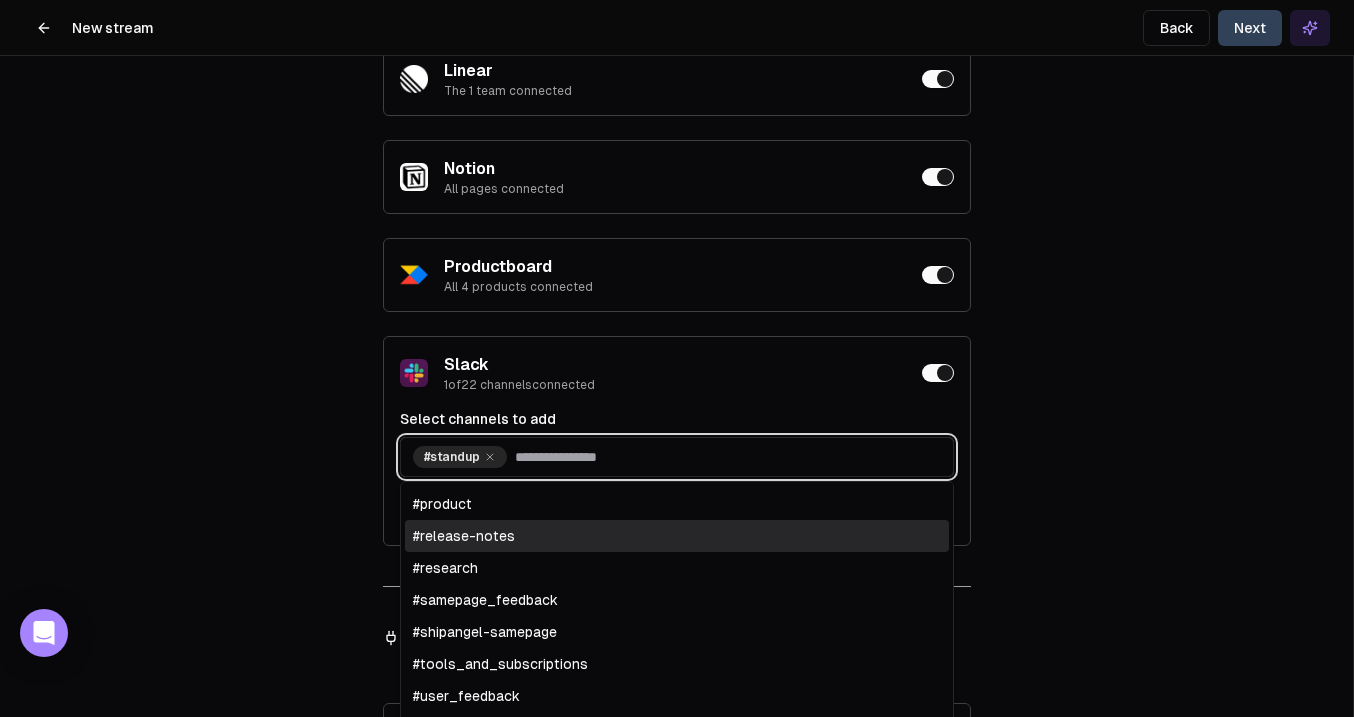click on "#release-notes" at bounding box center (677, 536) 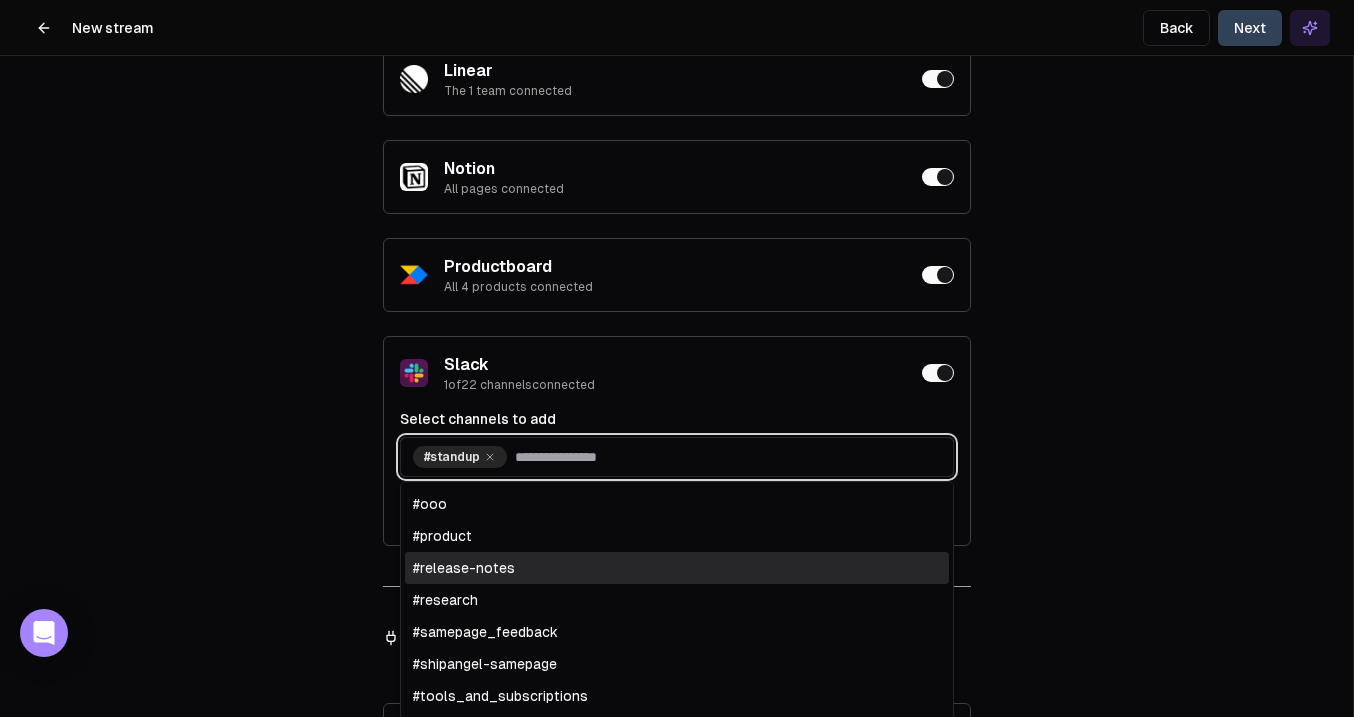 click on "#product" at bounding box center [677, 536] 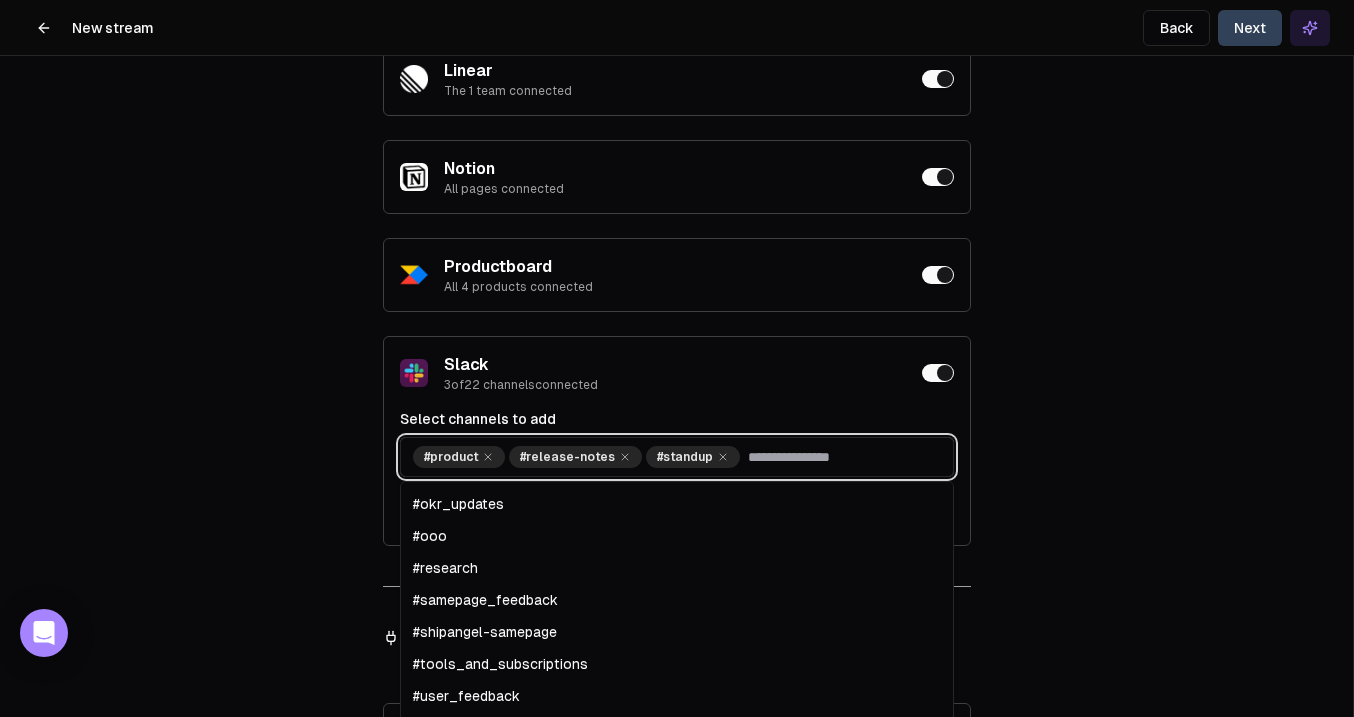 click on "#ooo" at bounding box center (677, 536) 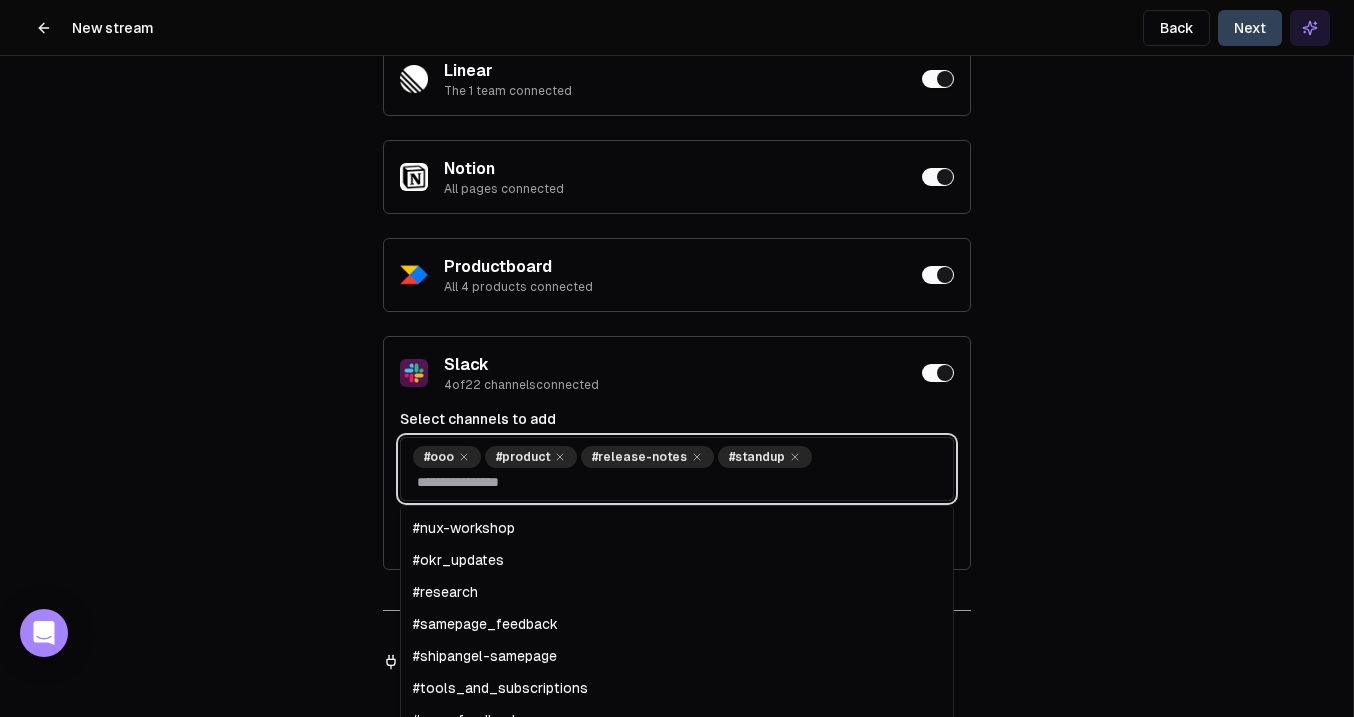 click on "#nux-workshop" at bounding box center (677, 528) 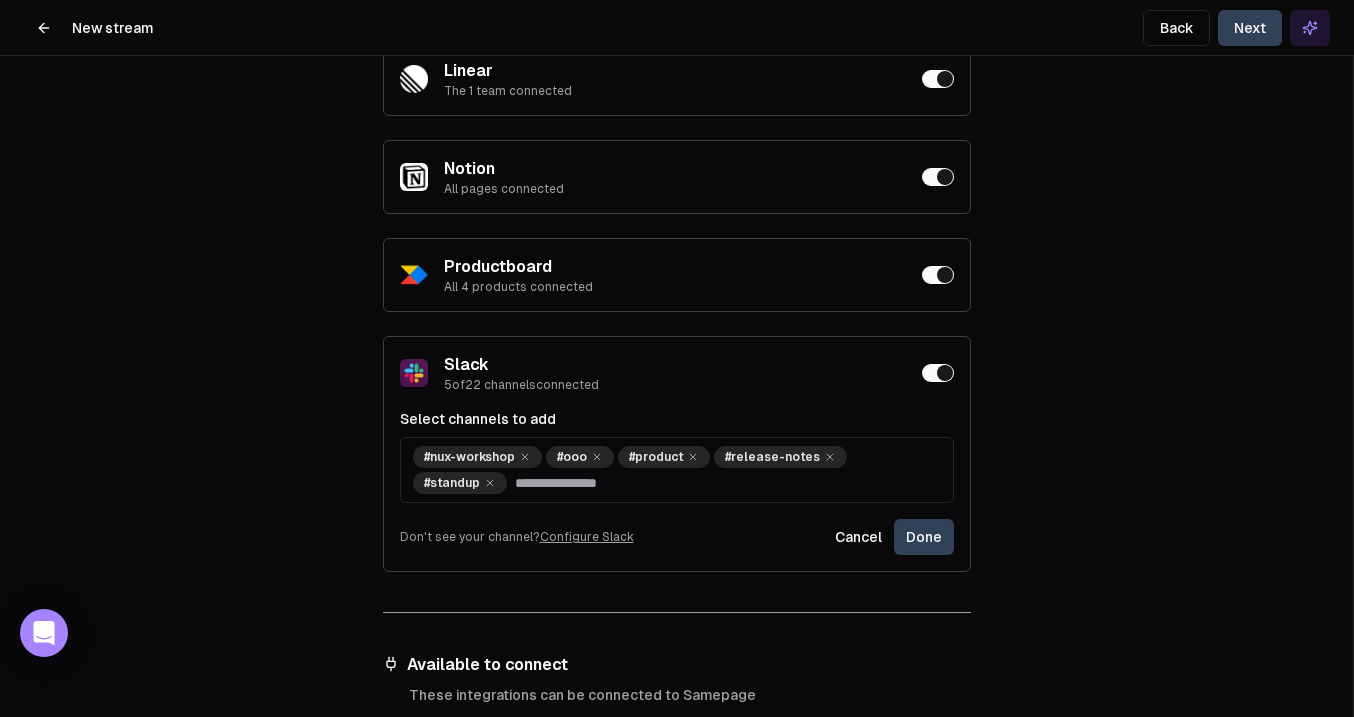 click on "Slack 5  of  22   channels  connected" at bounding box center (677, 373) 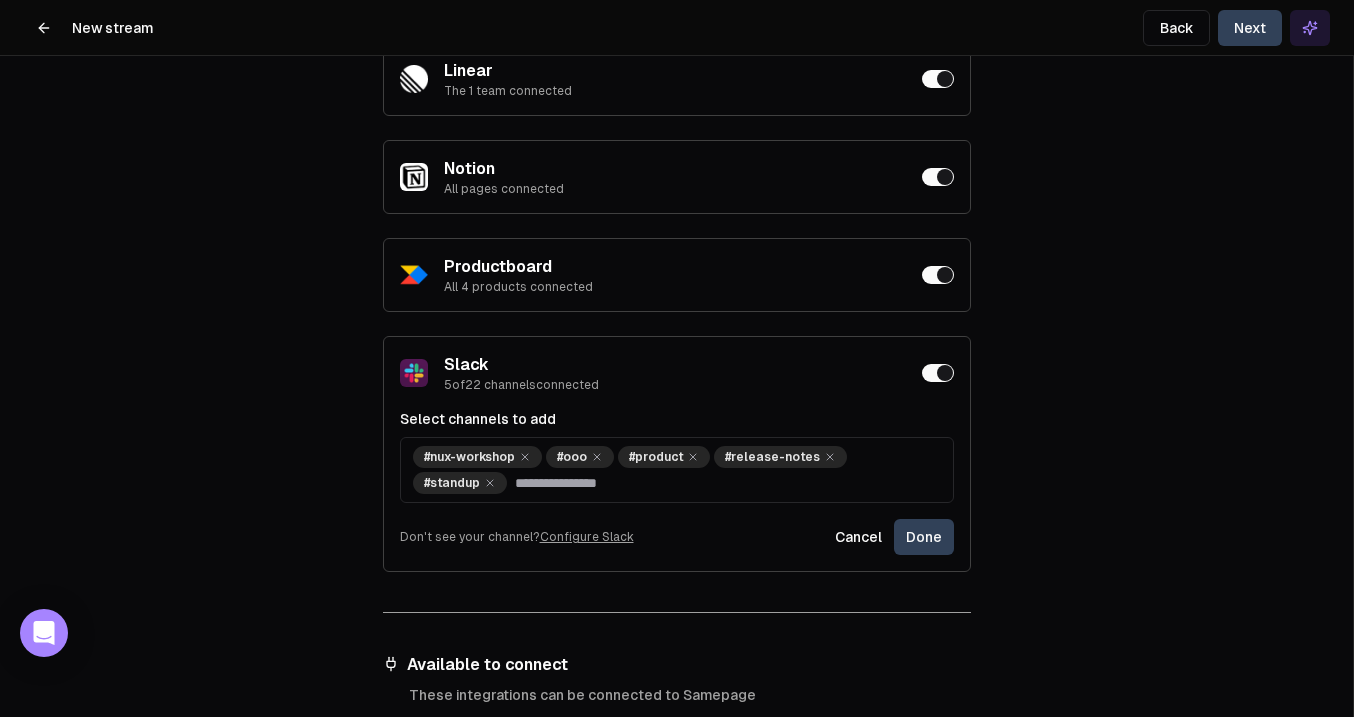 click on "Done" at bounding box center [924, 537] 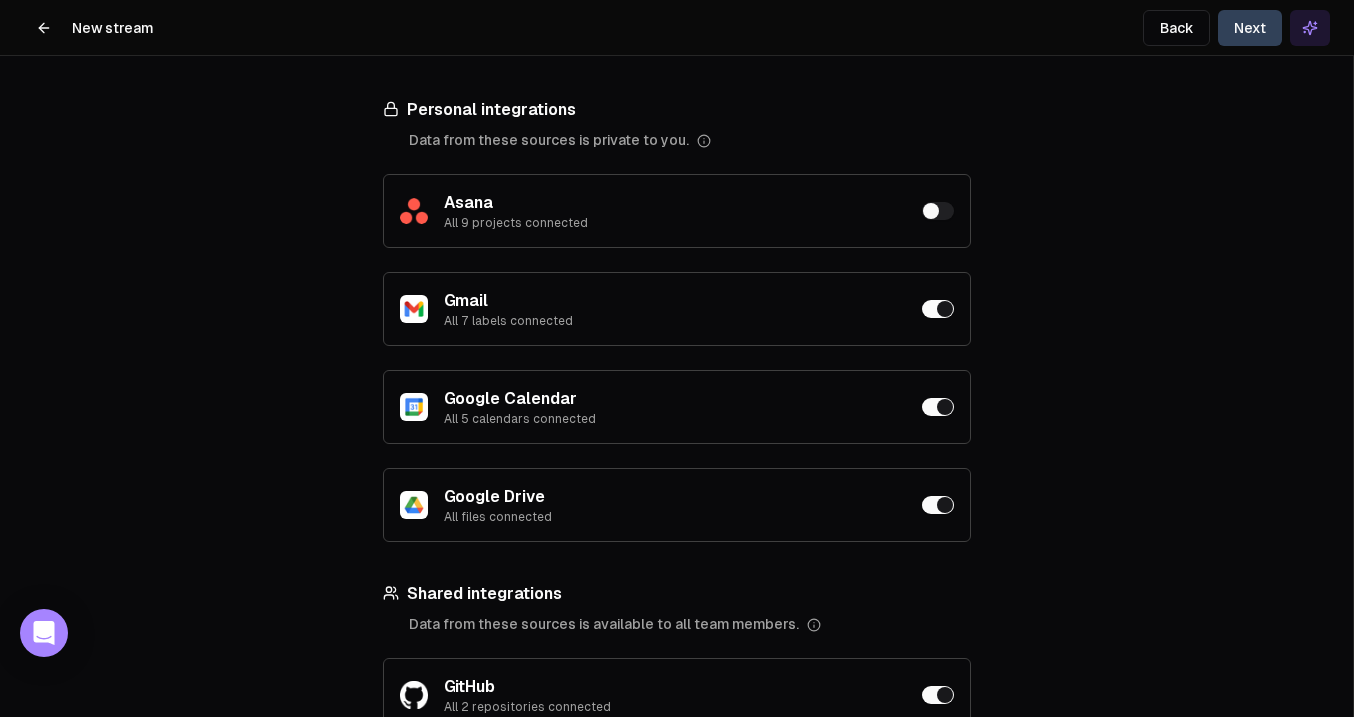 scroll, scrollTop: 0, scrollLeft: 0, axis: both 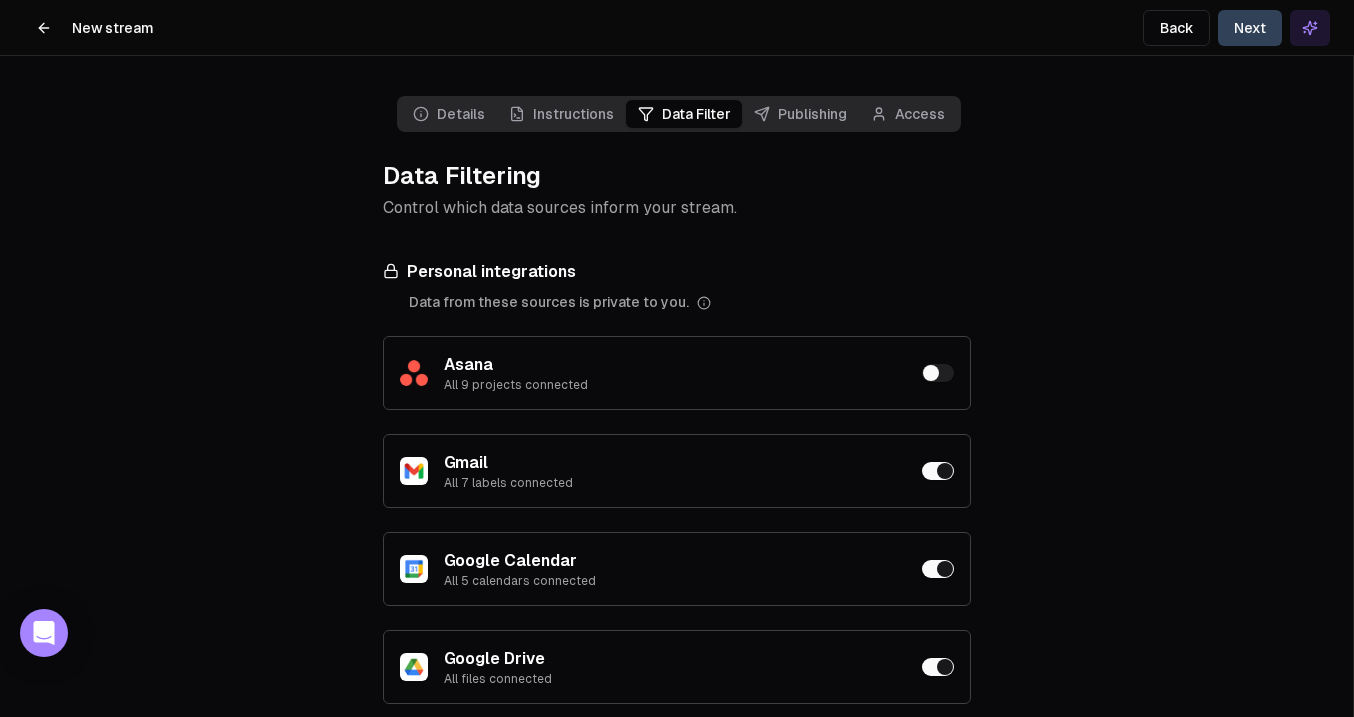 click on "Next" at bounding box center (1250, 28) 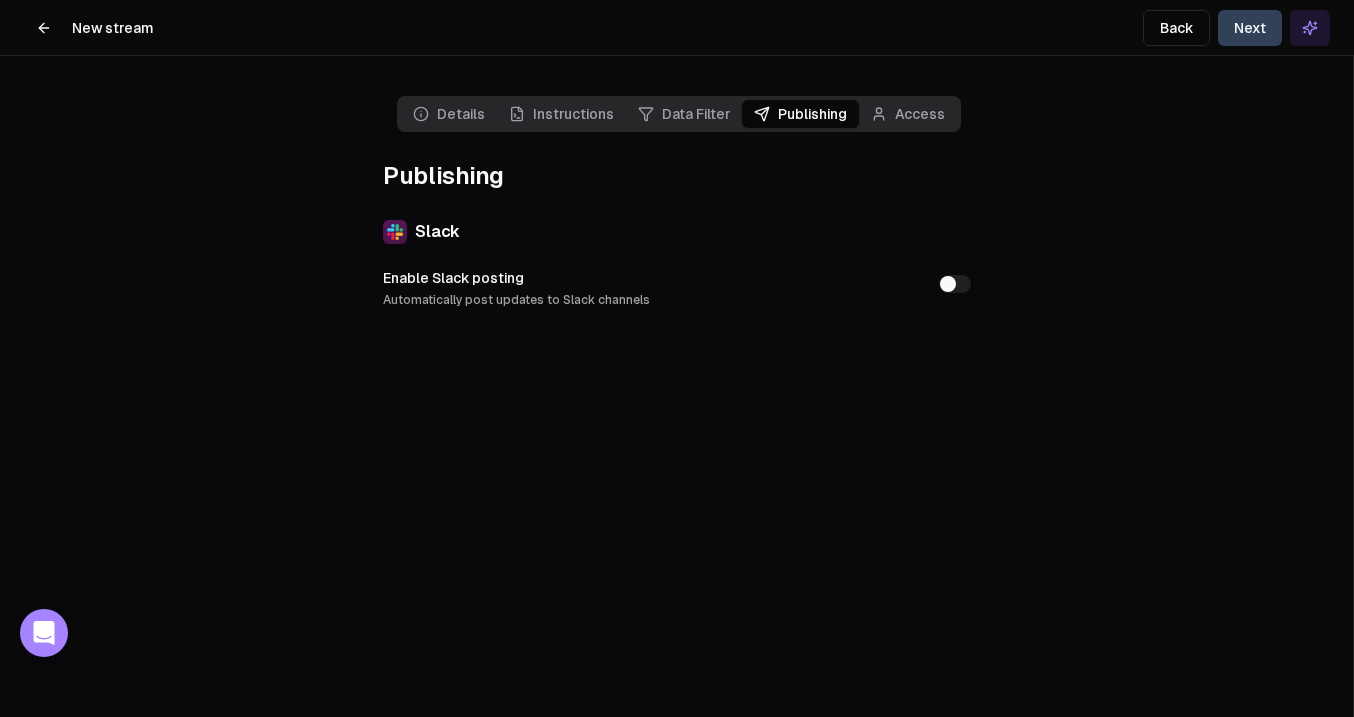 click on "Enable Slack posting Automatically post updates to Slack channels" at bounding box center (955, 284) 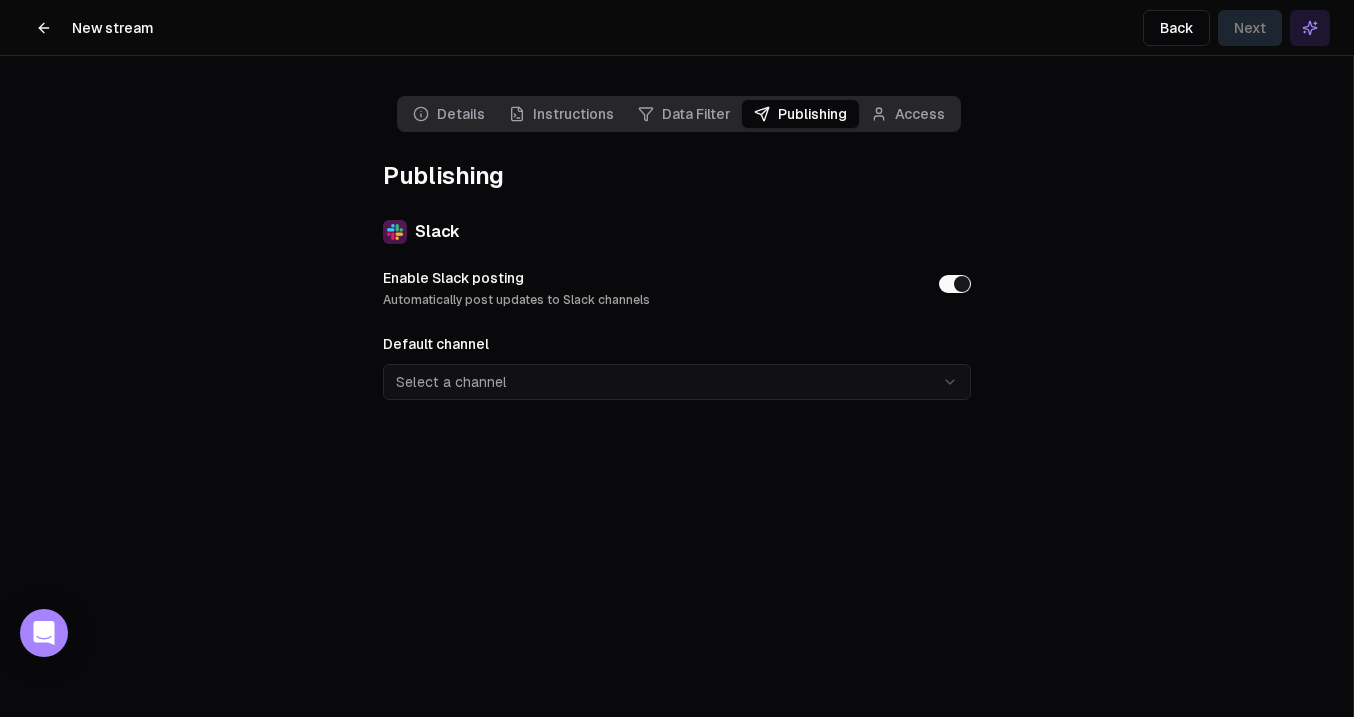 click on "Access" at bounding box center [908, 114] 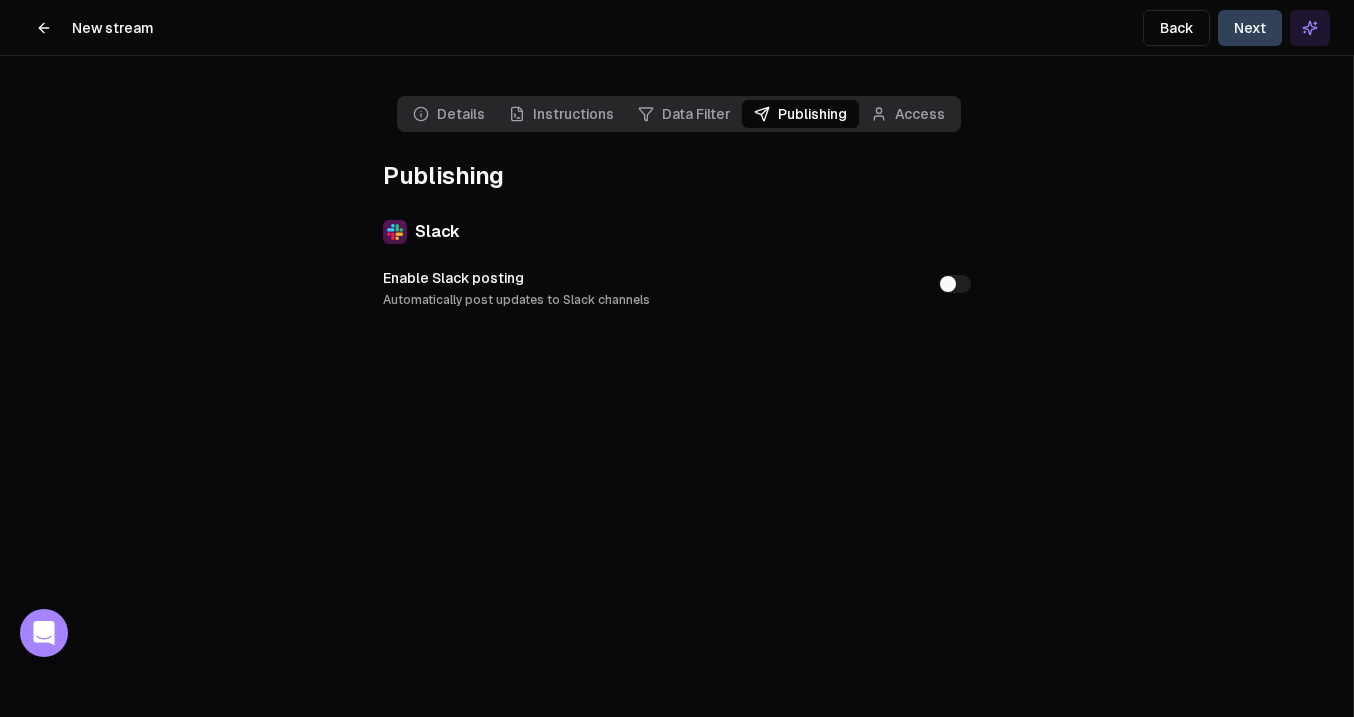 click on "Access" at bounding box center [908, 114] 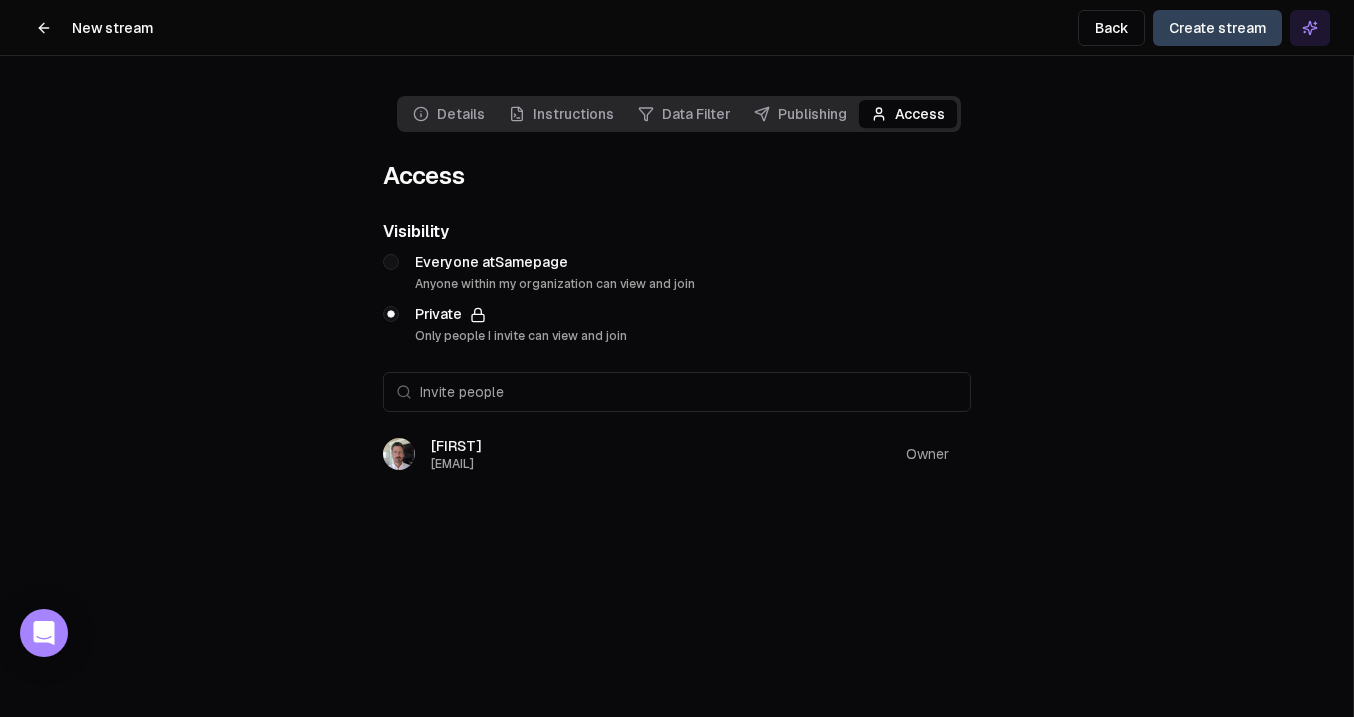 click 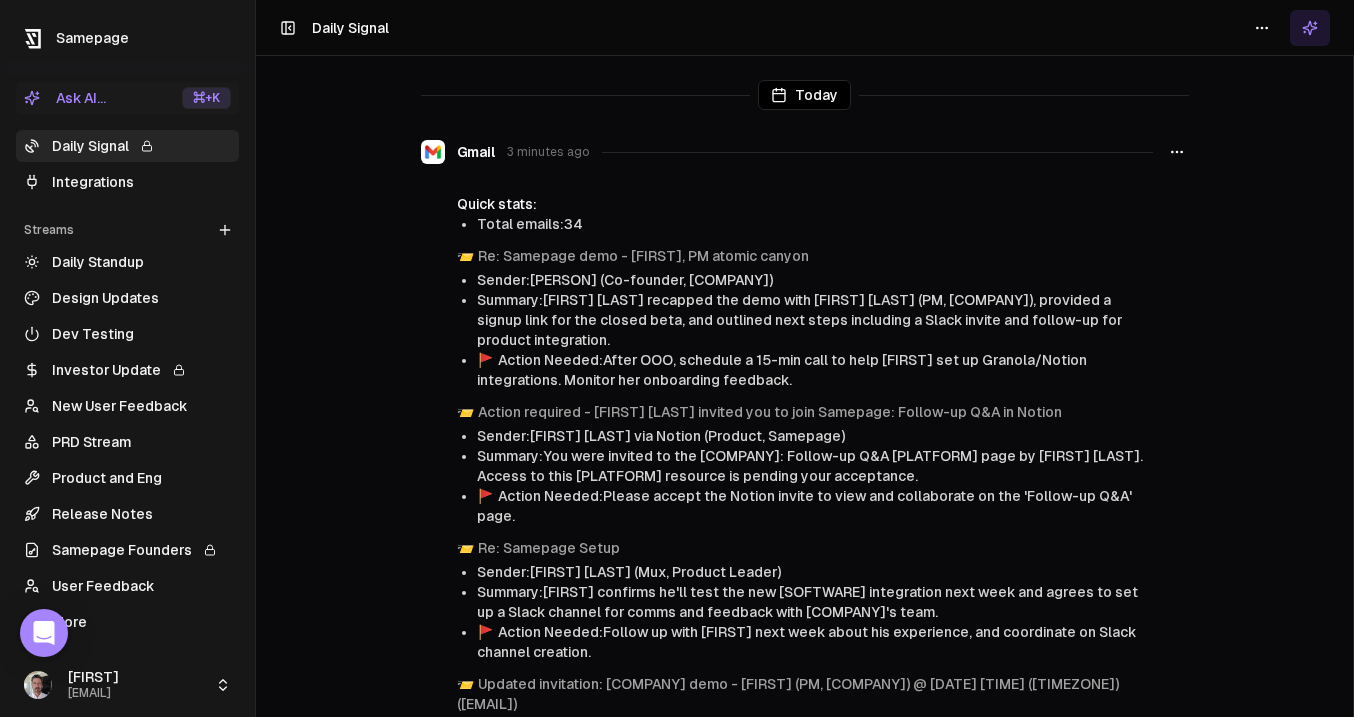 click 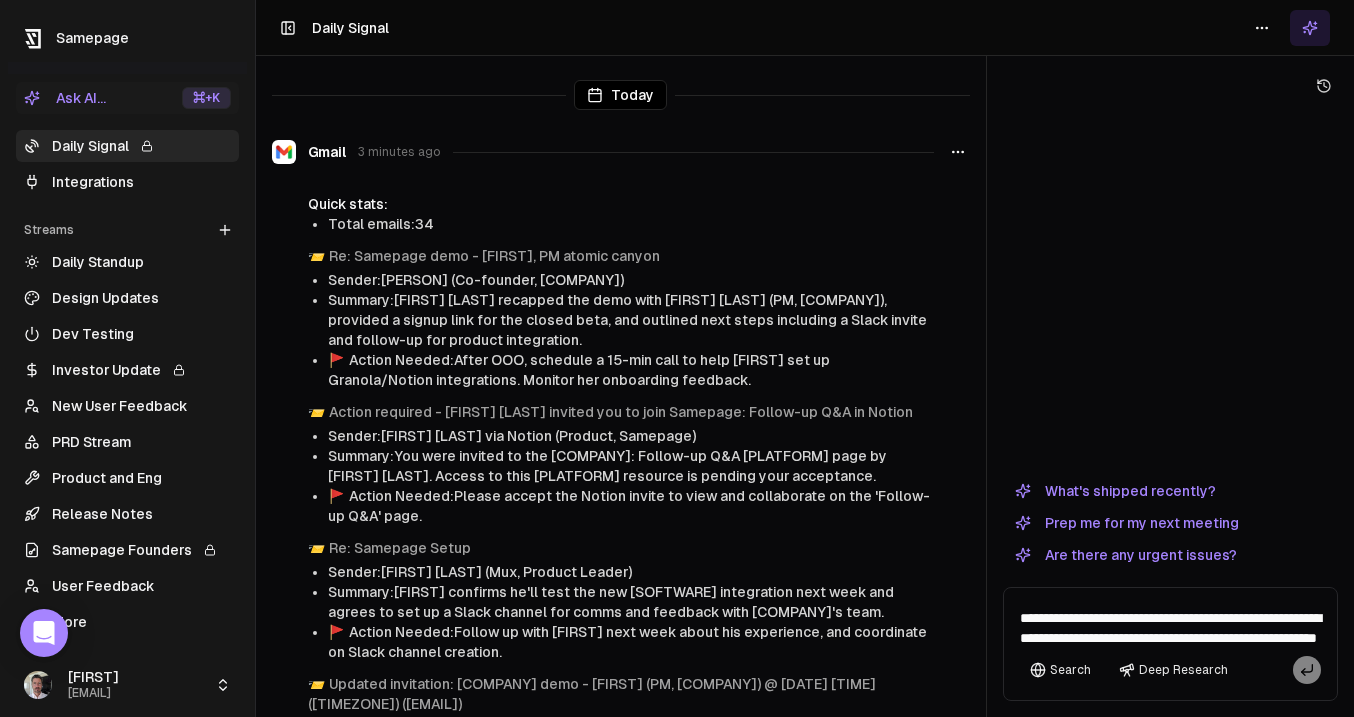 click on "What's shipped recently?" at bounding box center (1115, 491) 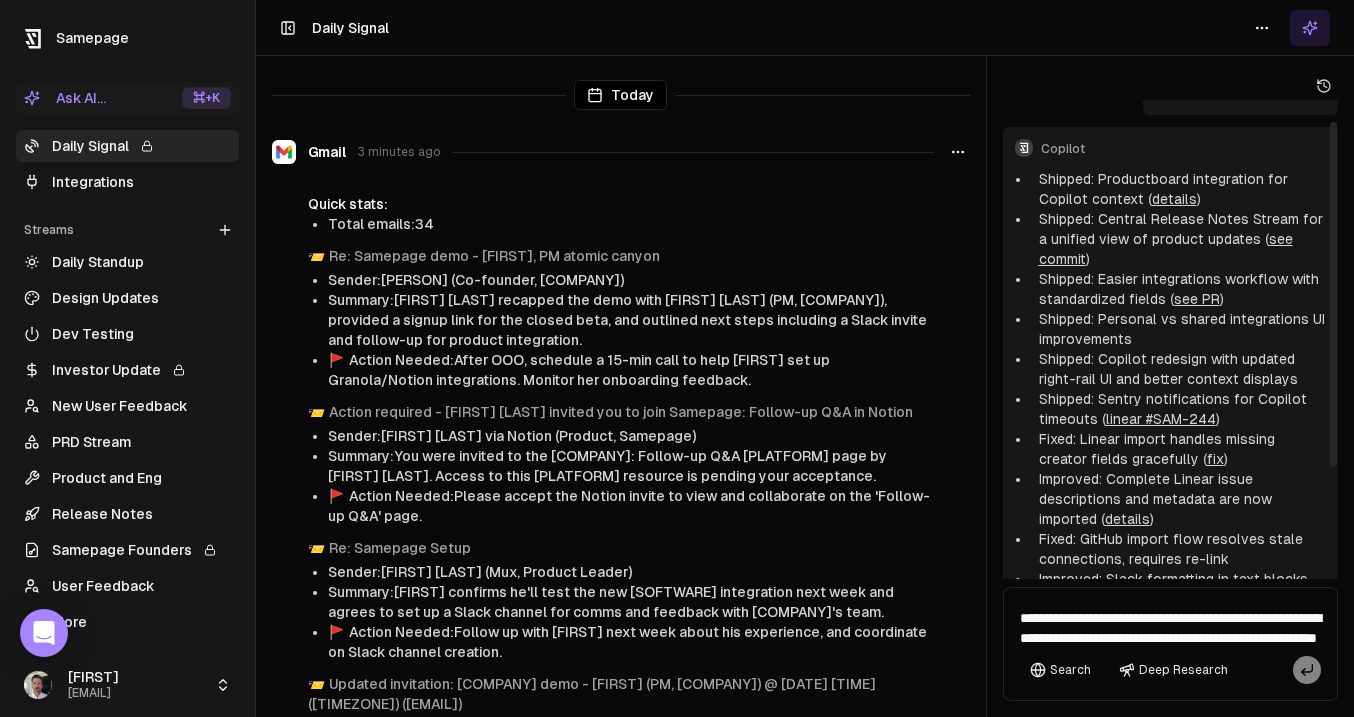 scroll, scrollTop: 0, scrollLeft: 0, axis: both 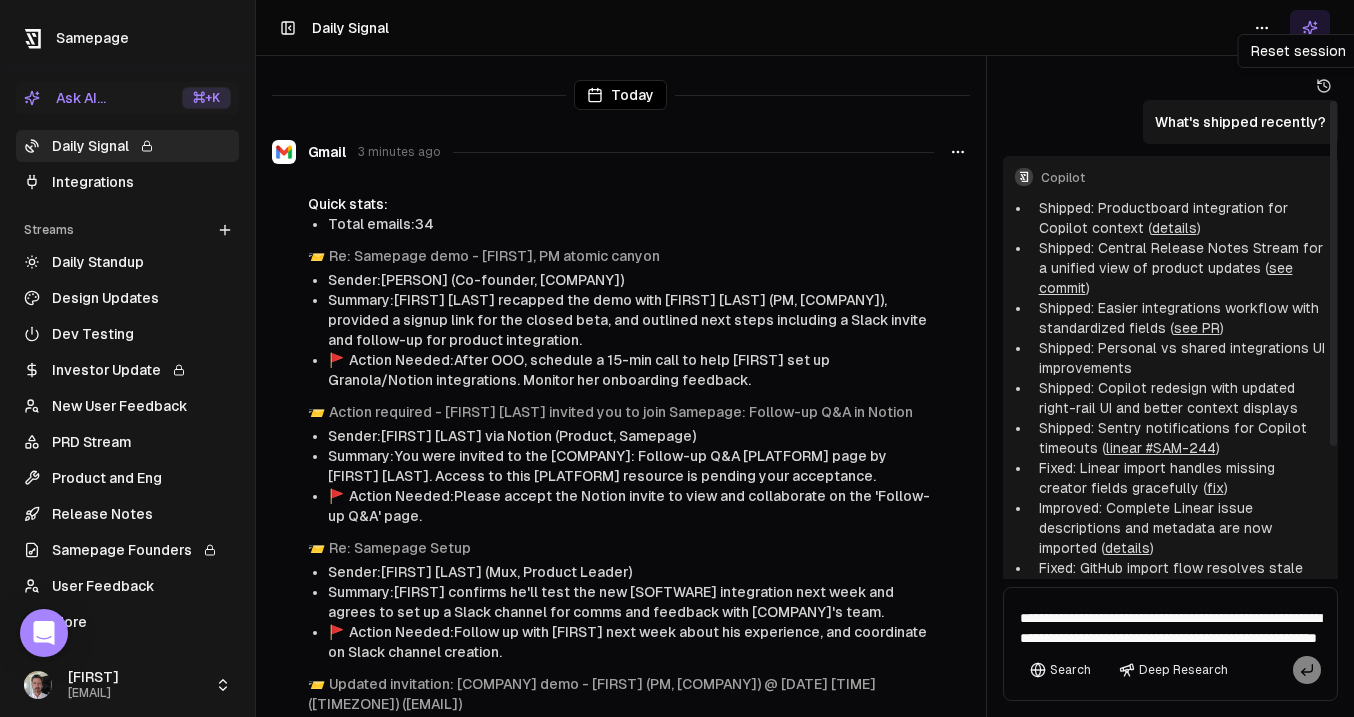 click 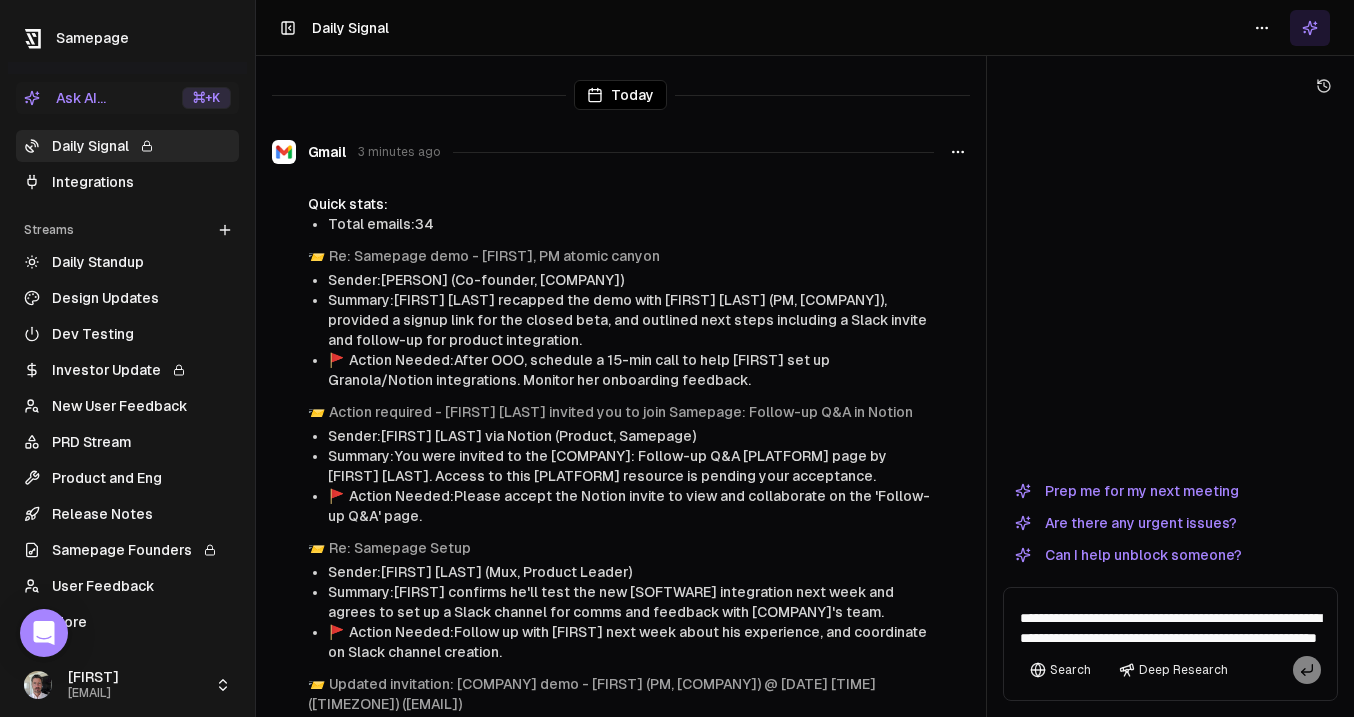 click 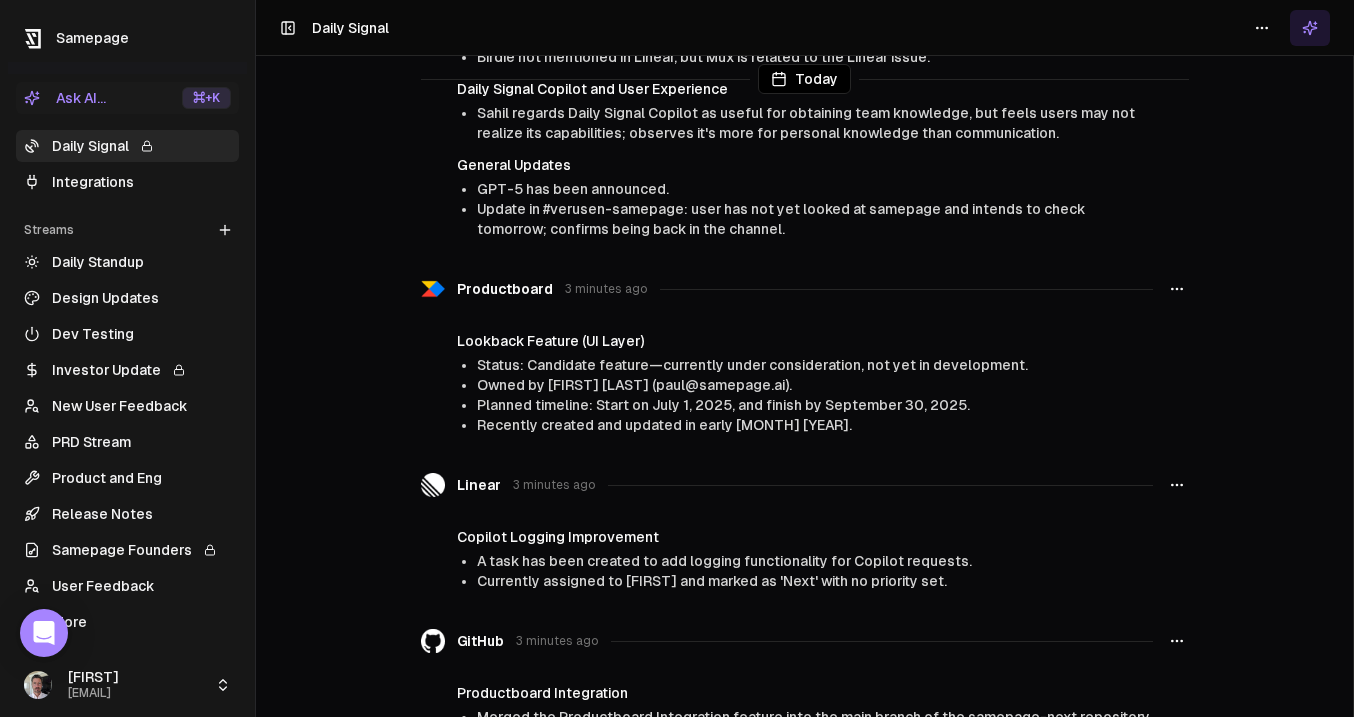 scroll, scrollTop: 1238, scrollLeft: 0, axis: vertical 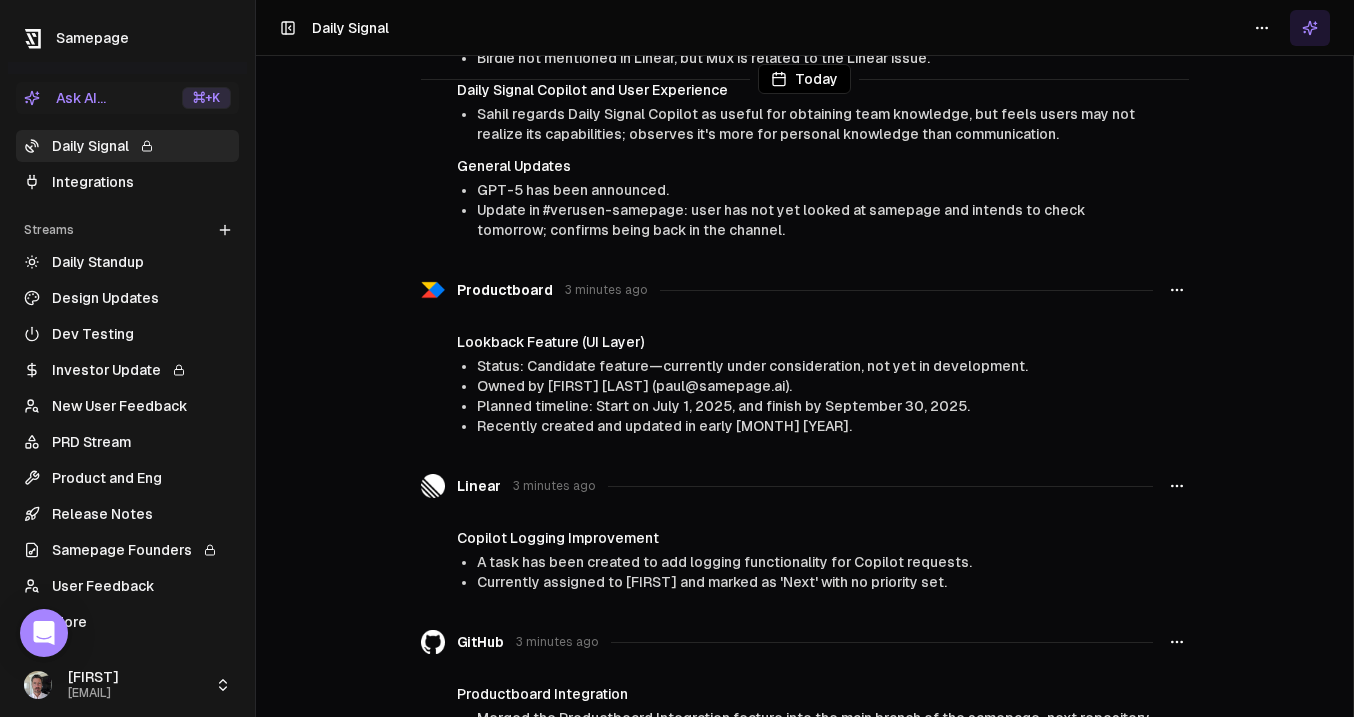 click on "Integrations" at bounding box center [127, 182] 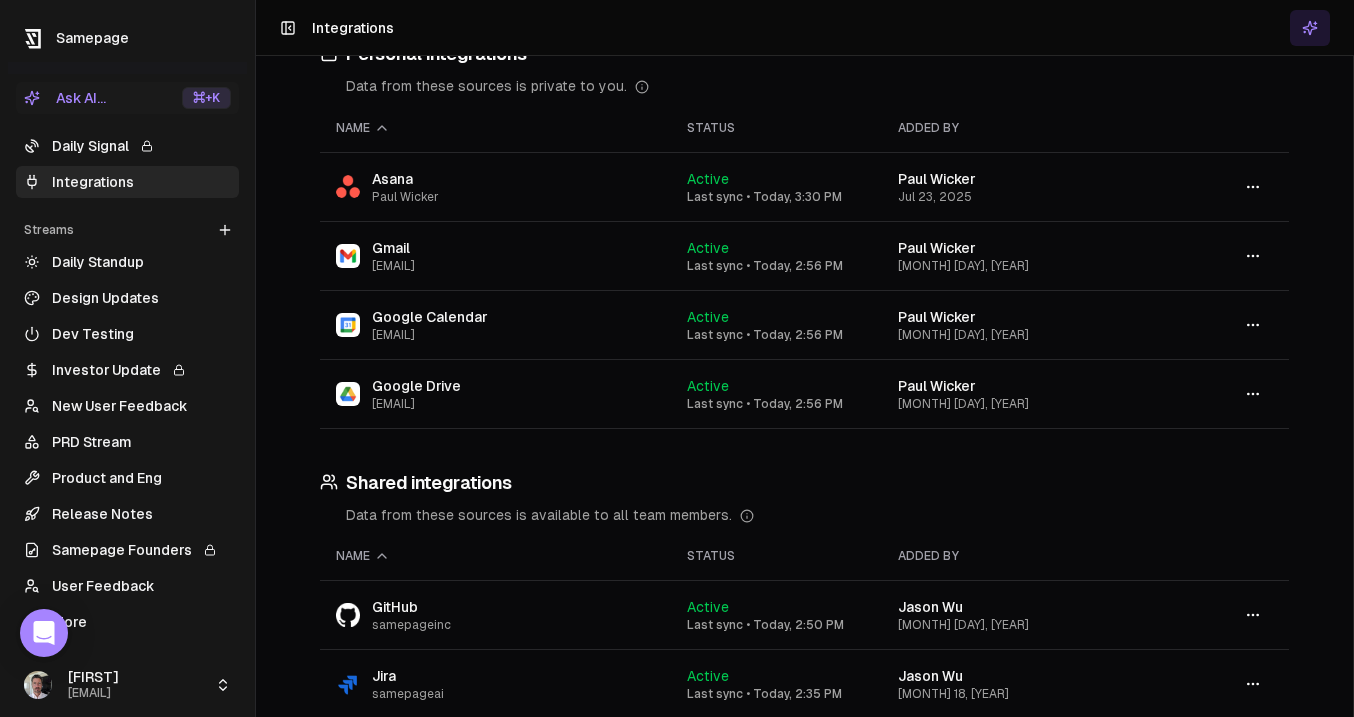 scroll, scrollTop: 0, scrollLeft: 0, axis: both 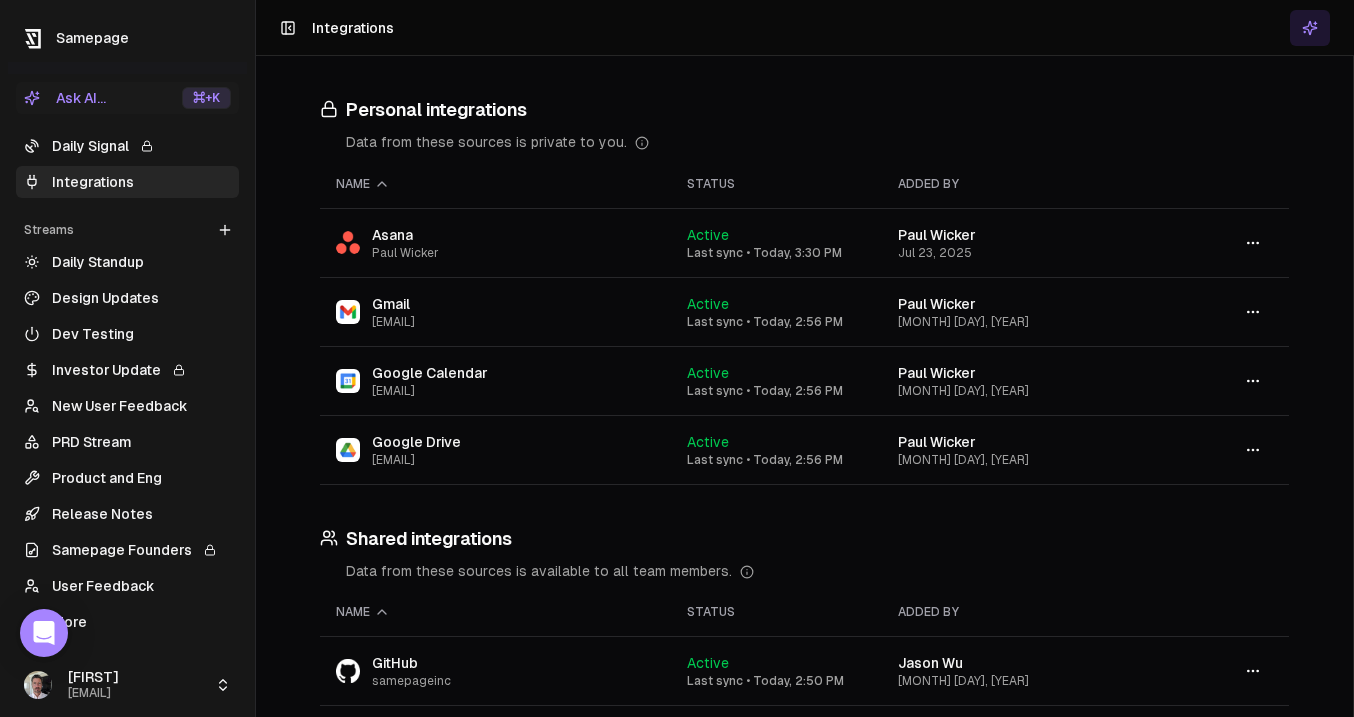 click on "Data from these sources is private to you." at bounding box center [817, 142] 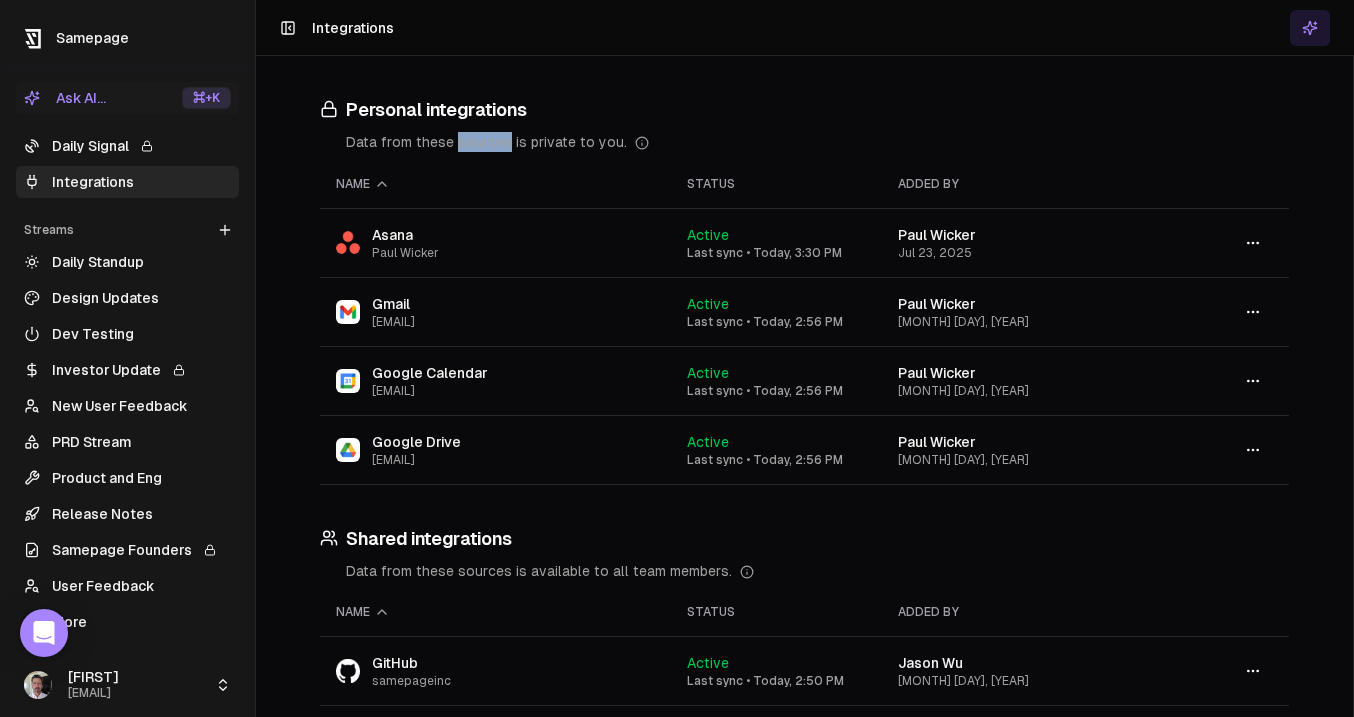 click on "Data from these sources is private to you." at bounding box center [817, 142] 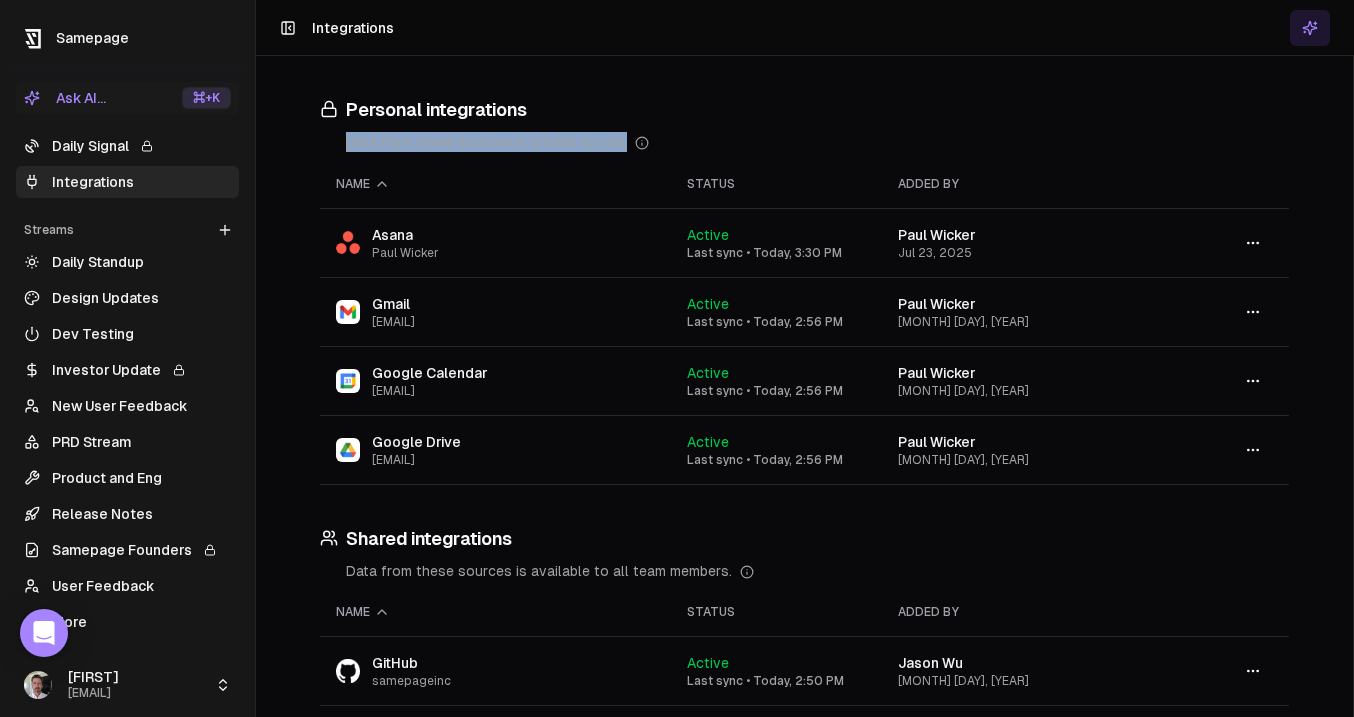 click on "Data from these sources is private to you." at bounding box center (817, 142) 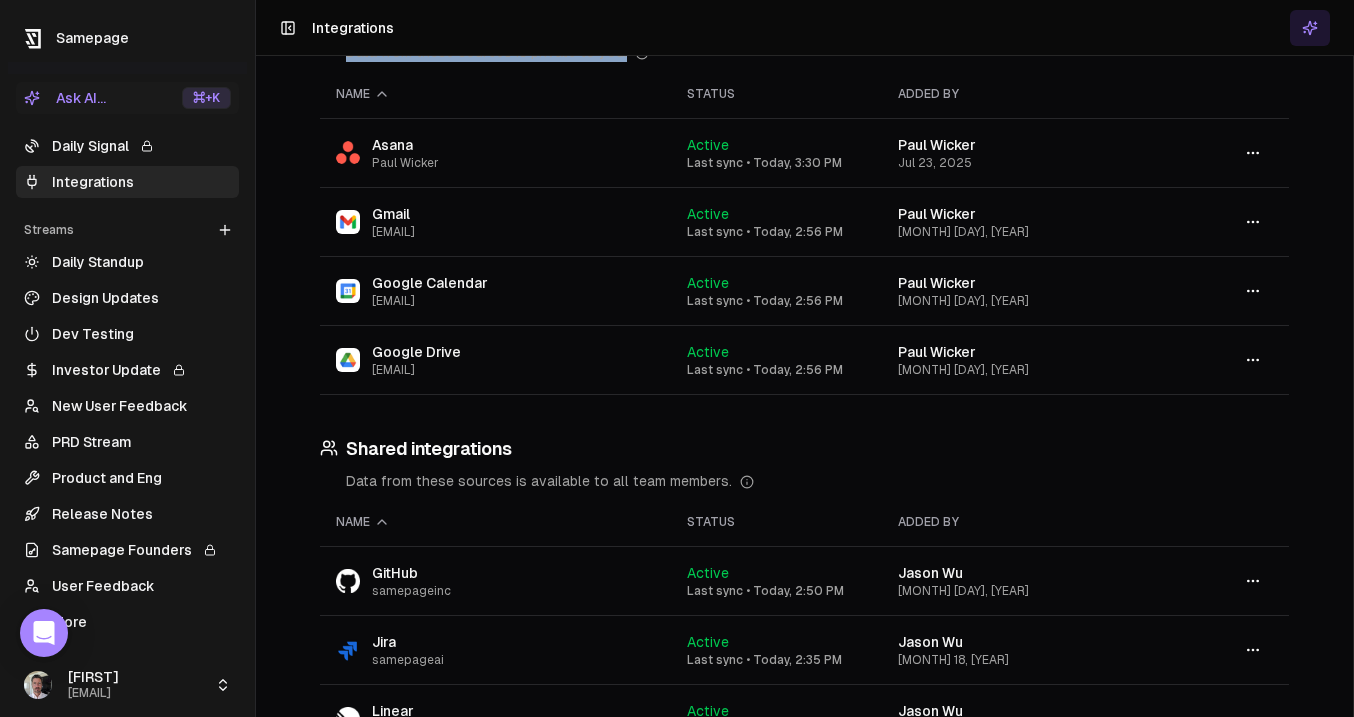 scroll, scrollTop: 0, scrollLeft: 0, axis: both 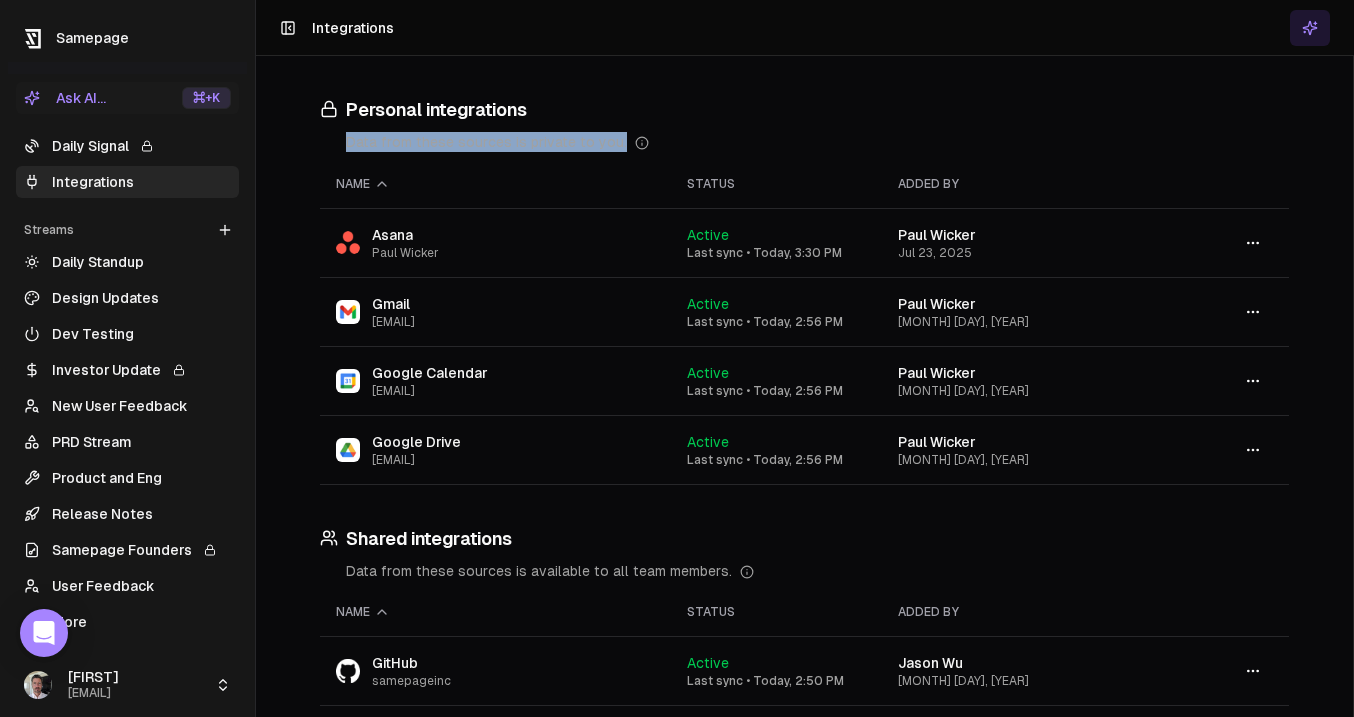 click 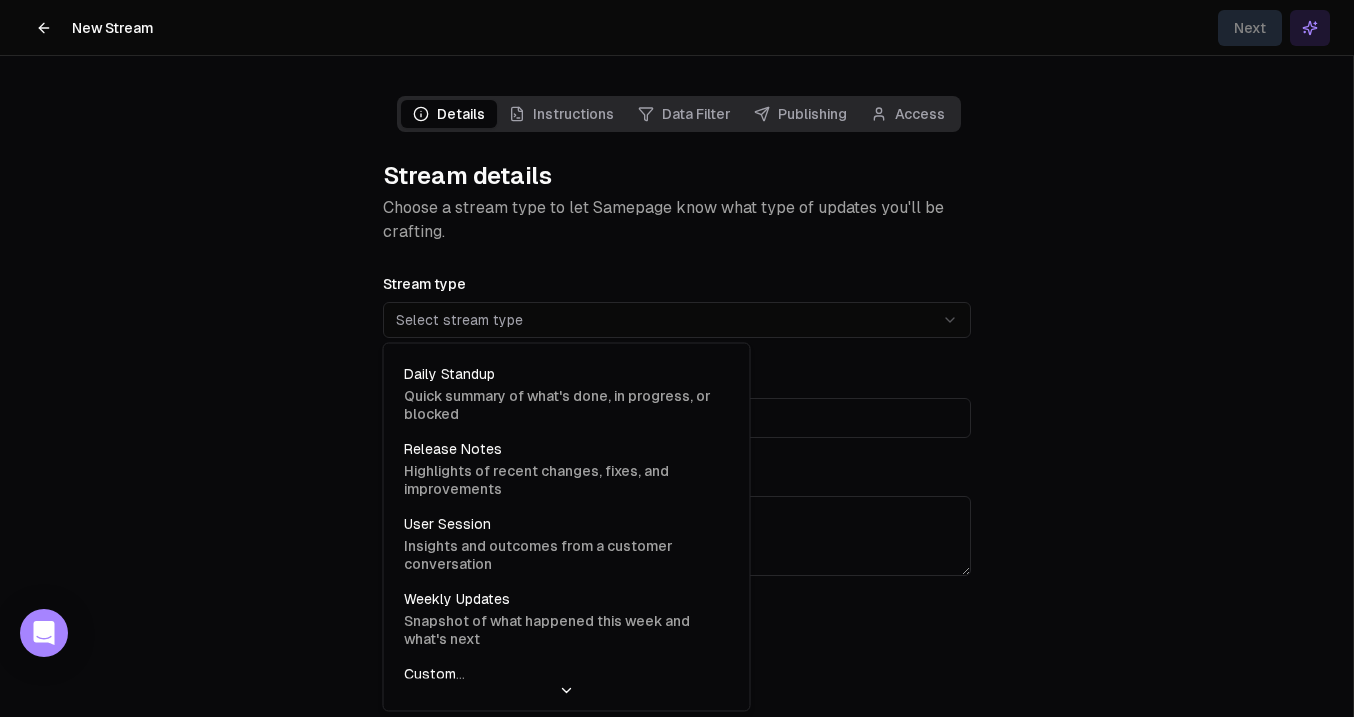 click on "**********" at bounding box center (677, 358) 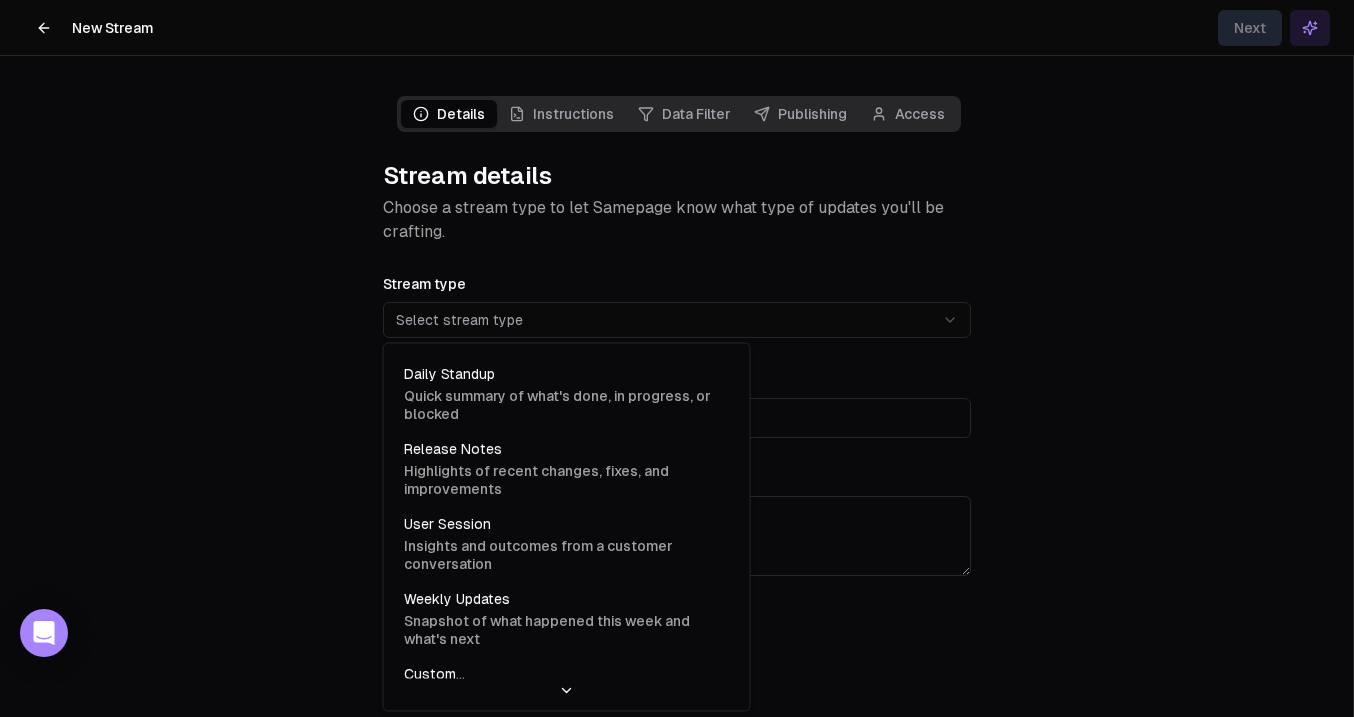 select on "**********" 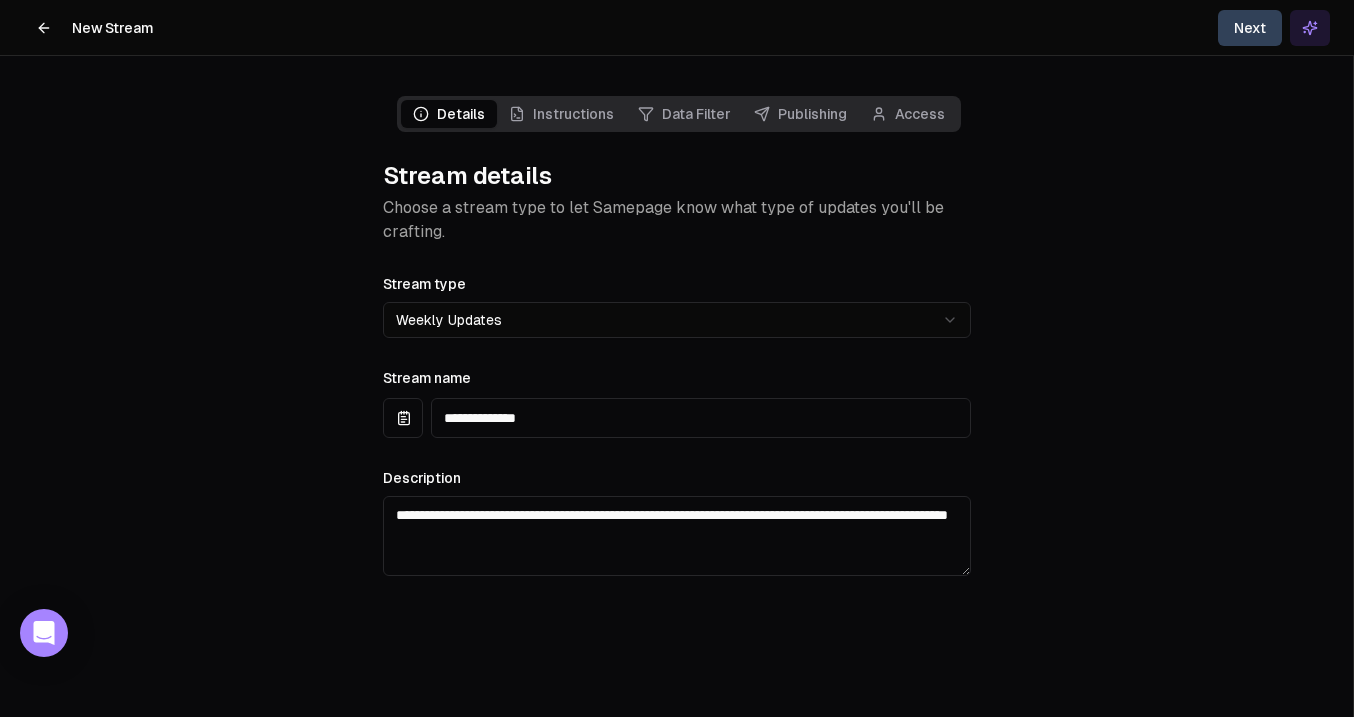 click on "Next" at bounding box center (1250, 28) 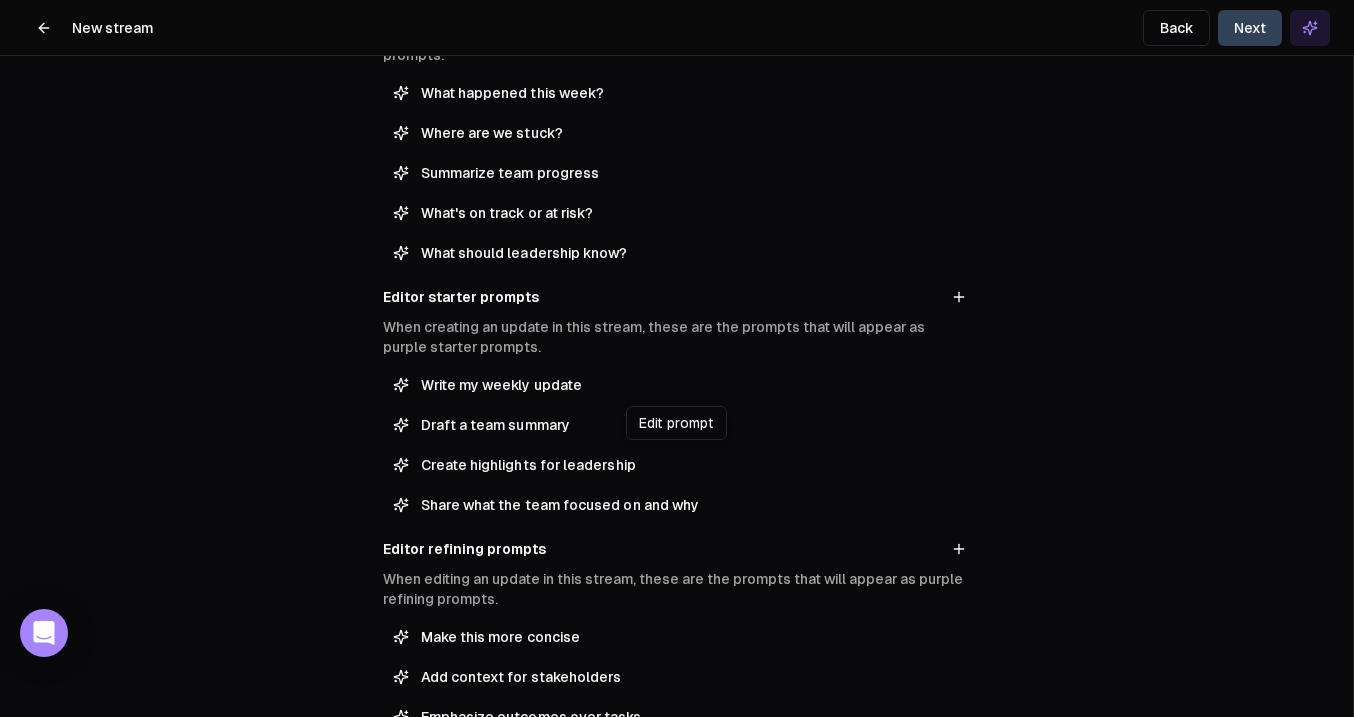 scroll, scrollTop: 337, scrollLeft: 0, axis: vertical 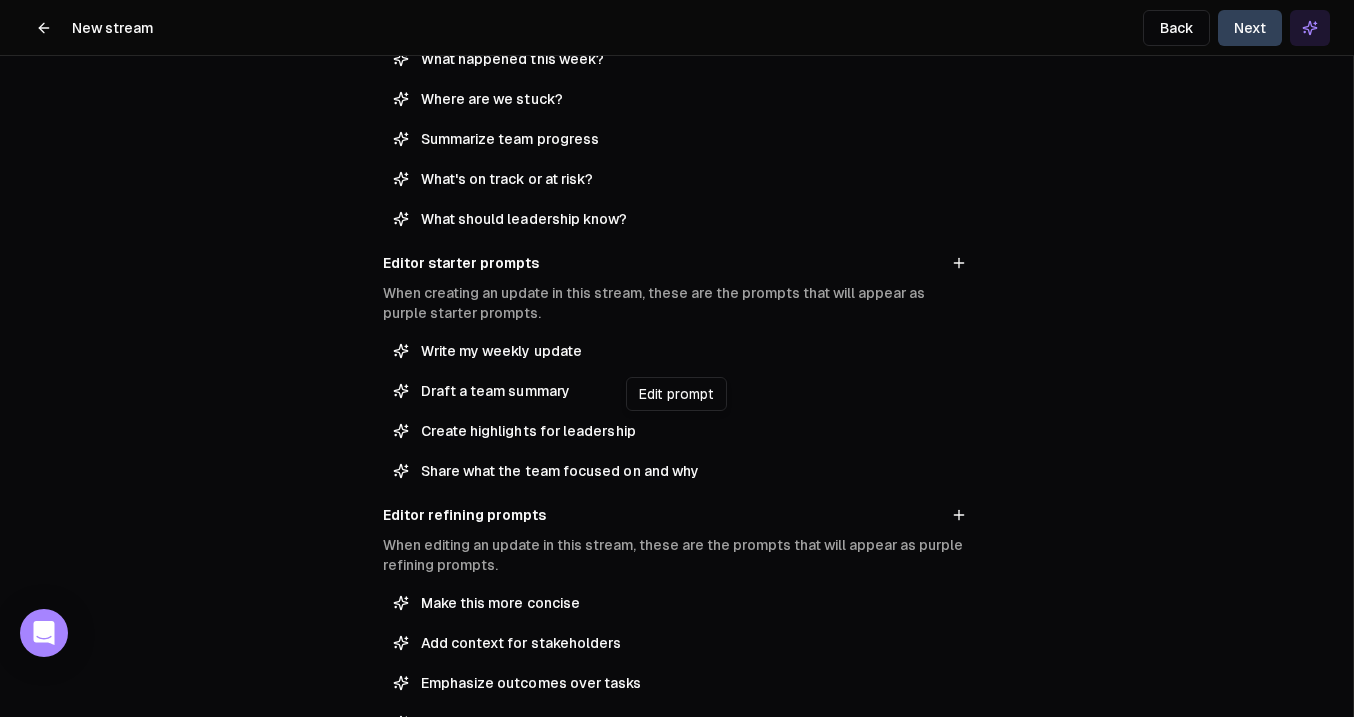 click on "Create highlights for leadership" at bounding box center [677, 431] 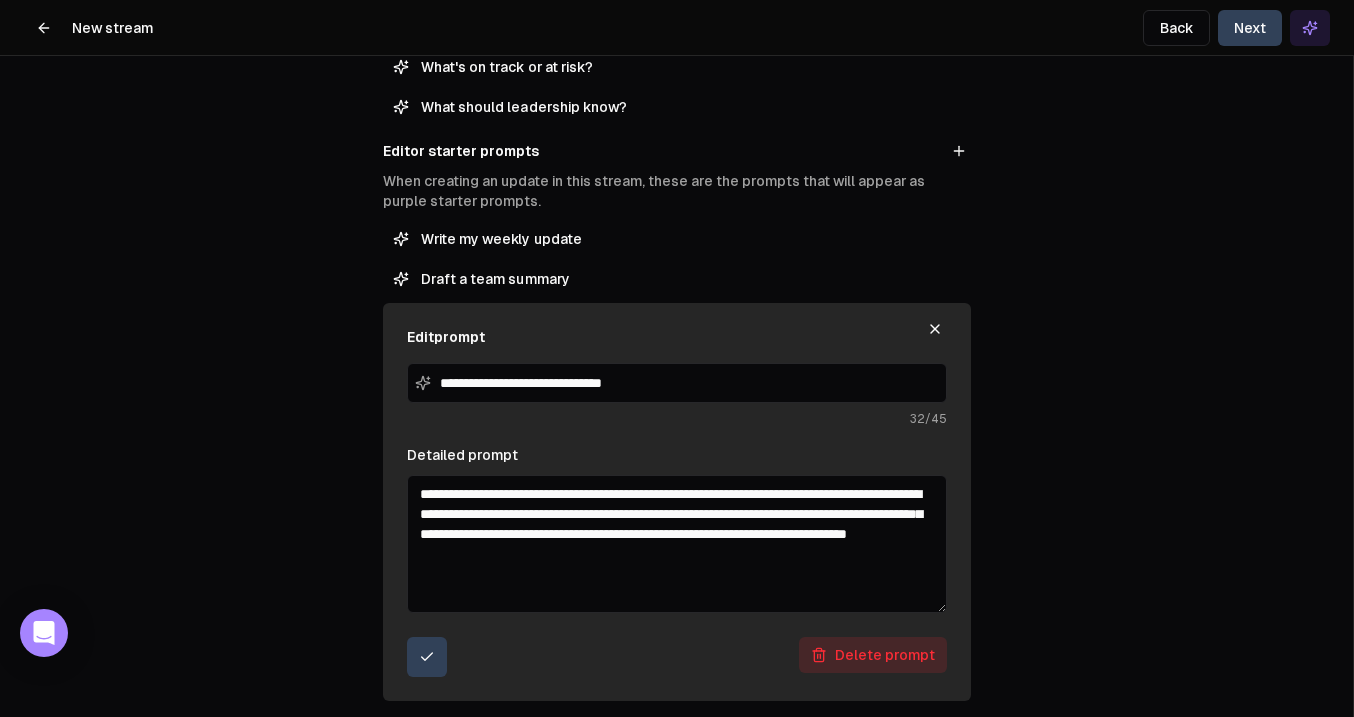 scroll, scrollTop: 462, scrollLeft: 0, axis: vertical 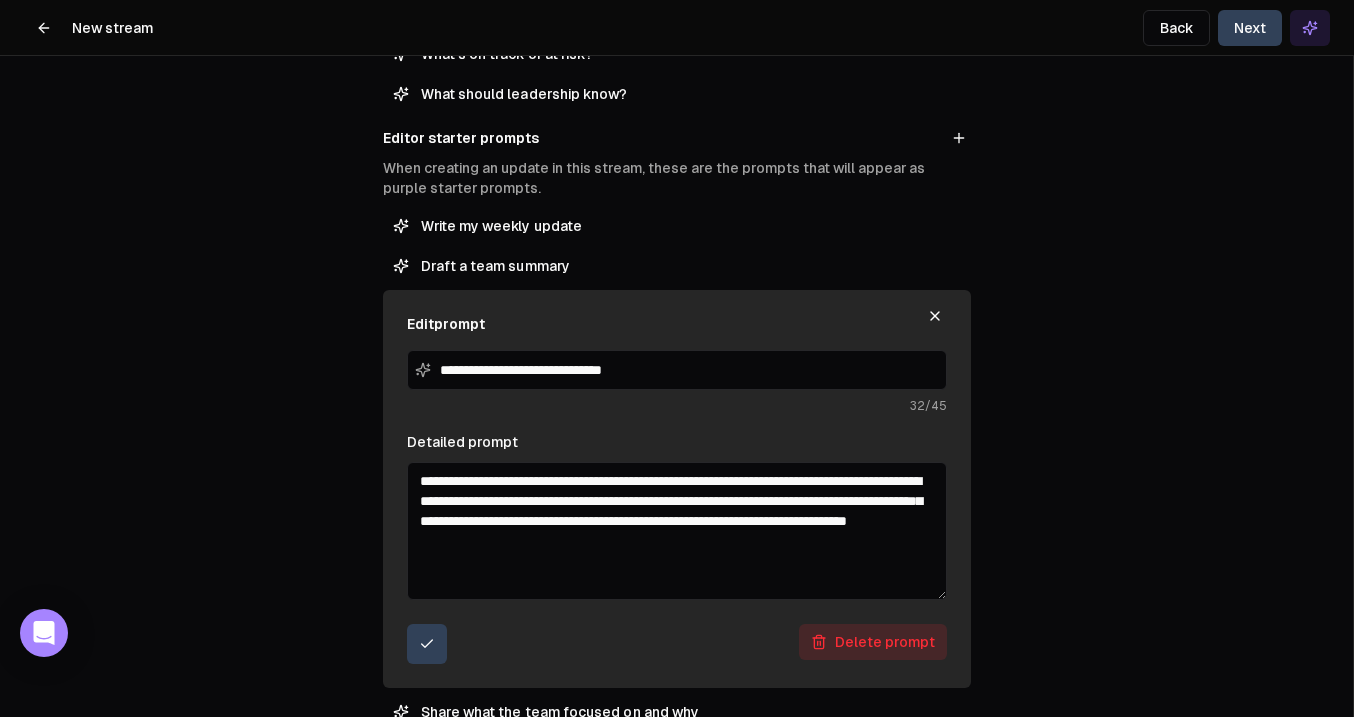 click 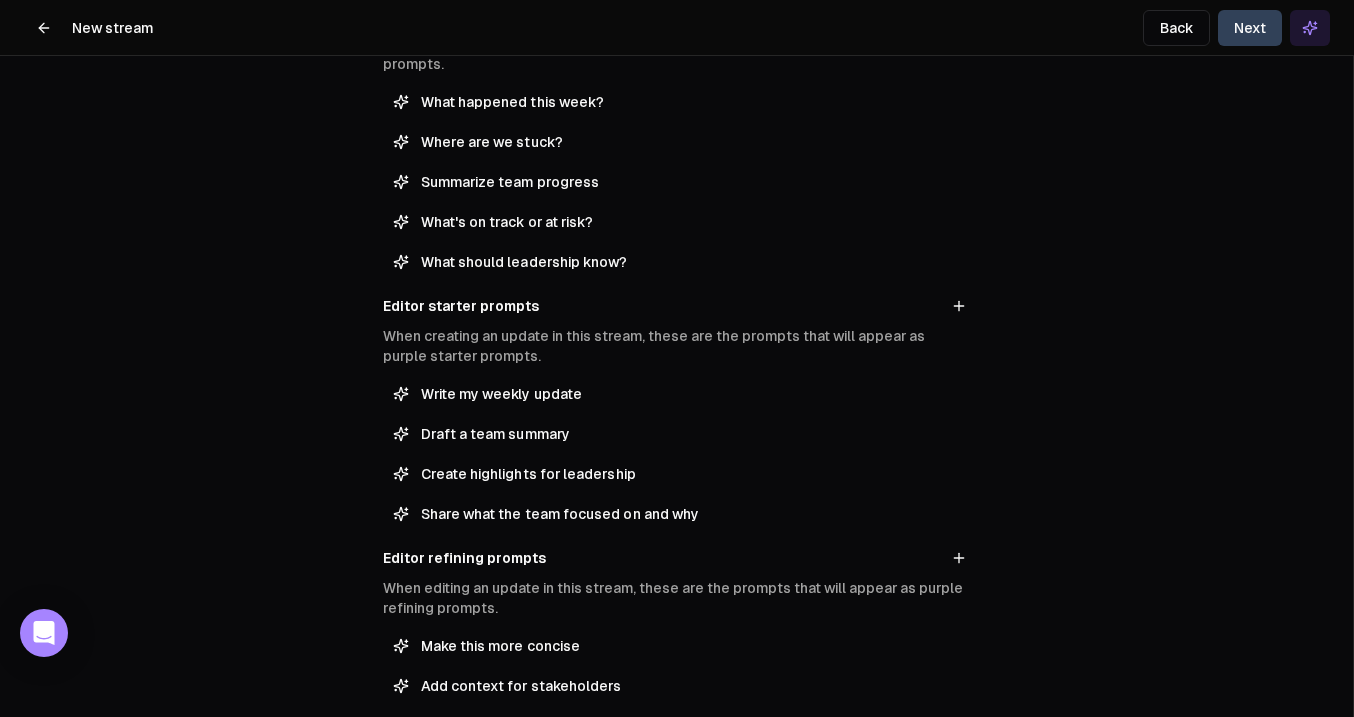 scroll, scrollTop: 283, scrollLeft: 0, axis: vertical 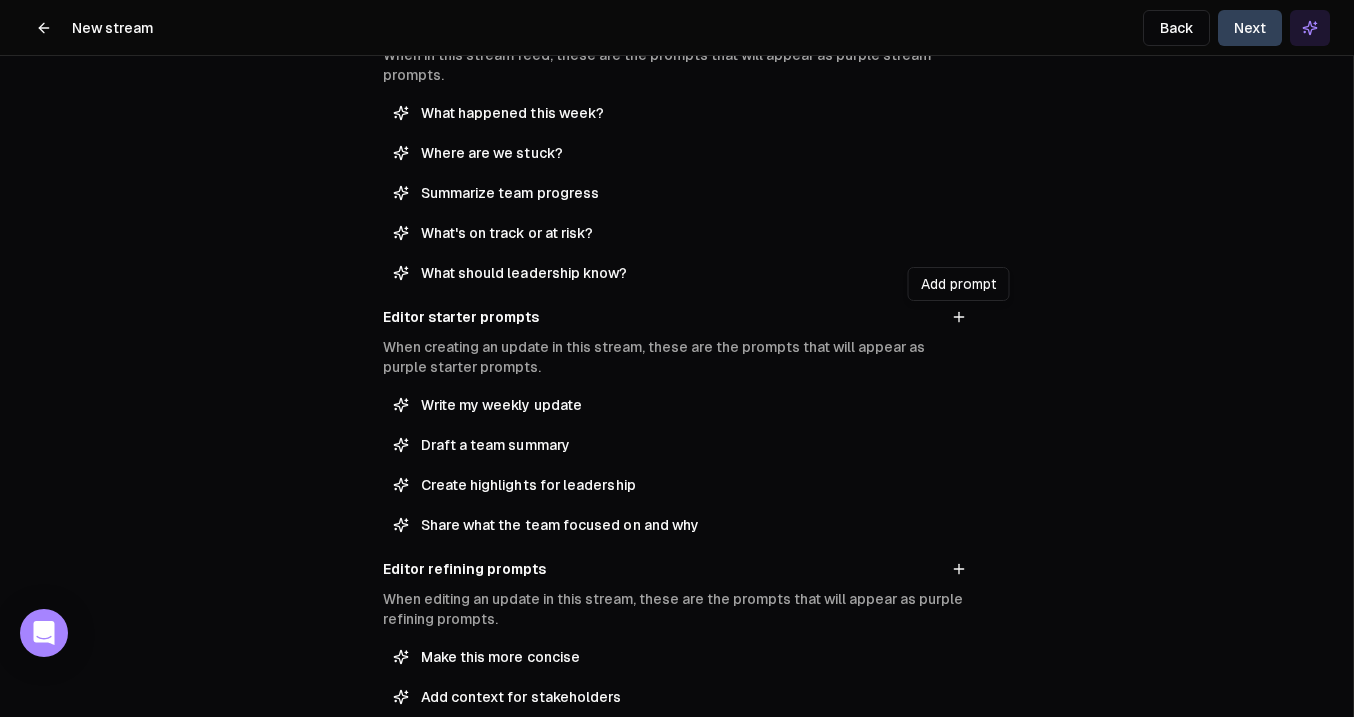 click at bounding box center (959, 317) 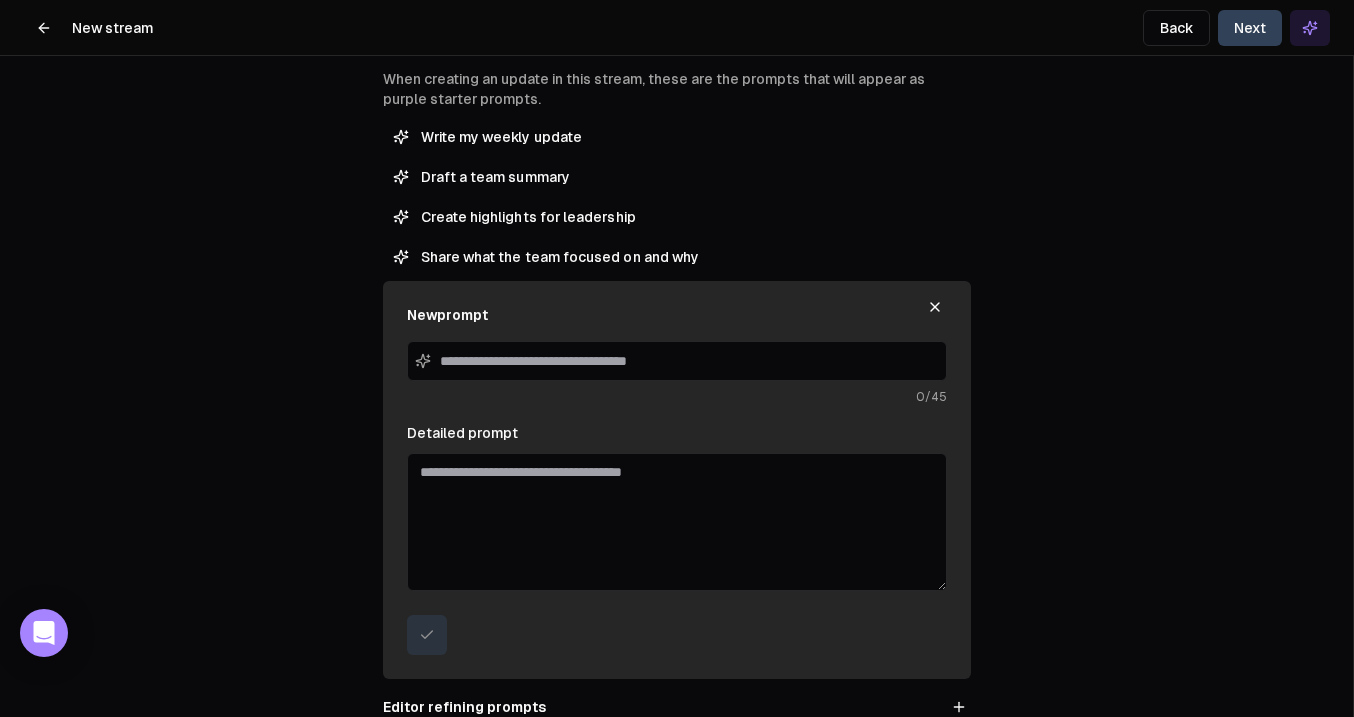 scroll, scrollTop: 577, scrollLeft: 0, axis: vertical 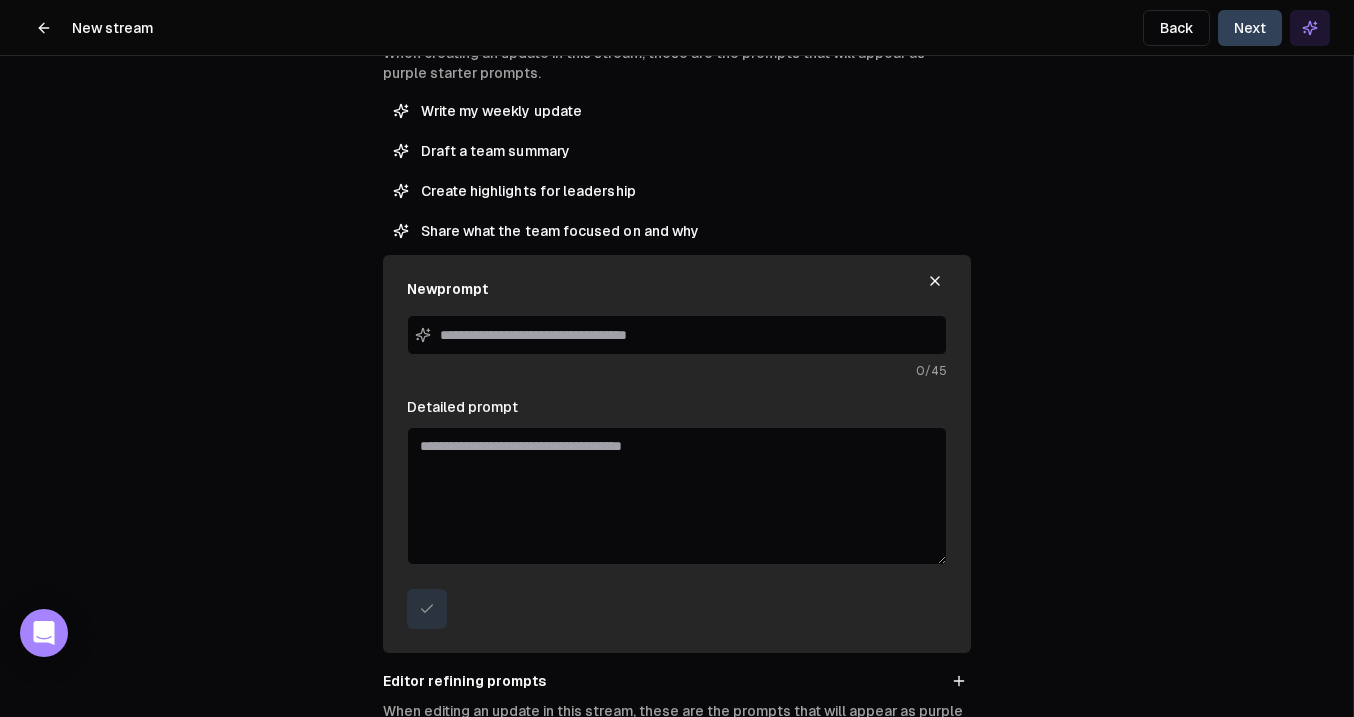 click 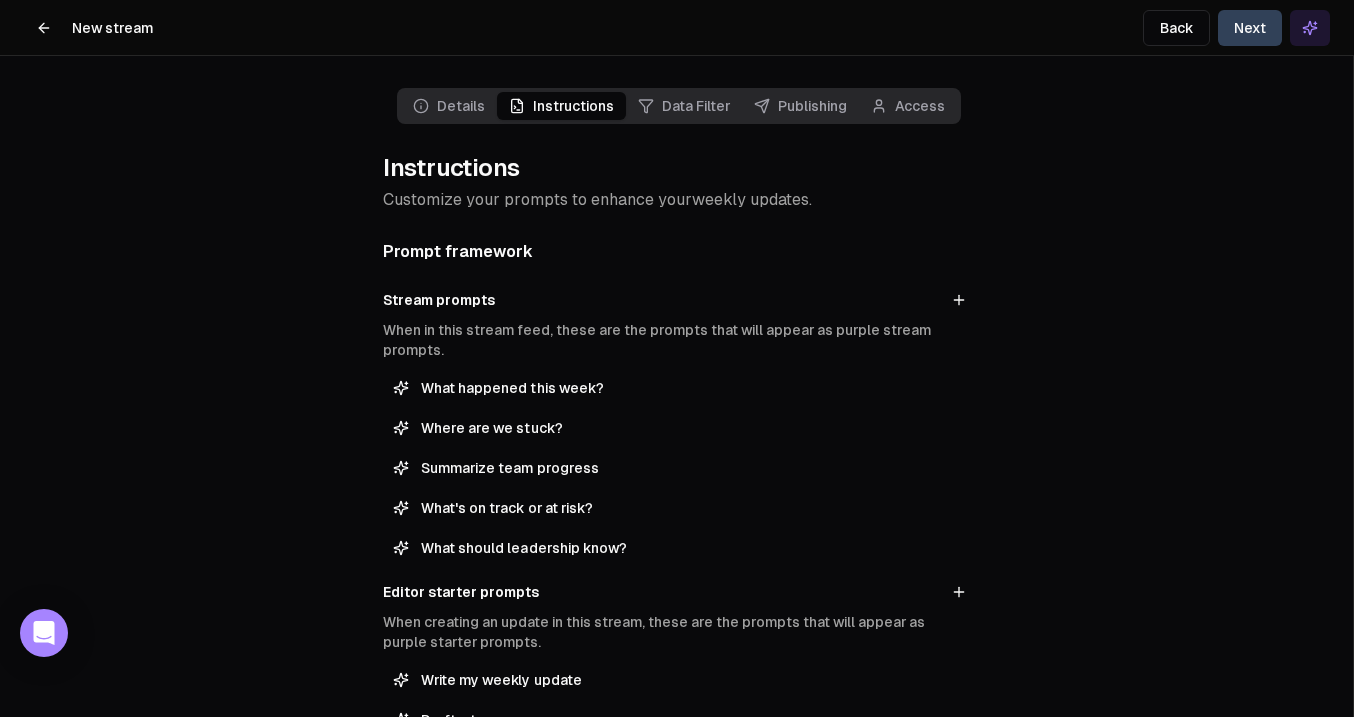 scroll, scrollTop: 0, scrollLeft: 0, axis: both 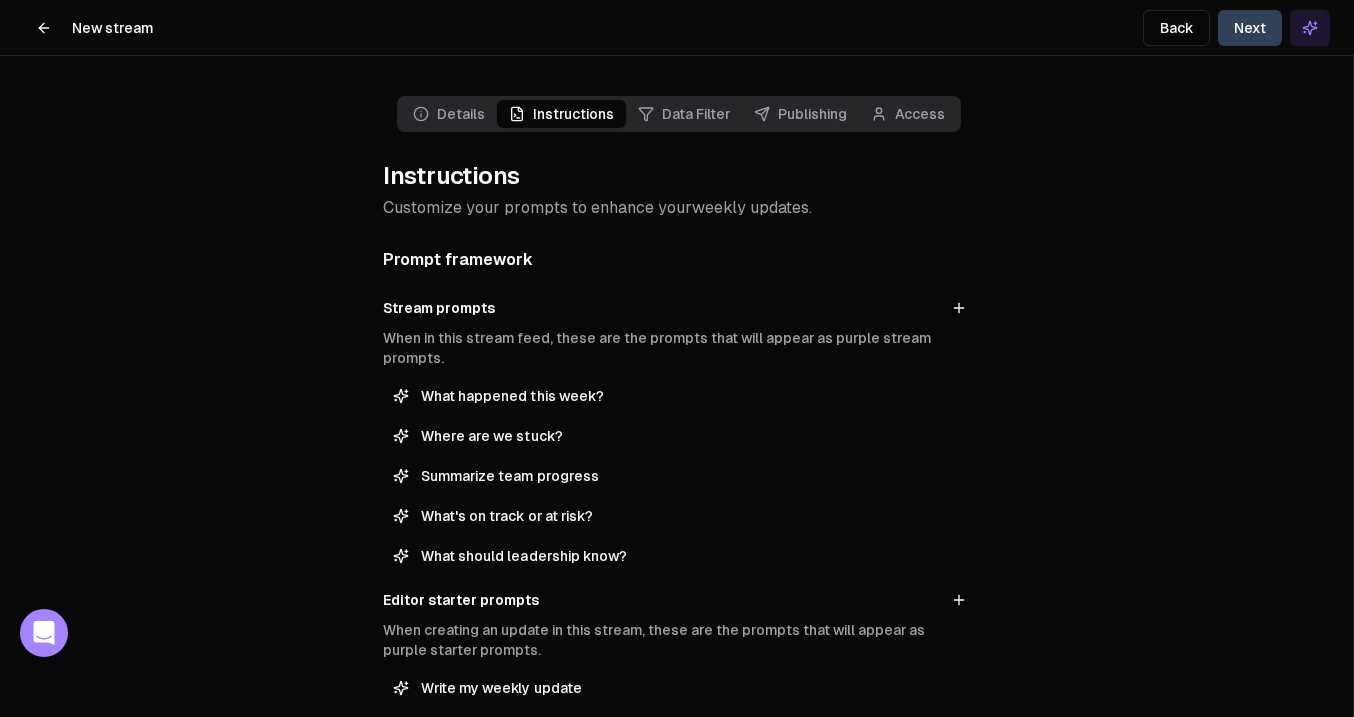 click on "Next" at bounding box center [1250, 28] 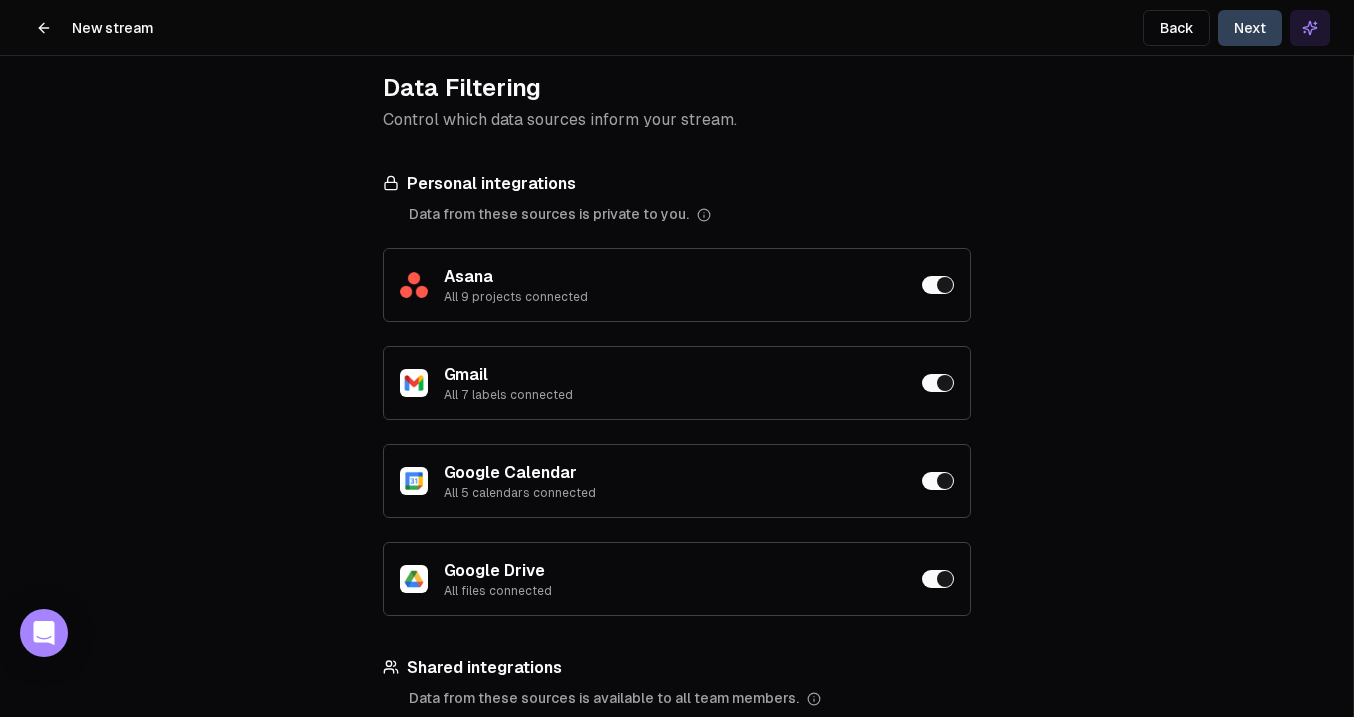 scroll, scrollTop: 140, scrollLeft: 0, axis: vertical 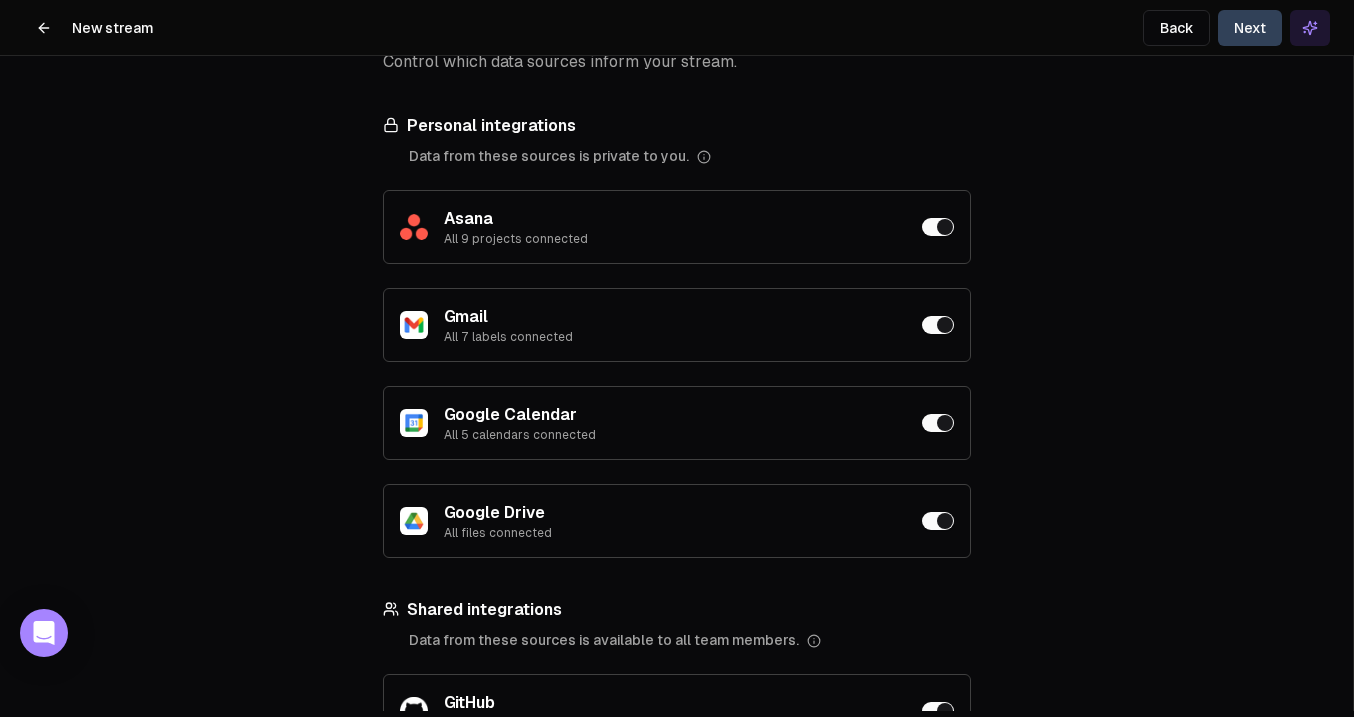 click at bounding box center (938, 227) 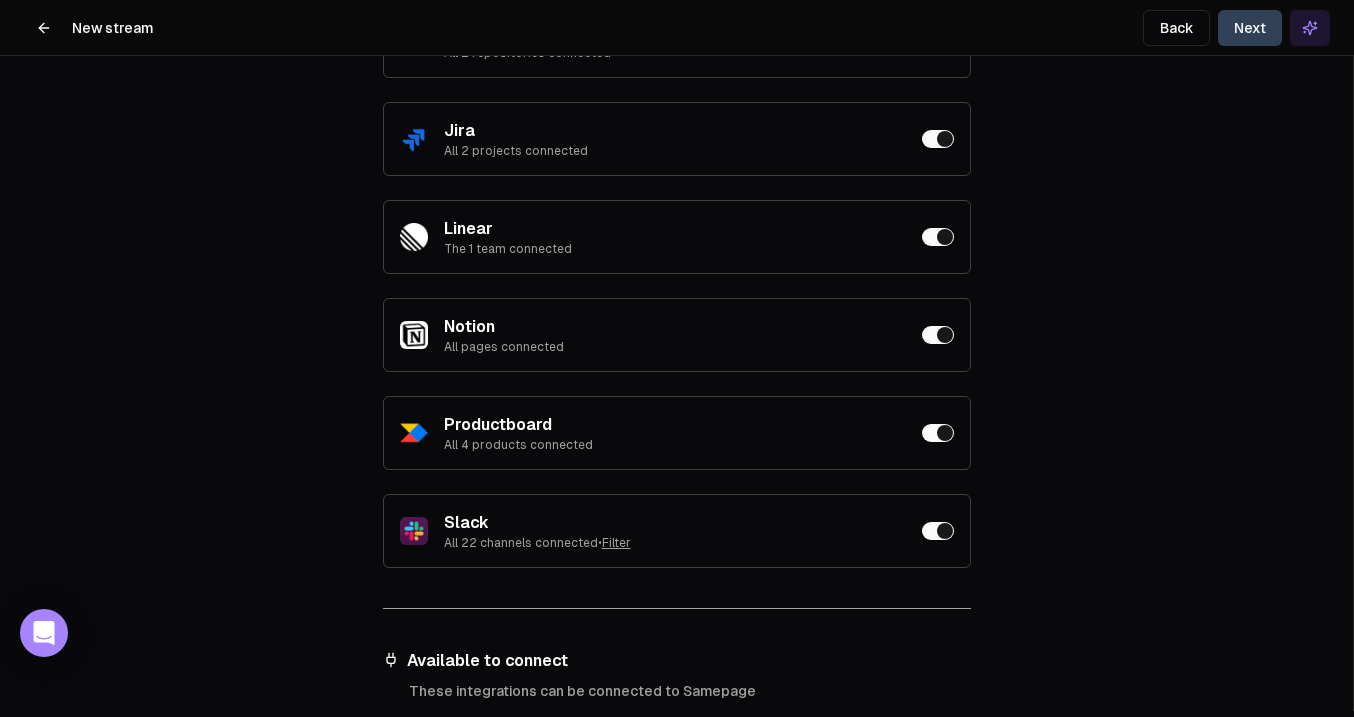 scroll, scrollTop: 823, scrollLeft: 0, axis: vertical 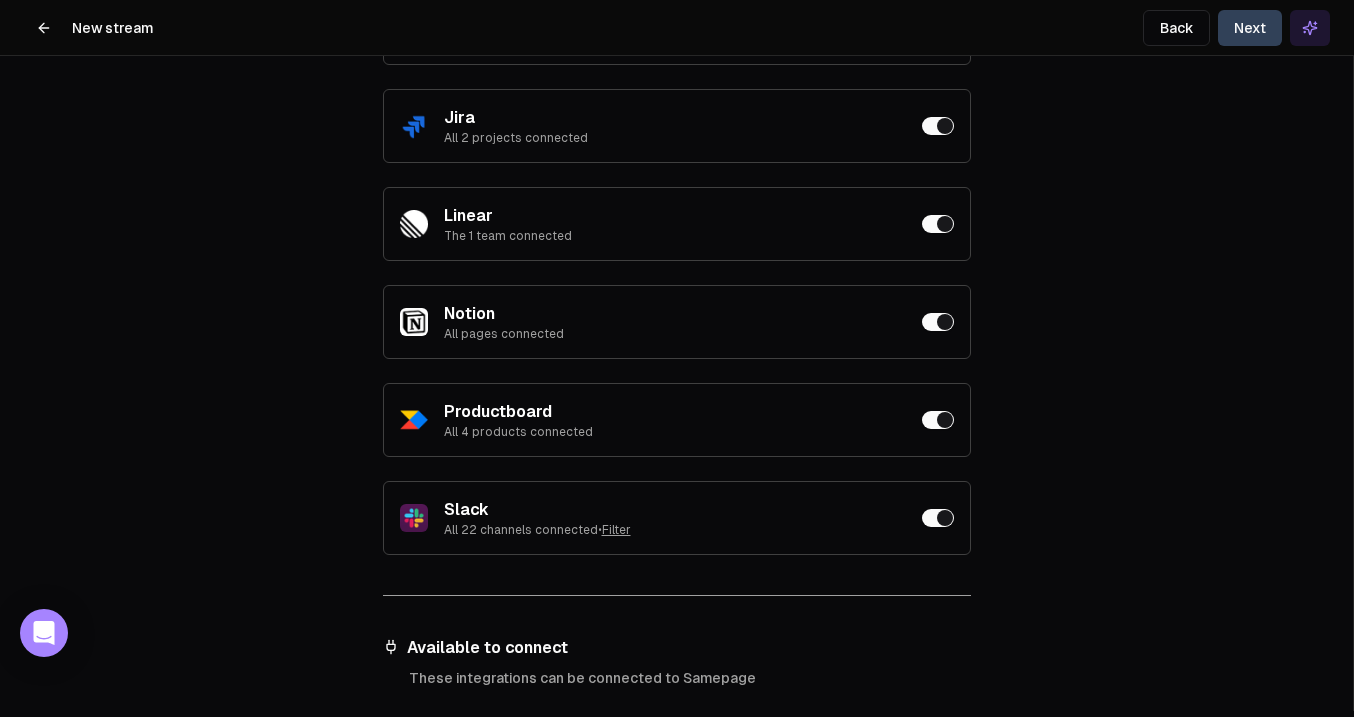 click on "Filter" at bounding box center (616, 530) 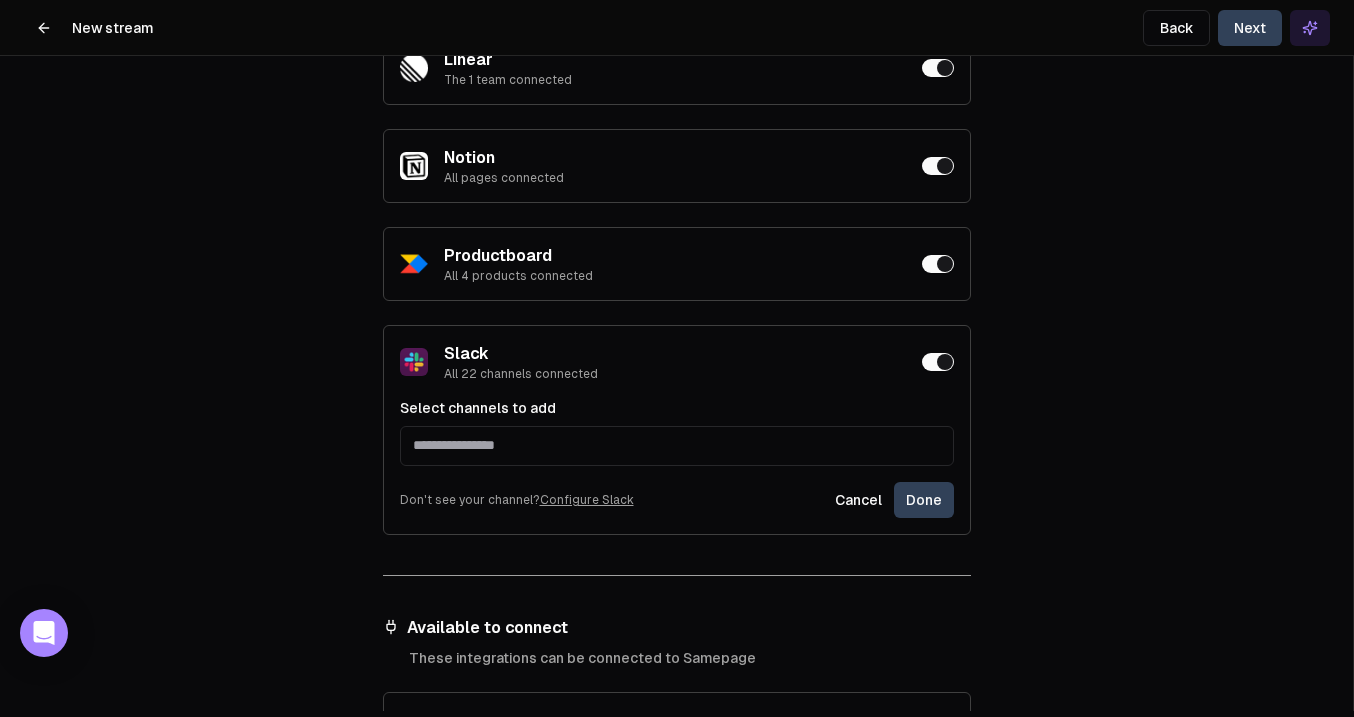 scroll, scrollTop: 1011, scrollLeft: 0, axis: vertical 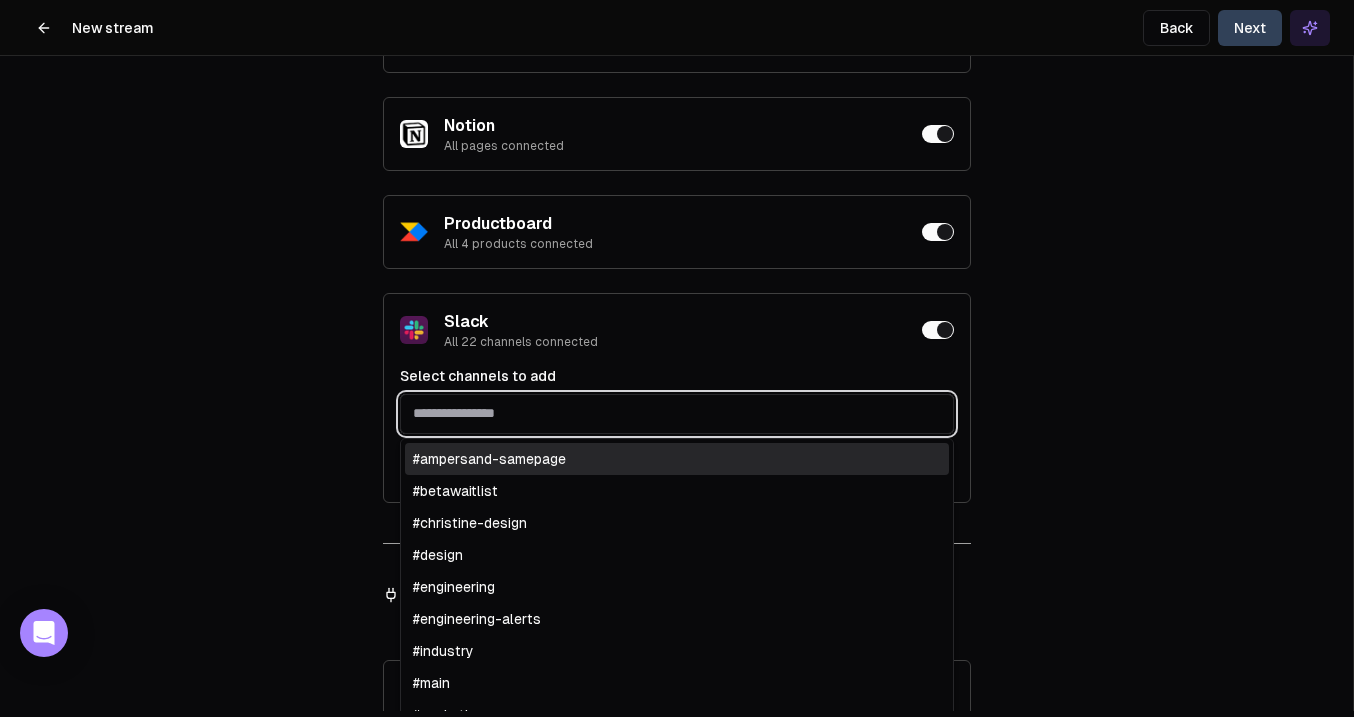 click at bounding box center [677, 413] 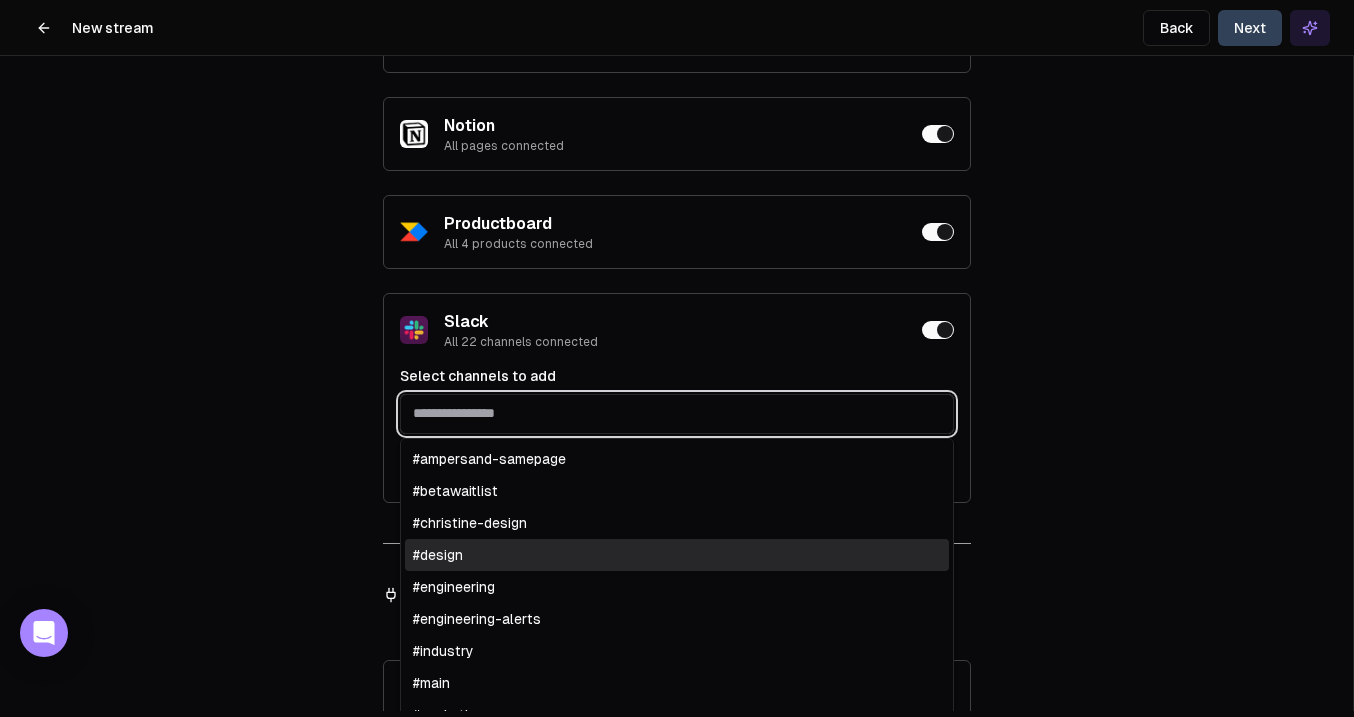 click on "#design" at bounding box center (677, 555) 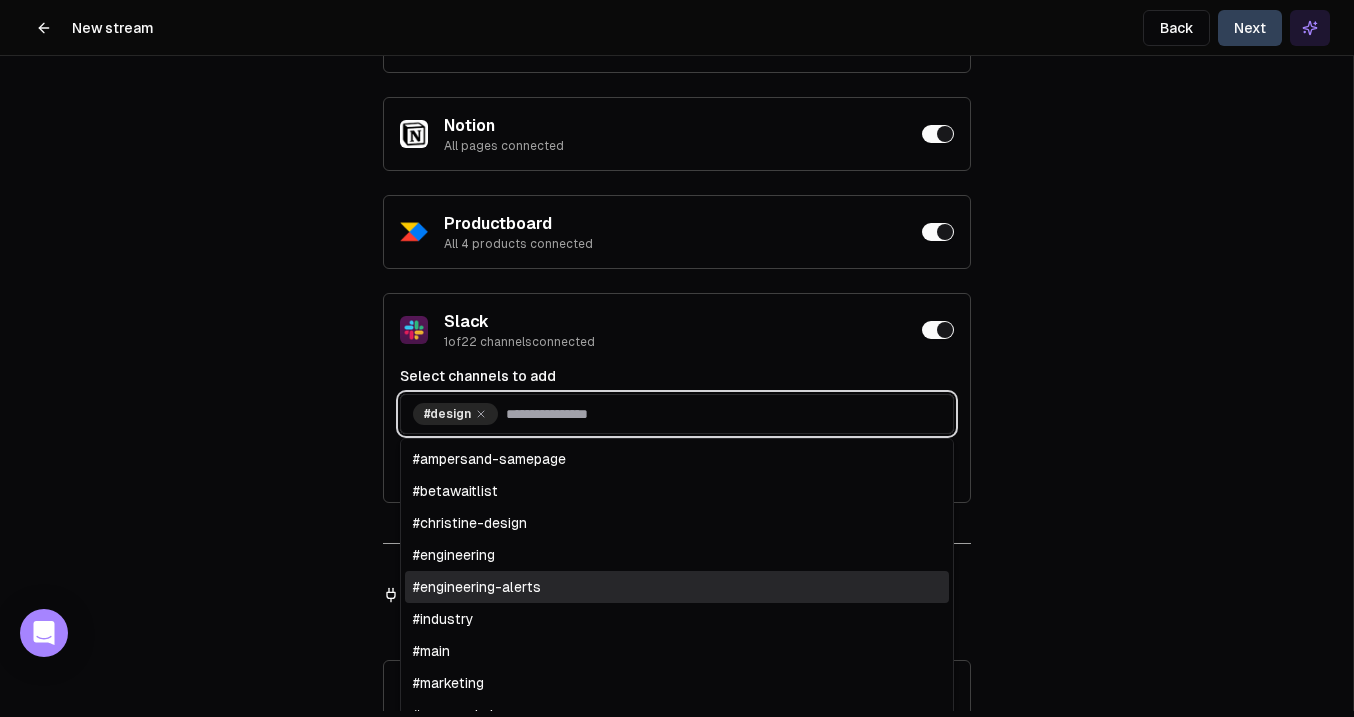 click on "#engineering-alerts" at bounding box center [677, 587] 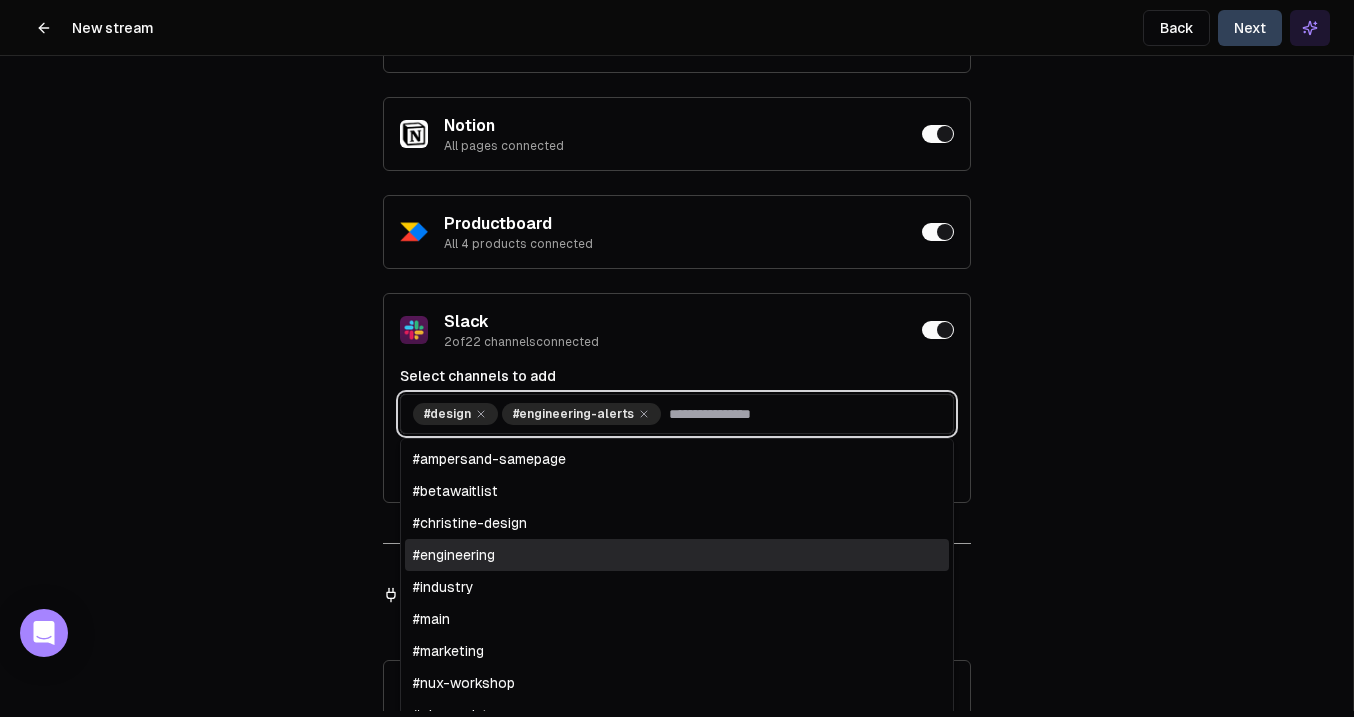 click on "#engineering" at bounding box center [677, 555] 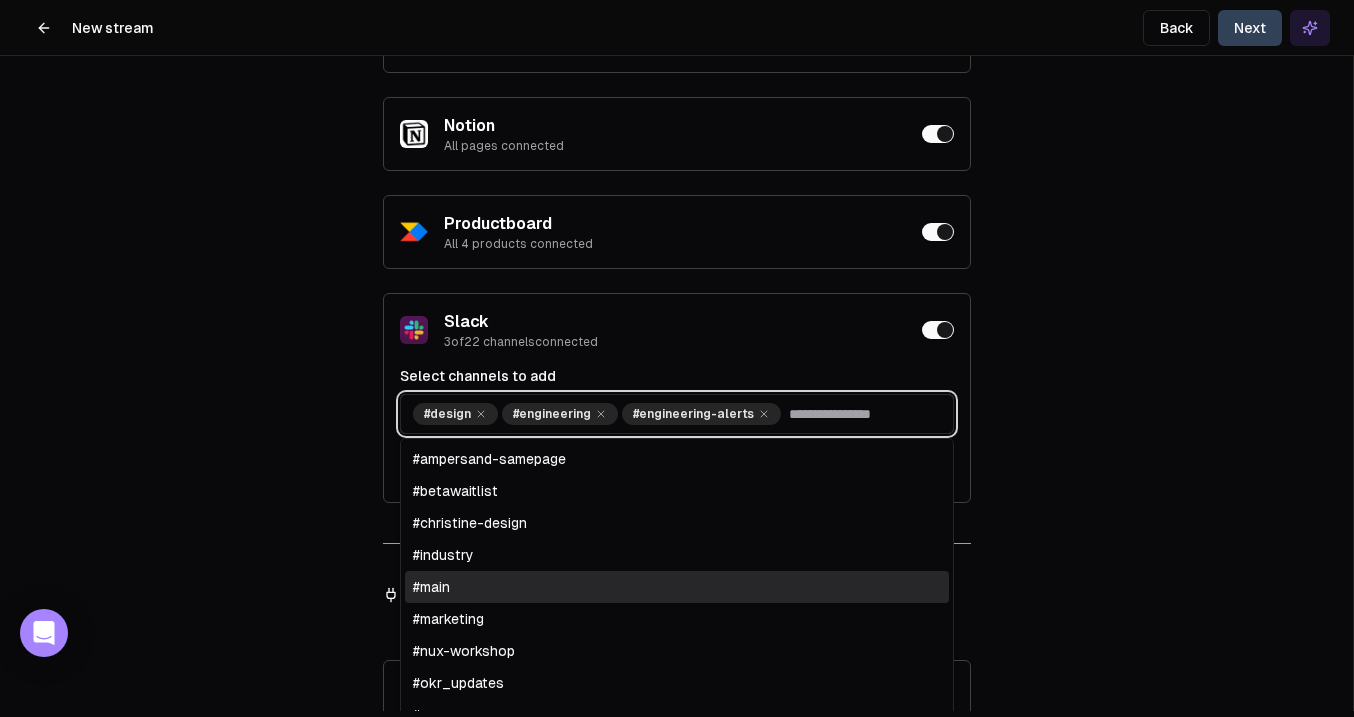 click on "#main" at bounding box center [677, 587] 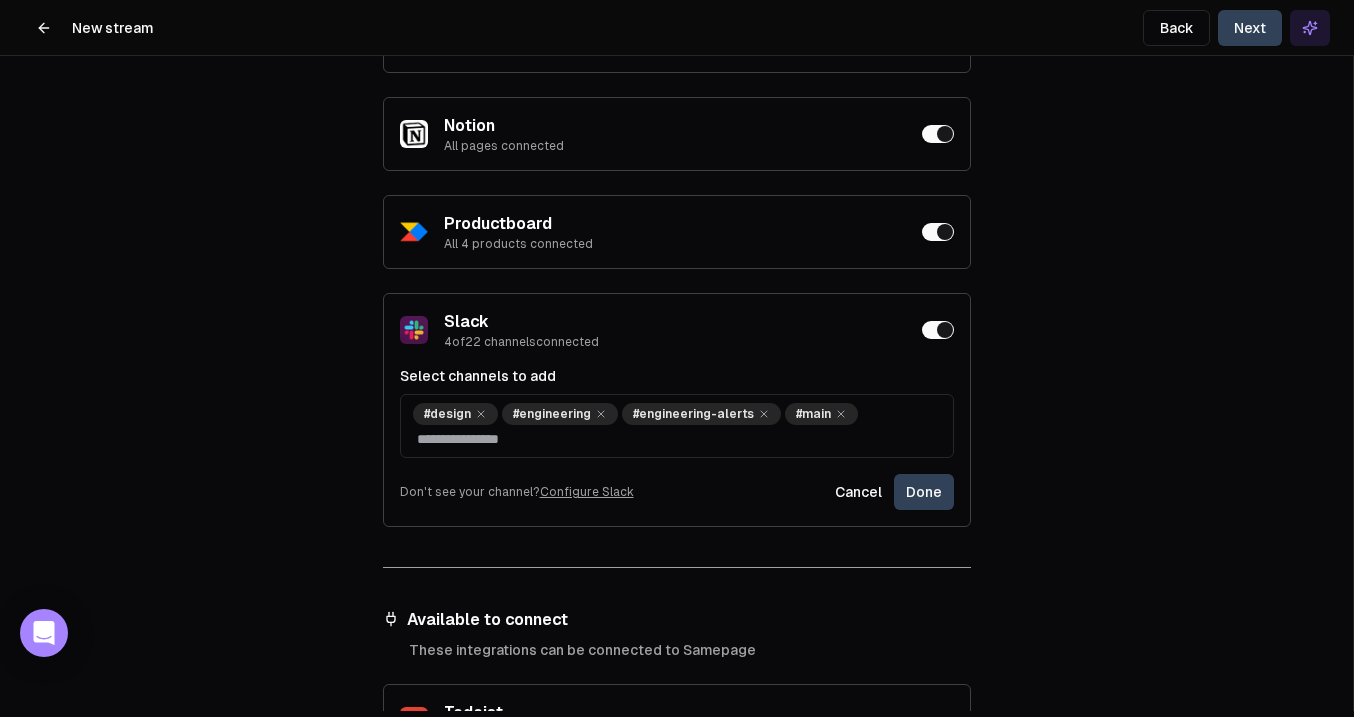 click on "Data Filtering Control which data sources inform your stream. Personal integrations Data from these sources is private to you. Asana All 9 projects connected Gmail All 7 labels connected Google Calendar All 5 calendars connected Google Drive All files connected Shared integrations Data from these sources is available to all team members. GitHub All 2 repositories connected Jira All 2 projects connected Linear The 1 team connected Notion All pages connected Productboard All 4 products connected Slack 4 of 22 channels connected Select channels to add #design #engineering #engineering-alerts #main Don't see your channel? Configure Slack Cancel Done Available to connect These integrations can be connected to Samepage Todoist Provide access to tasks and projects Connect" at bounding box center [676, 352] 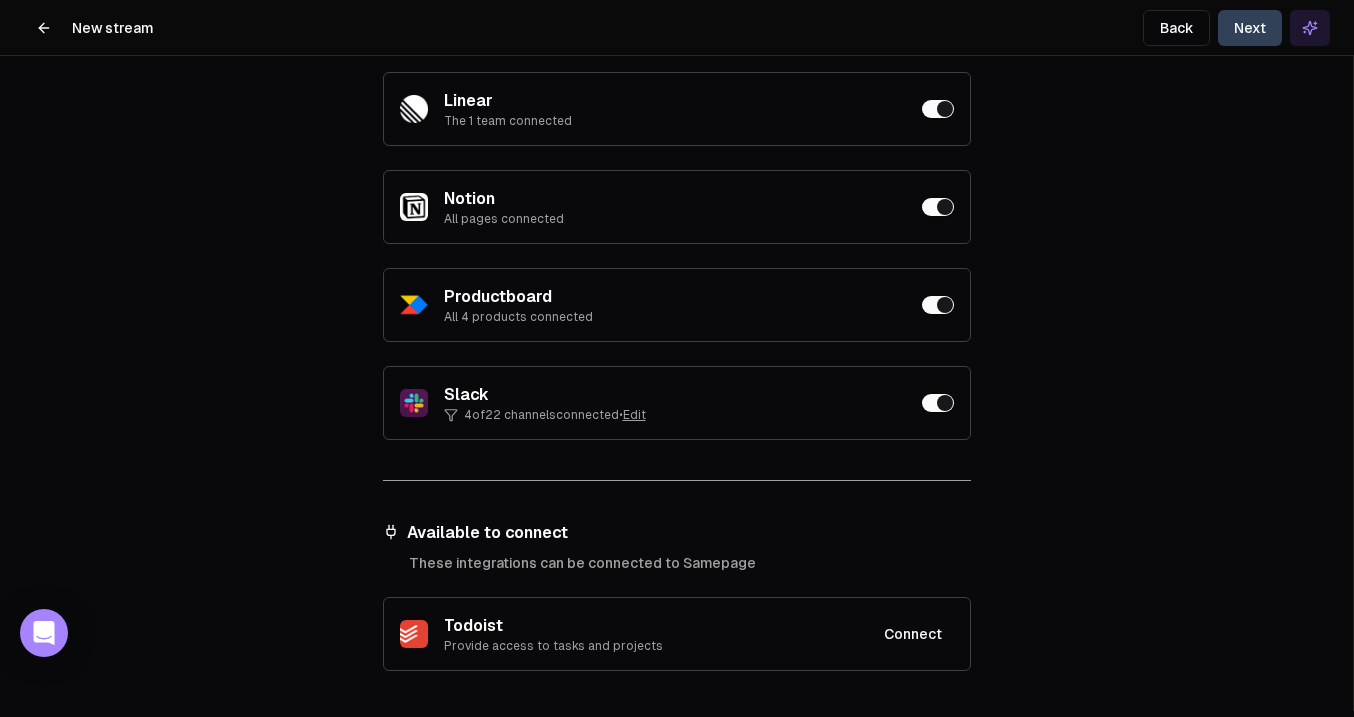 scroll, scrollTop: 79, scrollLeft: 0, axis: vertical 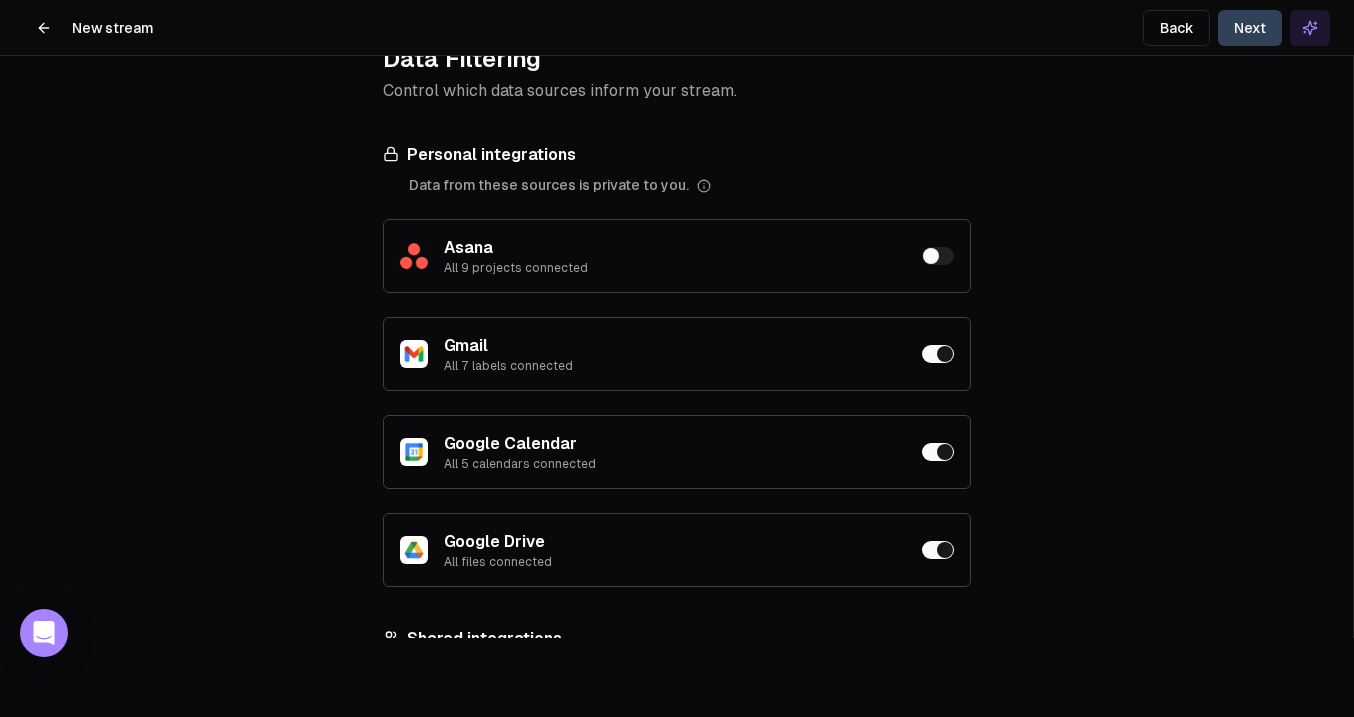 click on "Next" at bounding box center (1250, 28) 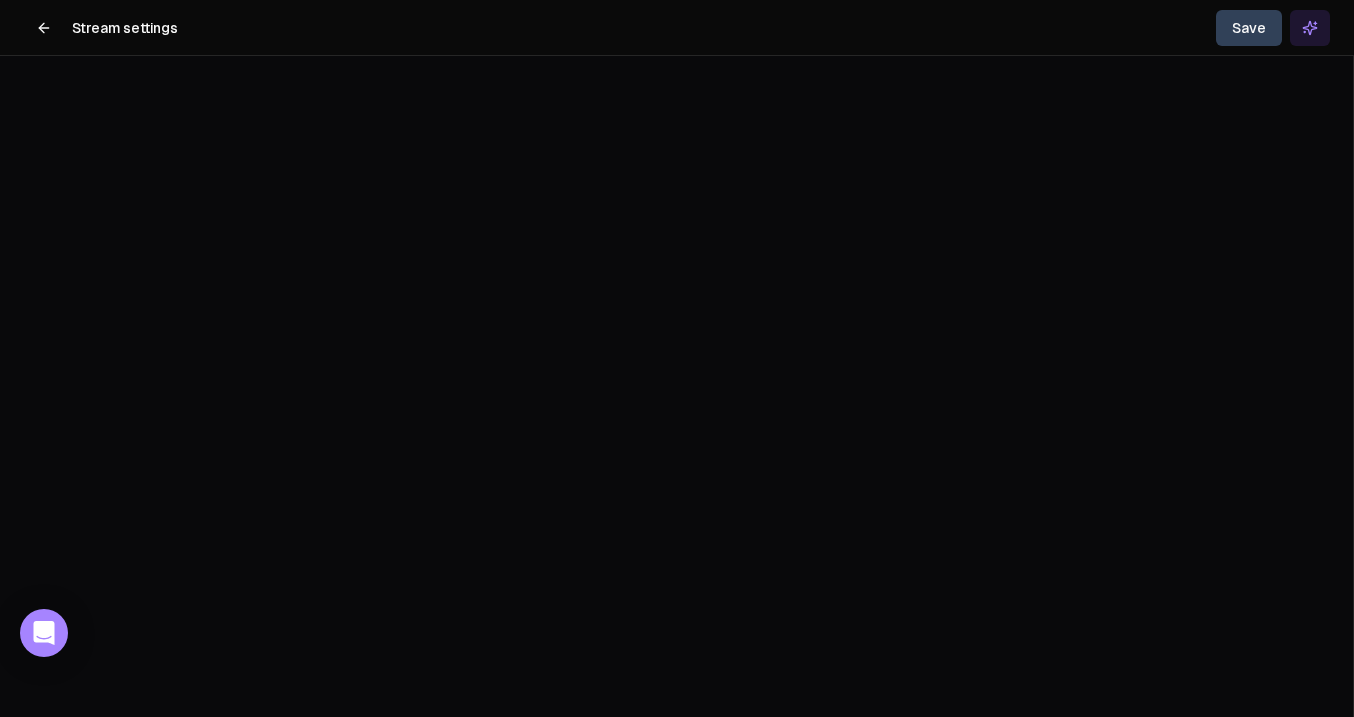 scroll, scrollTop: 0, scrollLeft: 0, axis: both 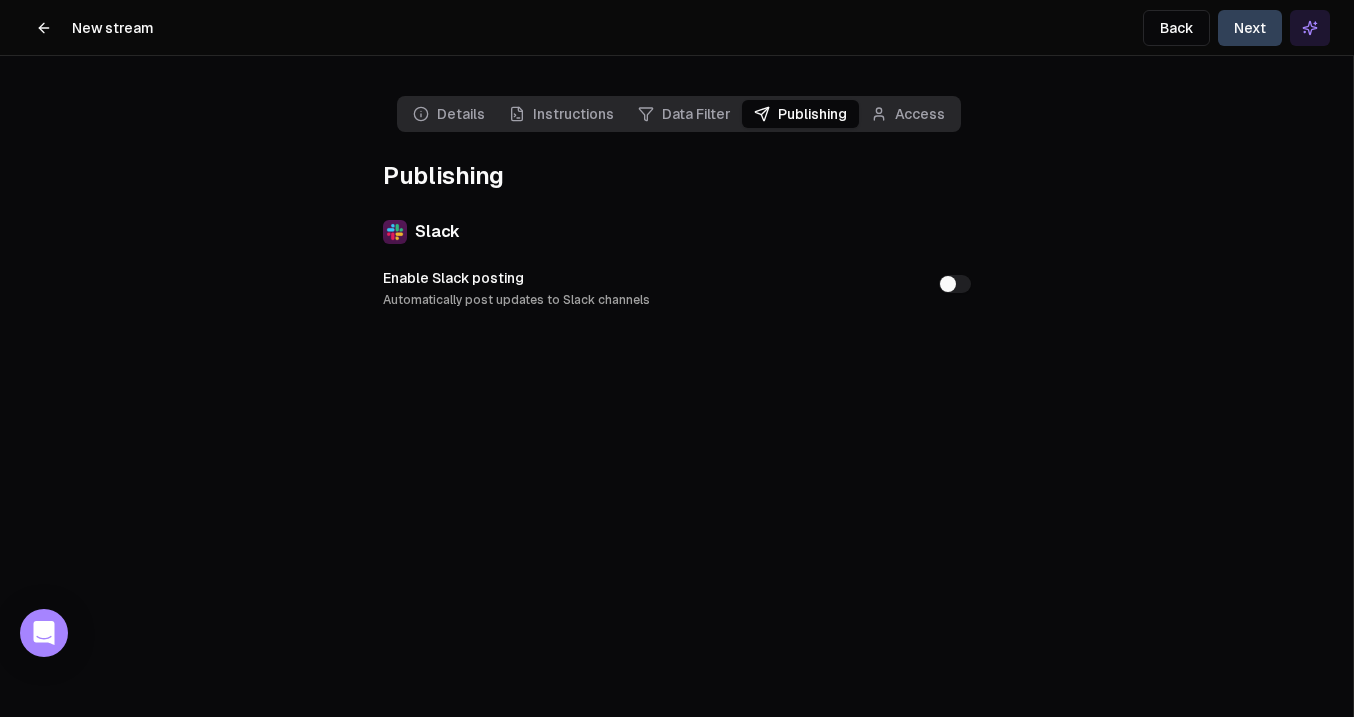 click on "Next" at bounding box center [1250, 28] 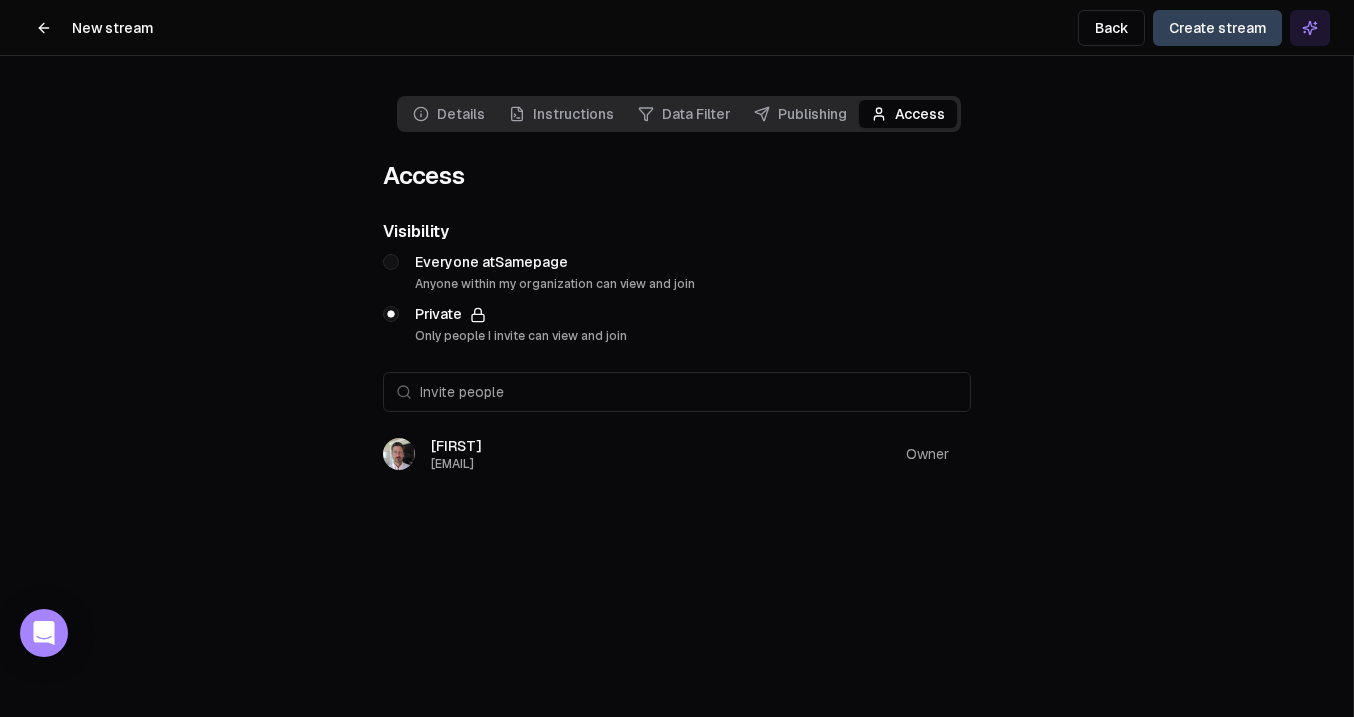 click 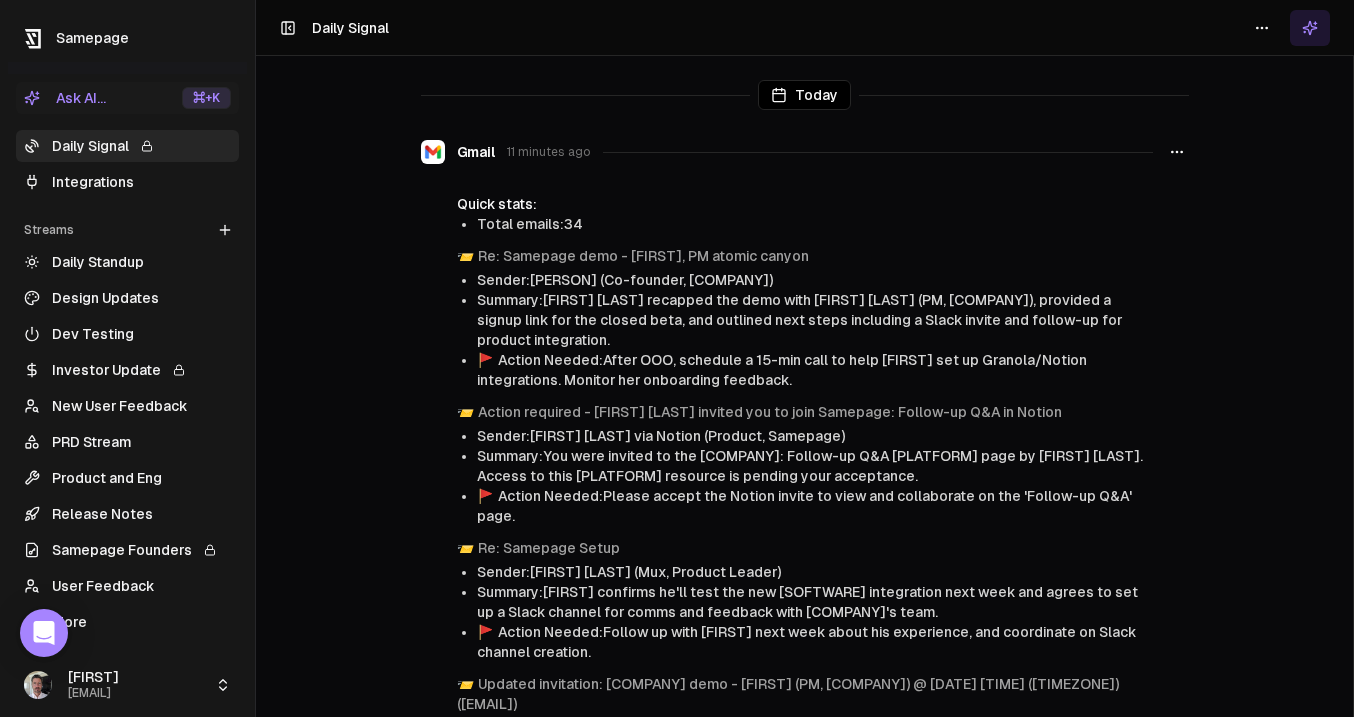 click 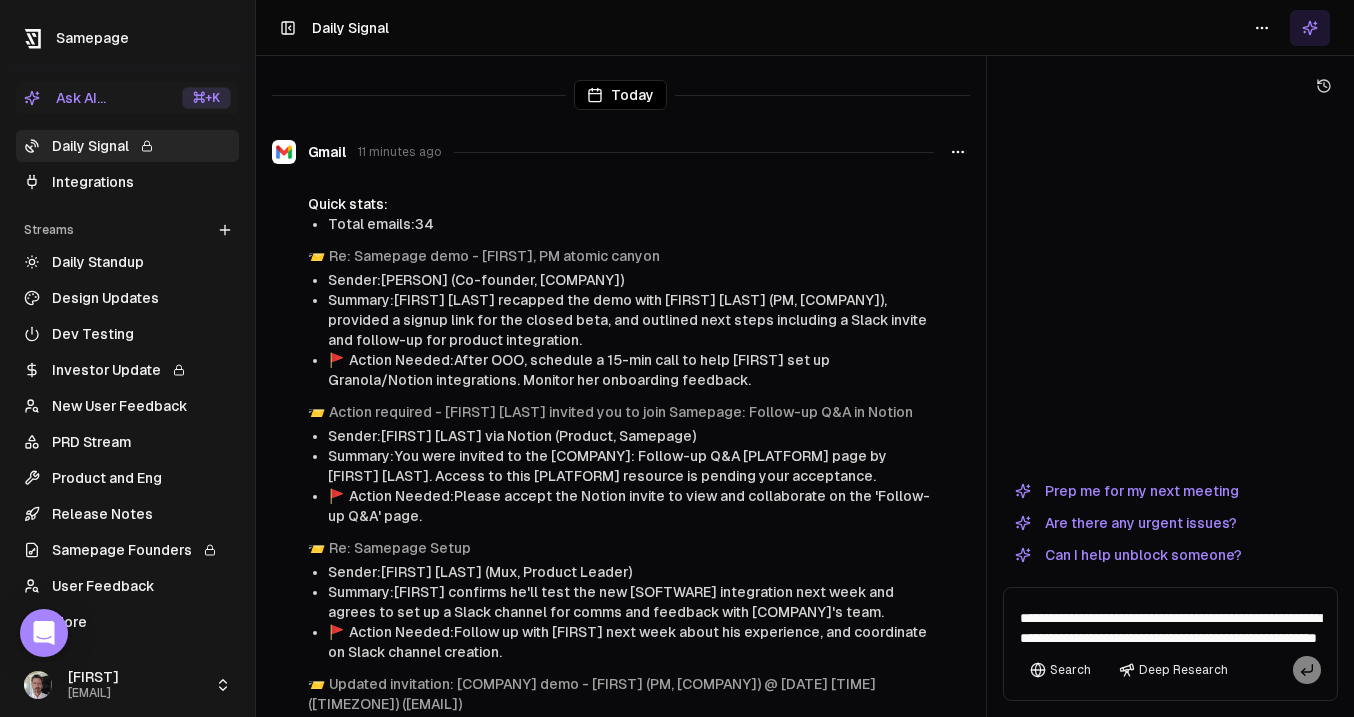 click on "Are there any urgent issues?" at bounding box center (1126, 523) 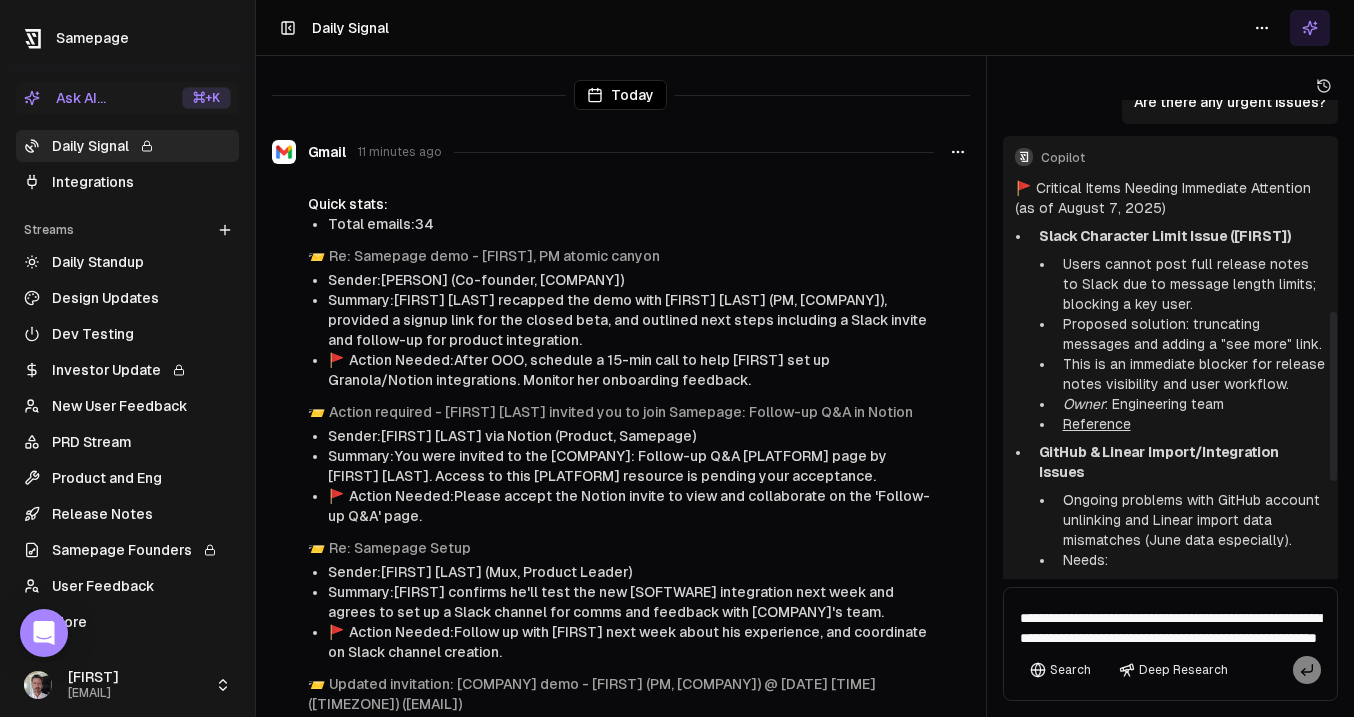 scroll, scrollTop: 0, scrollLeft: 0, axis: both 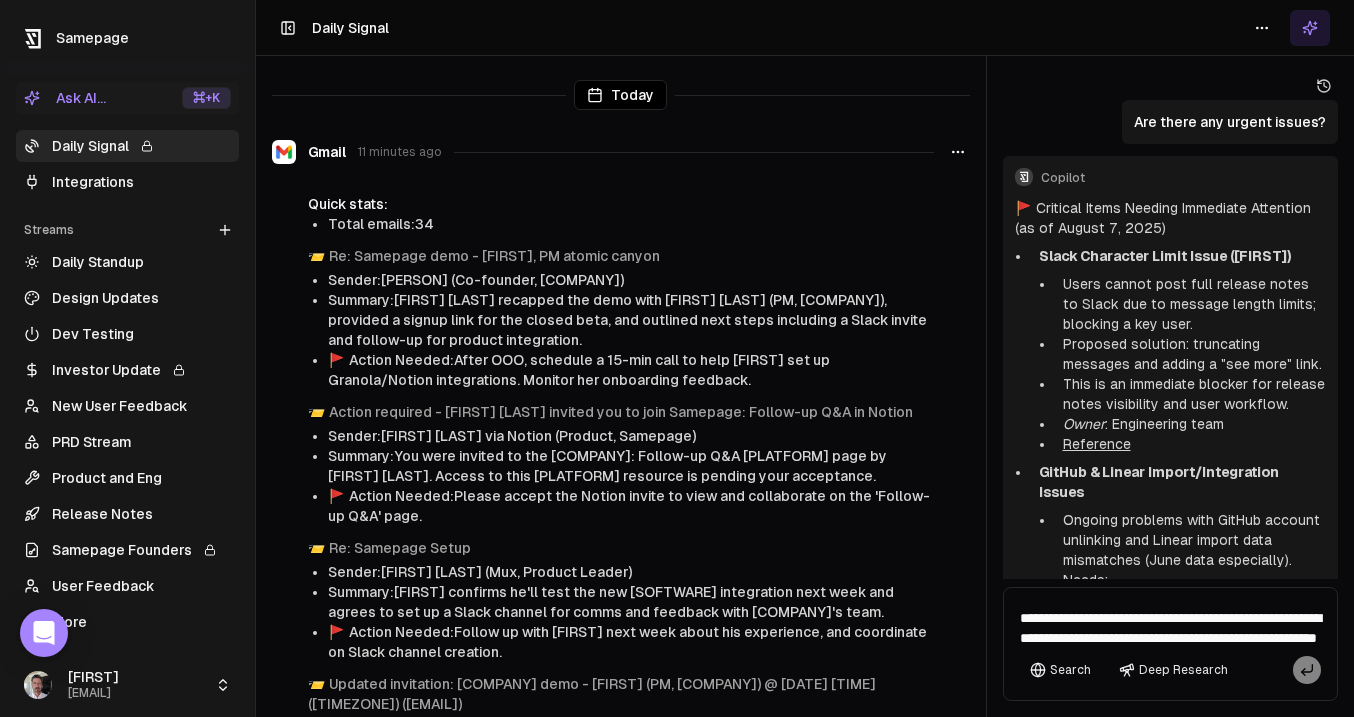 click on "Daily Standup" at bounding box center [127, 262] 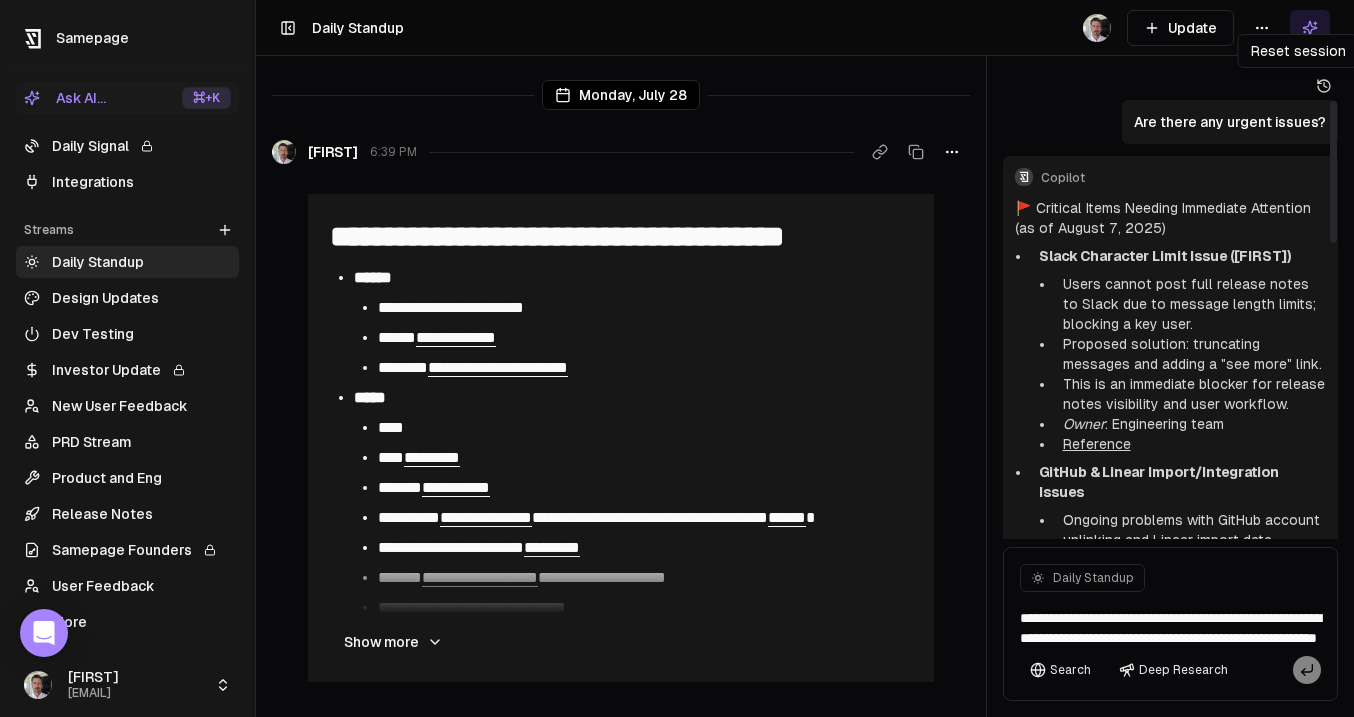 click 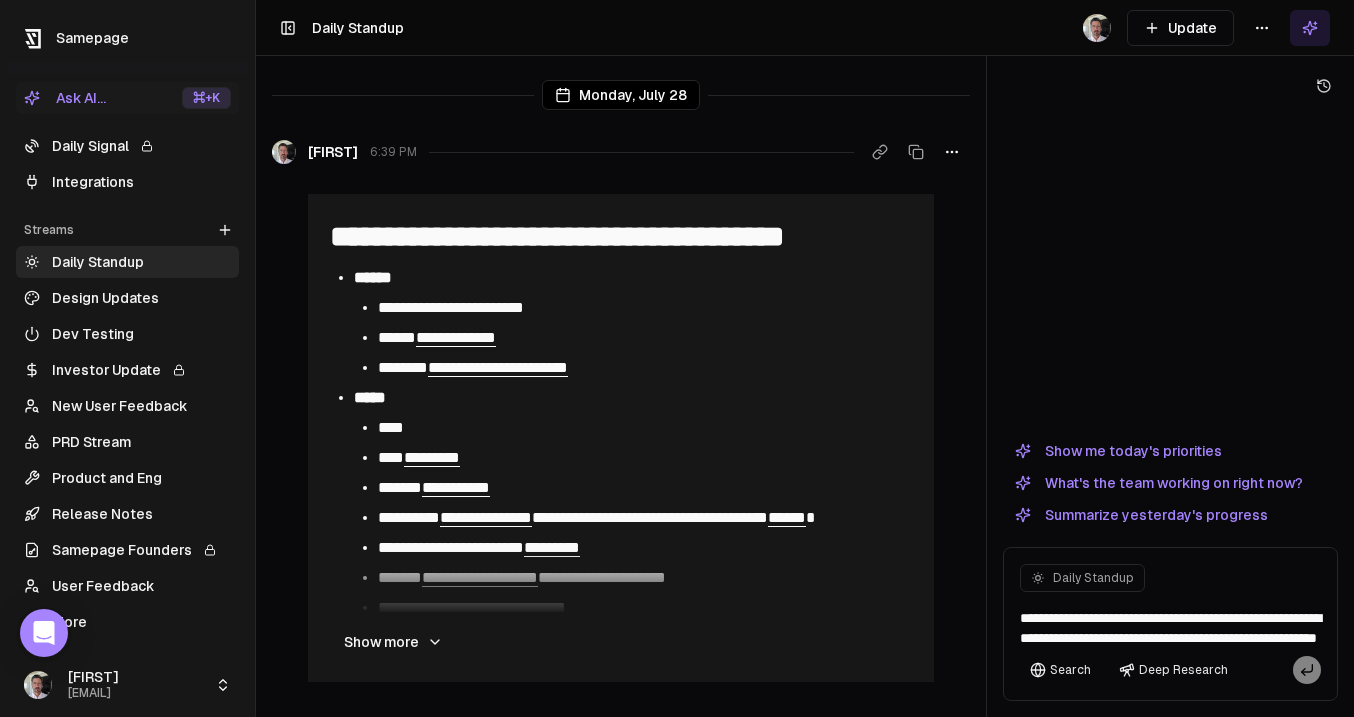 click on "Update" at bounding box center [1180, 28] 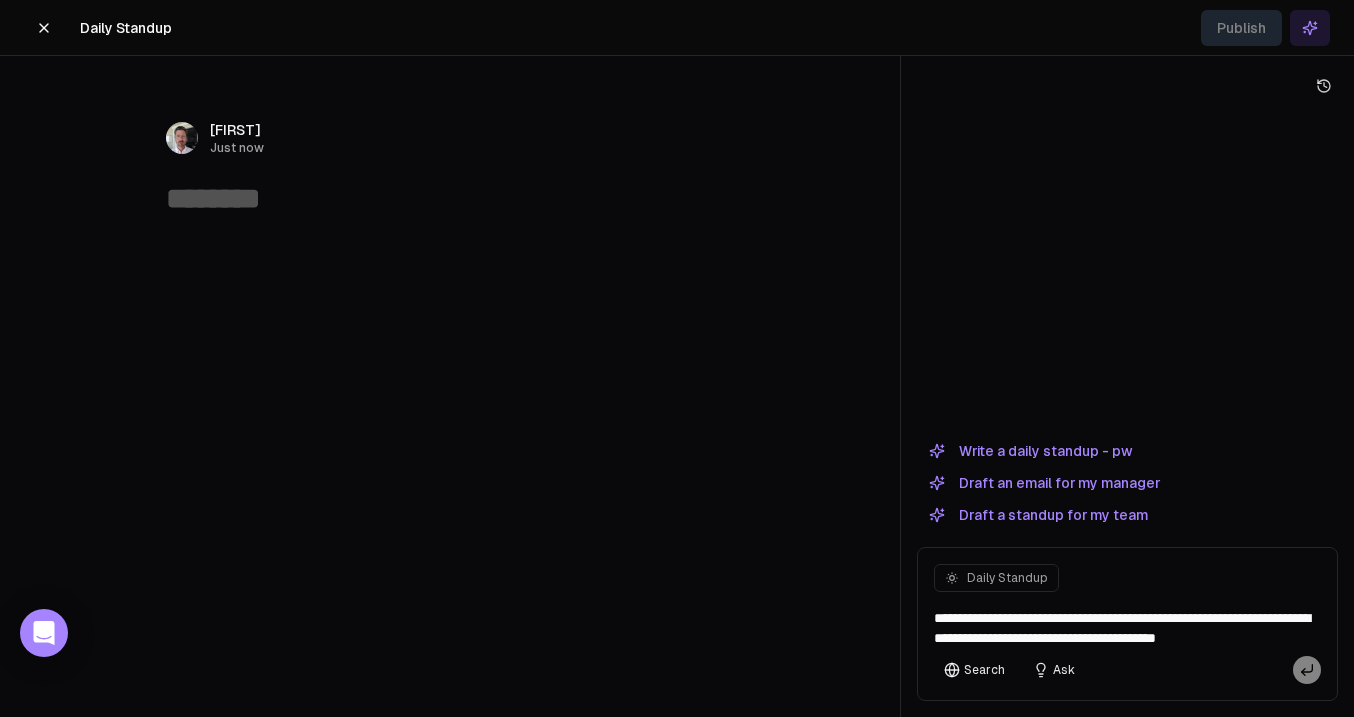 click on "Write a daily standup - pw" at bounding box center (1030, 451) 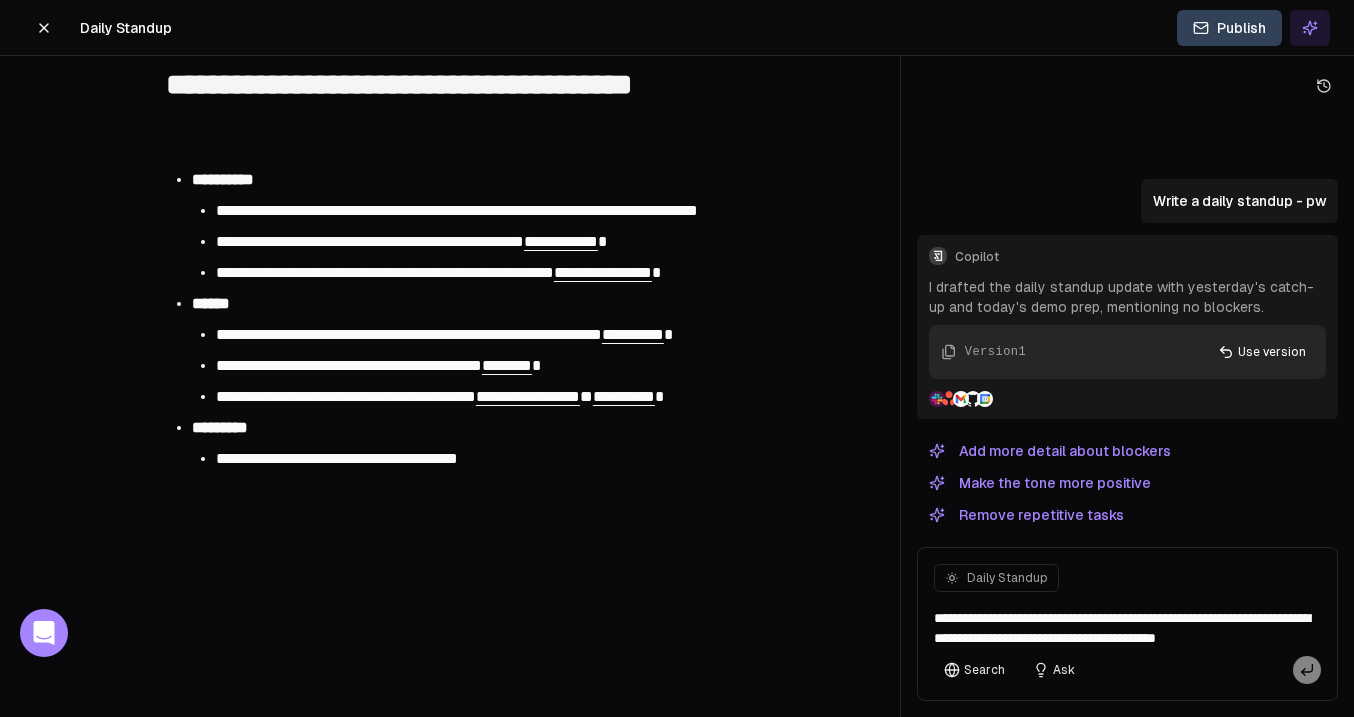 scroll, scrollTop: 115, scrollLeft: 0, axis: vertical 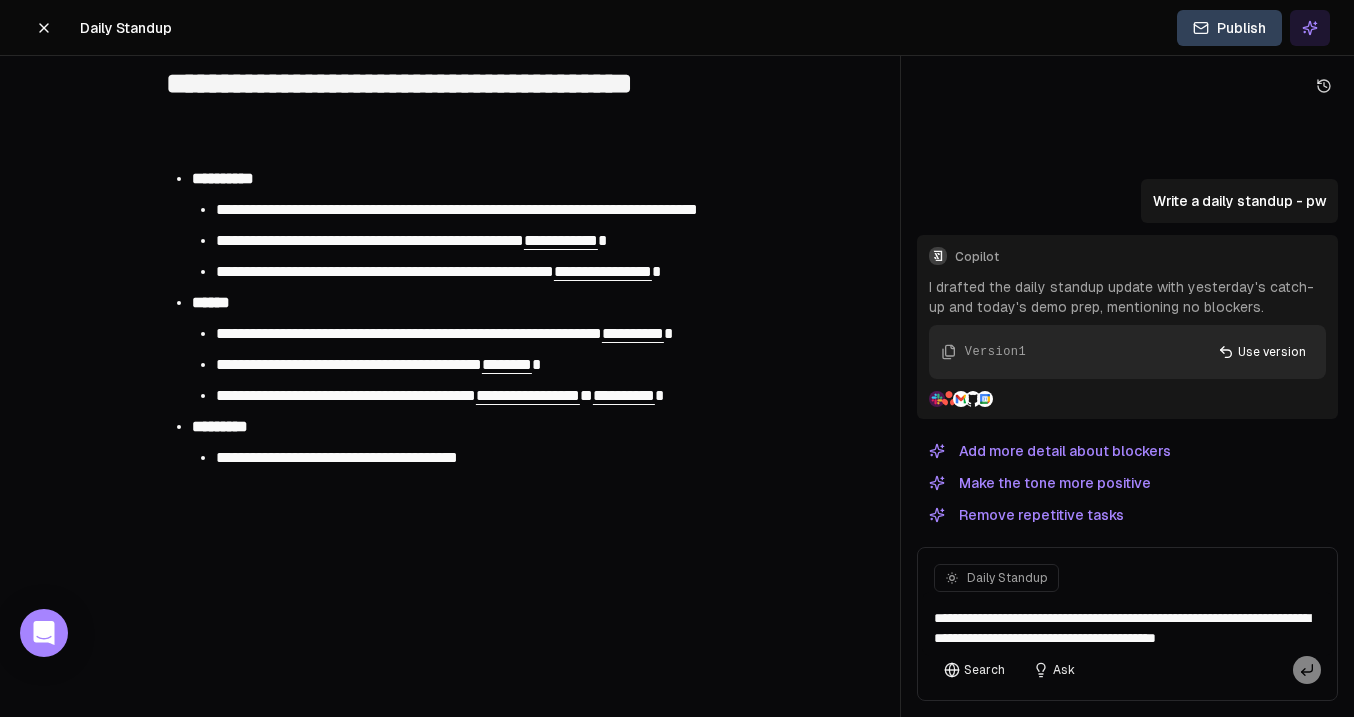 click on "Add more detail about blockers" at bounding box center [1050, 451] 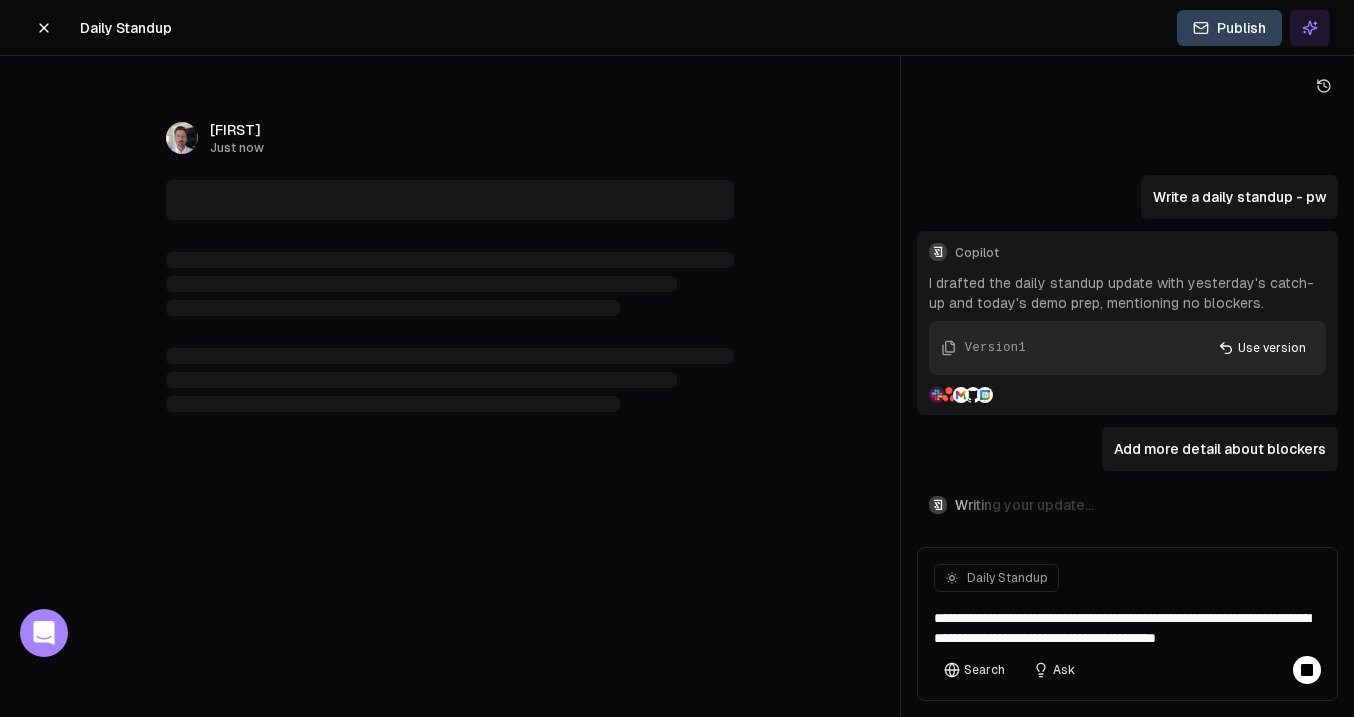 type on "**********" 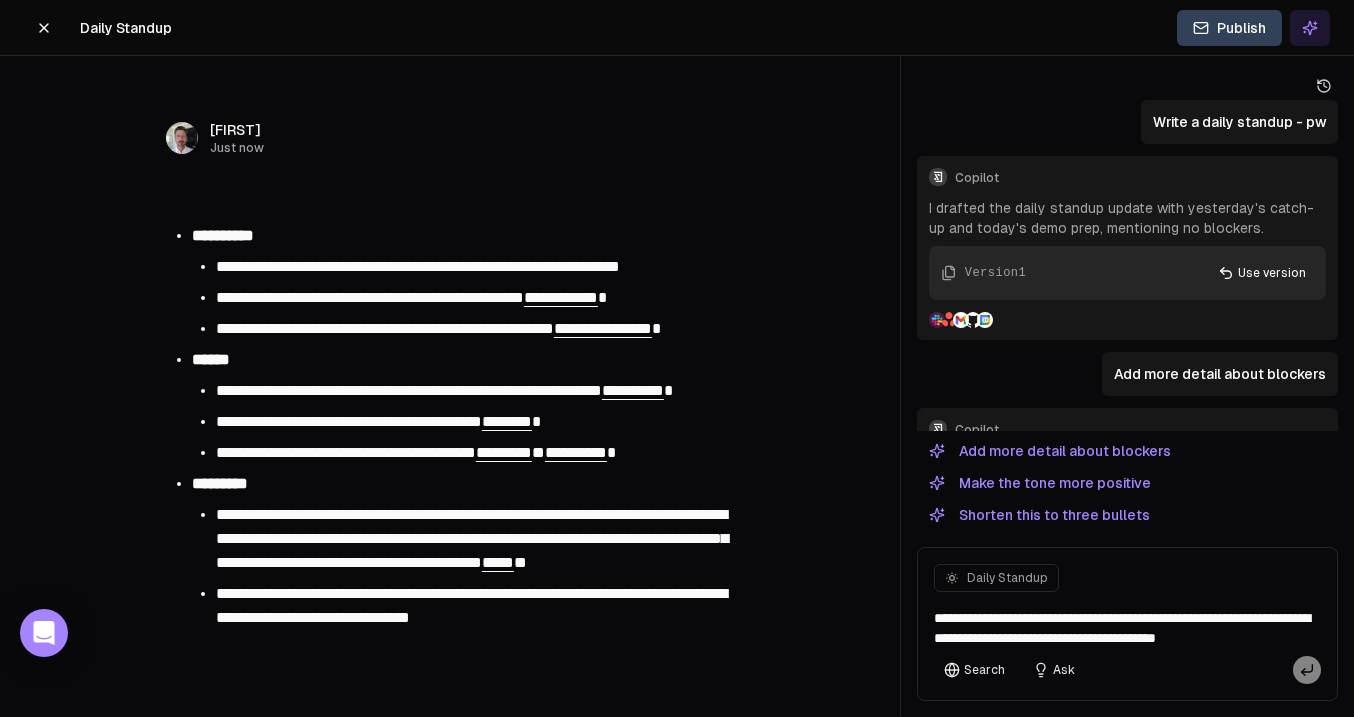 scroll, scrollTop: 173, scrollLeft: 0, axis: vertical 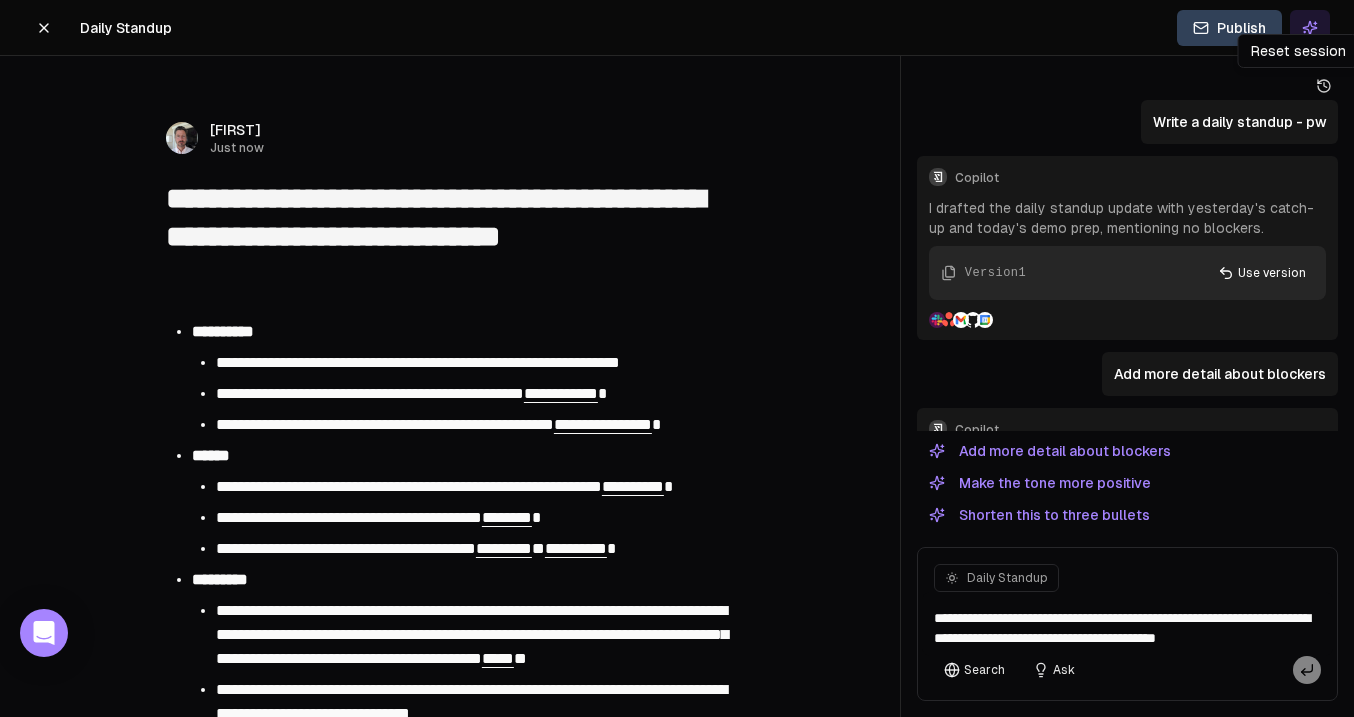 click 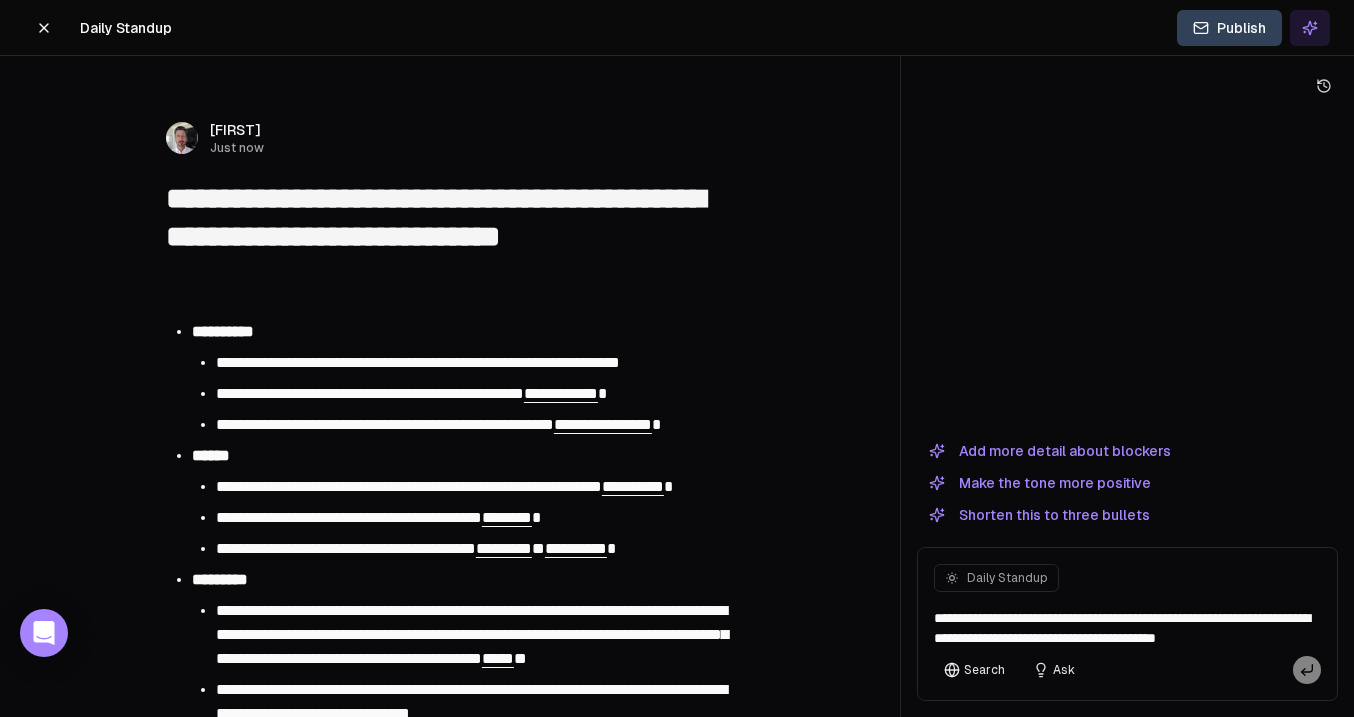 click 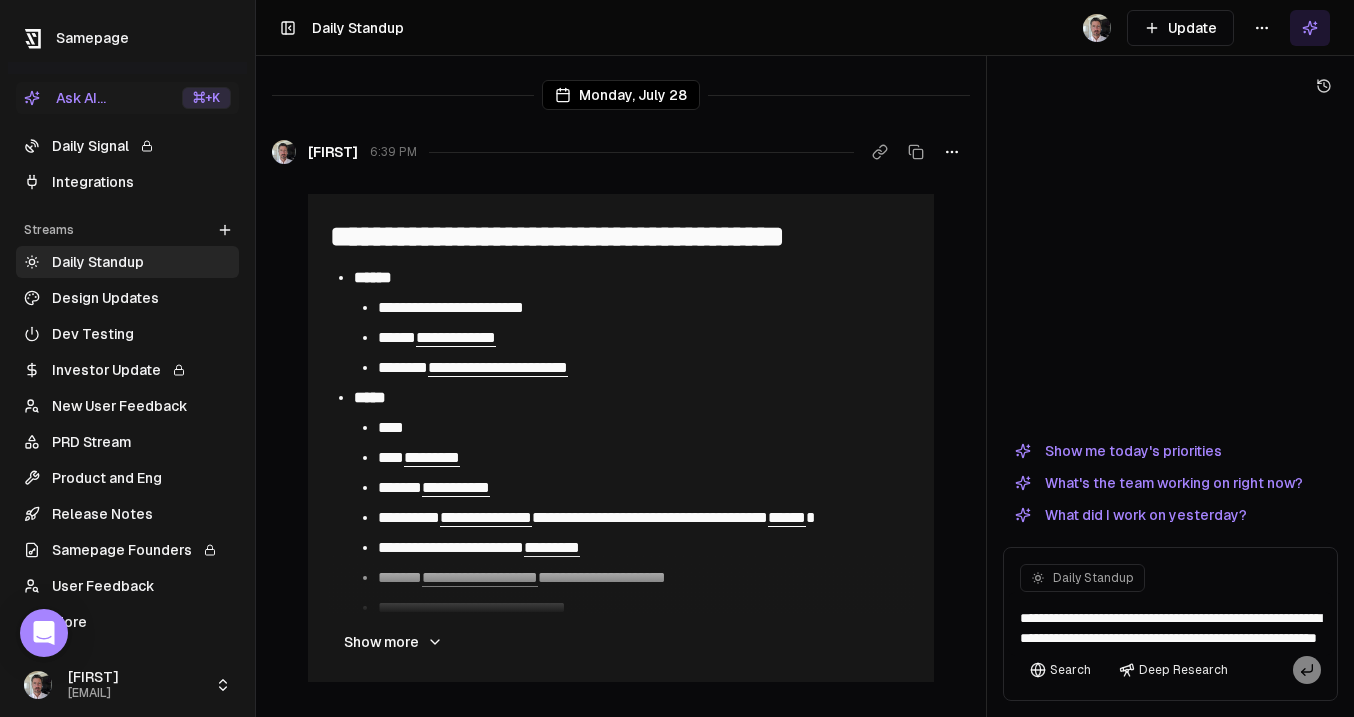 click on "Release Notes" at bounding box center [127, 514] 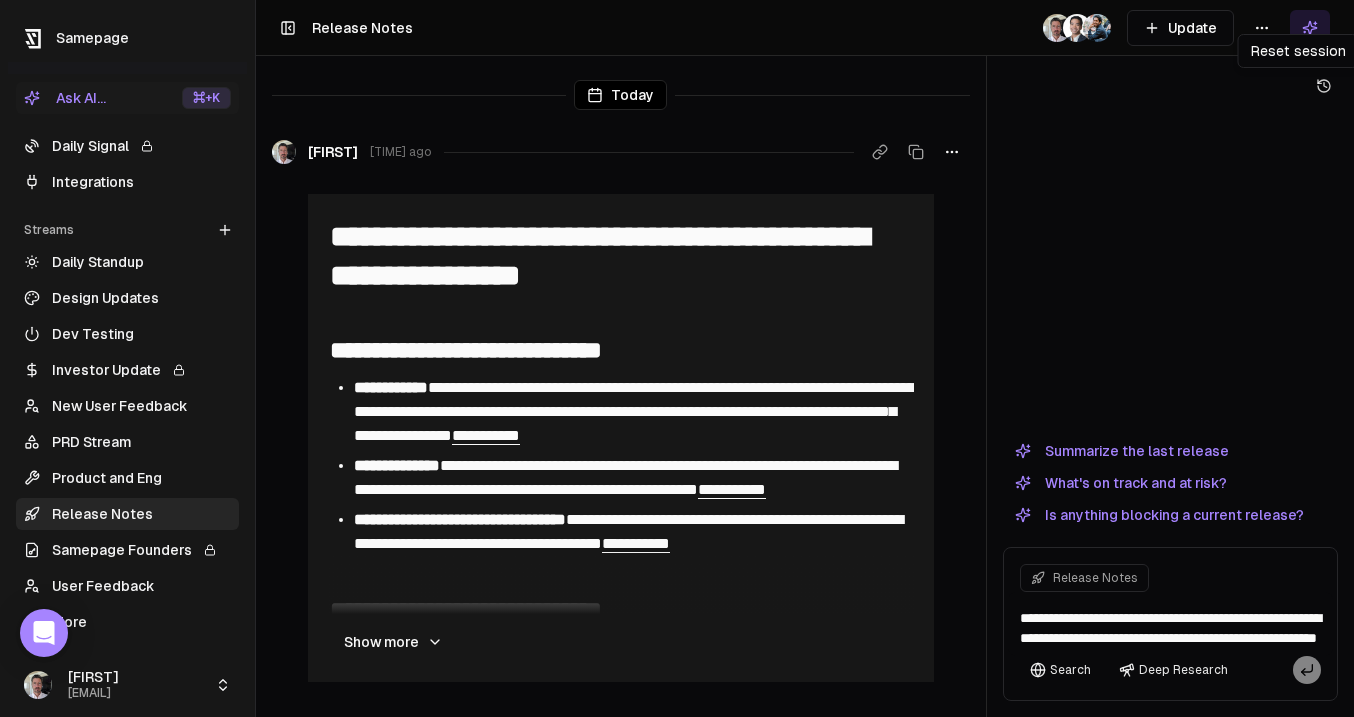 click 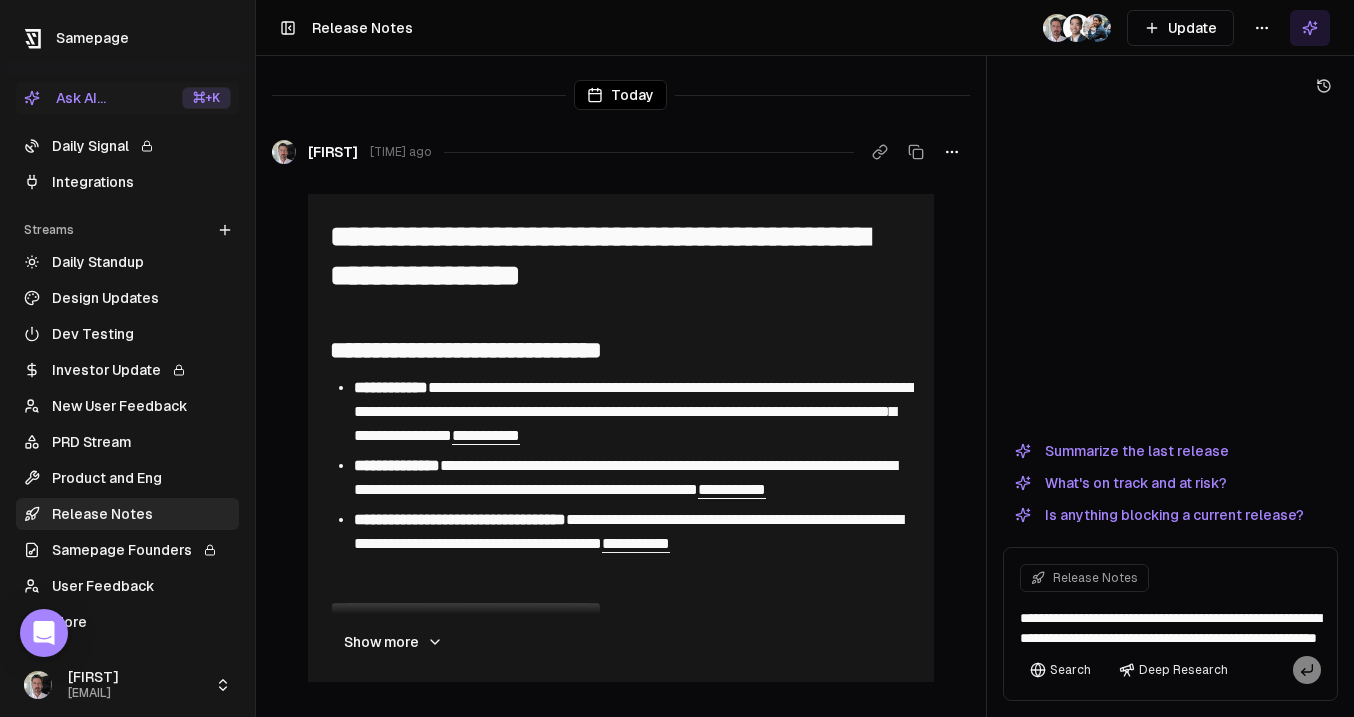 click on "Daily Signal" at bounding box center (127, 146) 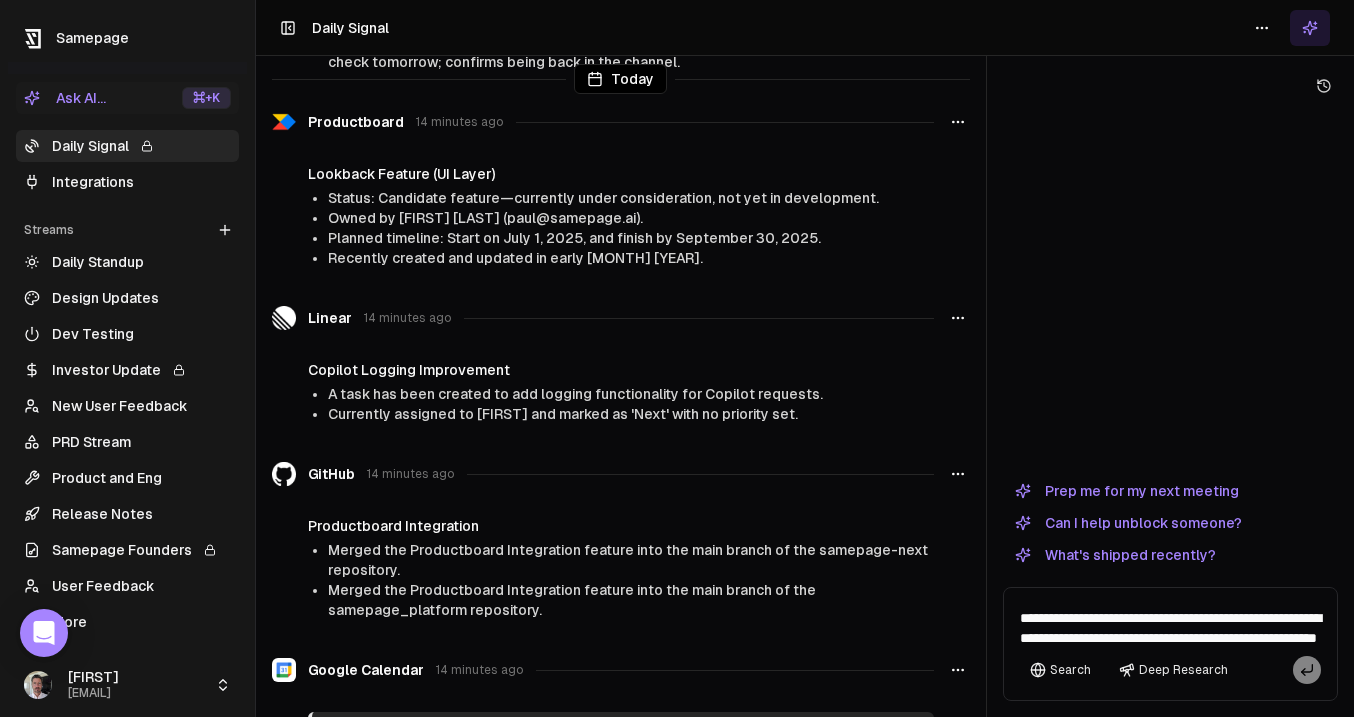 scroll, scrollTop: 1449, scrollLeft: 0, axis: vertical 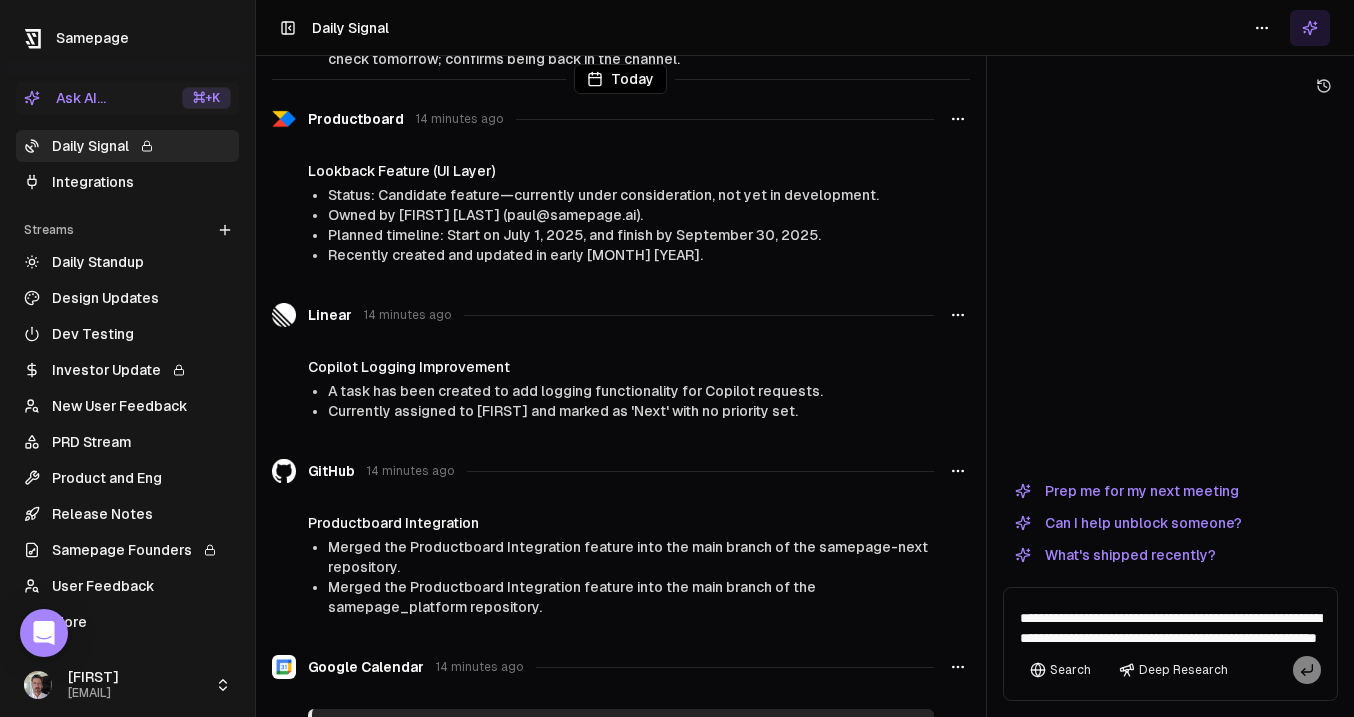 click on "Integrations" at bounding box center (127, 182) 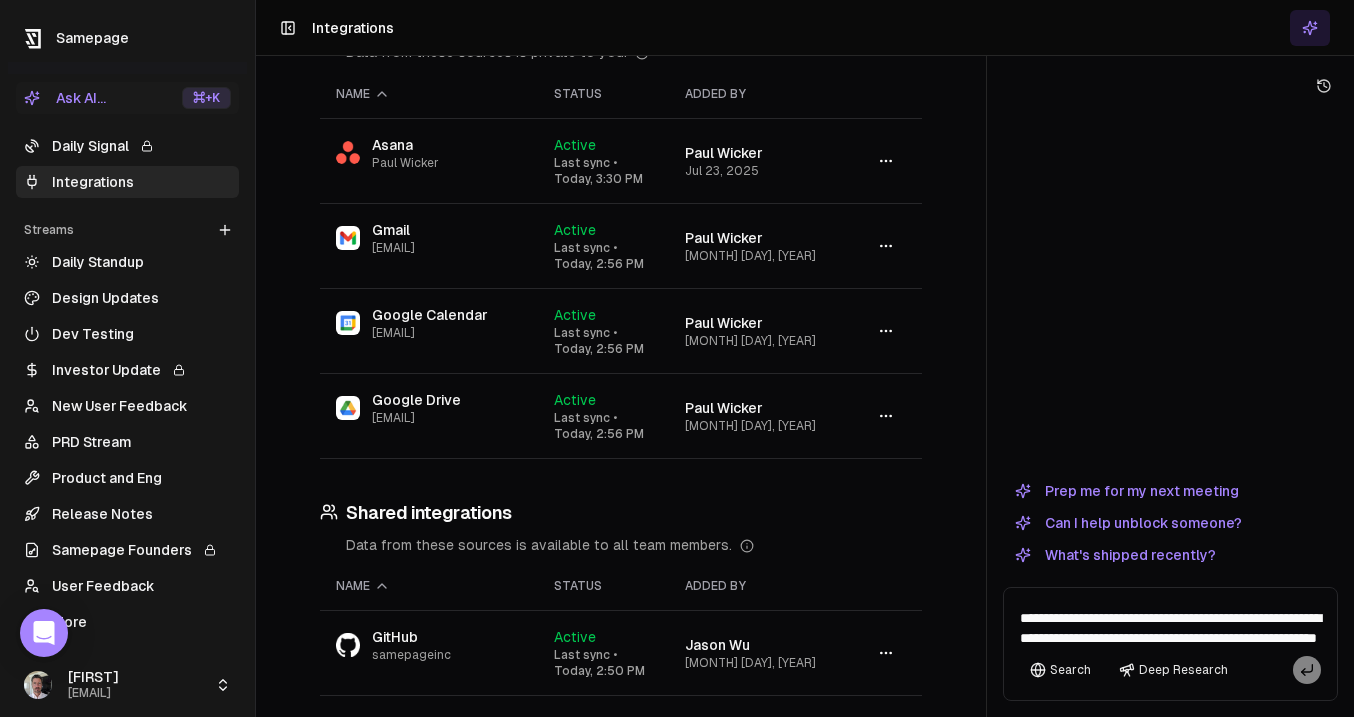 scroll, scrollTop: 0, scrollLeft: 0, axis: both 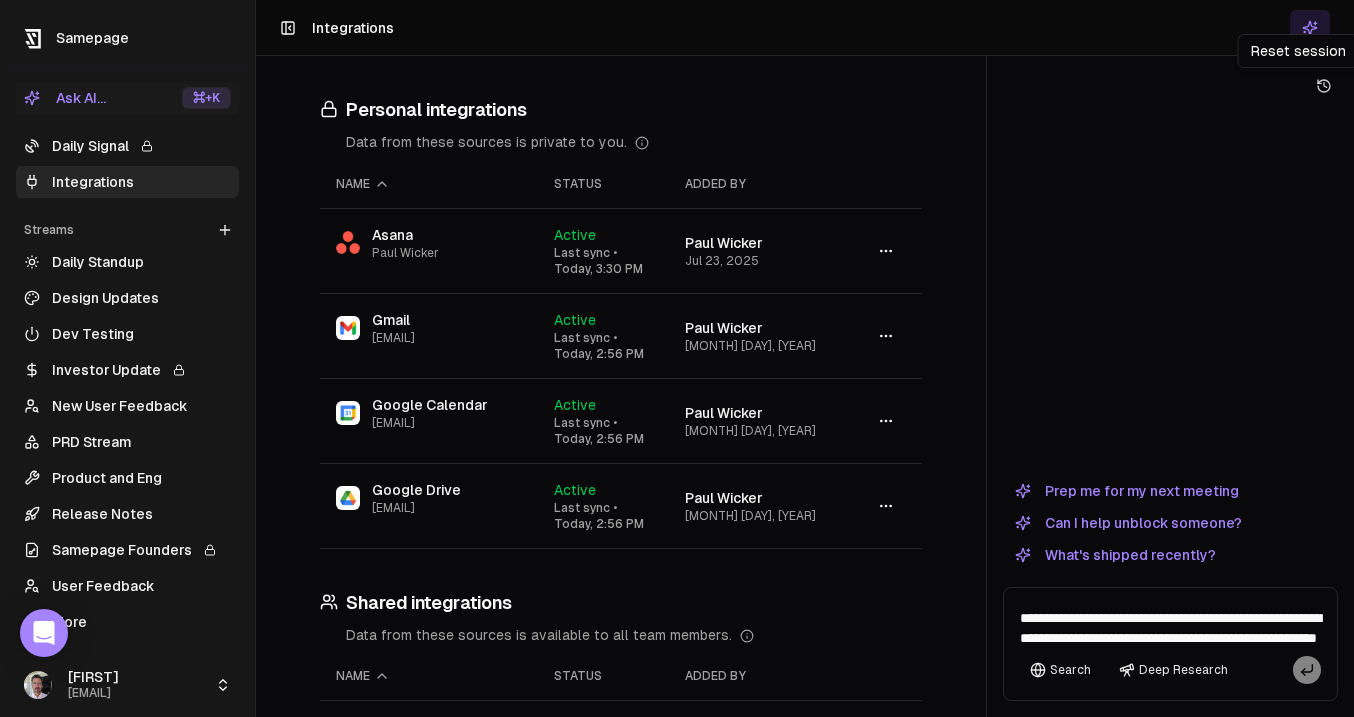 click 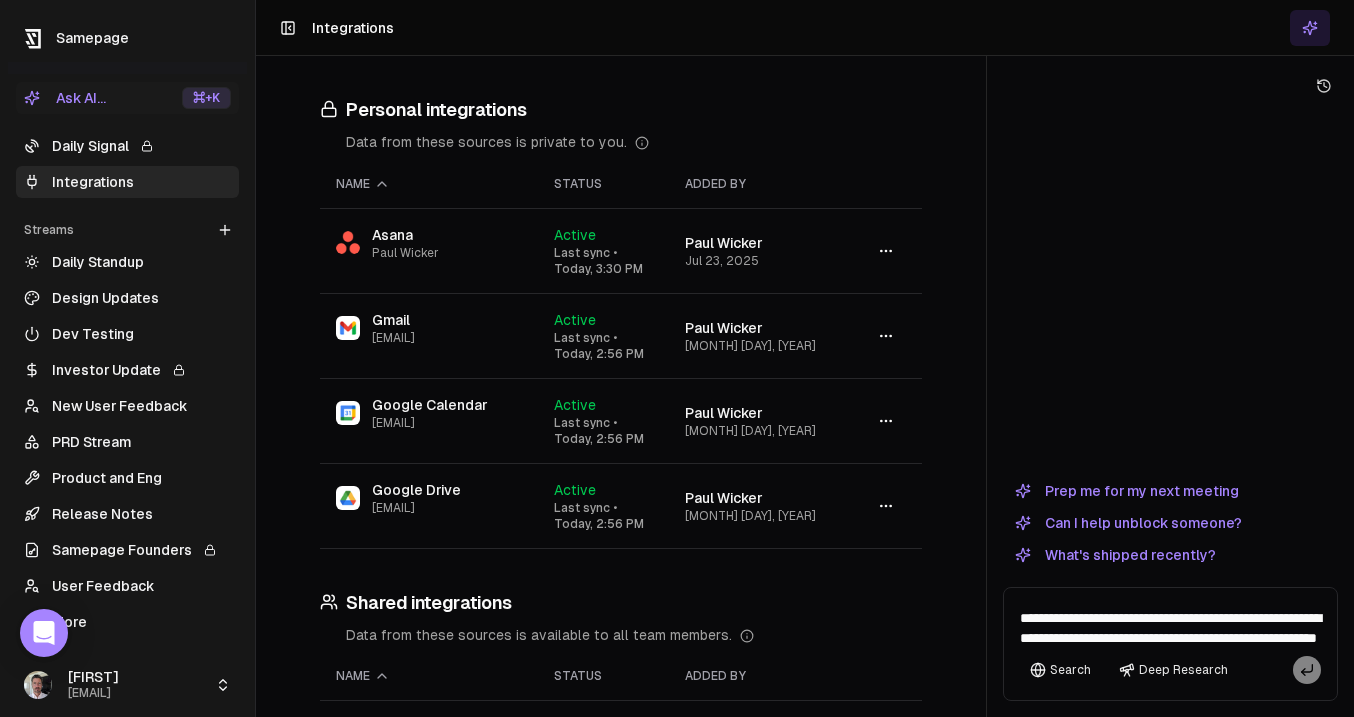 click at bounding box center [1324, 86] 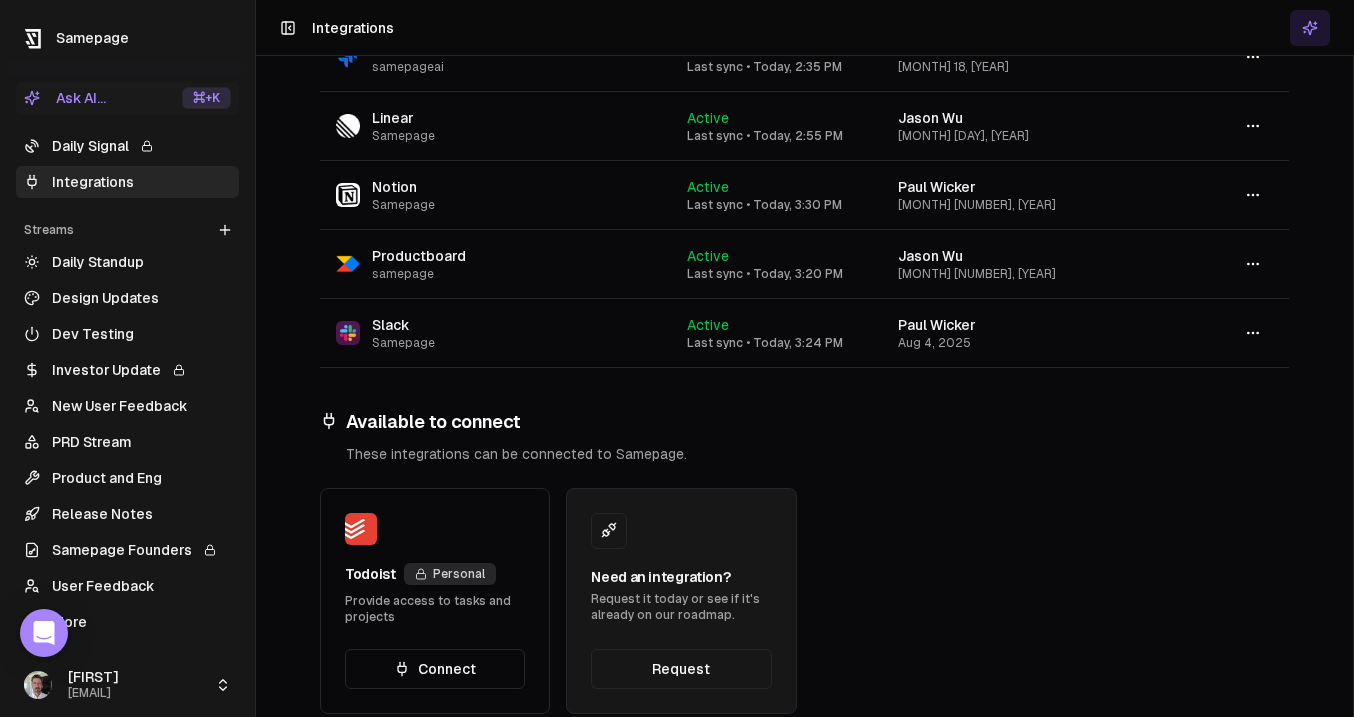 scroll, scrollTop: 0, scrollLeft: 0, axis: both 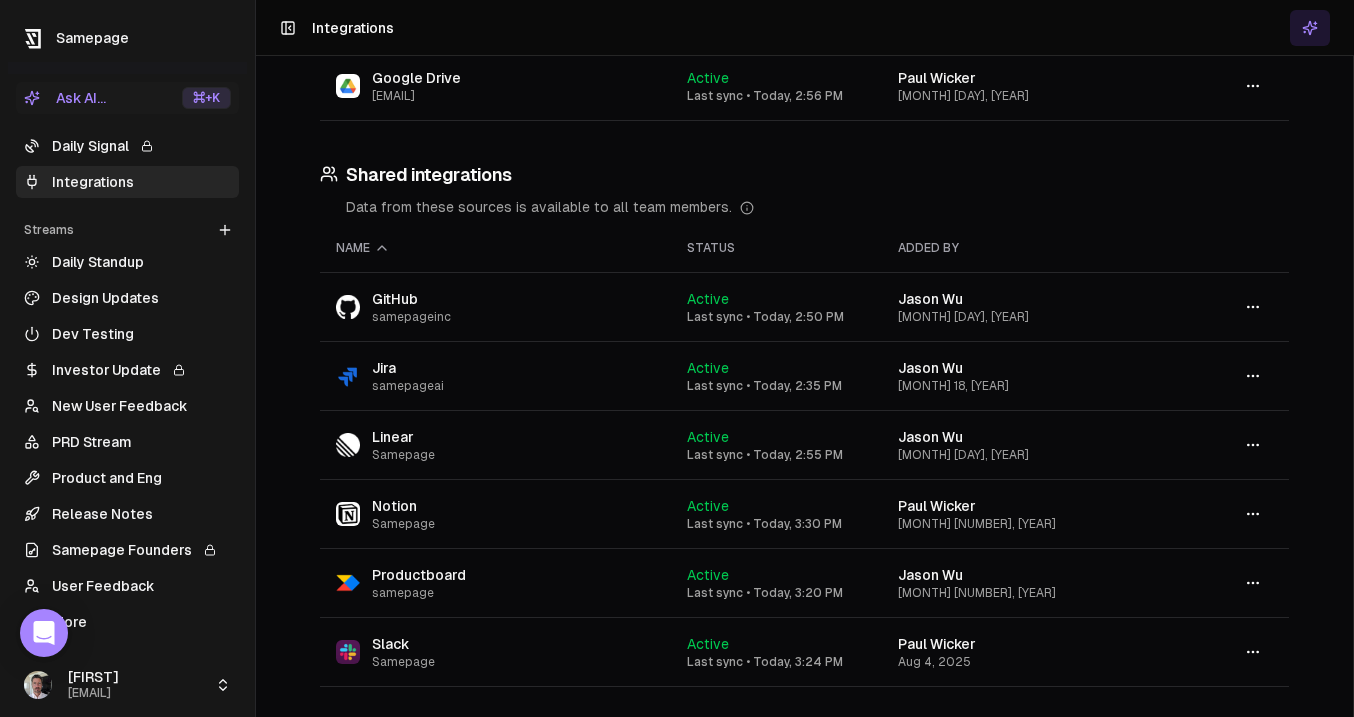 click 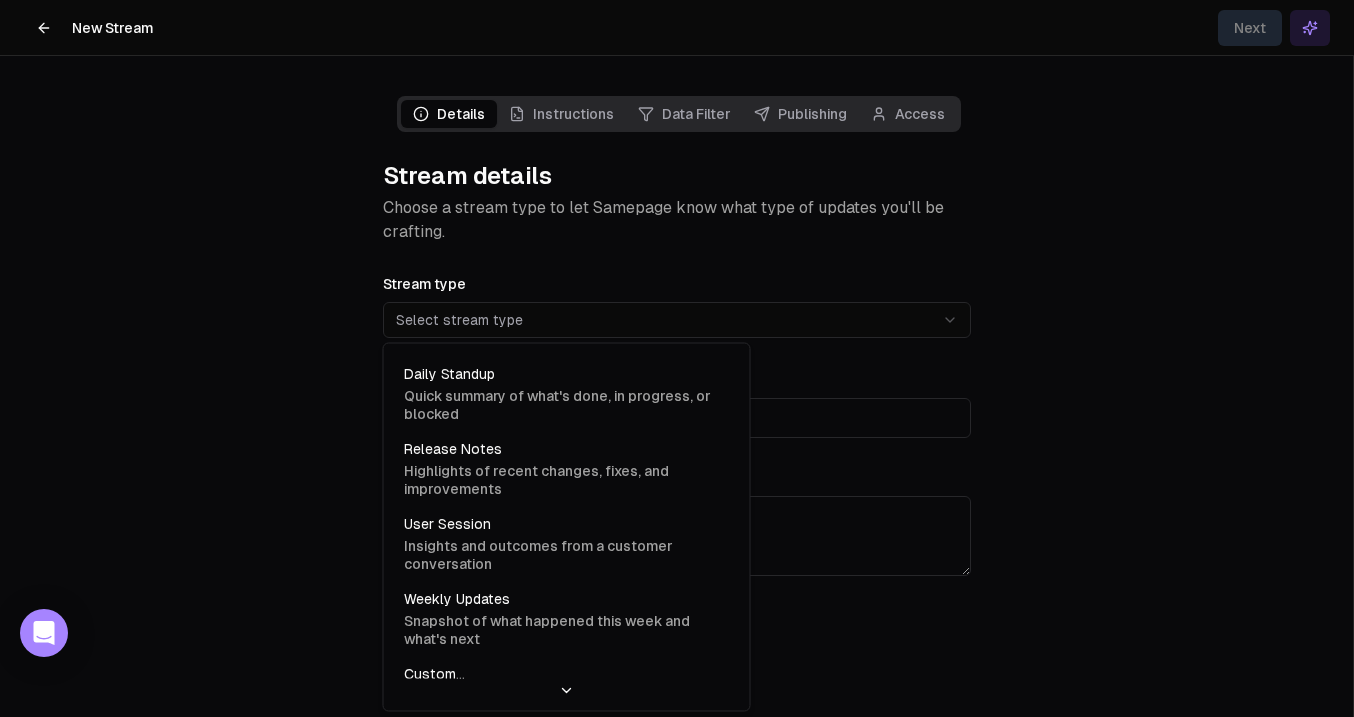 click on "**********" at bounding box center (677, 358) 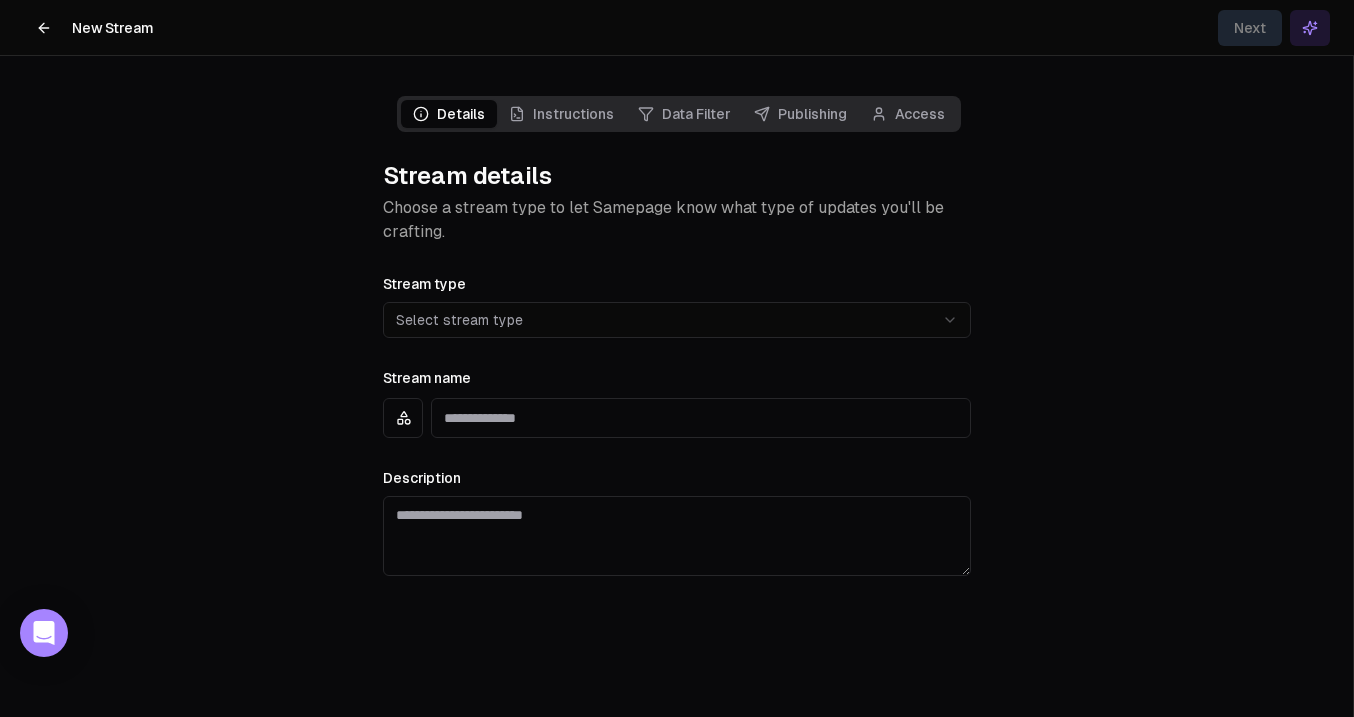 click 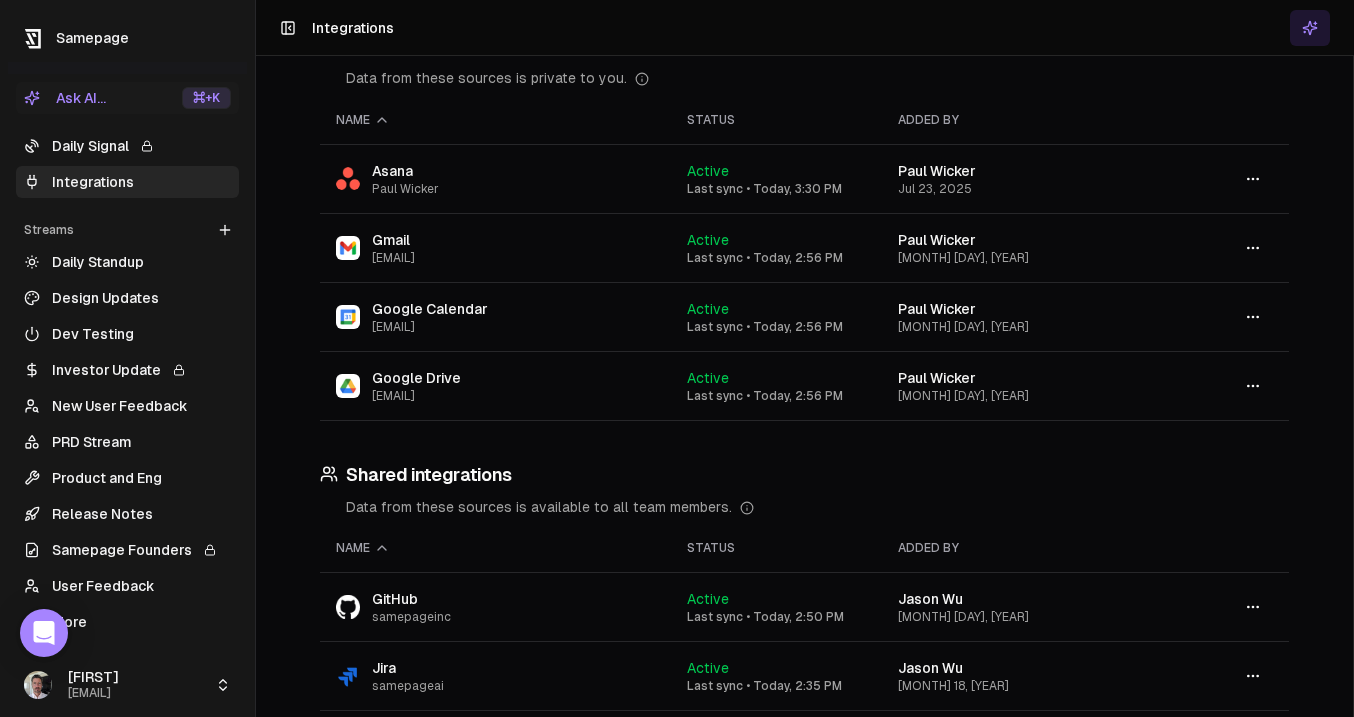 scroll, scrollTop: 0, scrollLeft: 0, axis: both 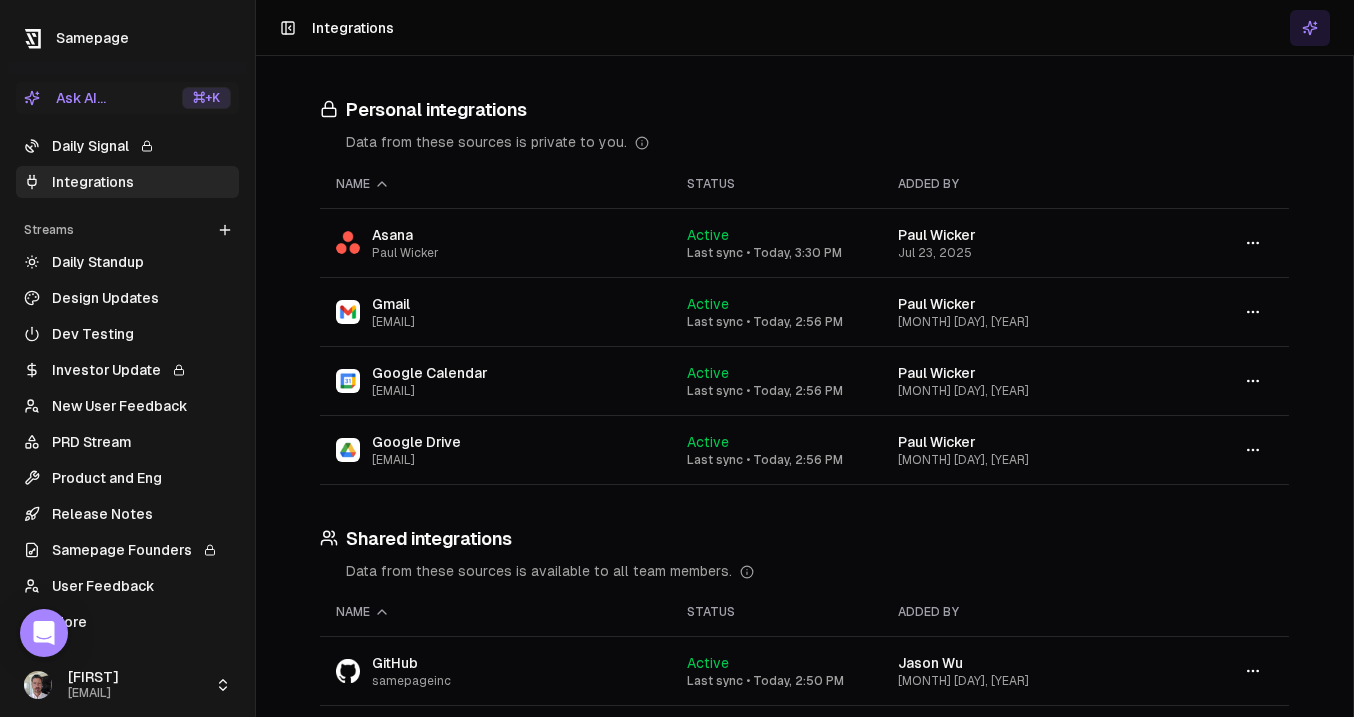 click 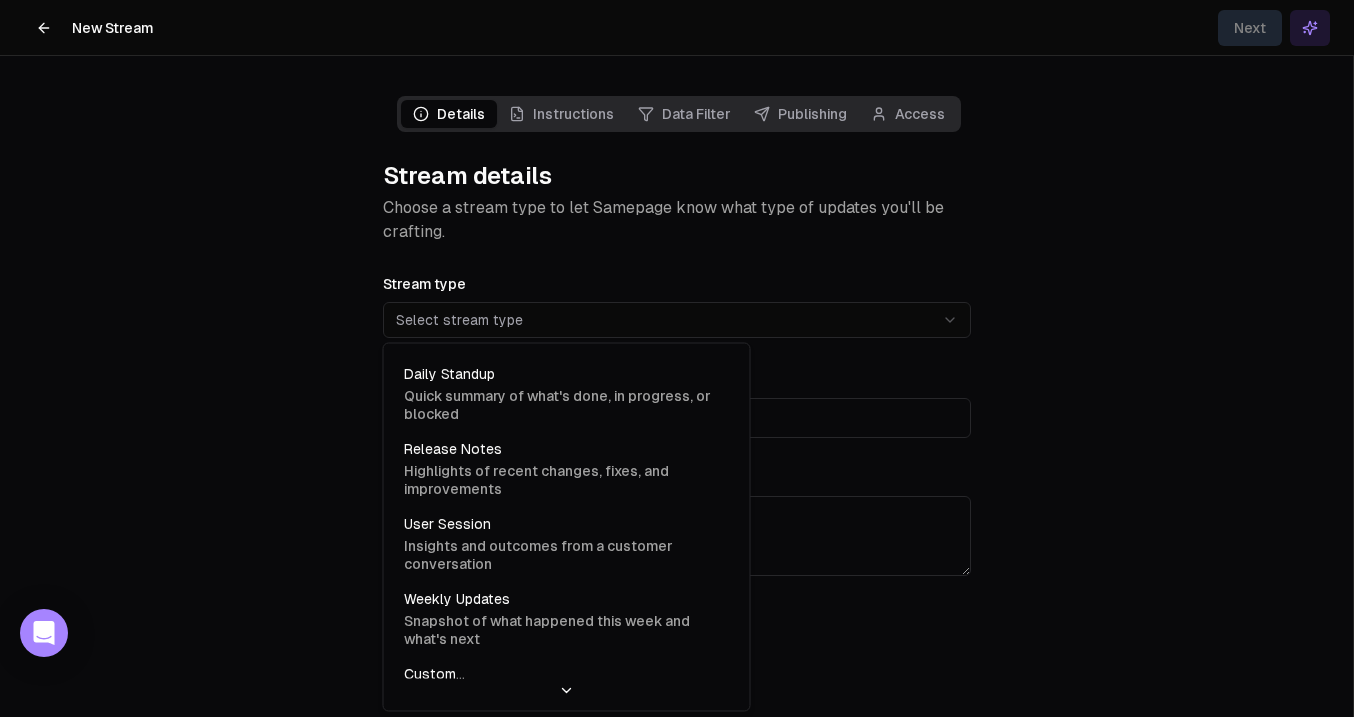 click on "**********" at bounding box center (677, 358) 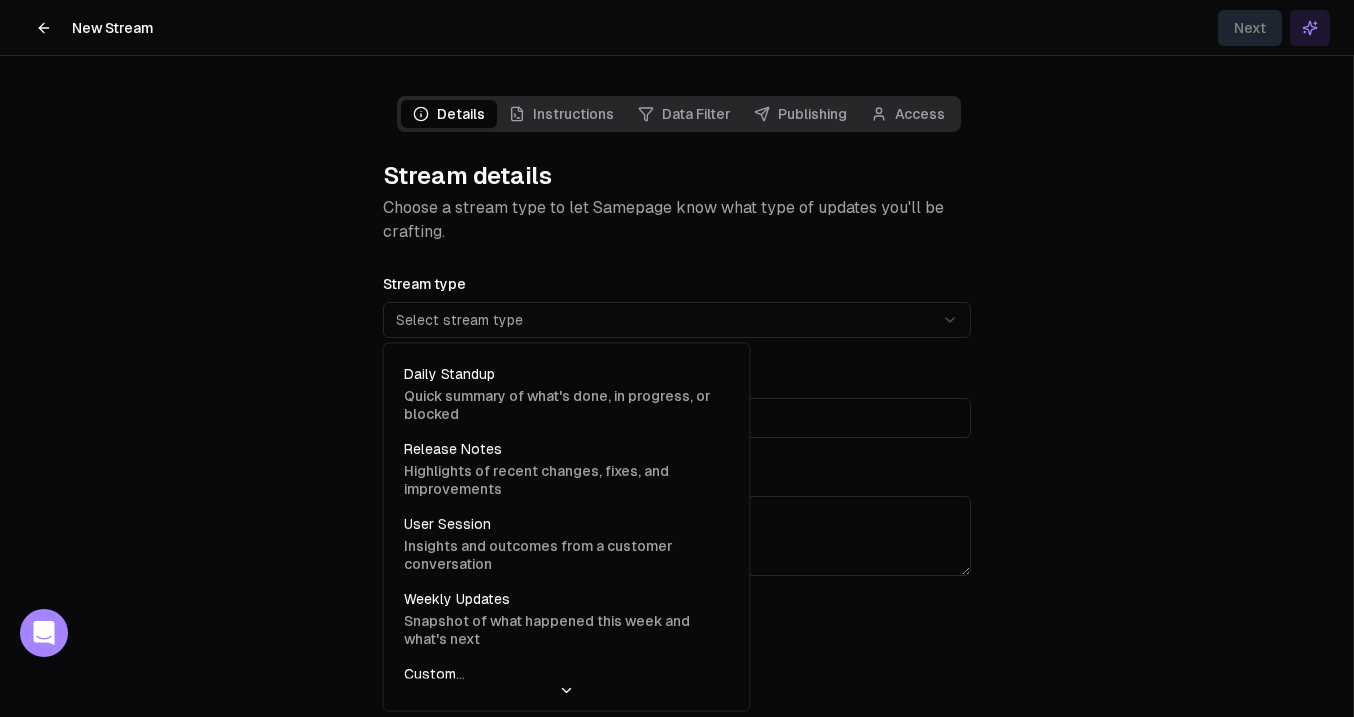 select on "**********" 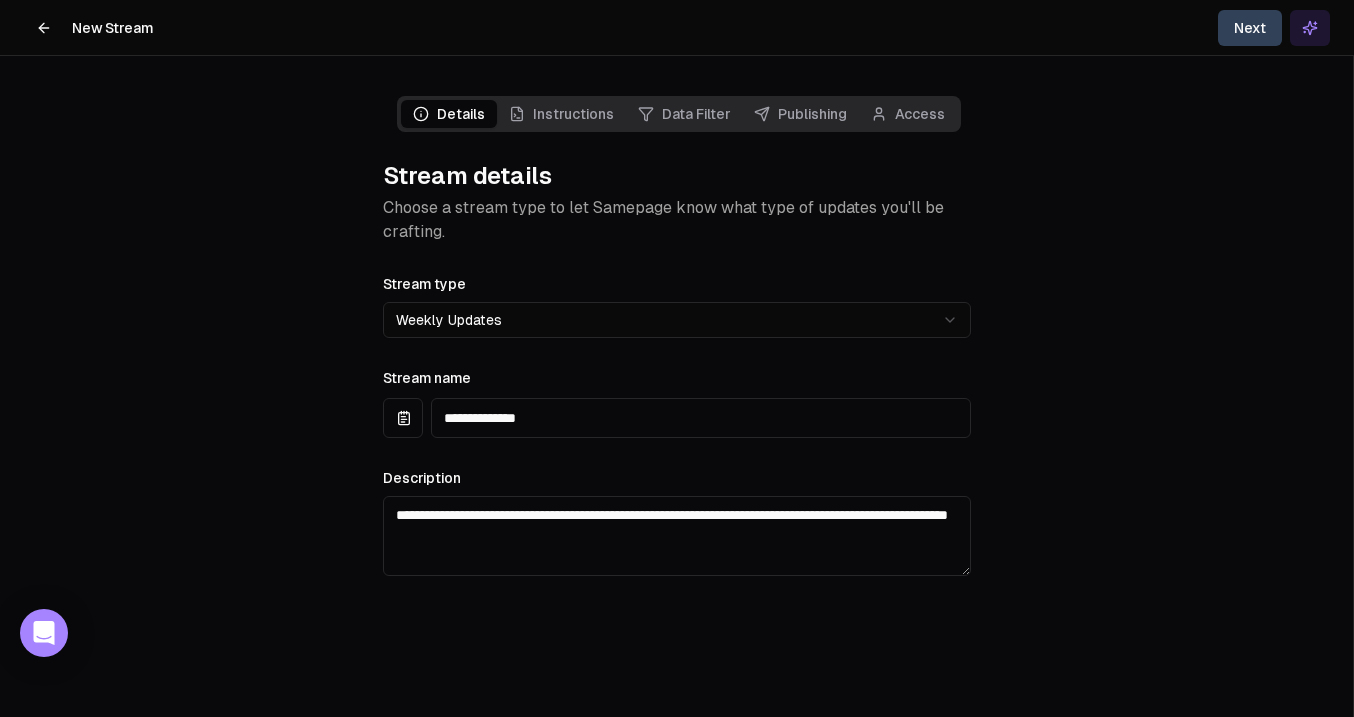 click on "Next" at bounding box center [1250, 28] 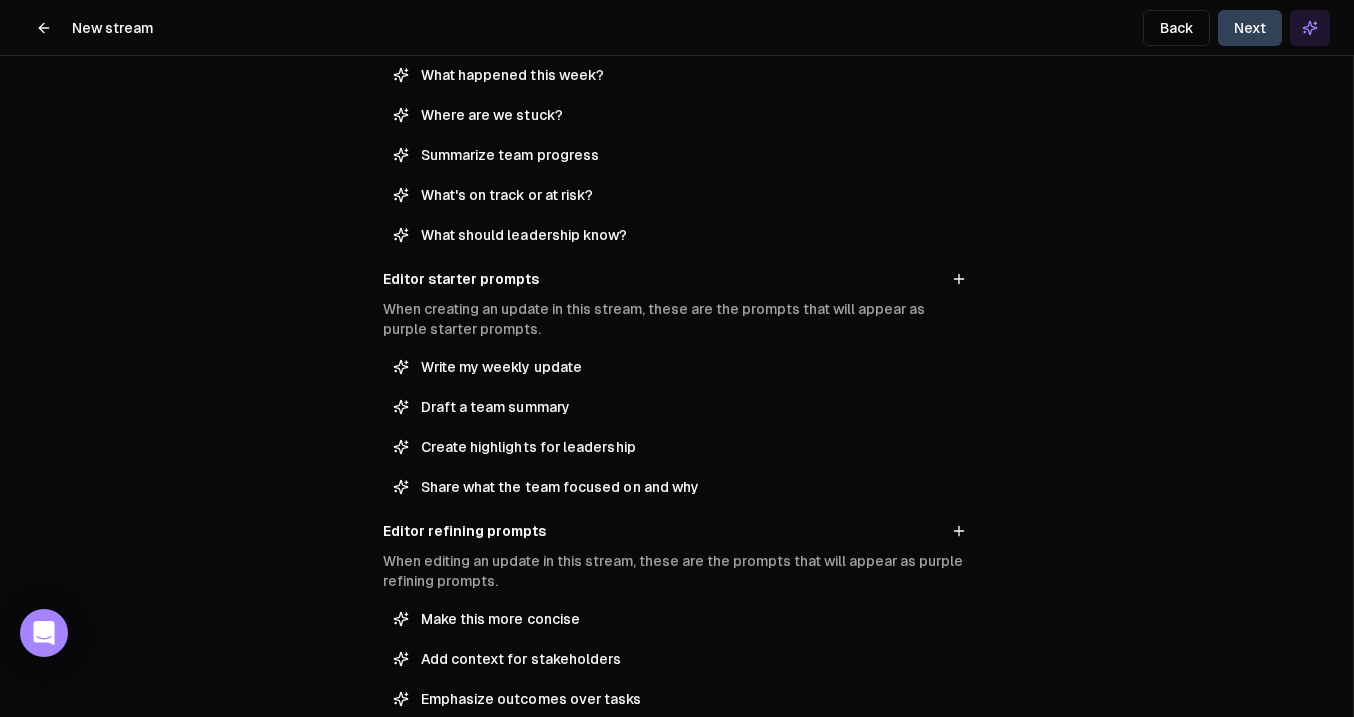 scroll, scrollTop: 474, scrollLeft: 0, axis: vertical 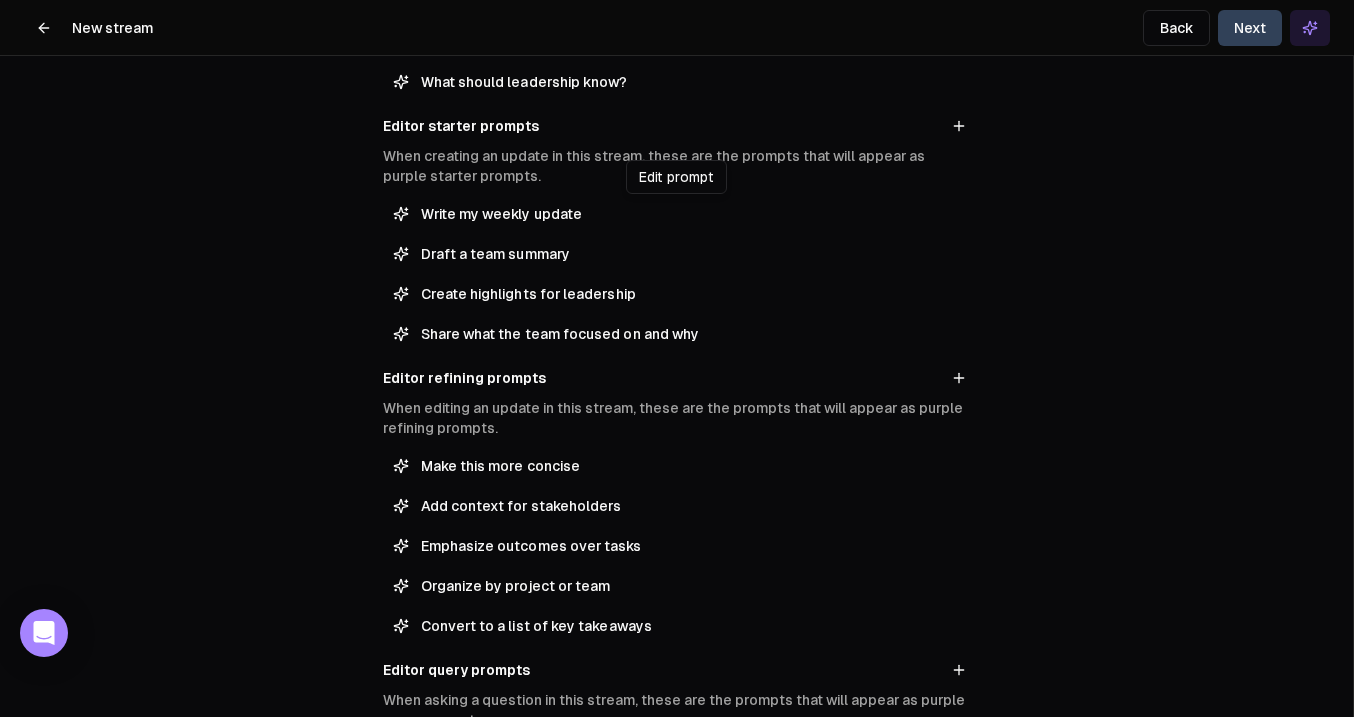 click on "Write my weekly update" at bounding box center (691, 214) 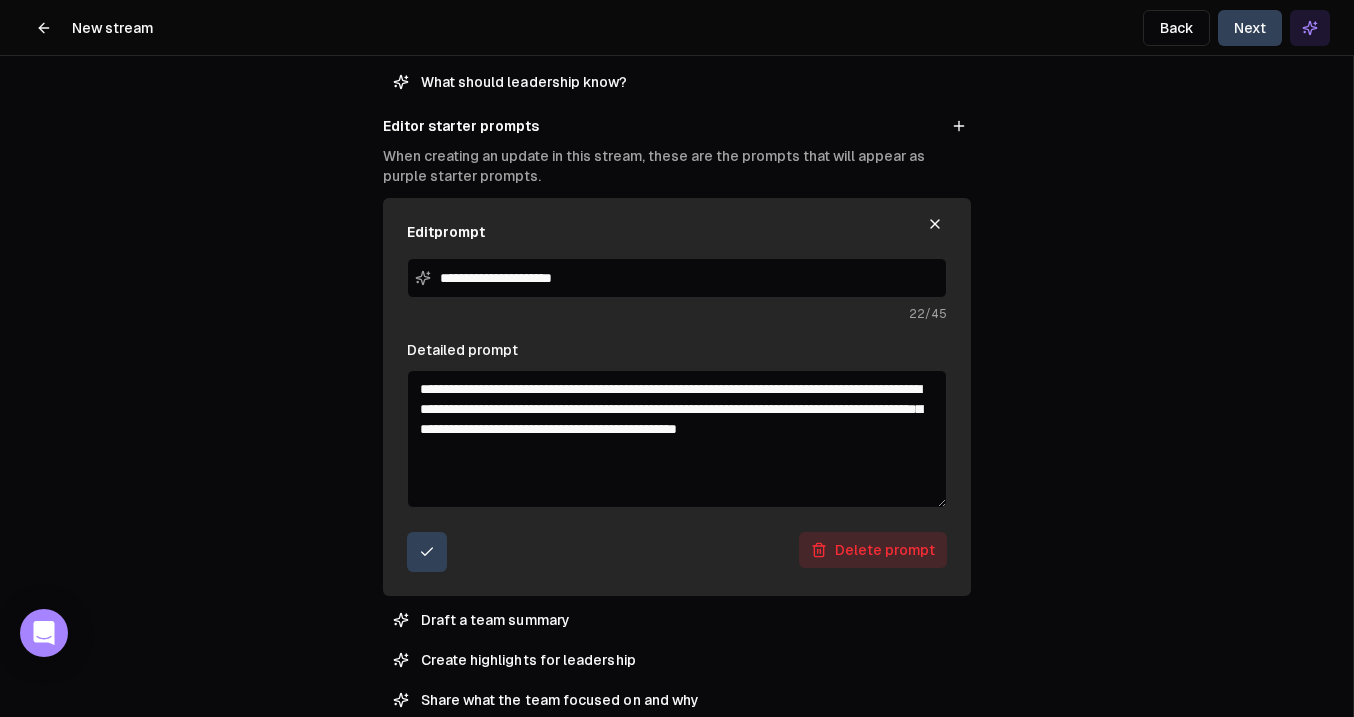 click on "Background color" at bounding box center [676, 358] 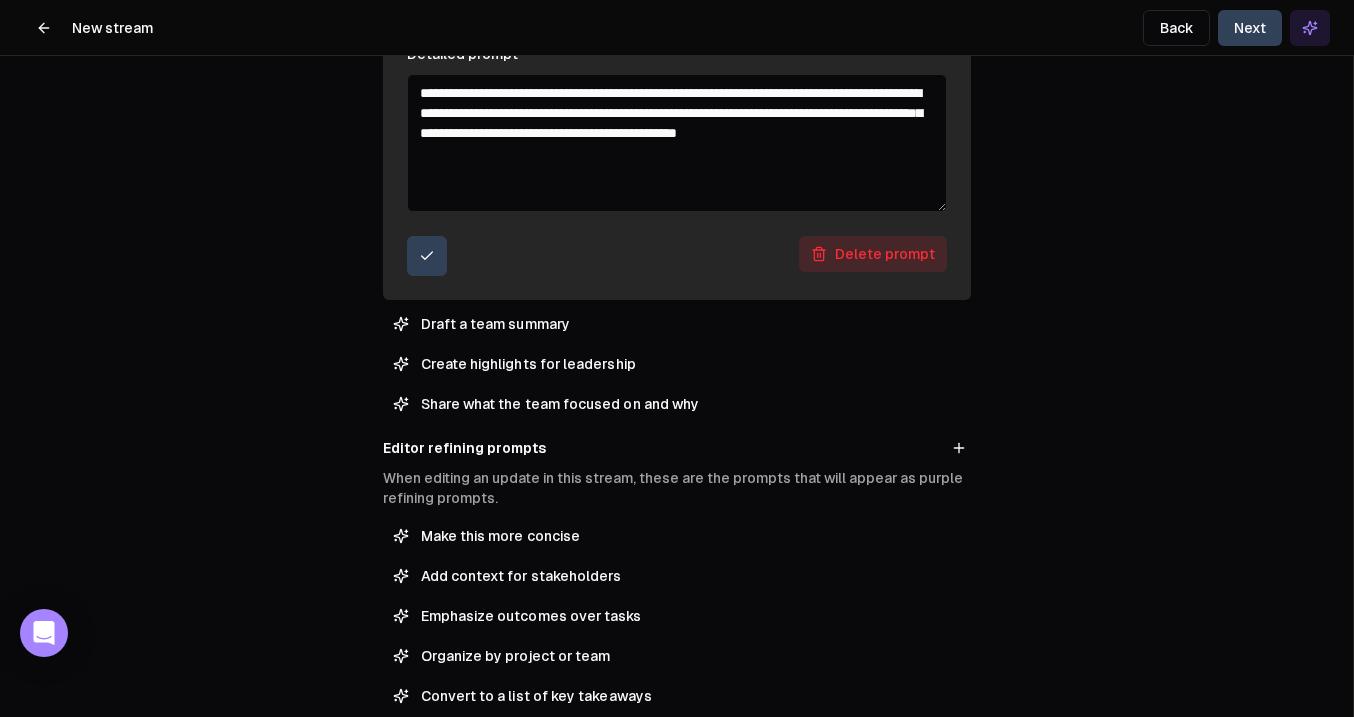 scroll, scrollTop: 926, scrollLeft: 0, axis: vertical 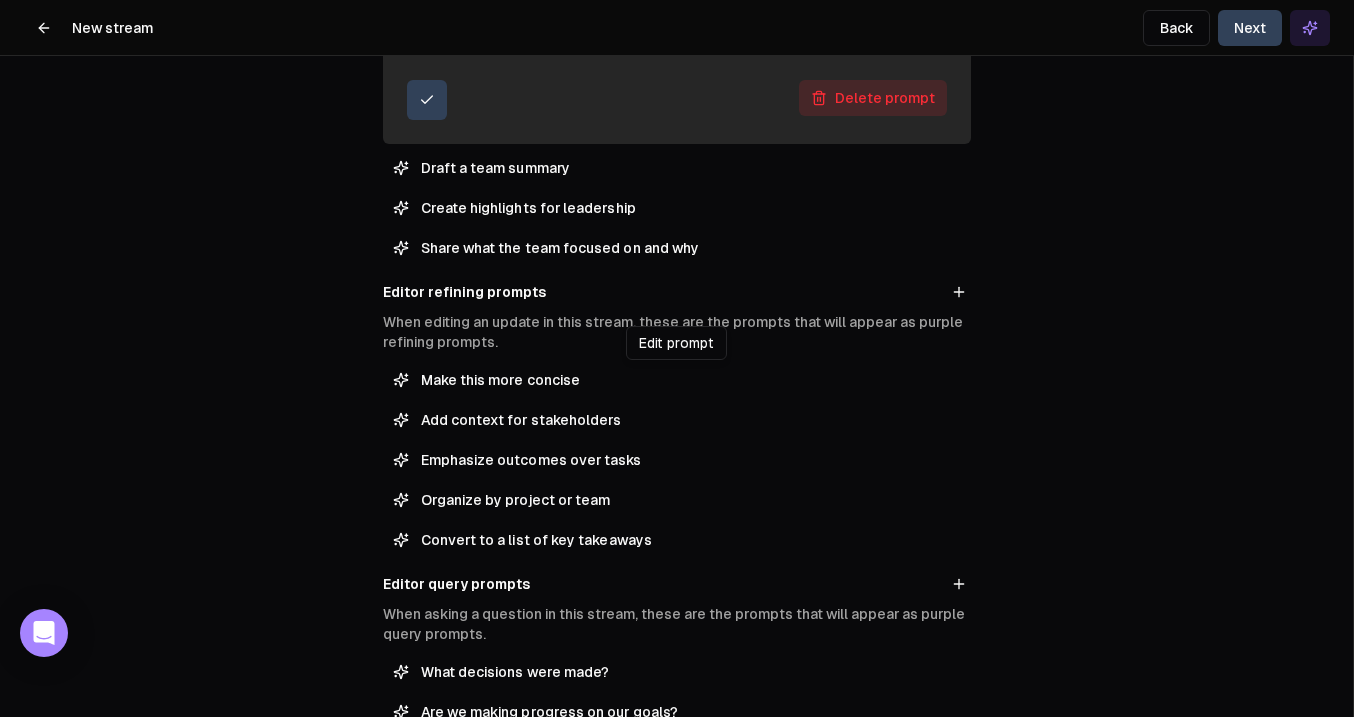 click on "Make this more concise" at bounding box center [691, 380] 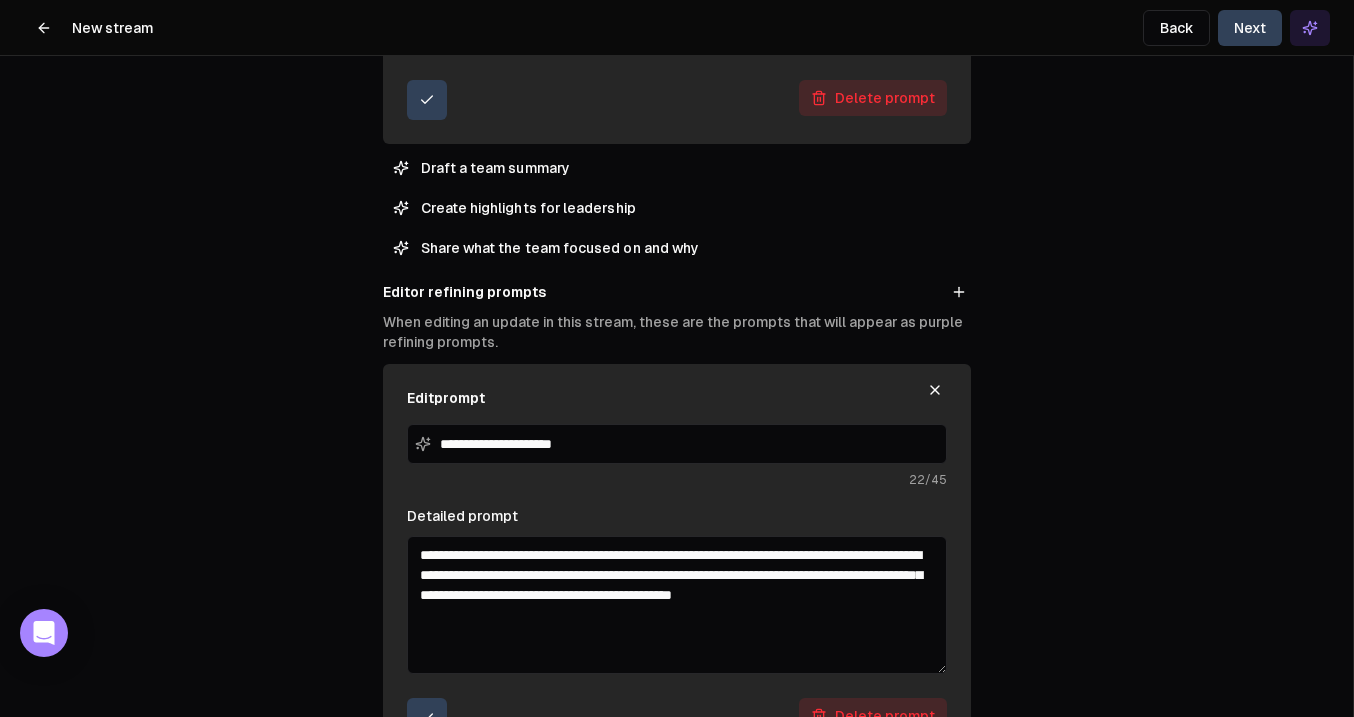 click at bounding box center (935, 390) 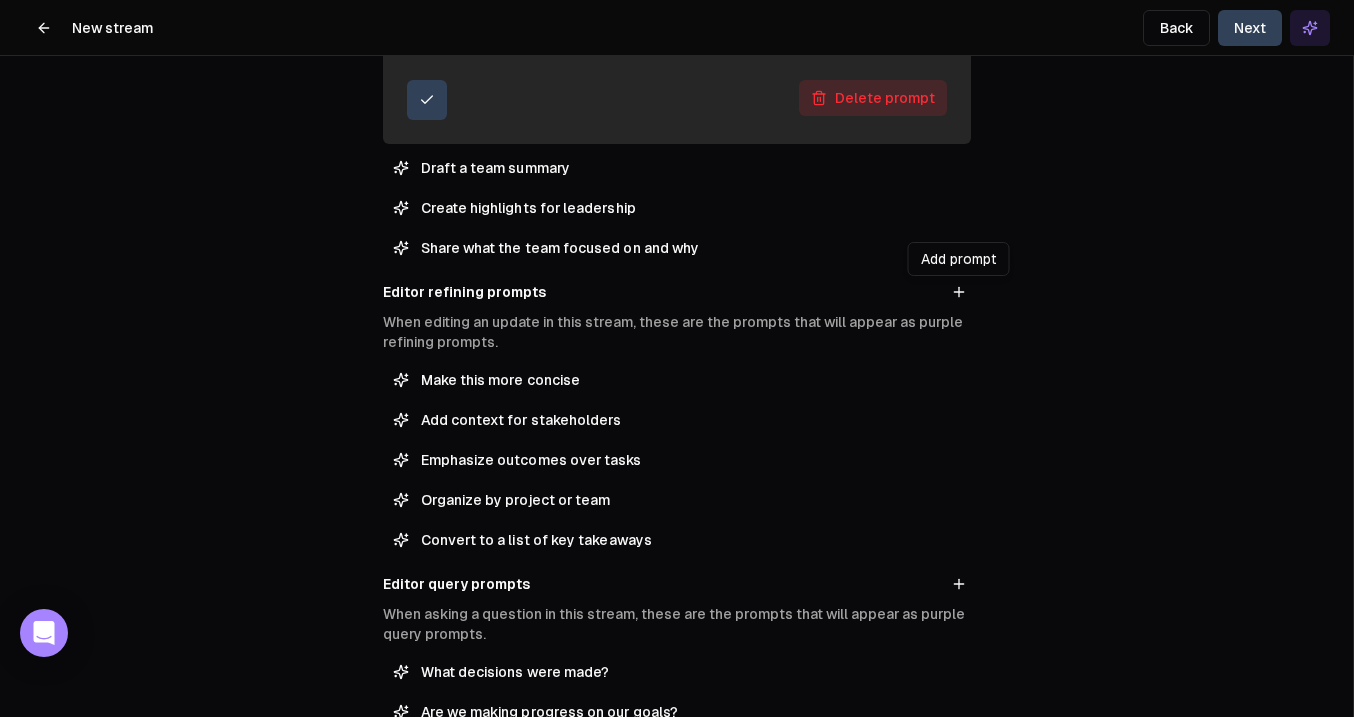 click 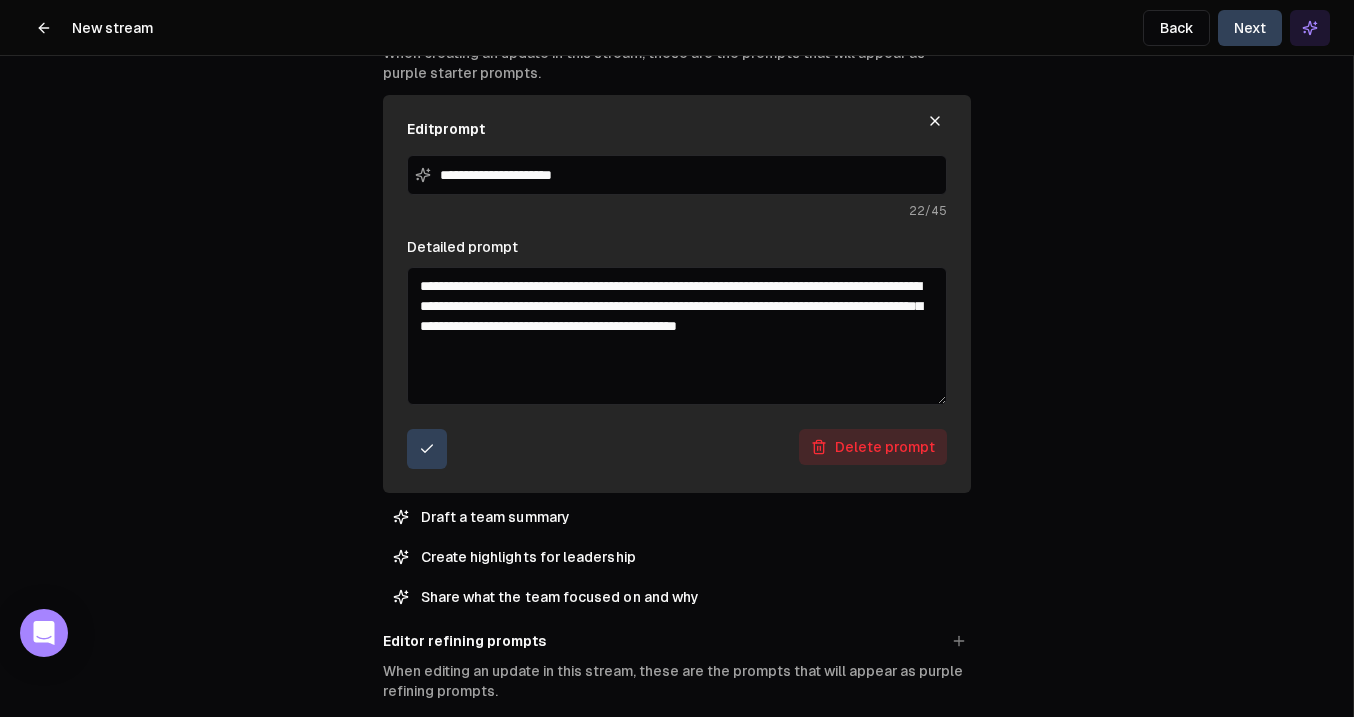 scroll, scrollTop: 547, scrollLeft: 0, axis: vertical 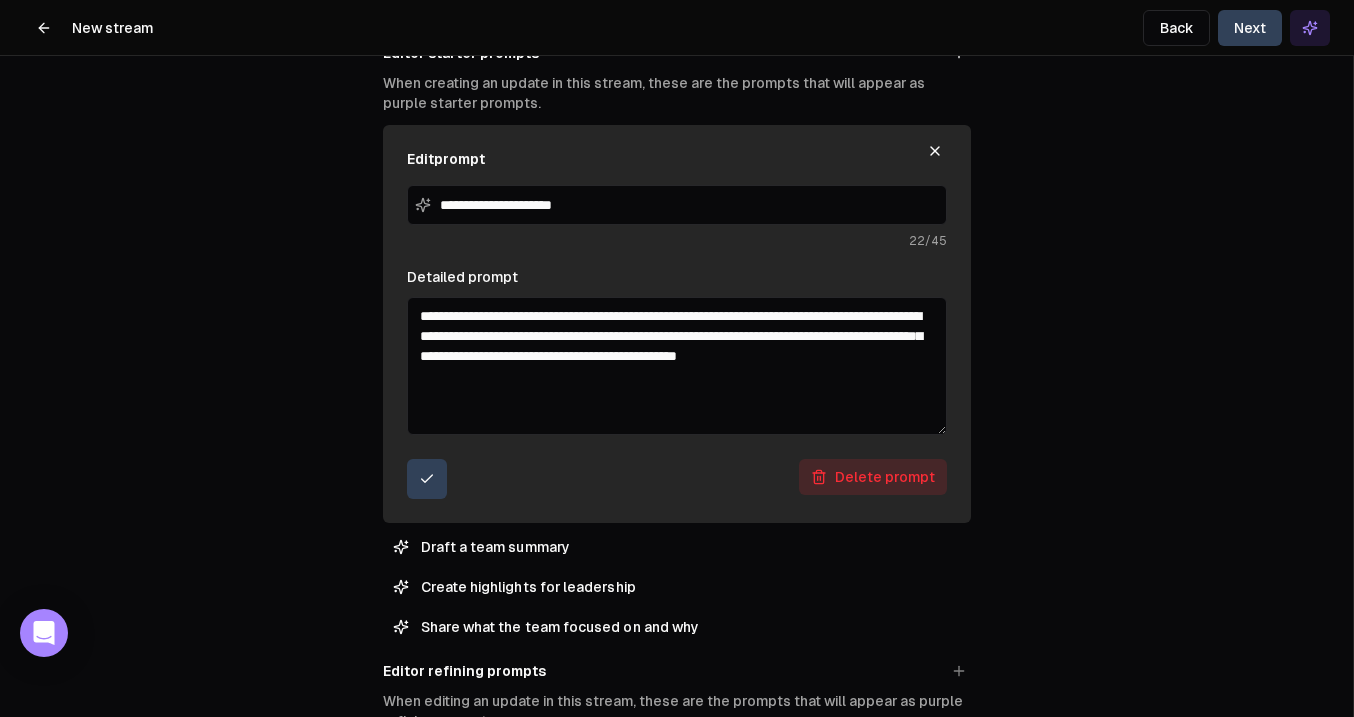 click 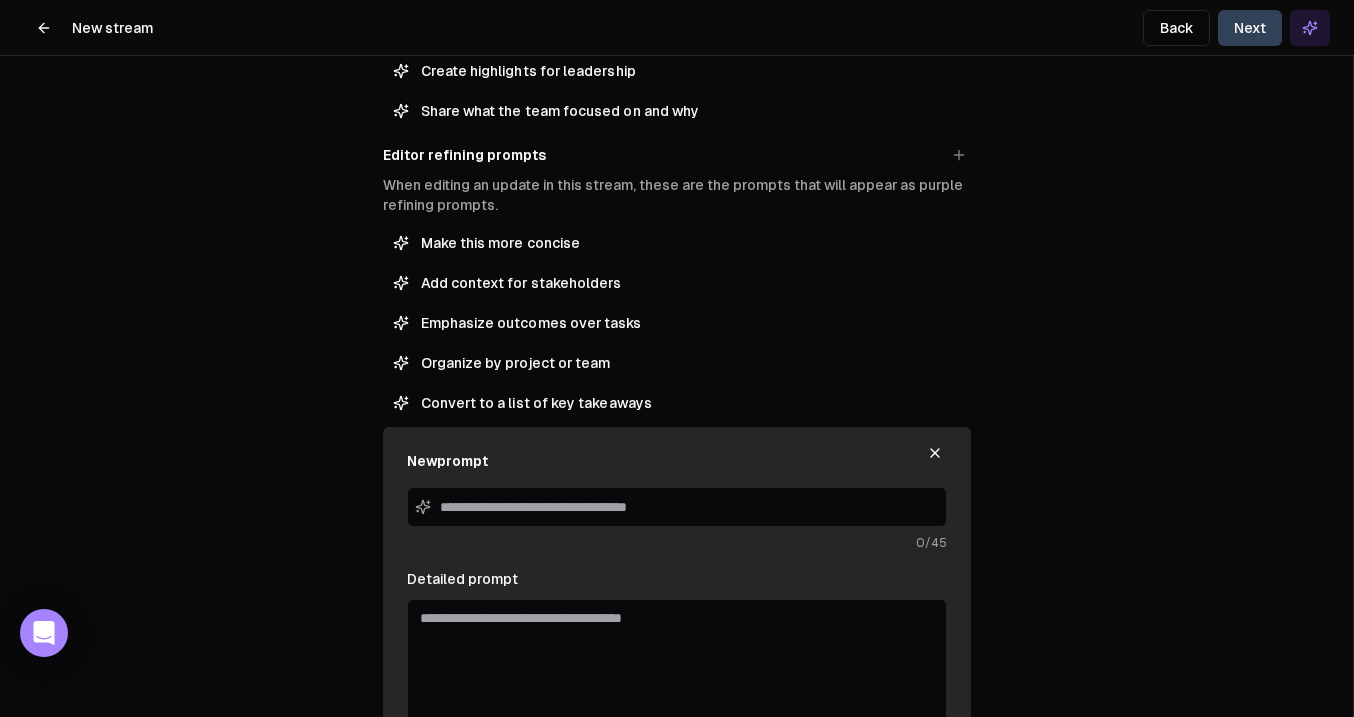scroll, scrollTop: 740, scrollLeft: 0, axis: vertical 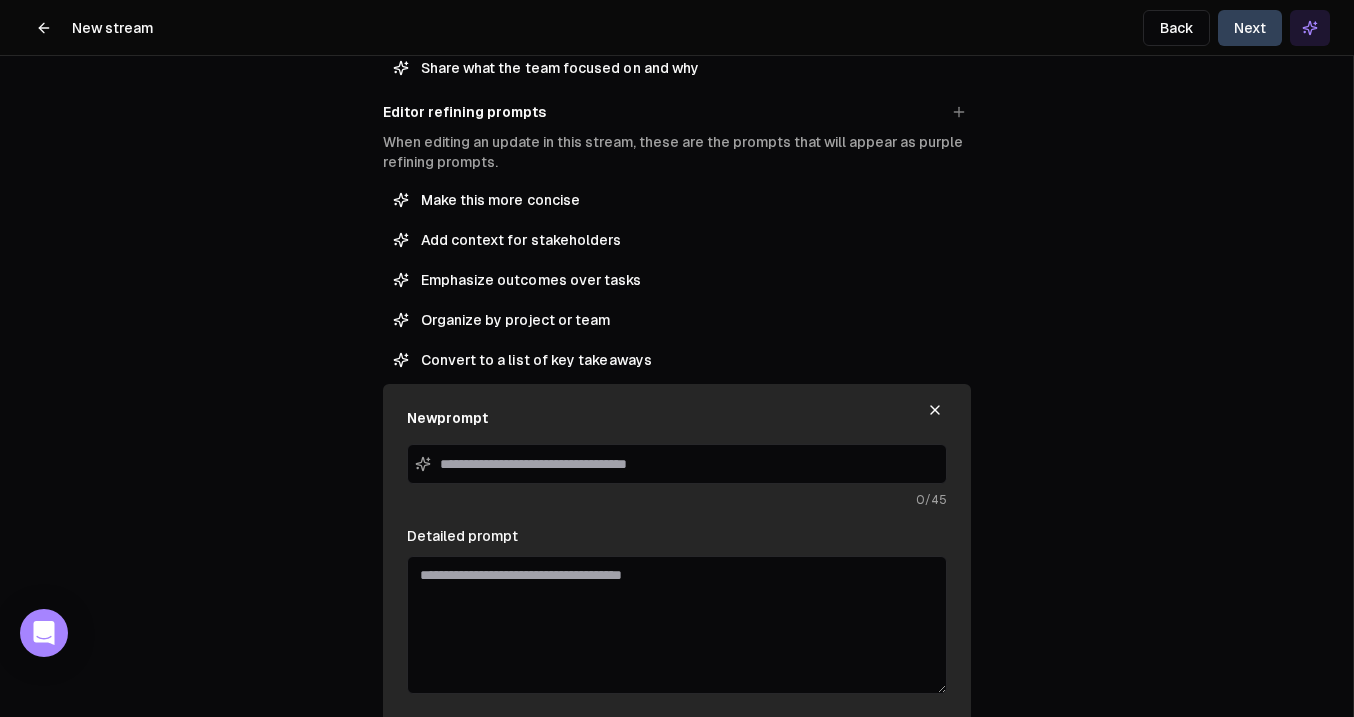 click 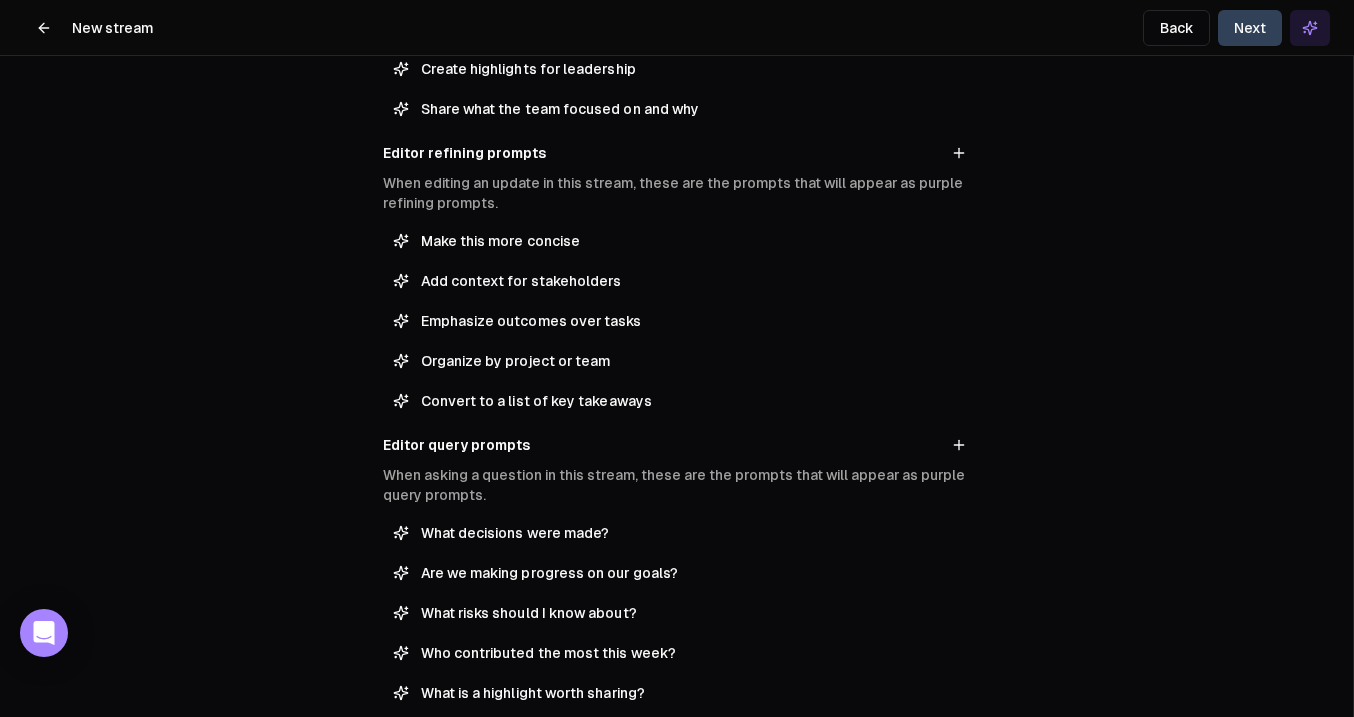scroll, scrollTop: 0, scrollLeft: 0, axis: both 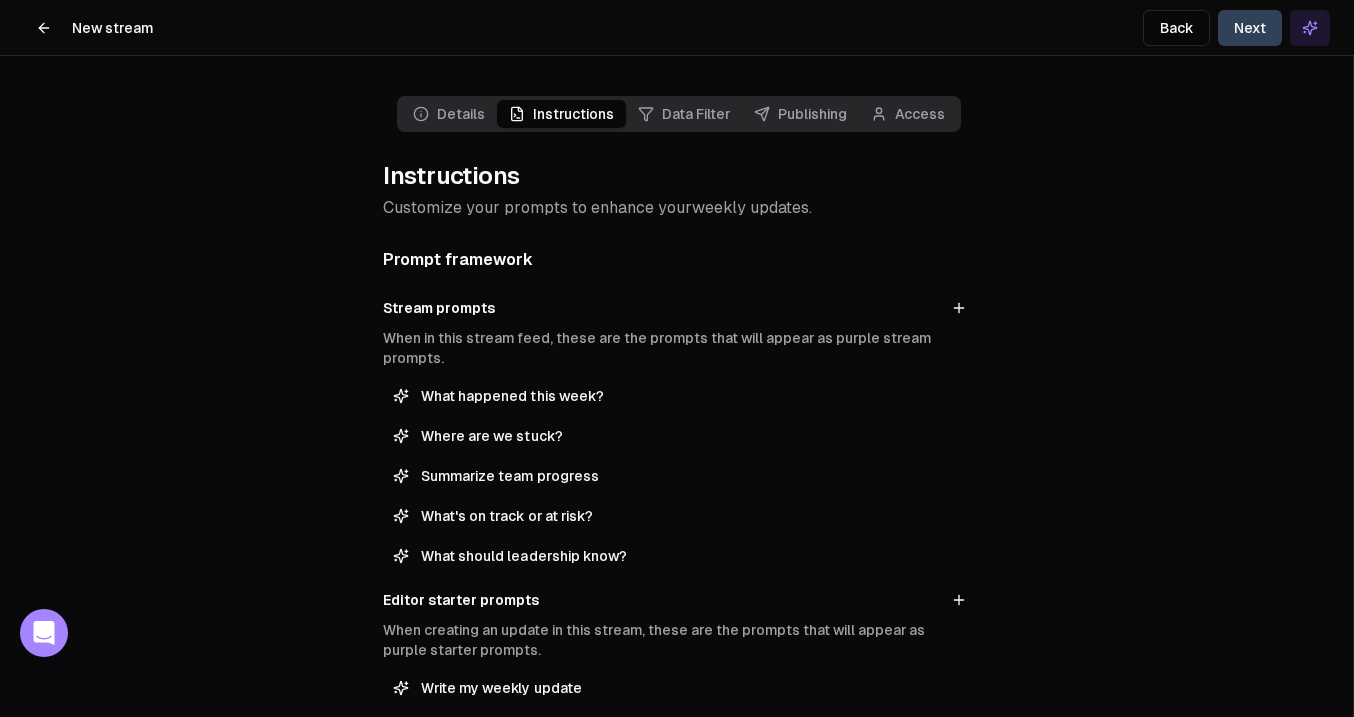 click on "Next" at bounding box center [1250, 28] 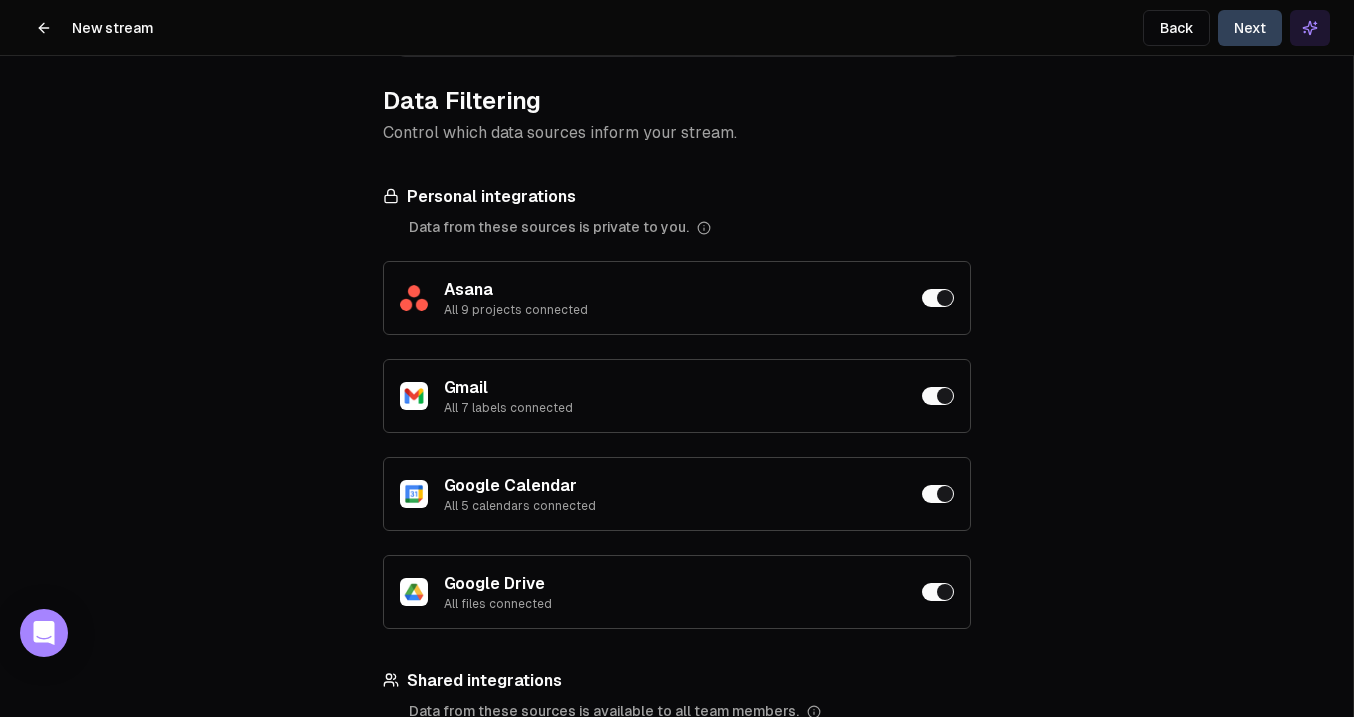 scroll, scrollTop: 89, scrollLeft: 0, axis: vertical 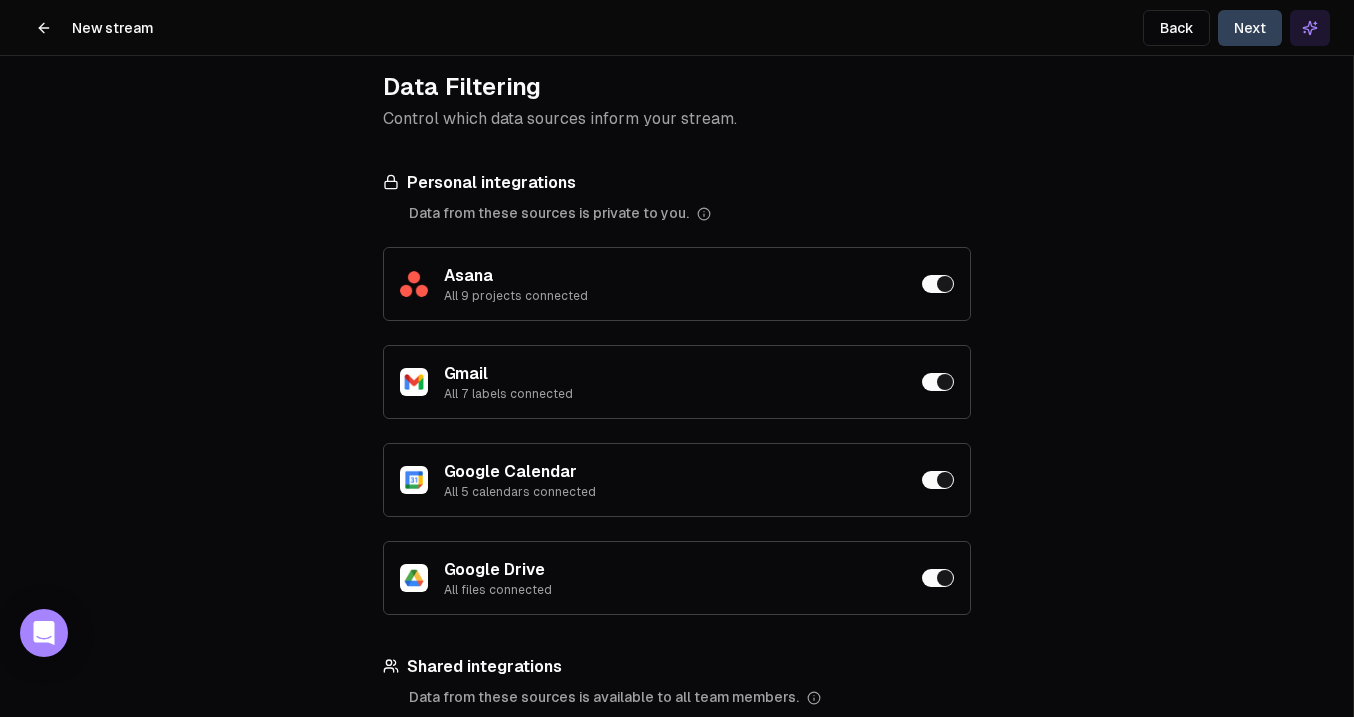 click at bounding box center (938, 284) 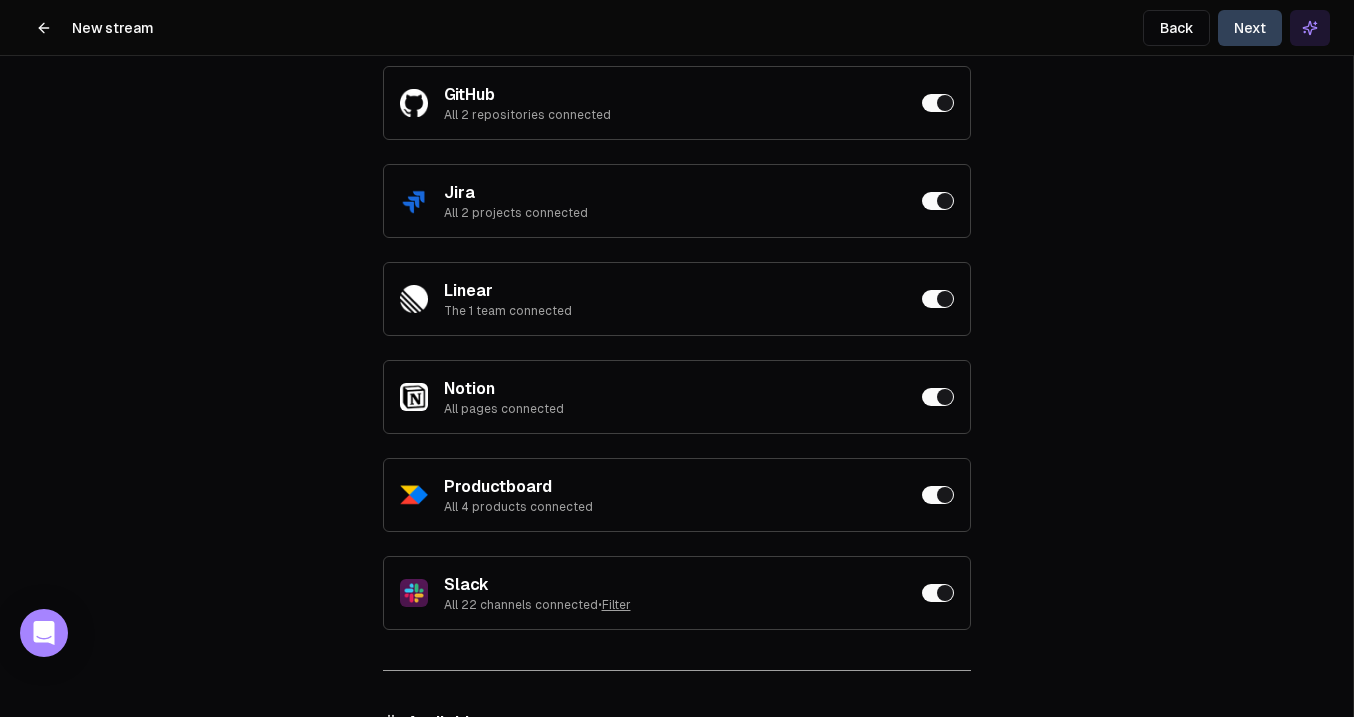 scroll, scrollTop: 938, scrollLeft: 0, axis: vertical 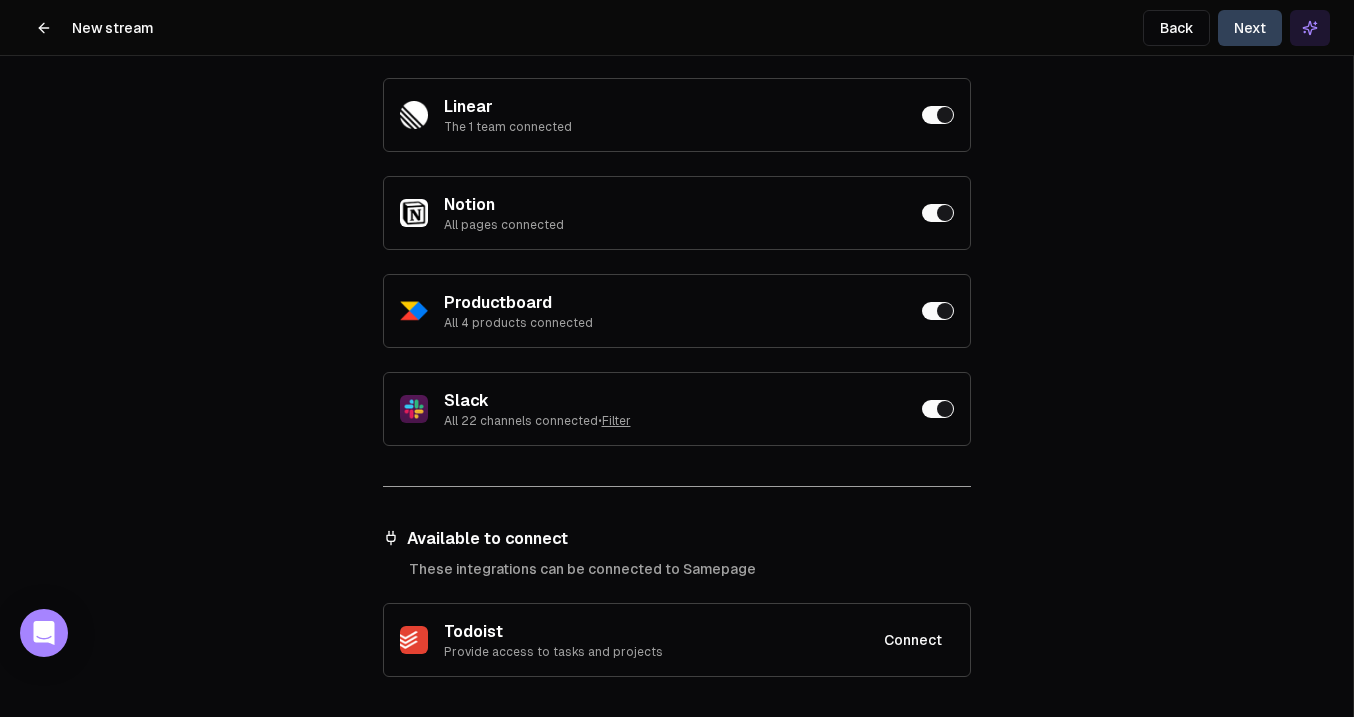 click on "Filter" at bounding box center [616, 421] 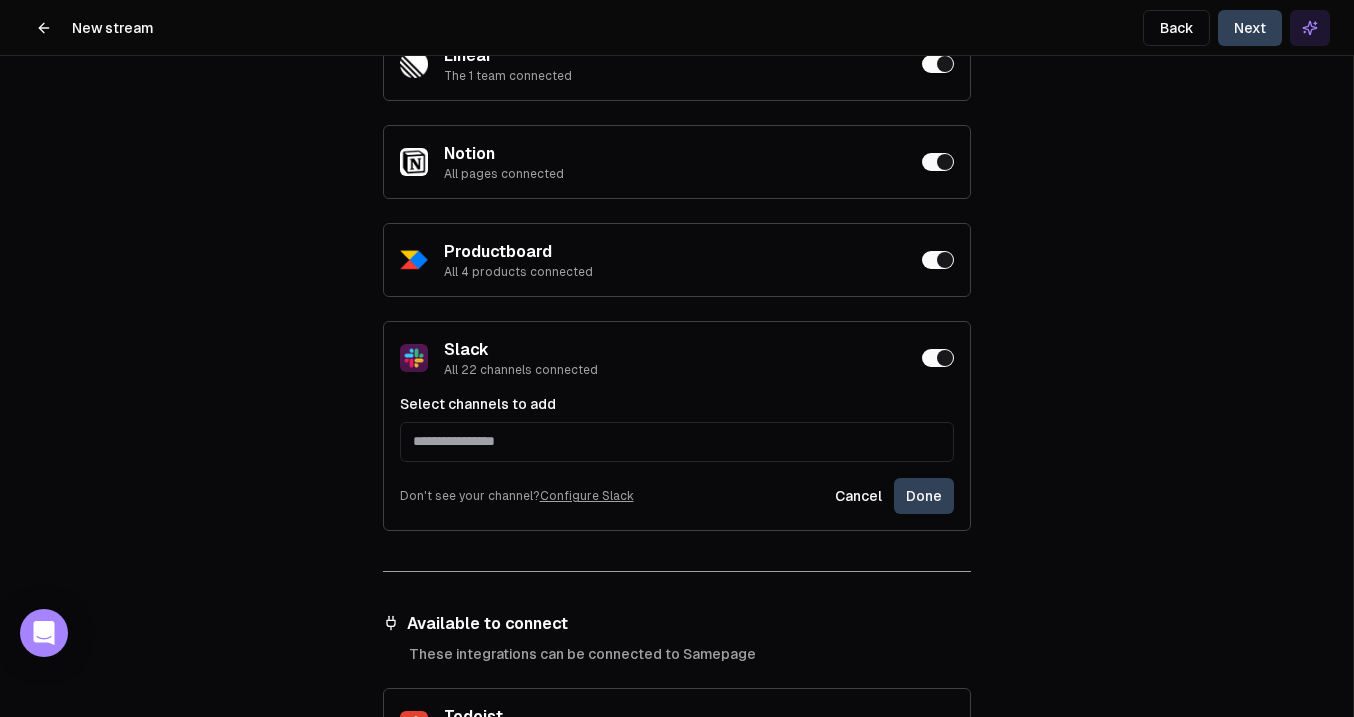 scroll, scrollTop: 990, scrollLeft: 0, axis: vertical 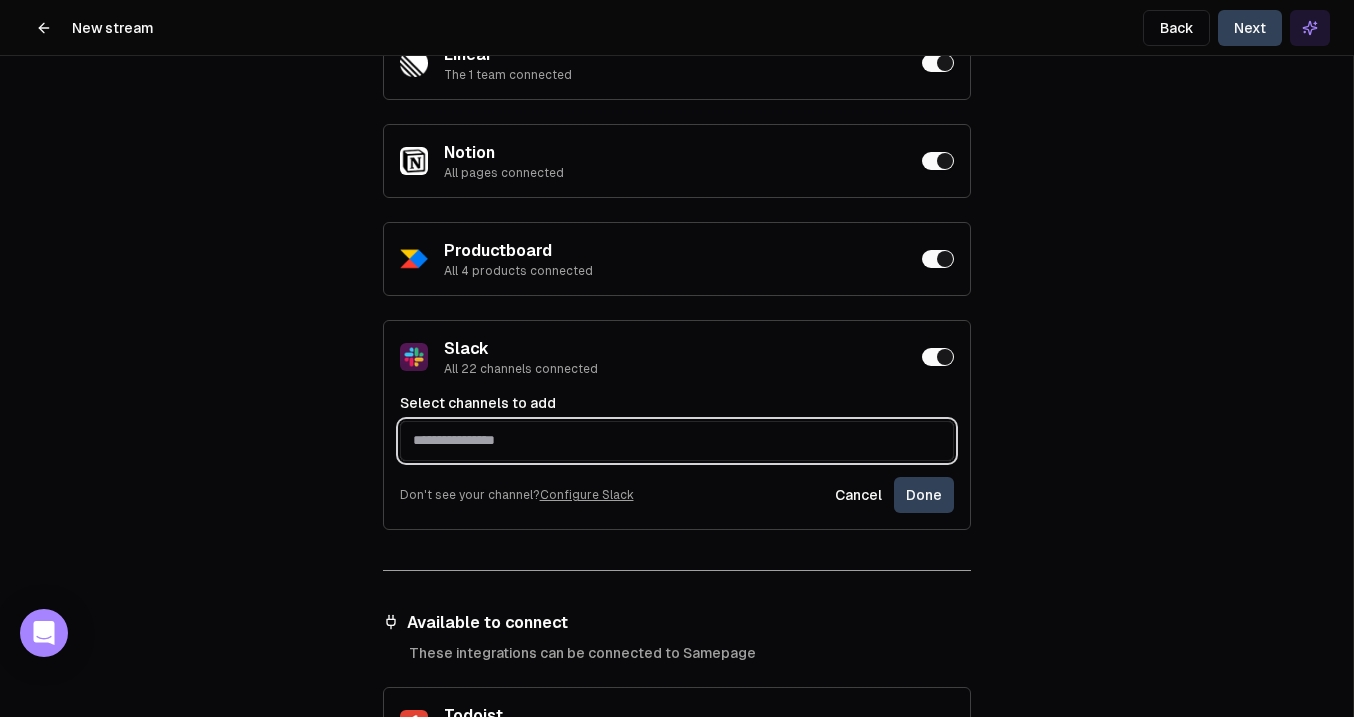click at bounding box center (677, 440) 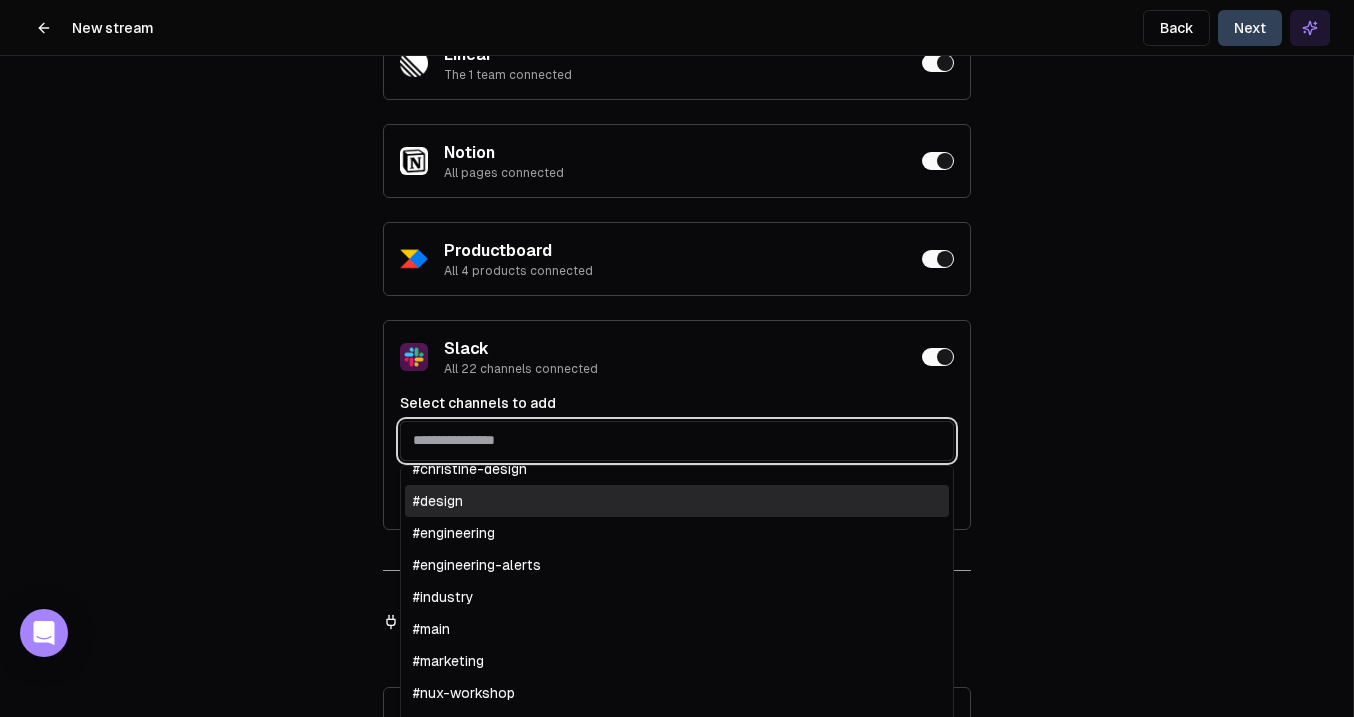 scroll, scrollTop: 90, scrollLeft: 0, axis: vertical 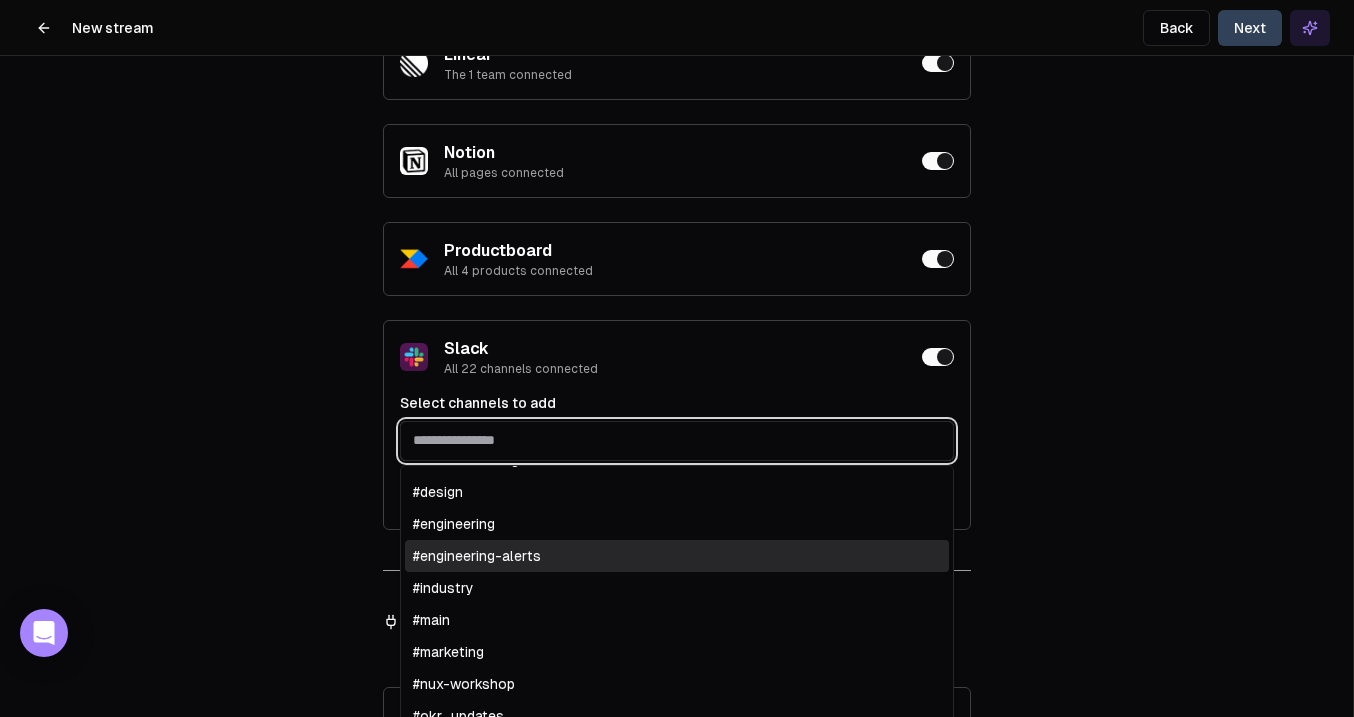 click on "#engineering-alerts" at bounding box center (677, 556) 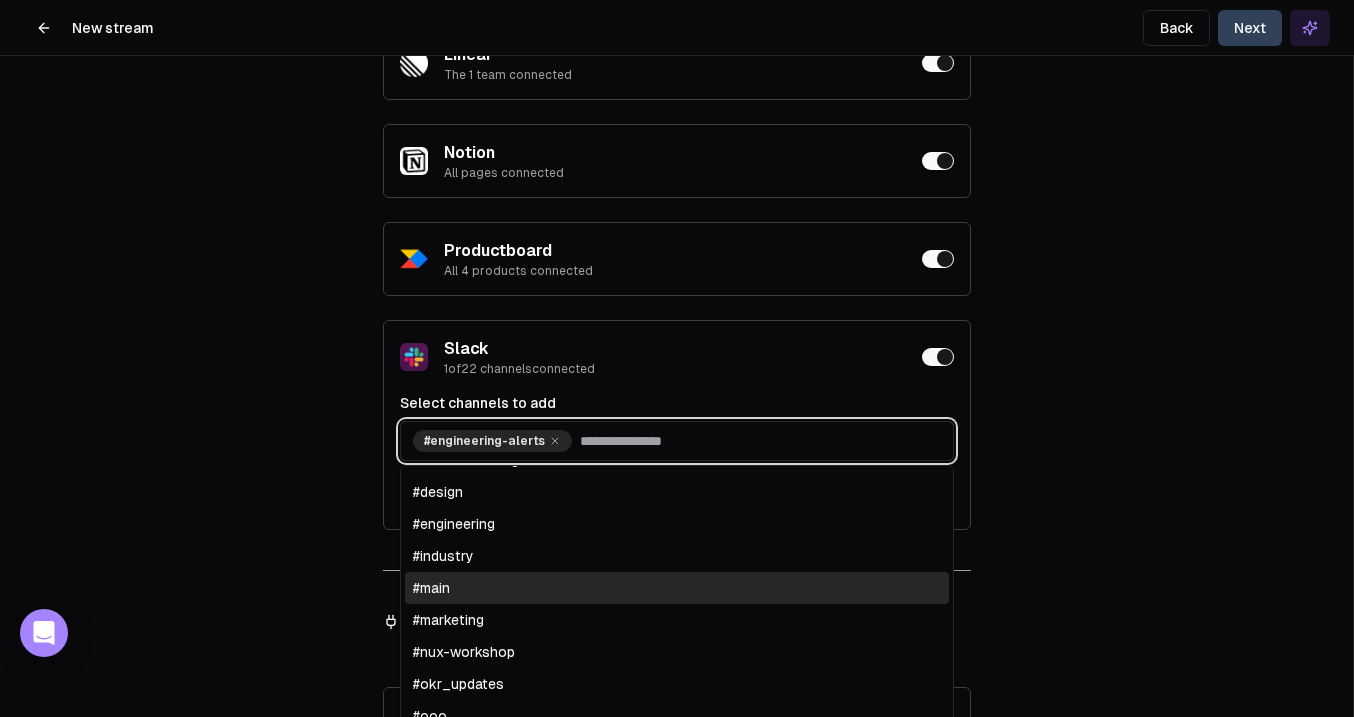 click on "#main" at bounding box center [677, 588] 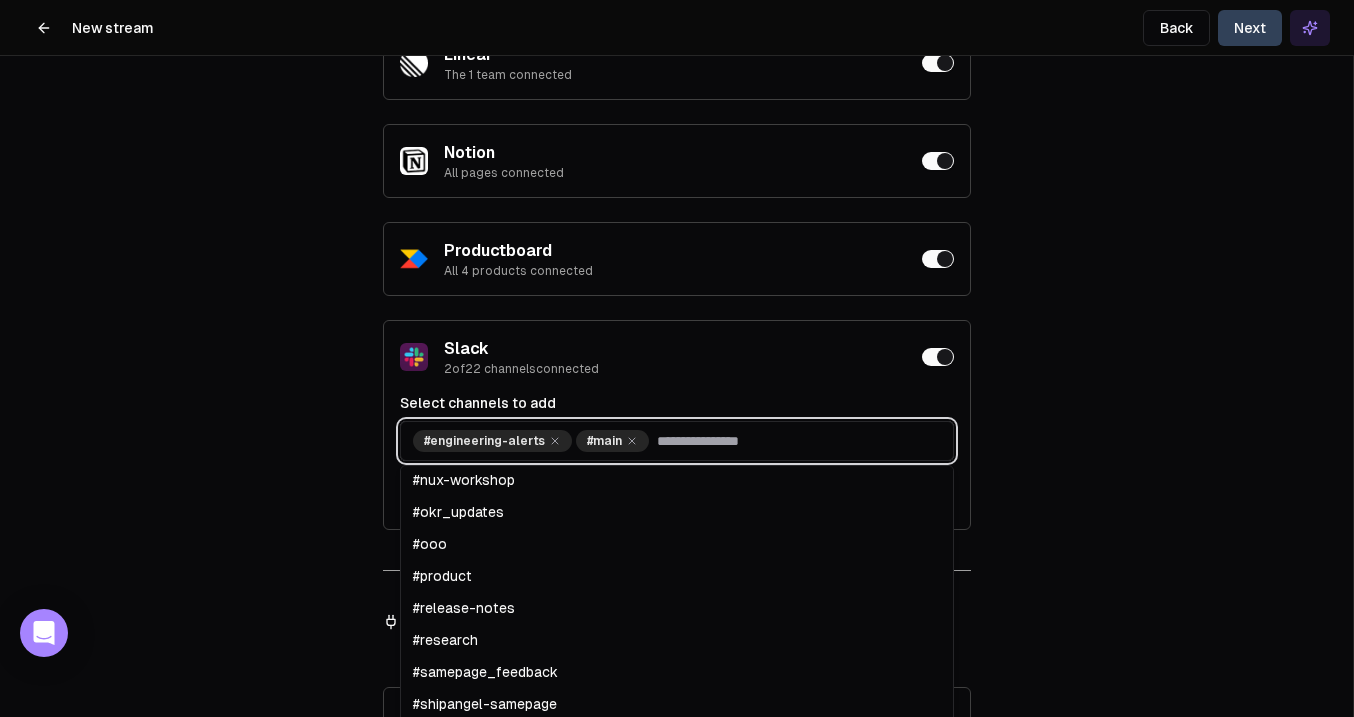 scroll, scrollTop: 261, scrollLeft: 0, axis: vertical 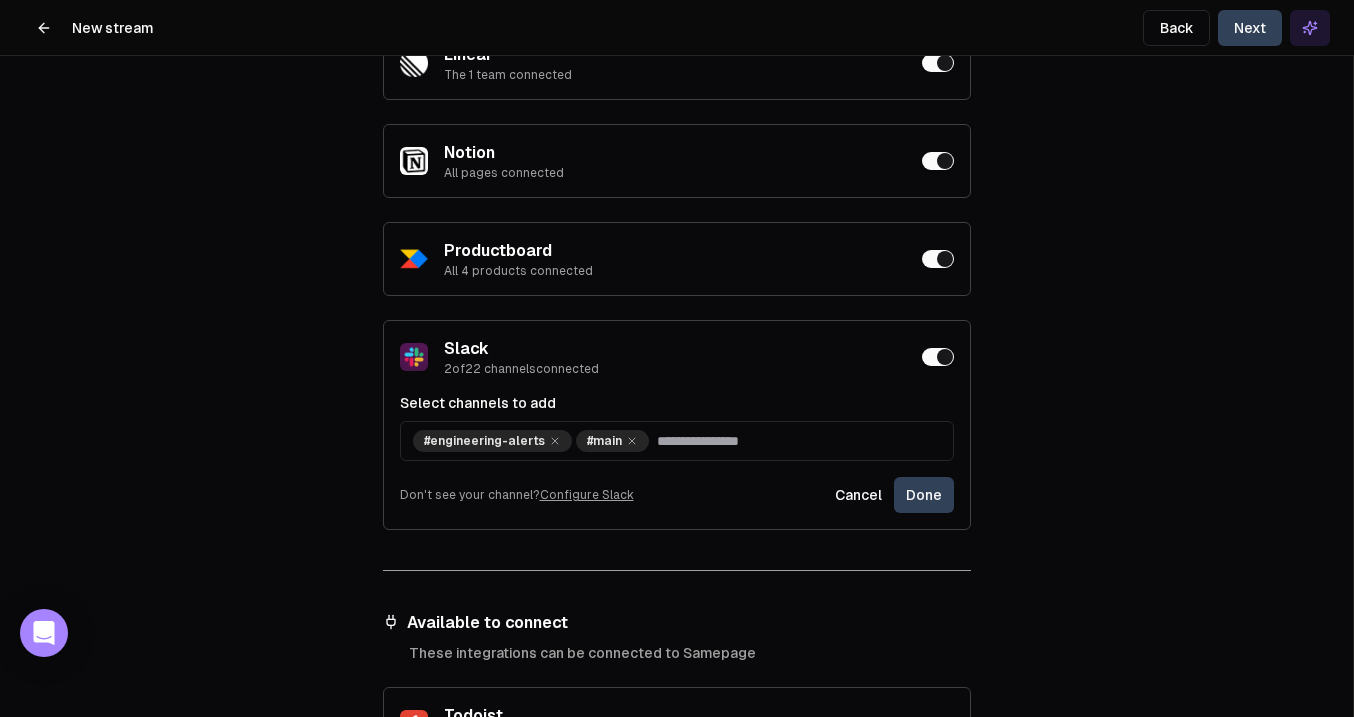 click on "Data Filtering Control which data sources inform your stream. Personal integrations Data from these sources is private to you. Asana All 9 projects connected Gmail All 7 labels connected Google Calendar All 5 calendars connected Google Drive All files connected Shared integrations Data from these sources is available to all team members. GitHub All 2 repositories connected Jira All 2 projects connected Linear The 1 team connected Notion All pages connected Productboard All 4 products connected Slack 2 of 22 channels connected Select channels to add #engineering-alerts #main Don't see your channel? Configure Slack Cancel Done Available to connect These integrations can be connected to Samepage Todoist Provide access to tasks and projects Connect" at bounding box center [676, 358] 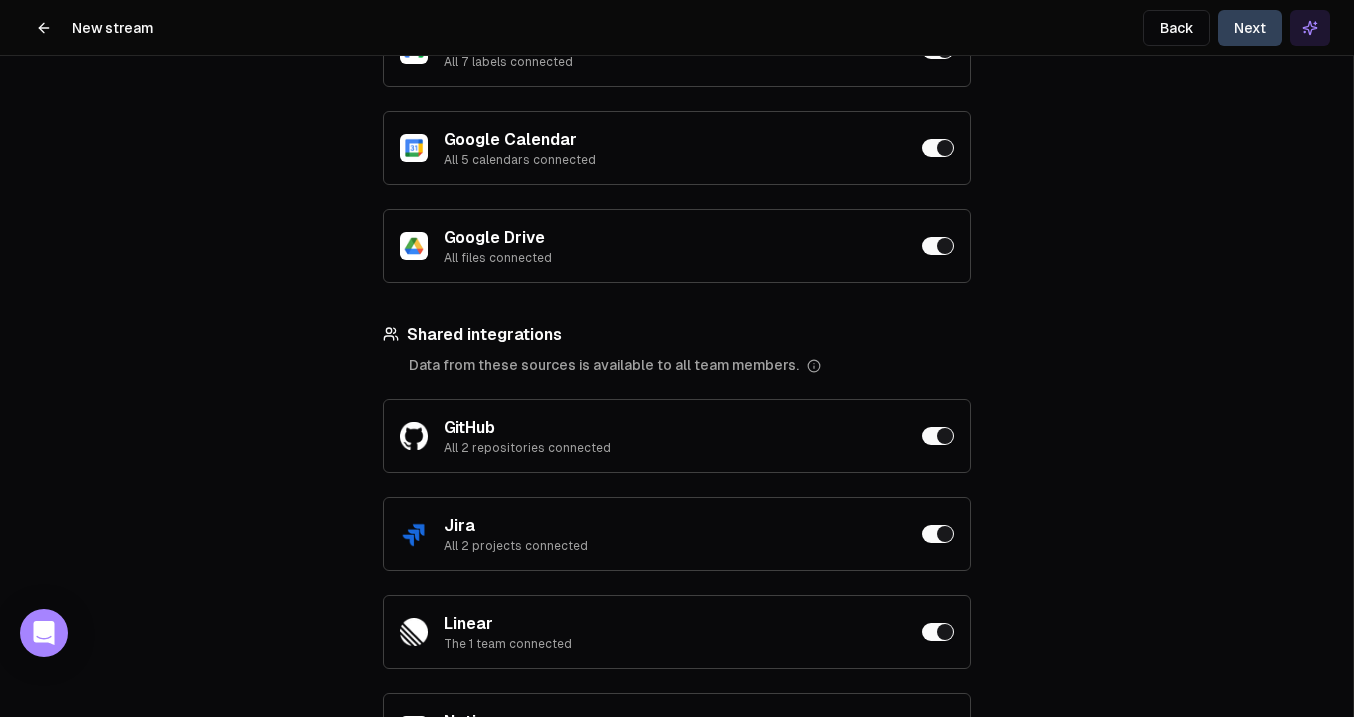 scroll, scrollTop: 0, scrollLeft: 0, axis: both 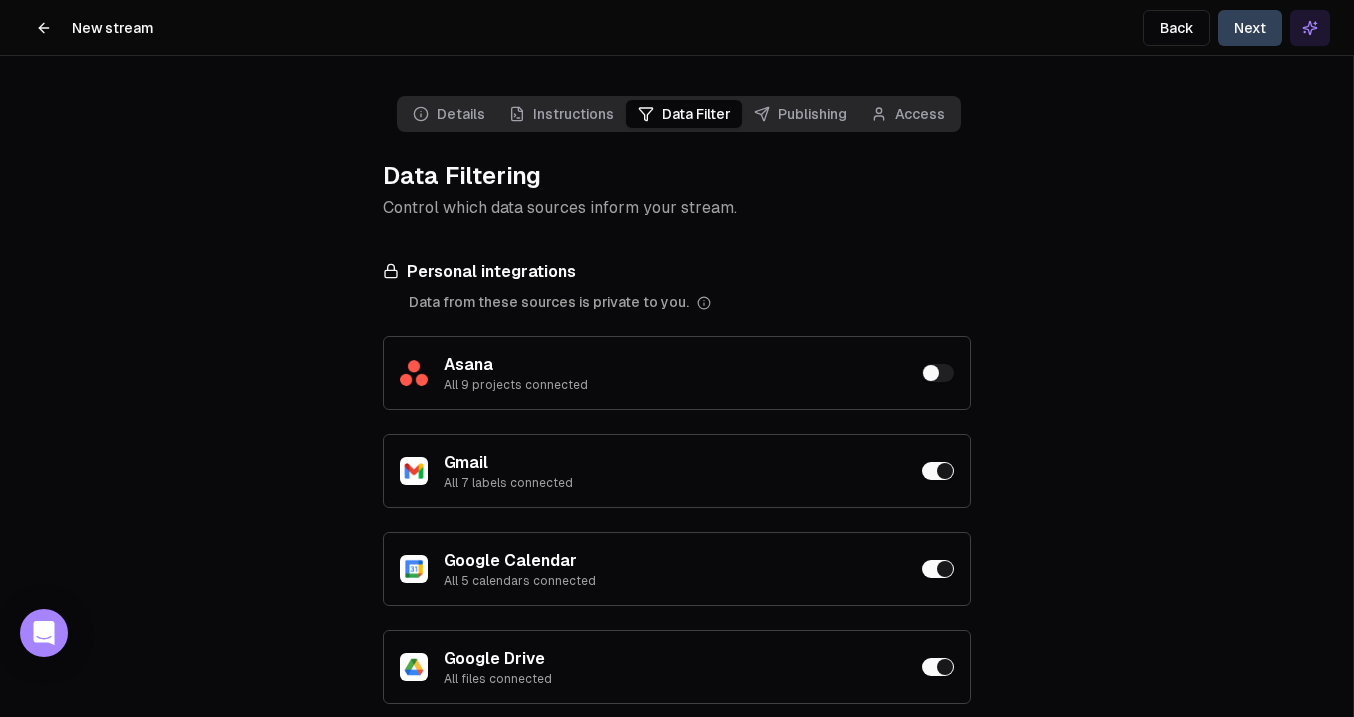 click on "Next" at bounding box center [1250, 28] 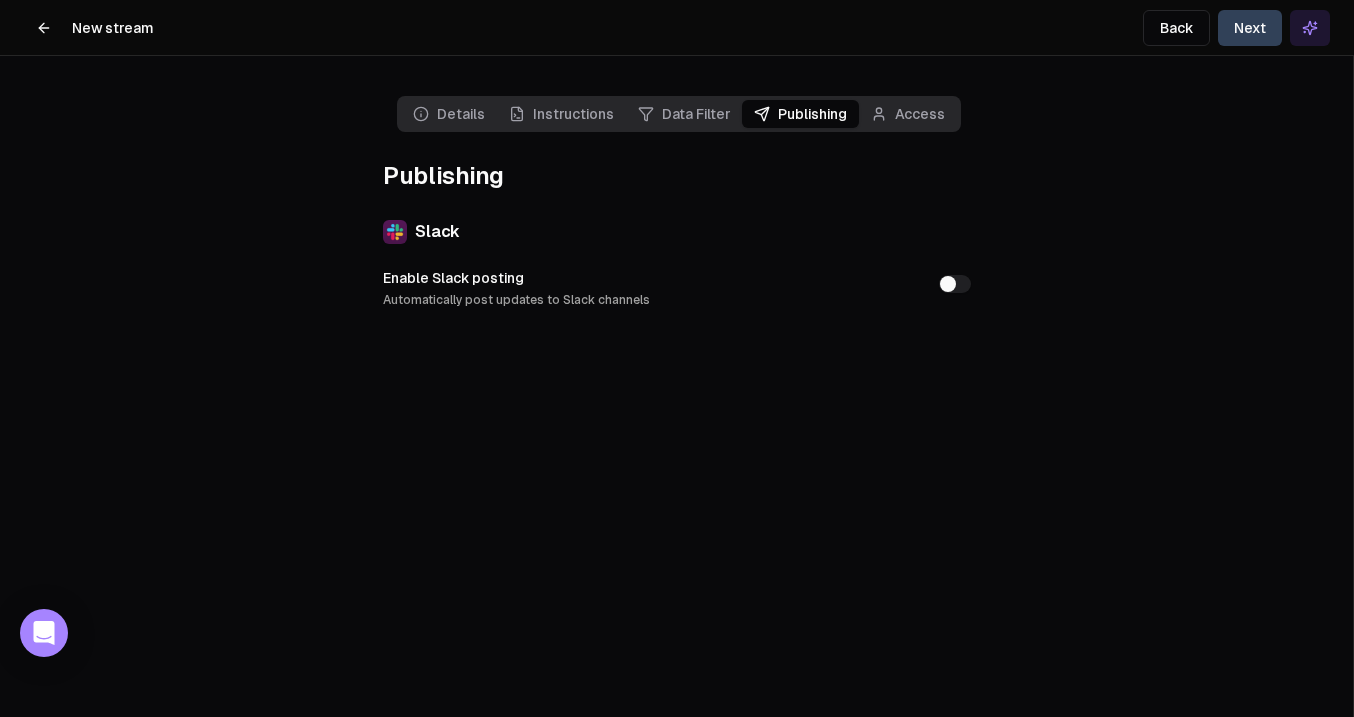 click on "Next" at bounding box center [1250, 28] 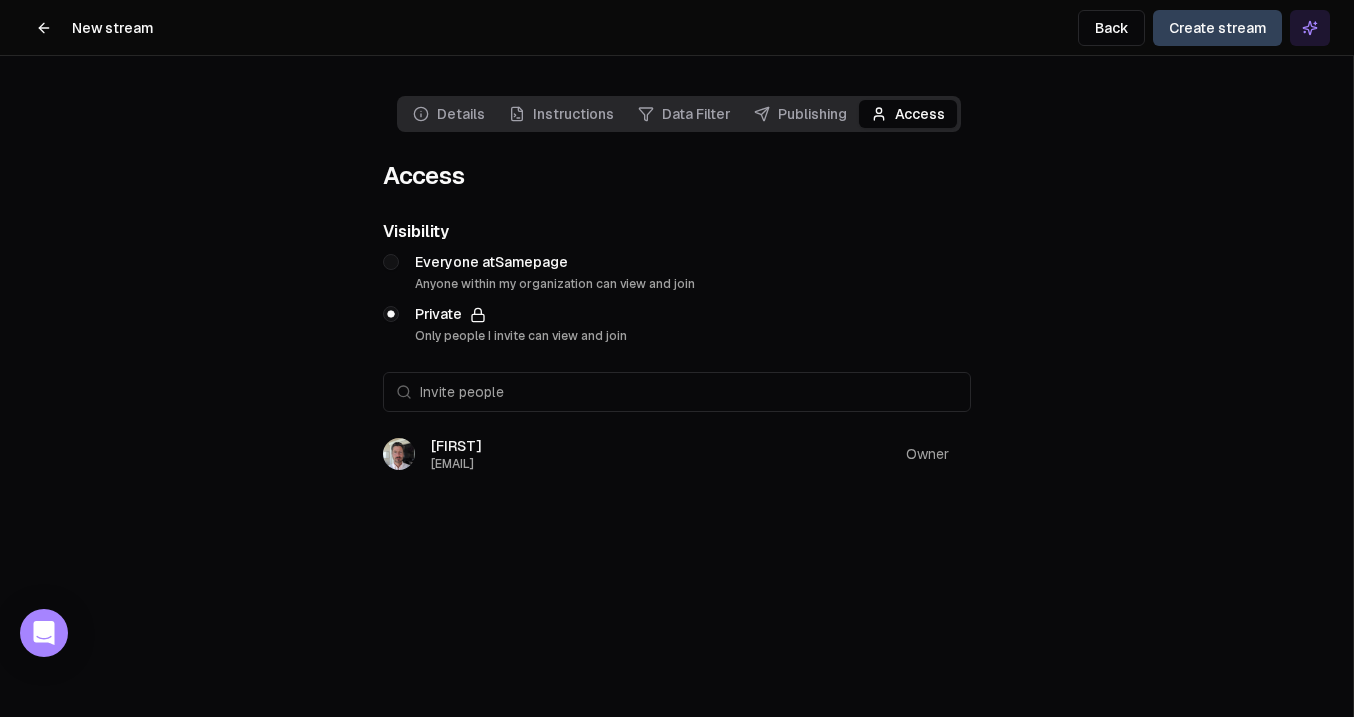 click 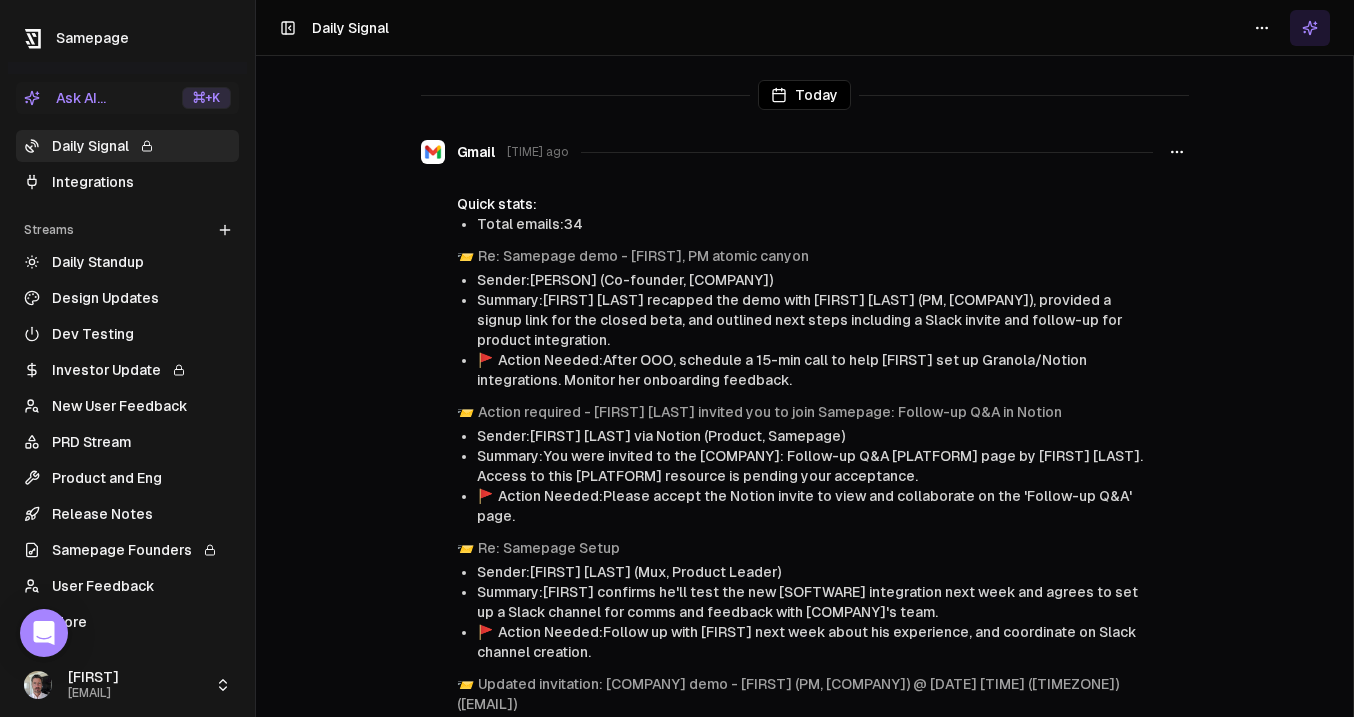 click 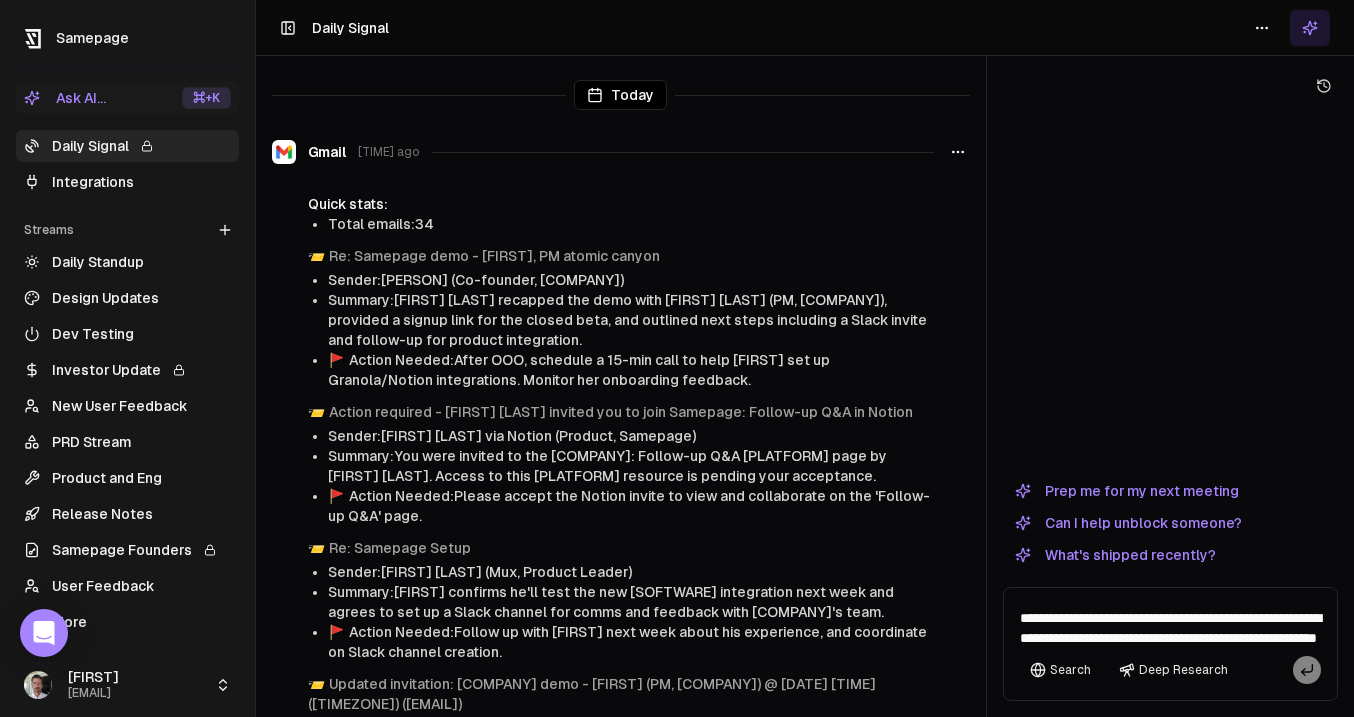 click on "What's shipped recently?" at bounding box center [1115, 555] 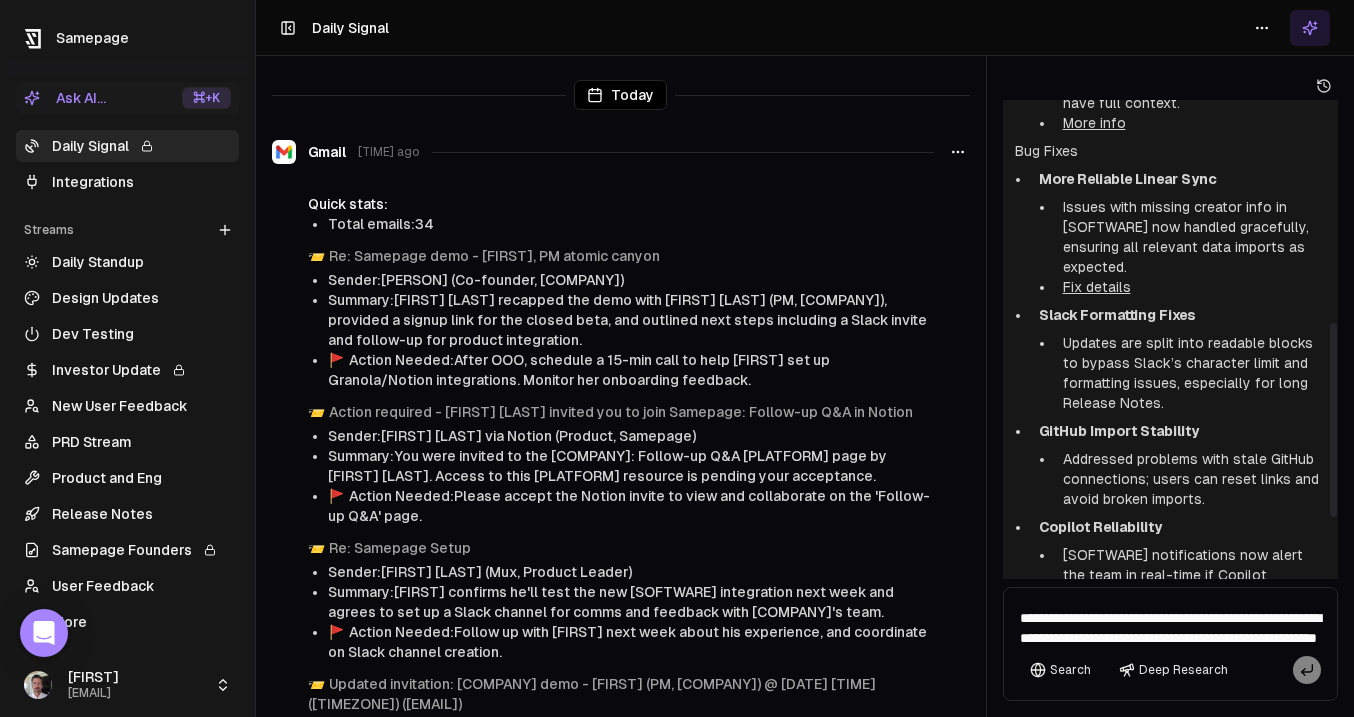 scroll, scrollTop: 700, scrollLeft: 0, axis: vertical 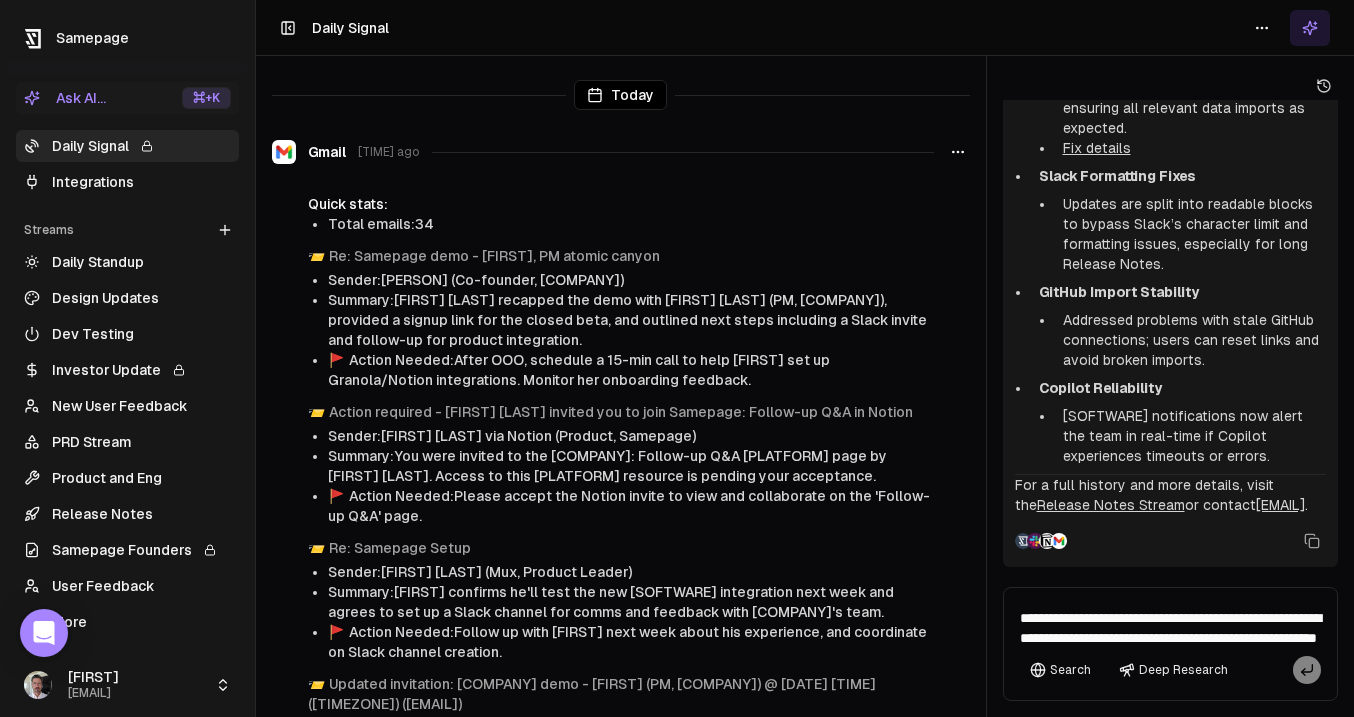 click on "Investor Update" at bounding box center [127, 370] 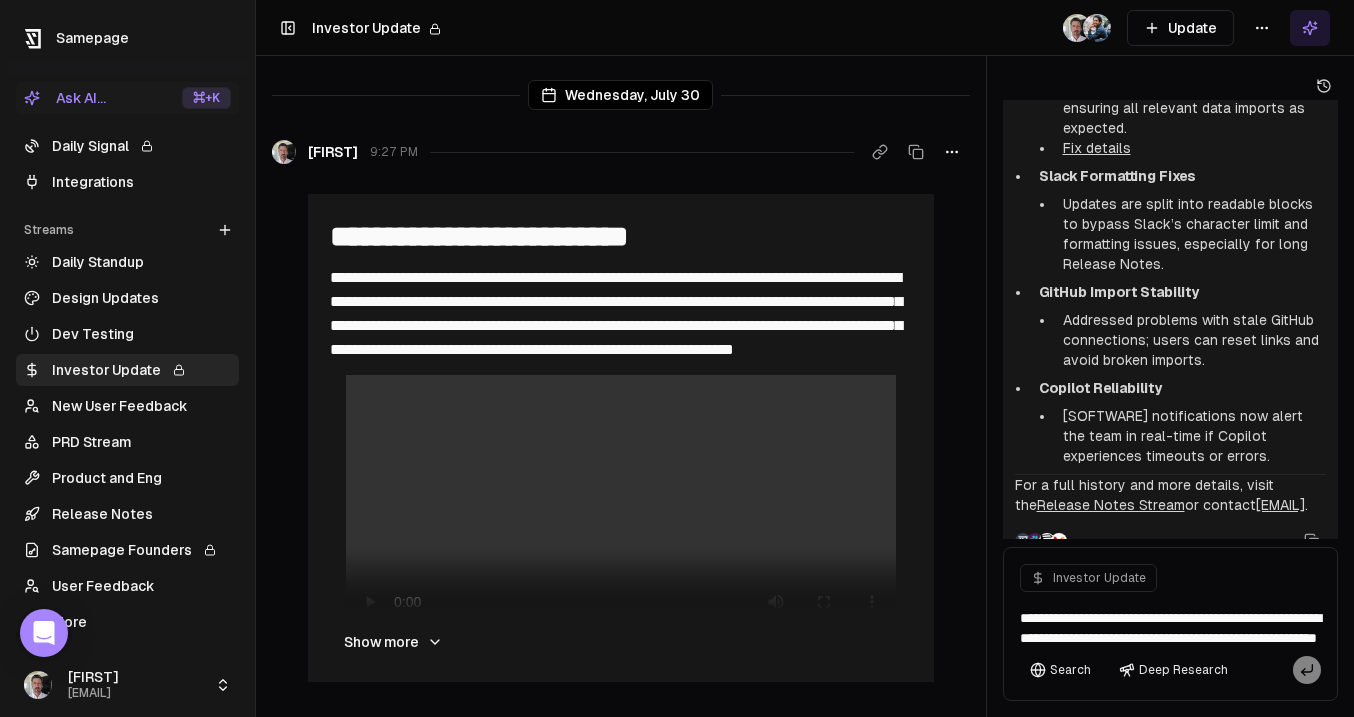 click on "Update" at bounding box center [1180, 28] 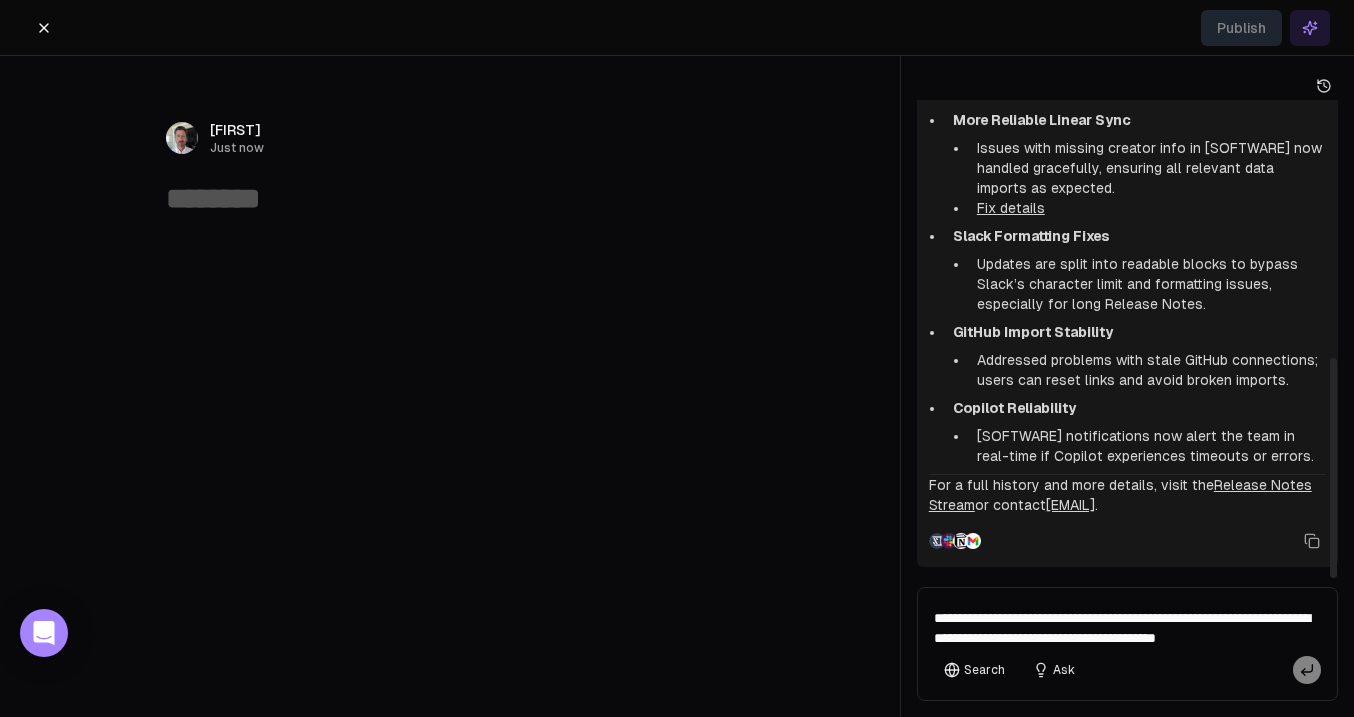scroll, scrollTop: 640, scrollLeft: 0, axis: vertical 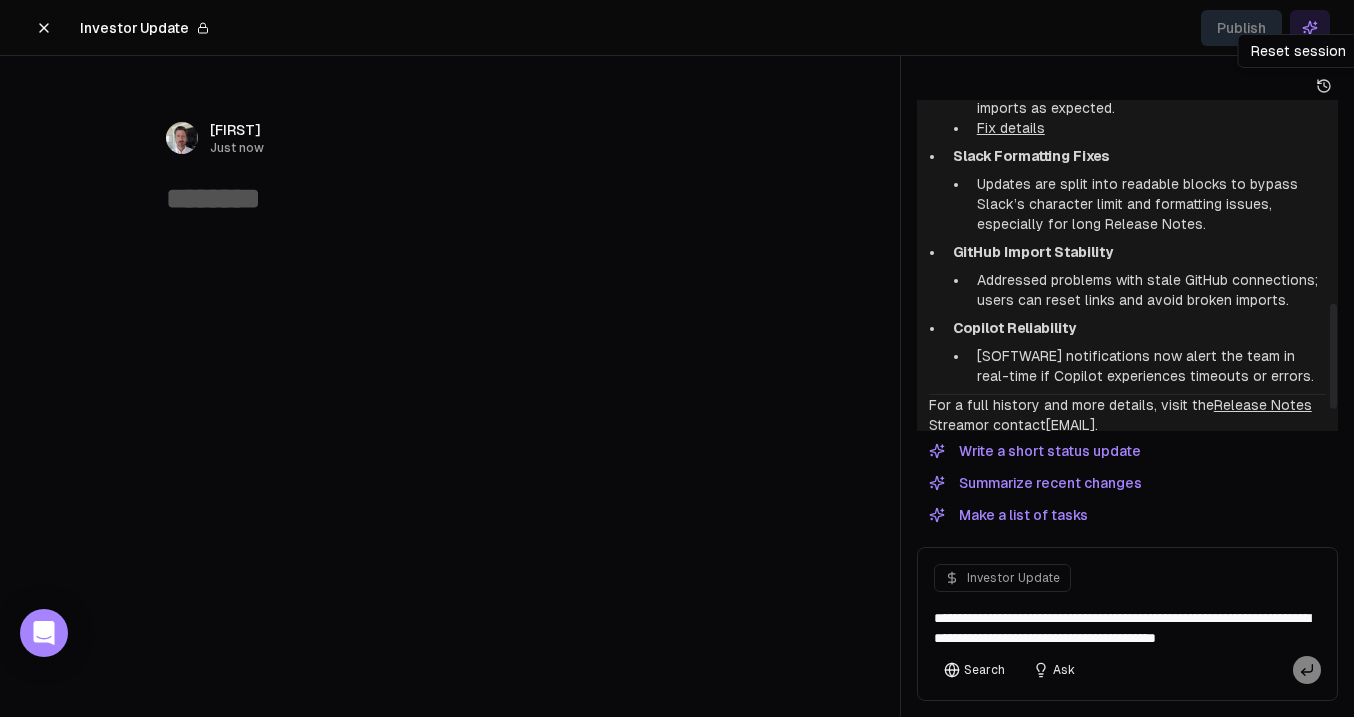 click 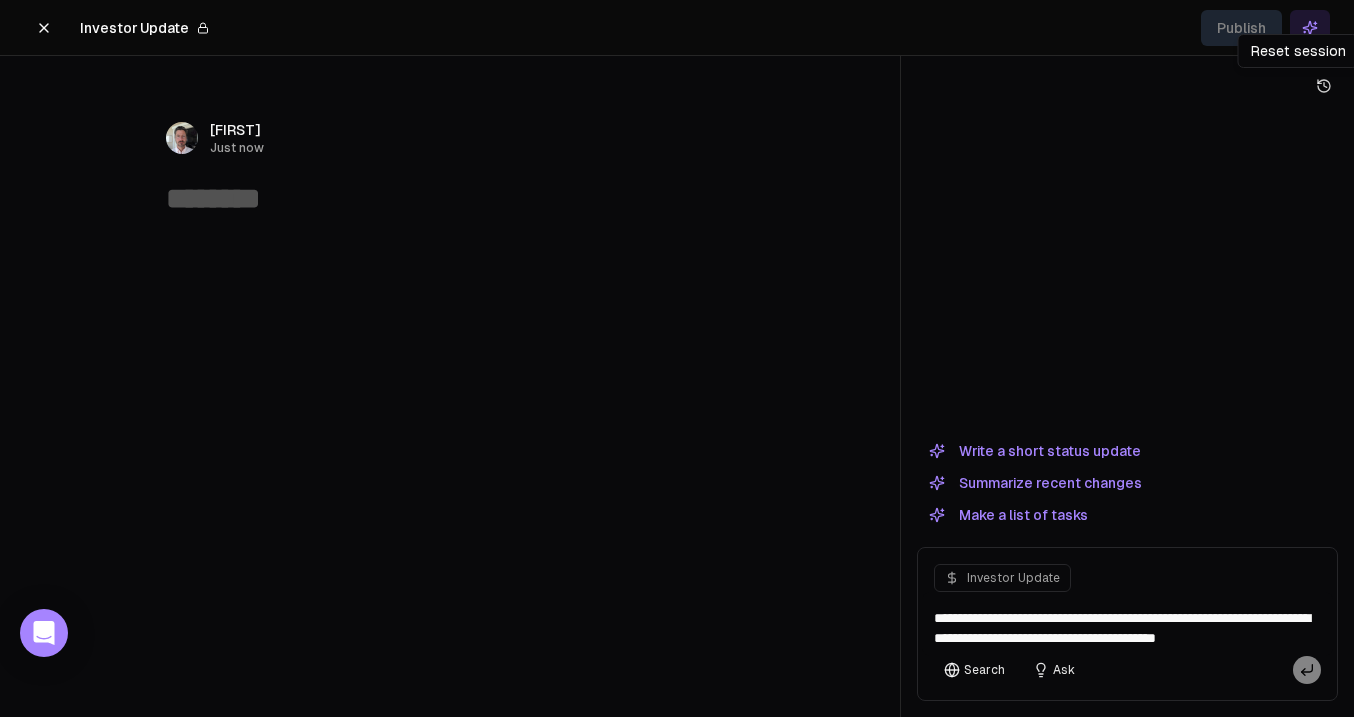 scroll, scrollTop: 0, scrollLeft: 0, axis: both 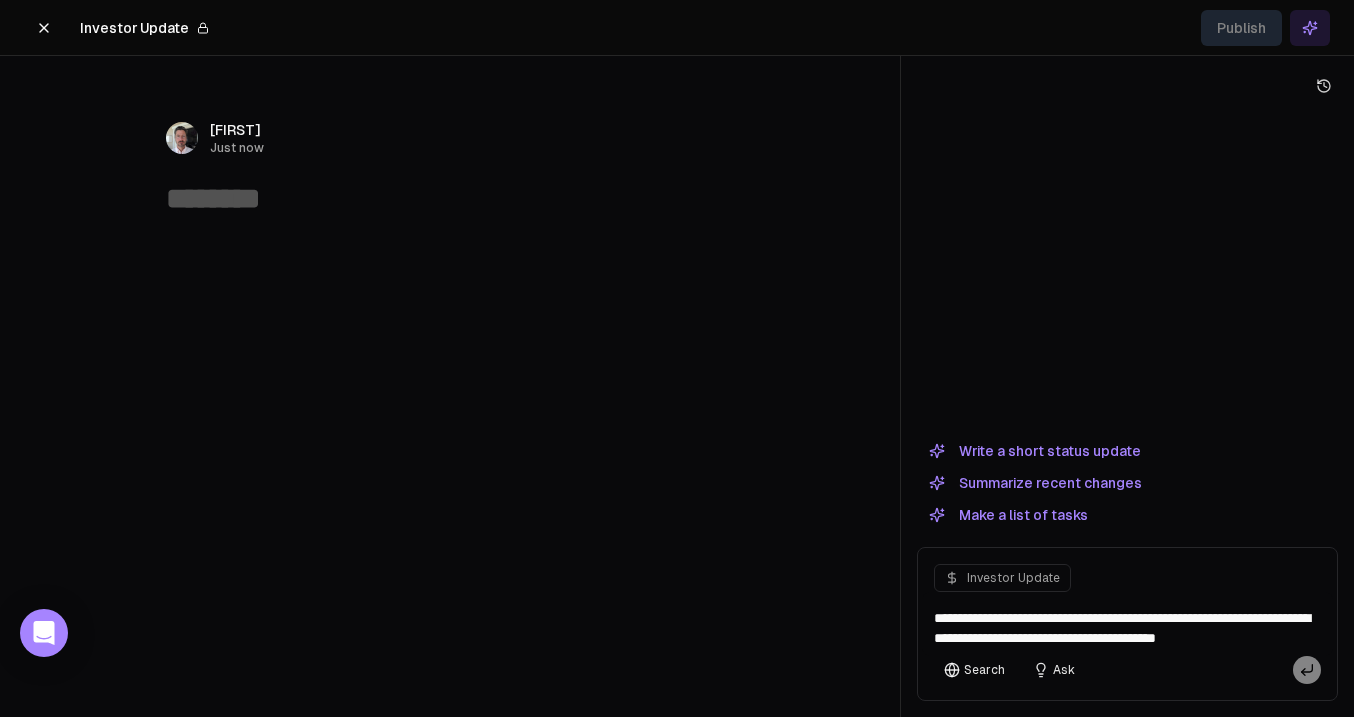 click on "Write a short status update" at bounding box center (1035, 451) 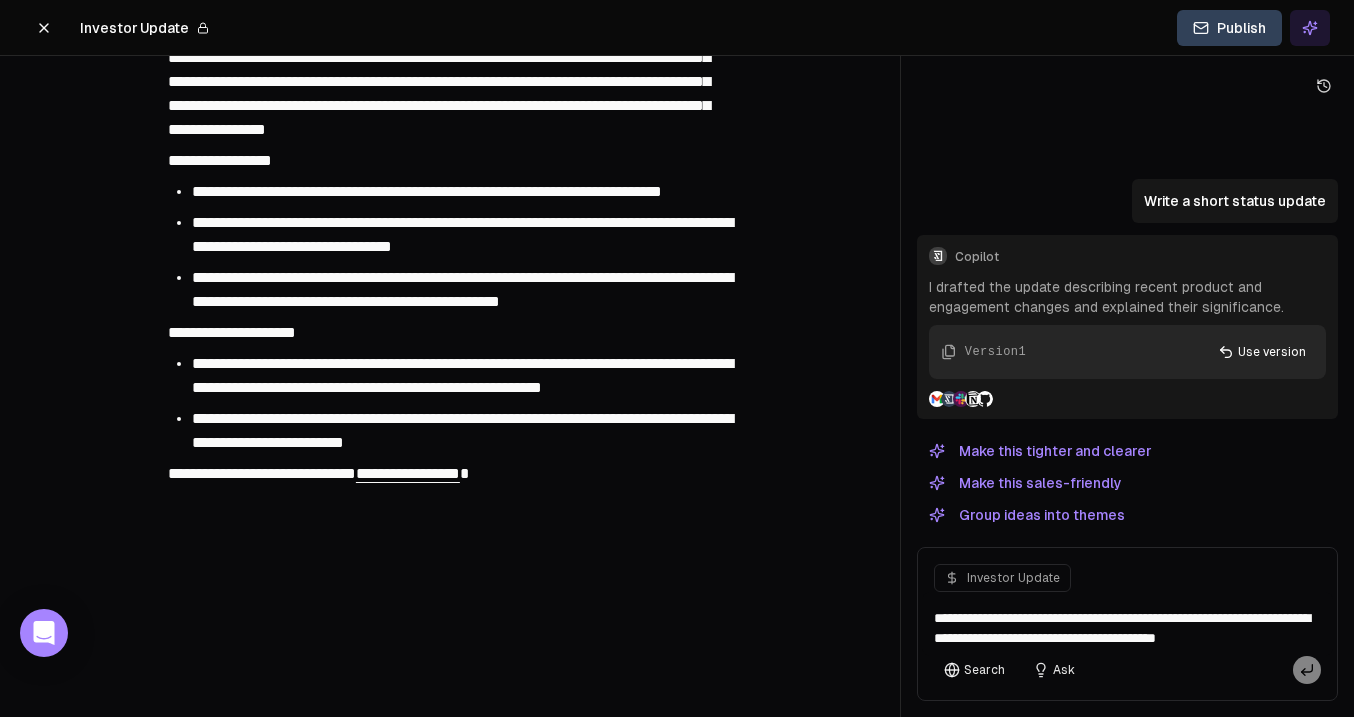scroll, scrollTop: 0, scrollLeft: 0, axis: both 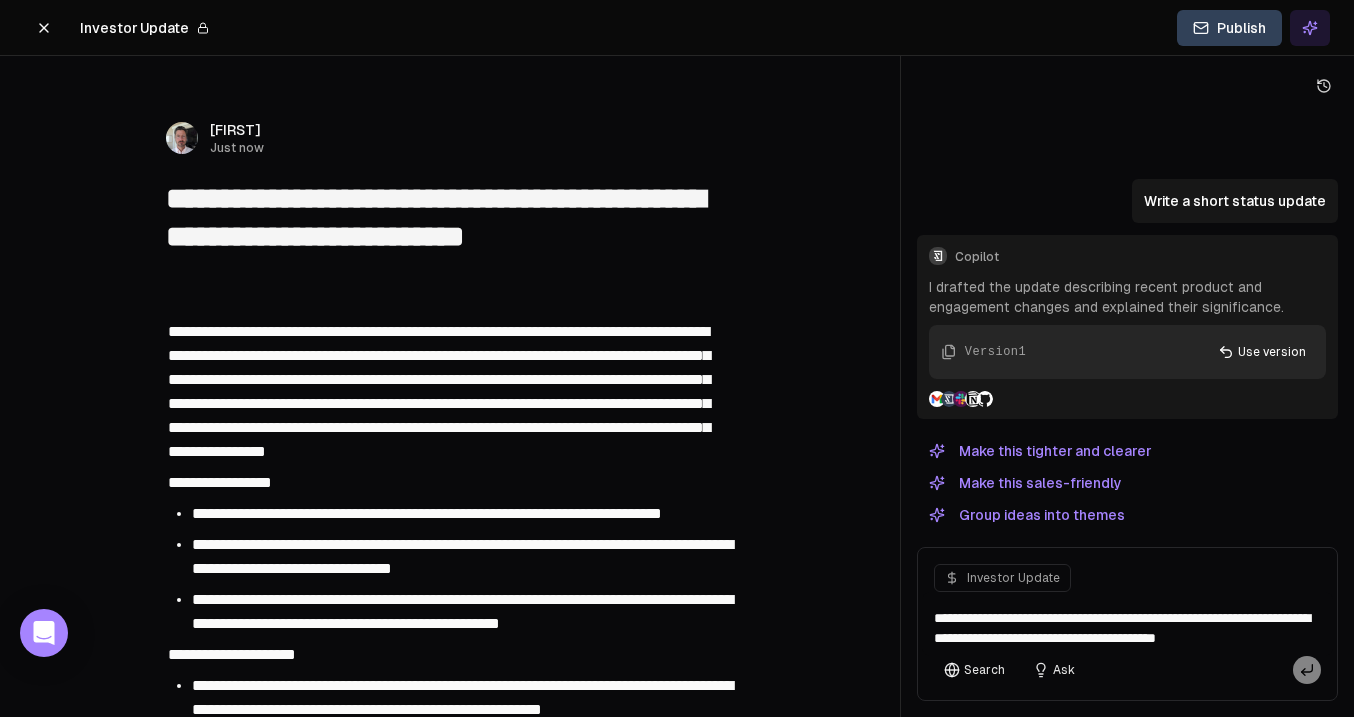 click on "Make this tighter and clearer" at bounding box center [1040, 451] 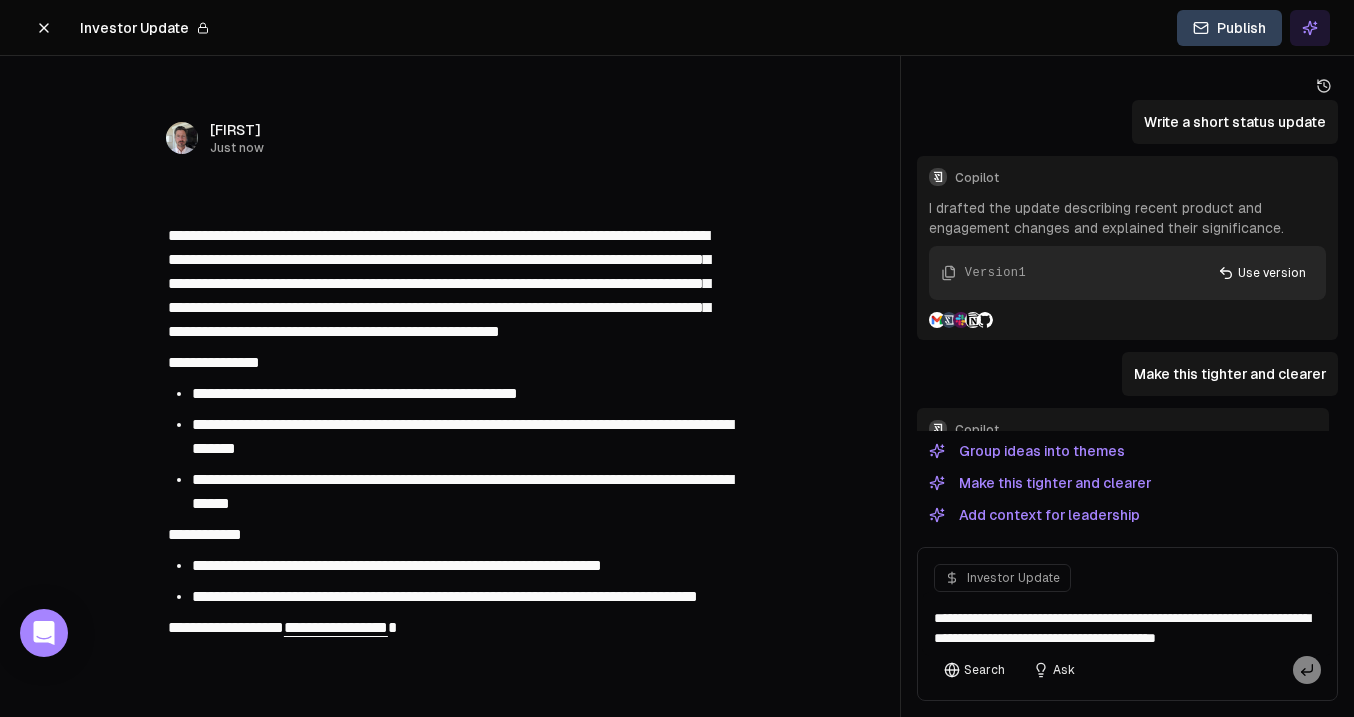 type on "**********" 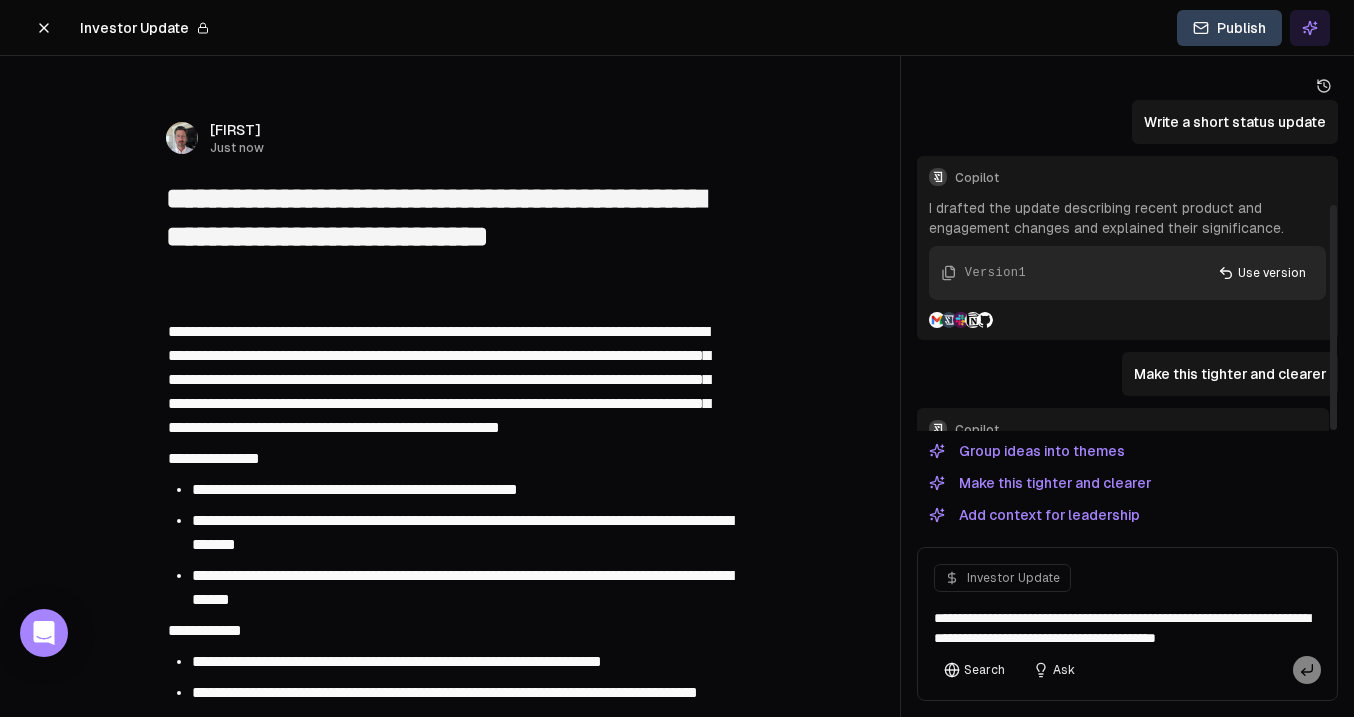 scroll, scrollTop: 153, scrollLeft: 0, axis: vertical 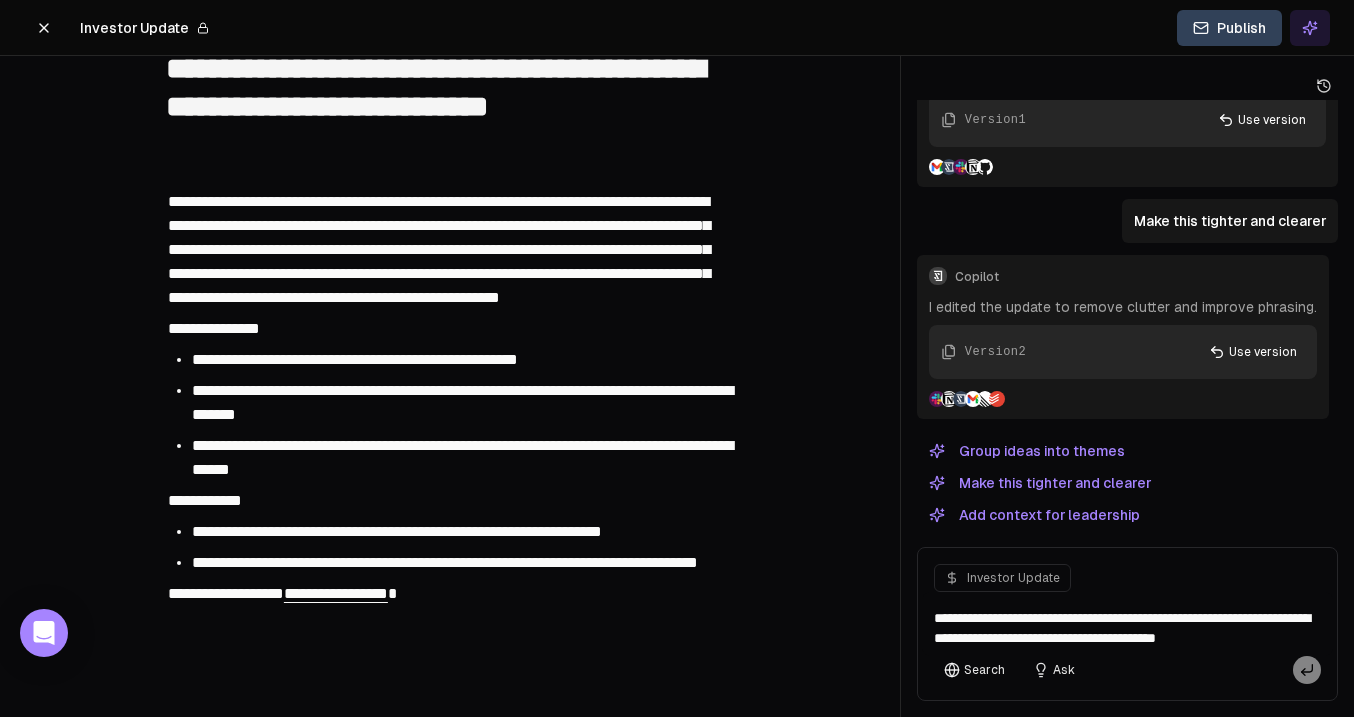 click on "**********" at bounding box center [462, 360] 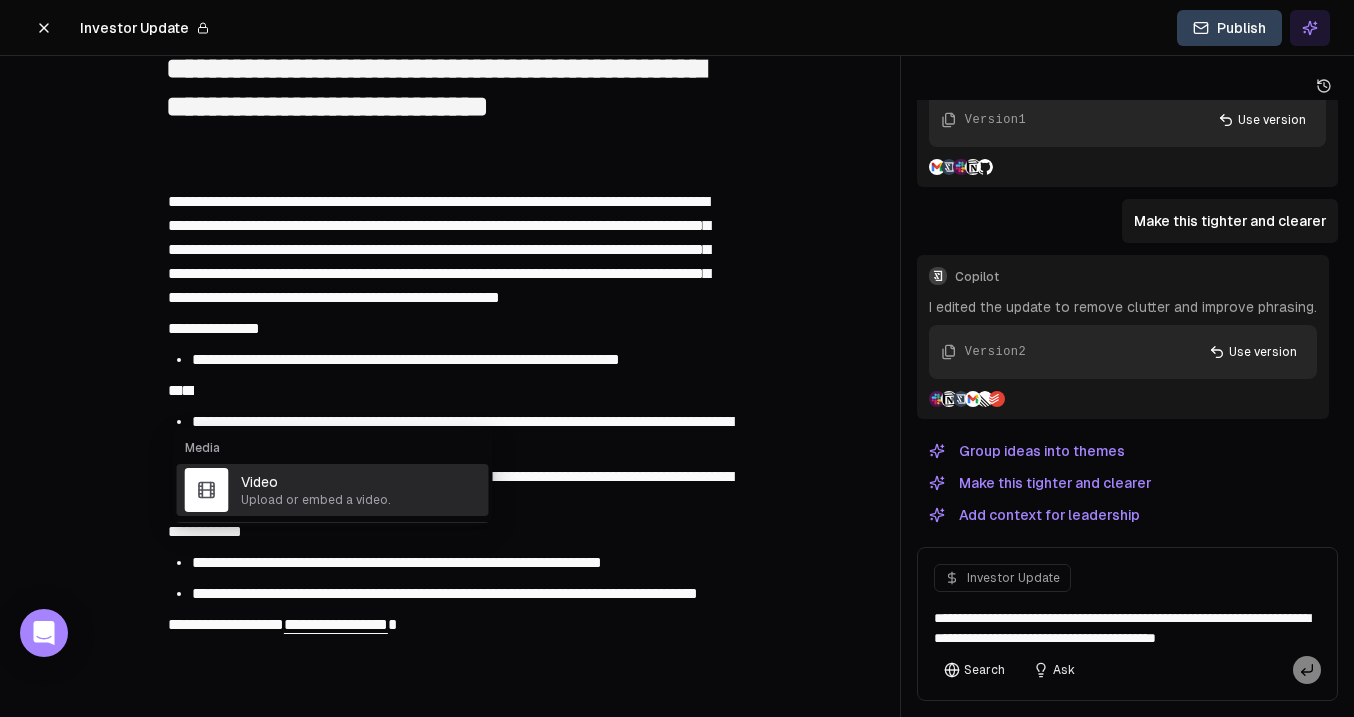 type on "*****" 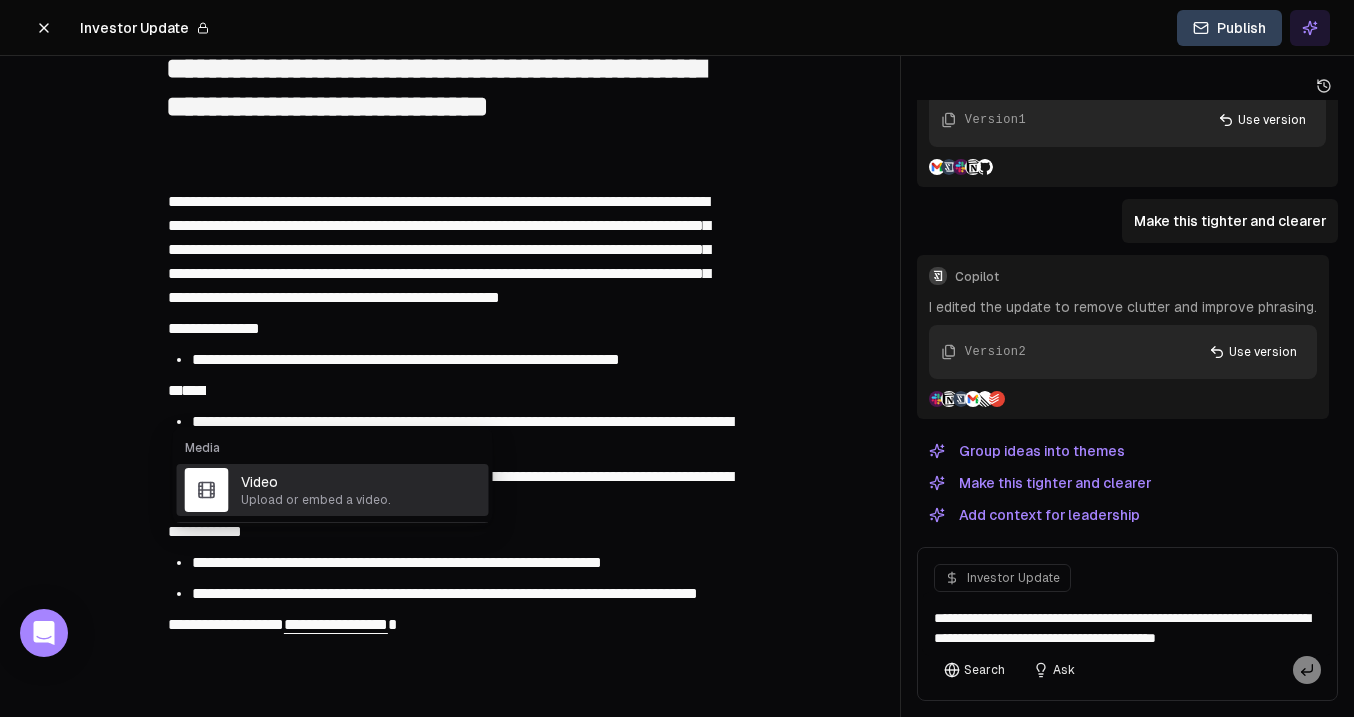 click on "Video" at bounding box center (361, 482) 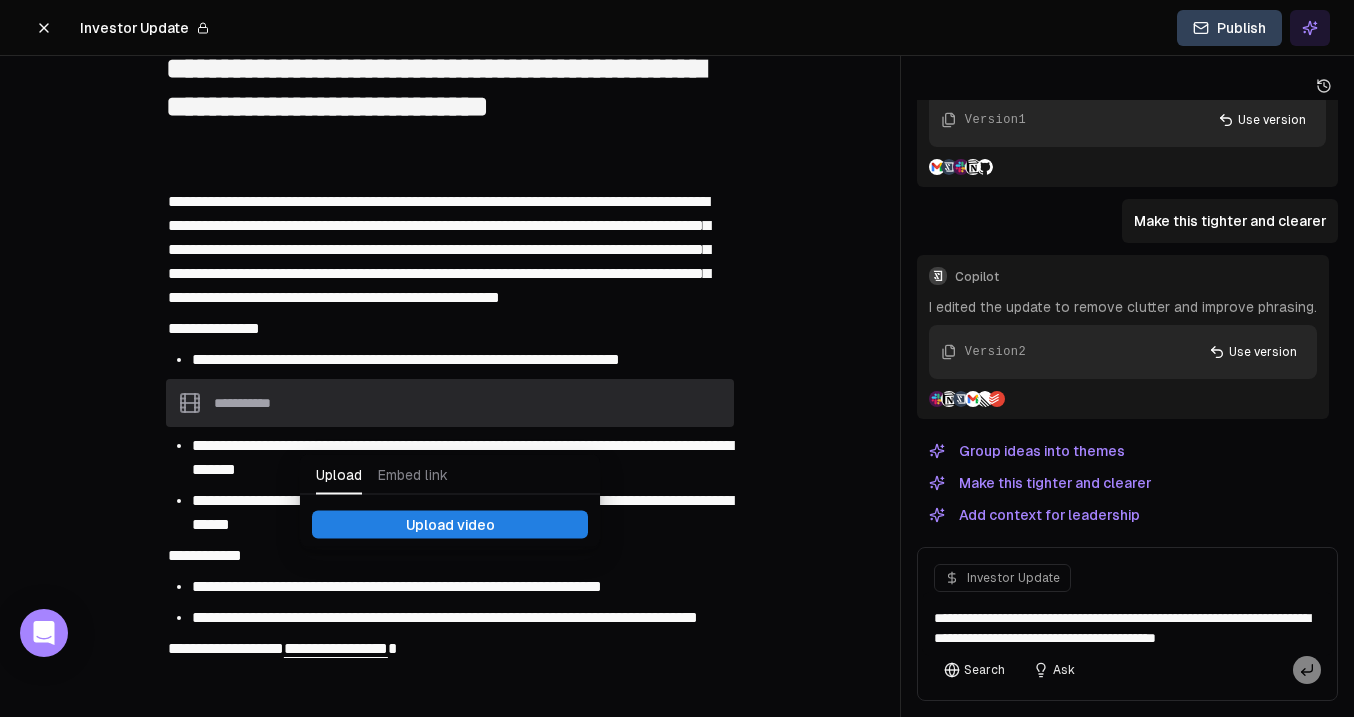 click on "Upload video" at bounding box center [450, 525] 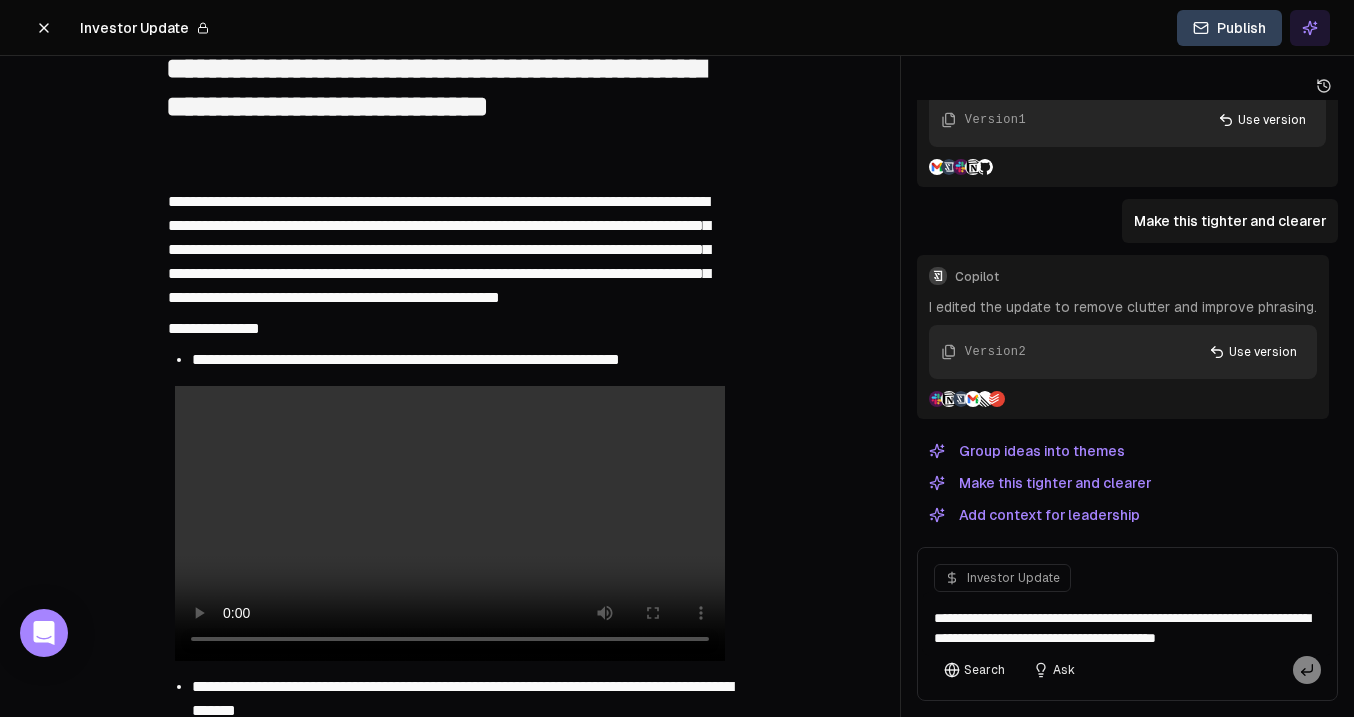 click 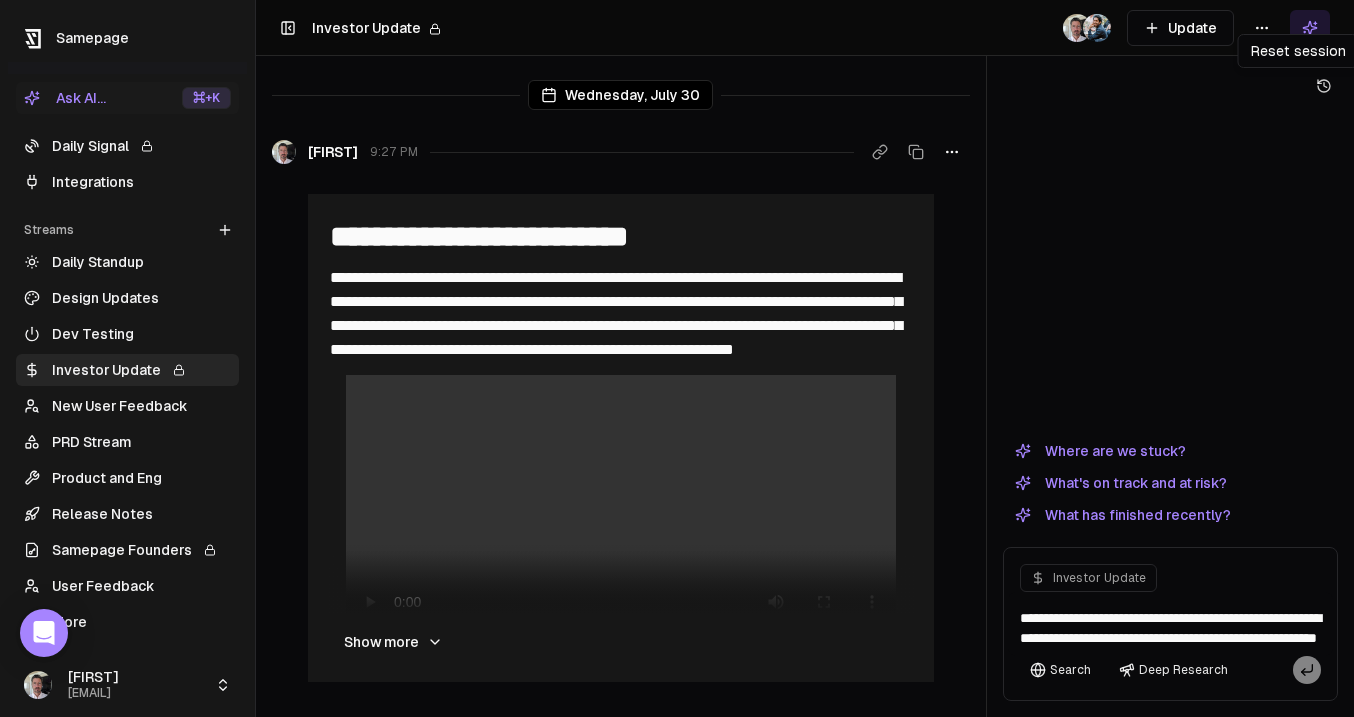 click 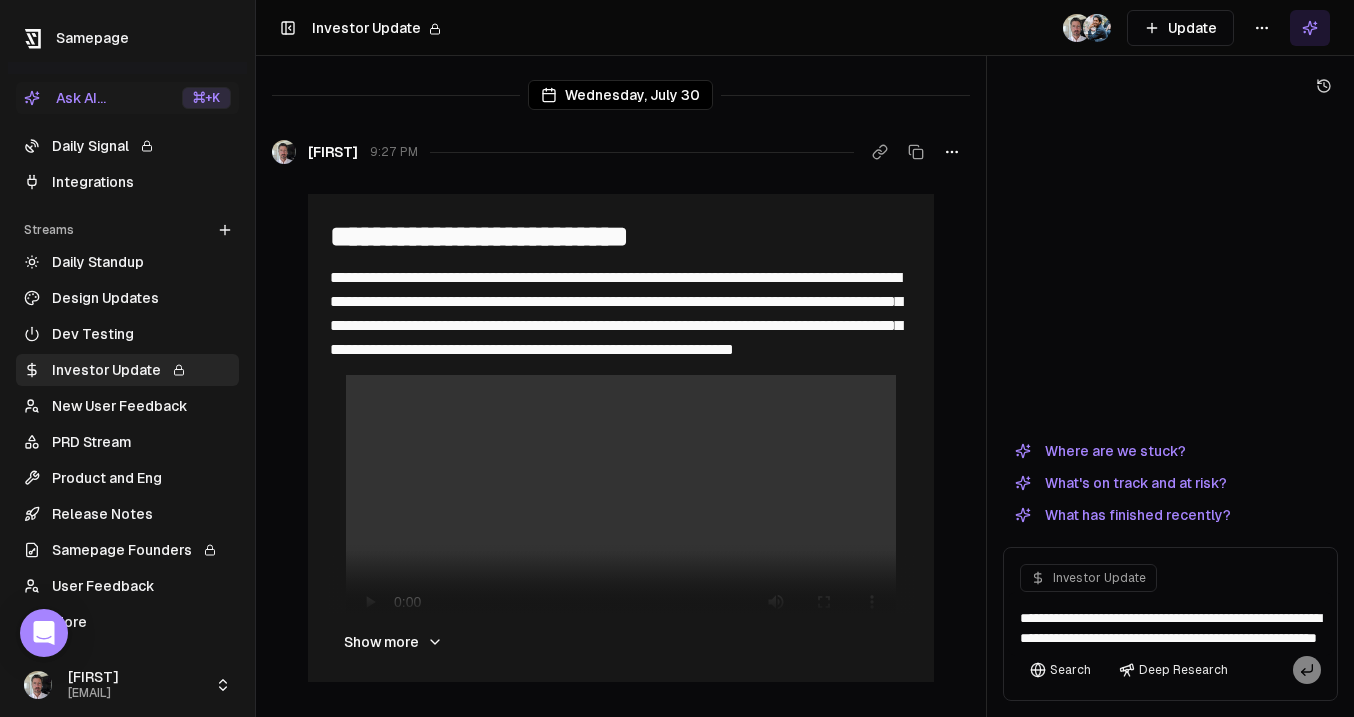click at bounding box center (1310, 28) 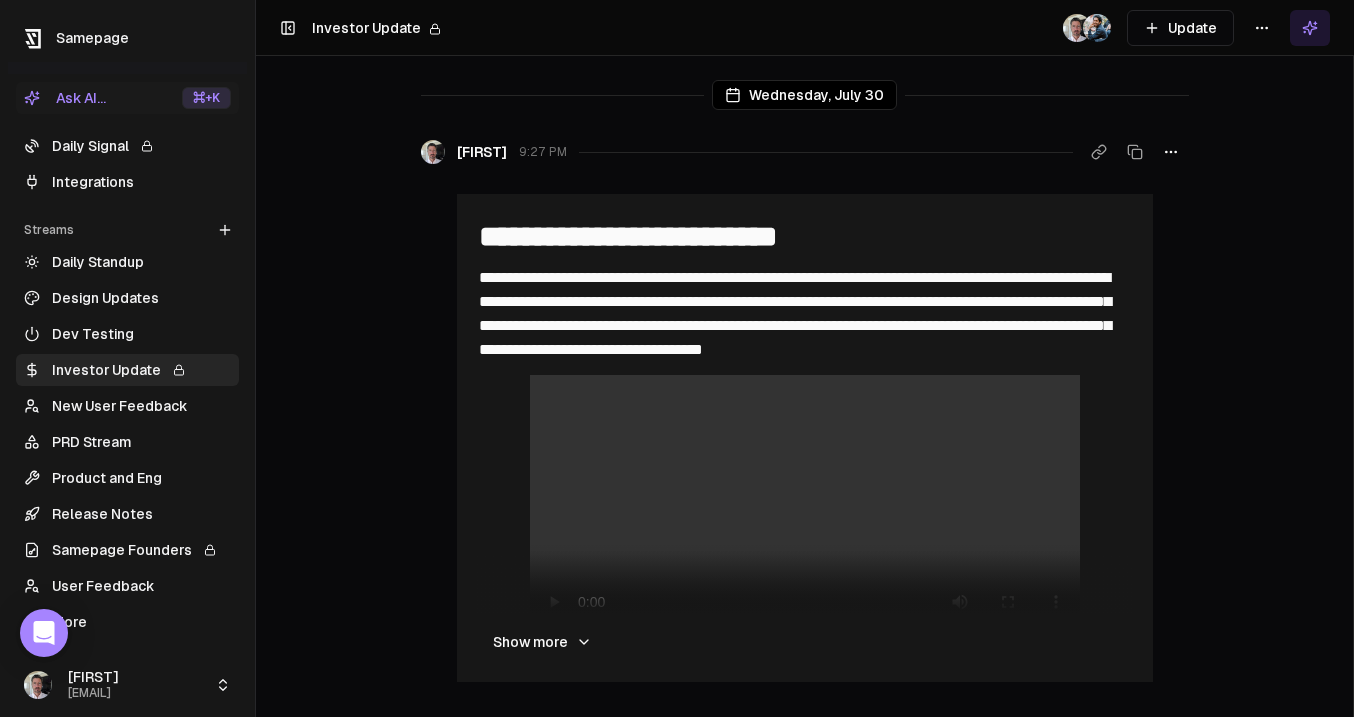 click on "Daily Signal" at bounding box center (127, 146) 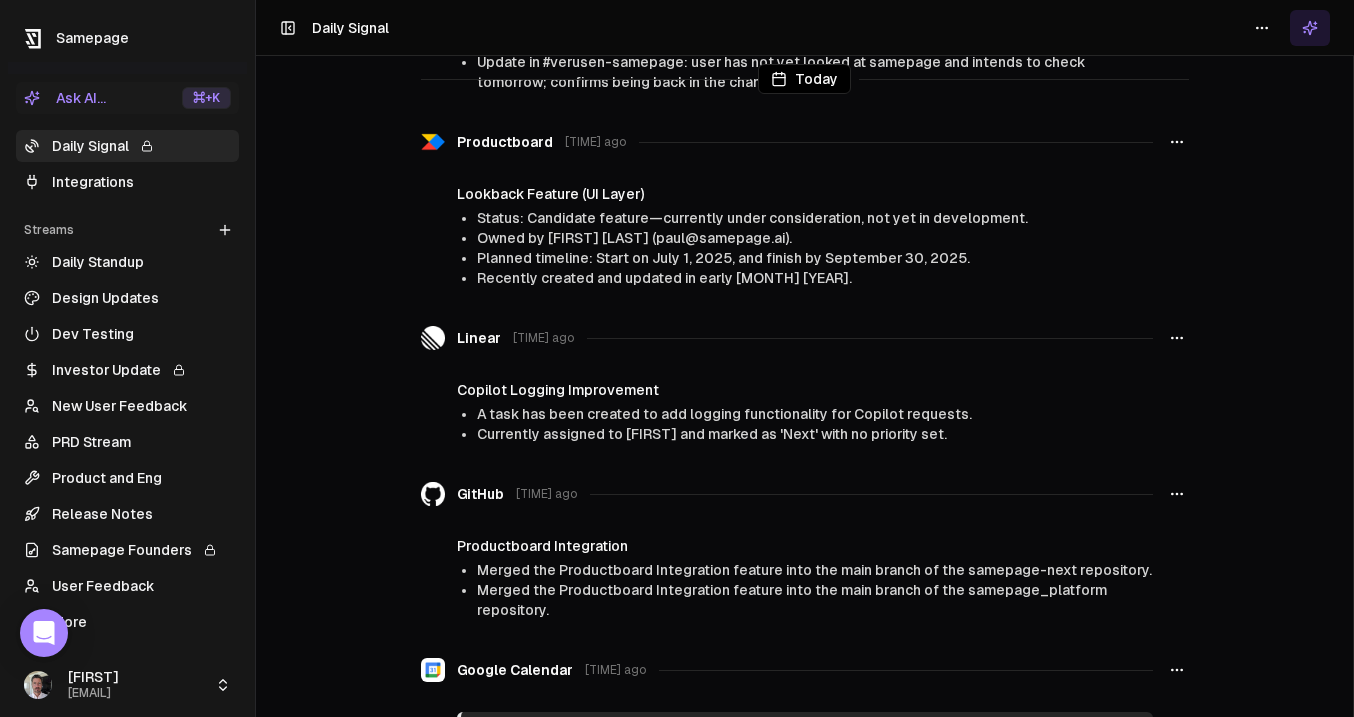 scroll, scrollTop: 1425, scrollLeft: 0, axis: vertical 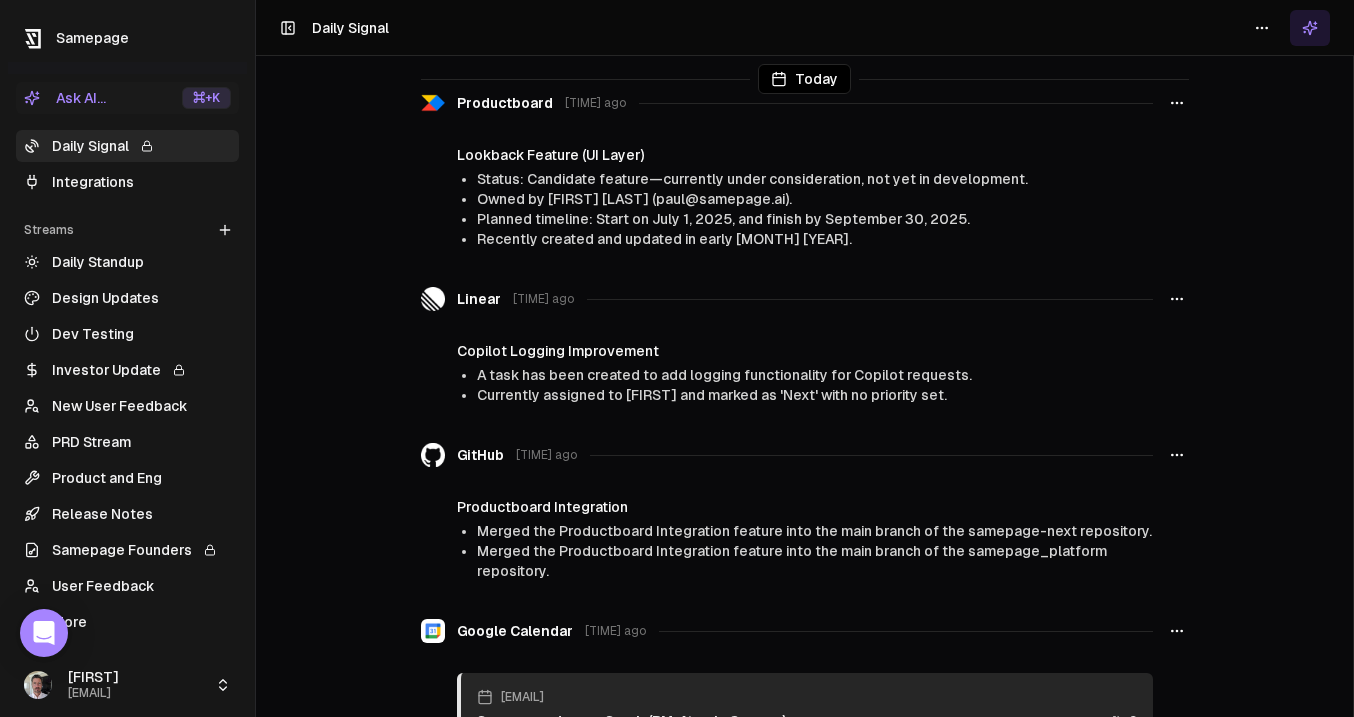 click on "Integrations" at bounding box center [127, 182] 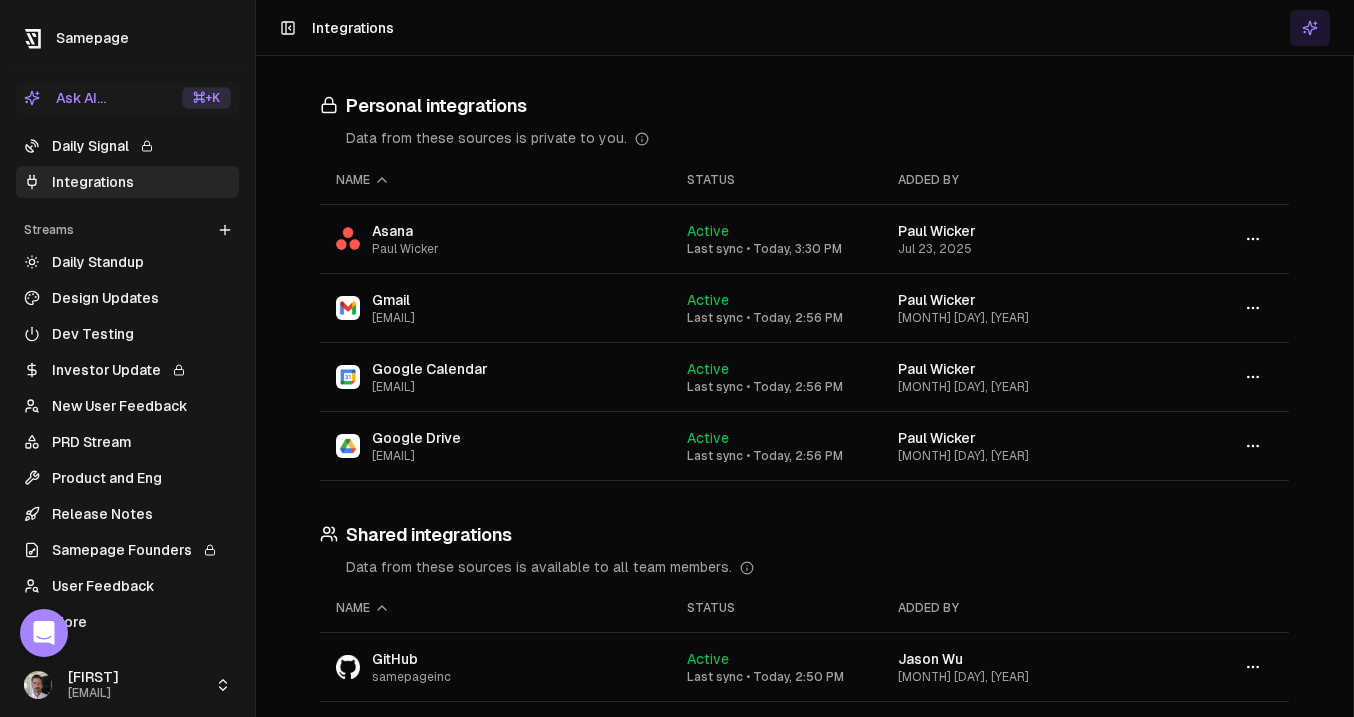 scroll, scrollTop: 0, scrollLeft: 0, axis: both 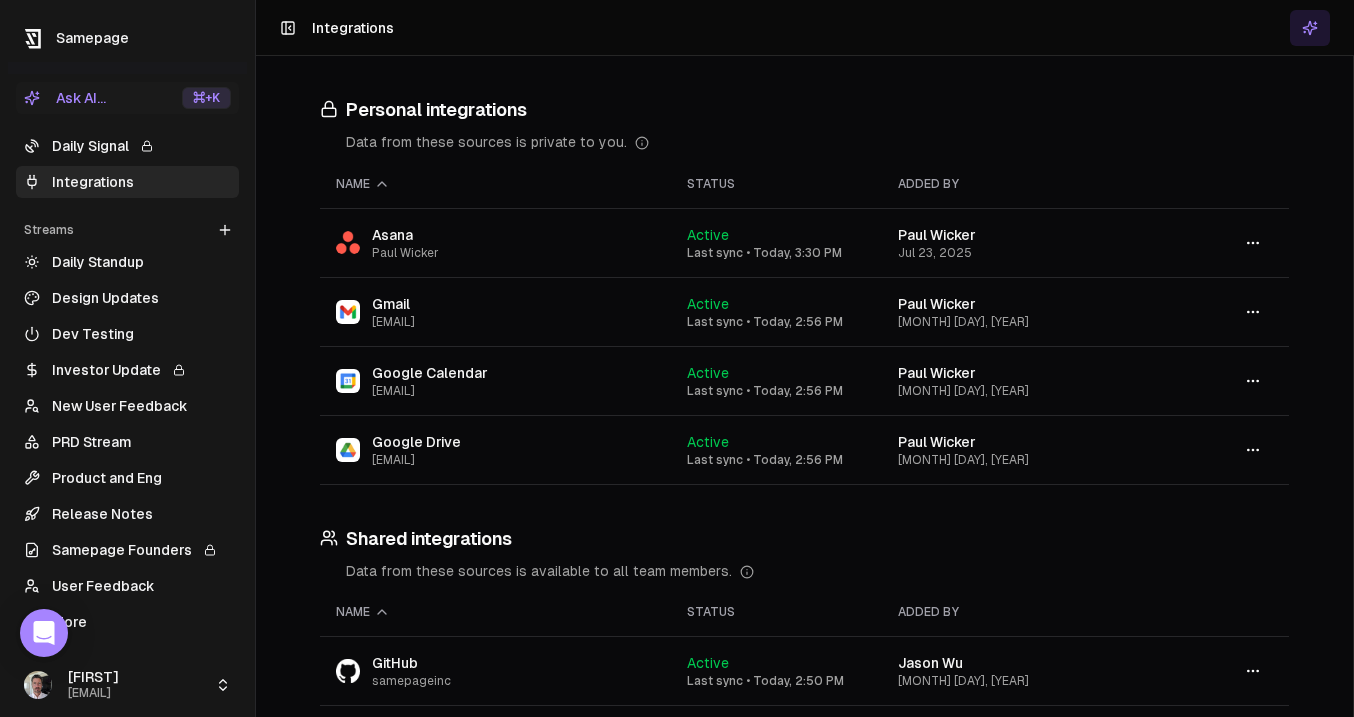 click 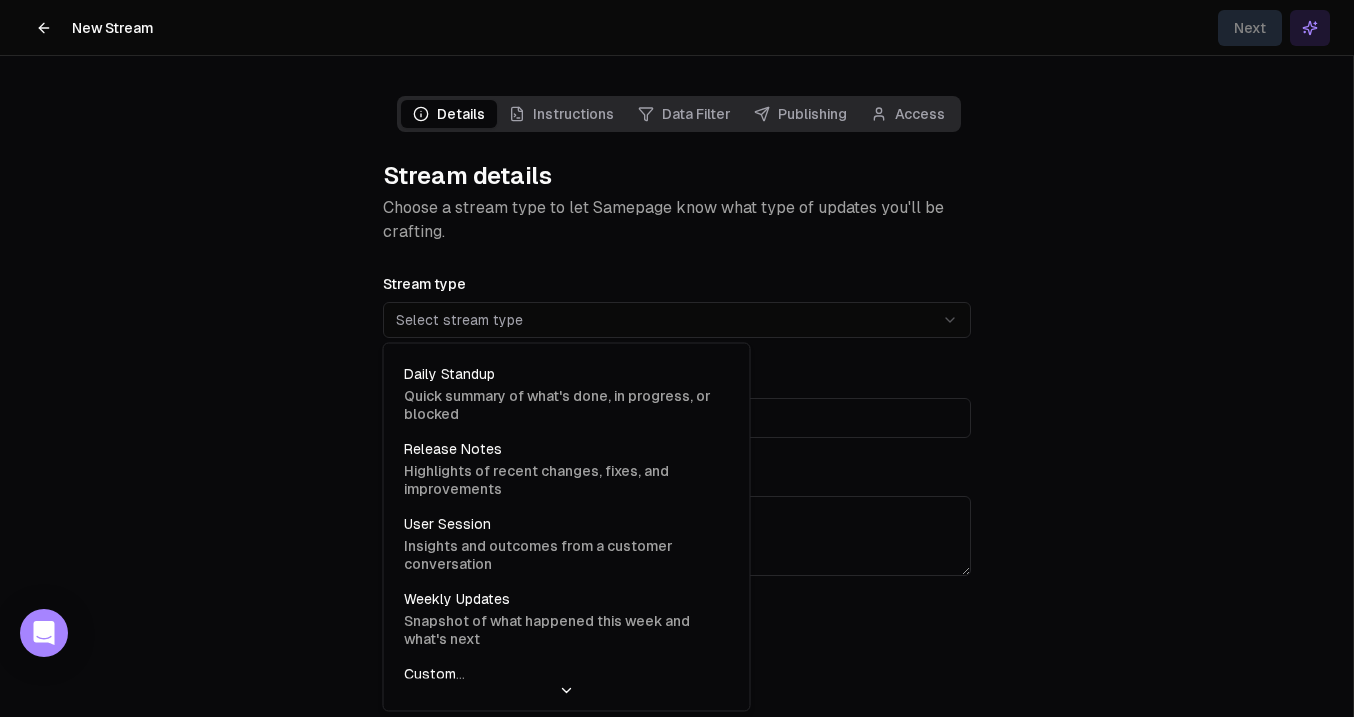 click on "**********" at bounding box center (677, 358) 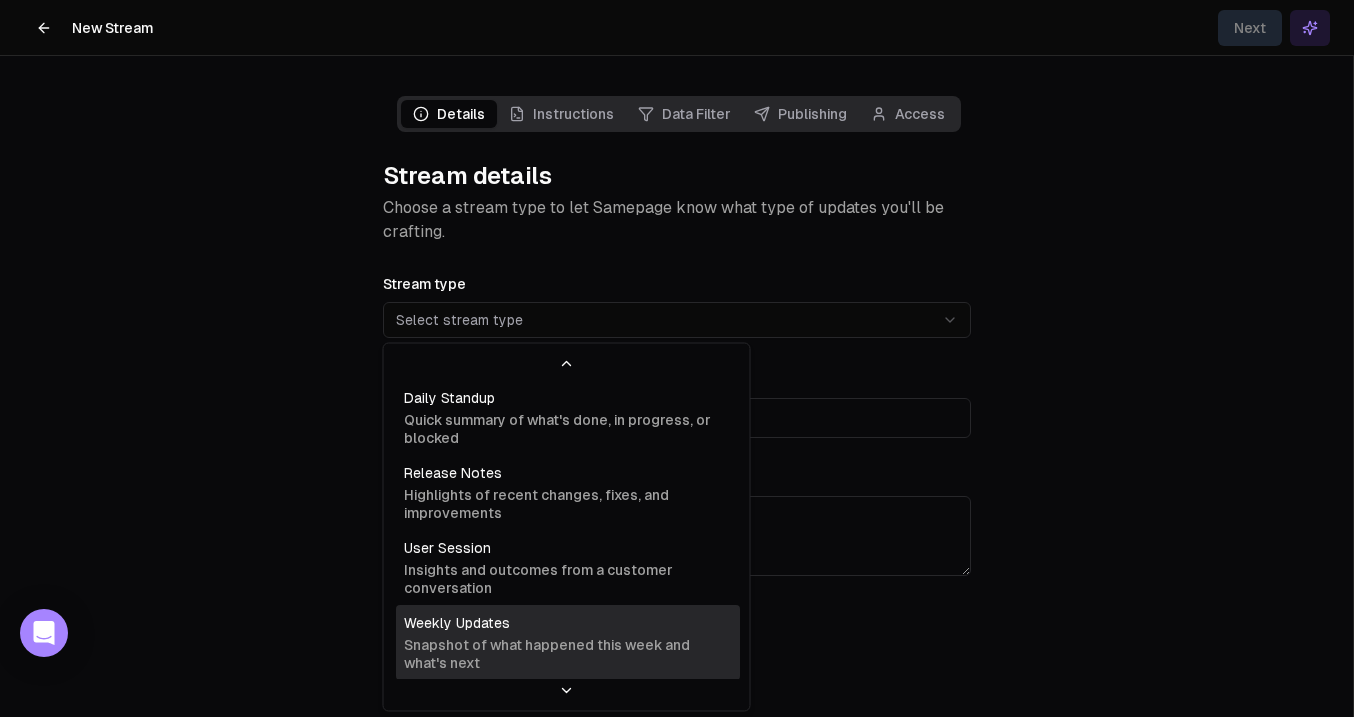 scroll, scrollTop: 36, scrollLeft: 0, axis: vertical 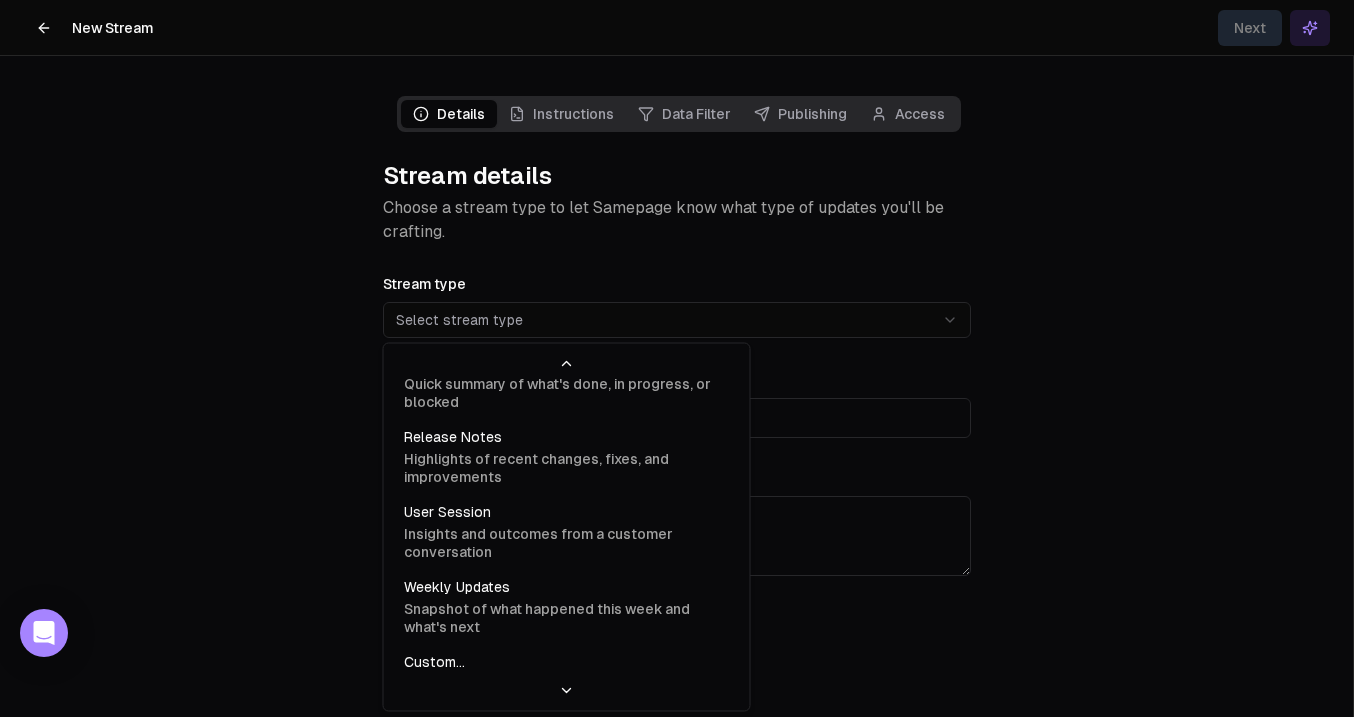 select on "**********" 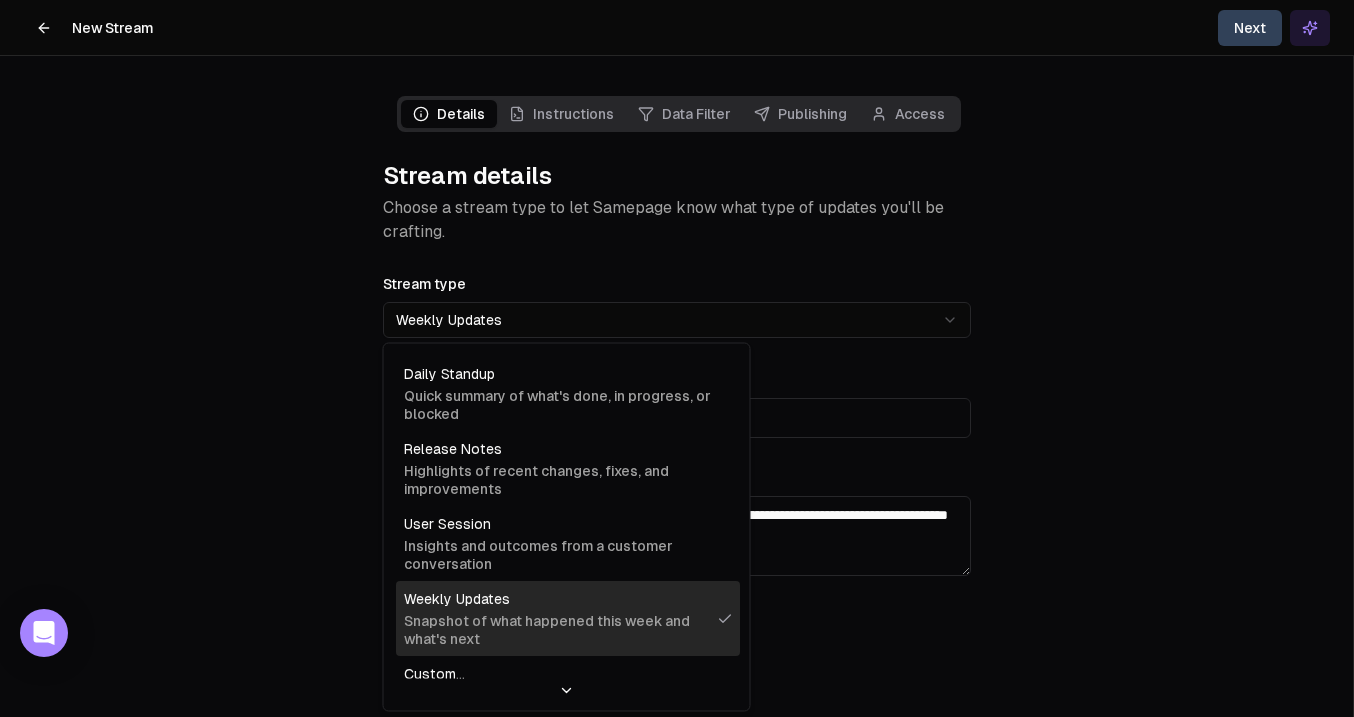 click on "**********" at bounding box center (677, 358) 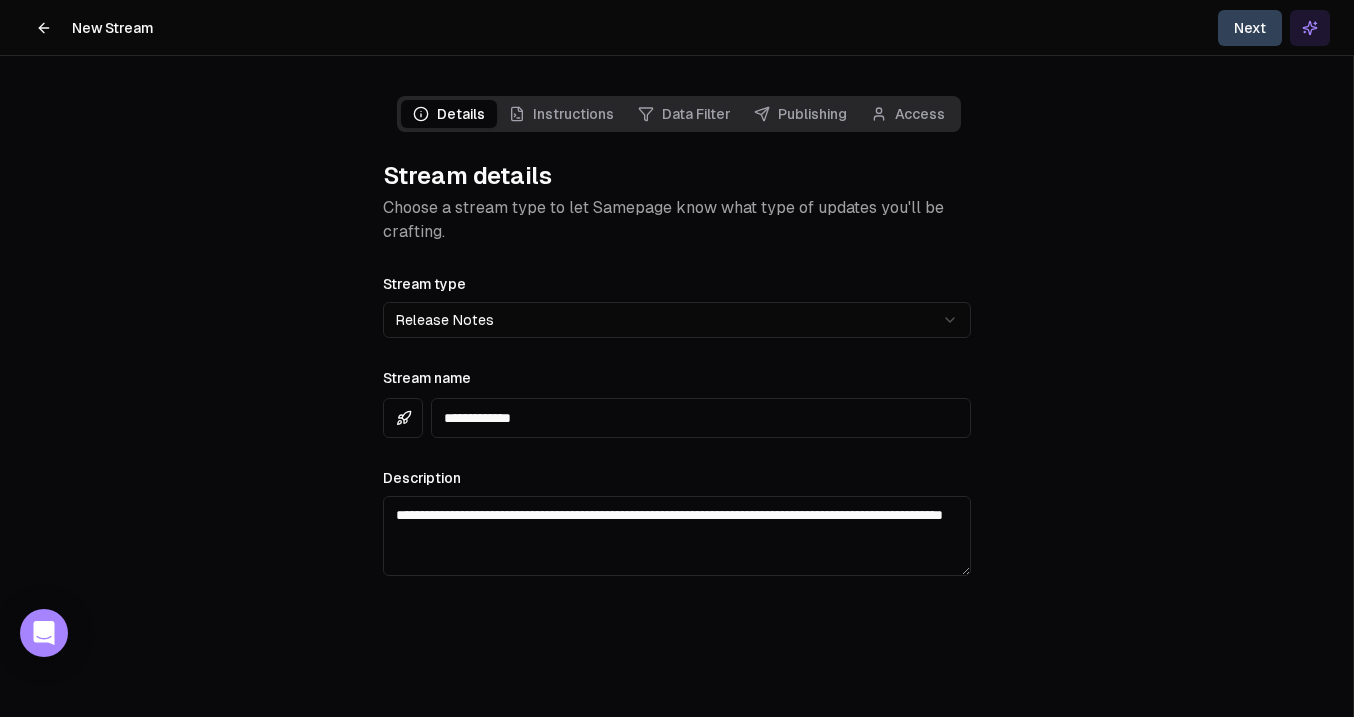 click on "Next" at bounding box center (1250, 28) 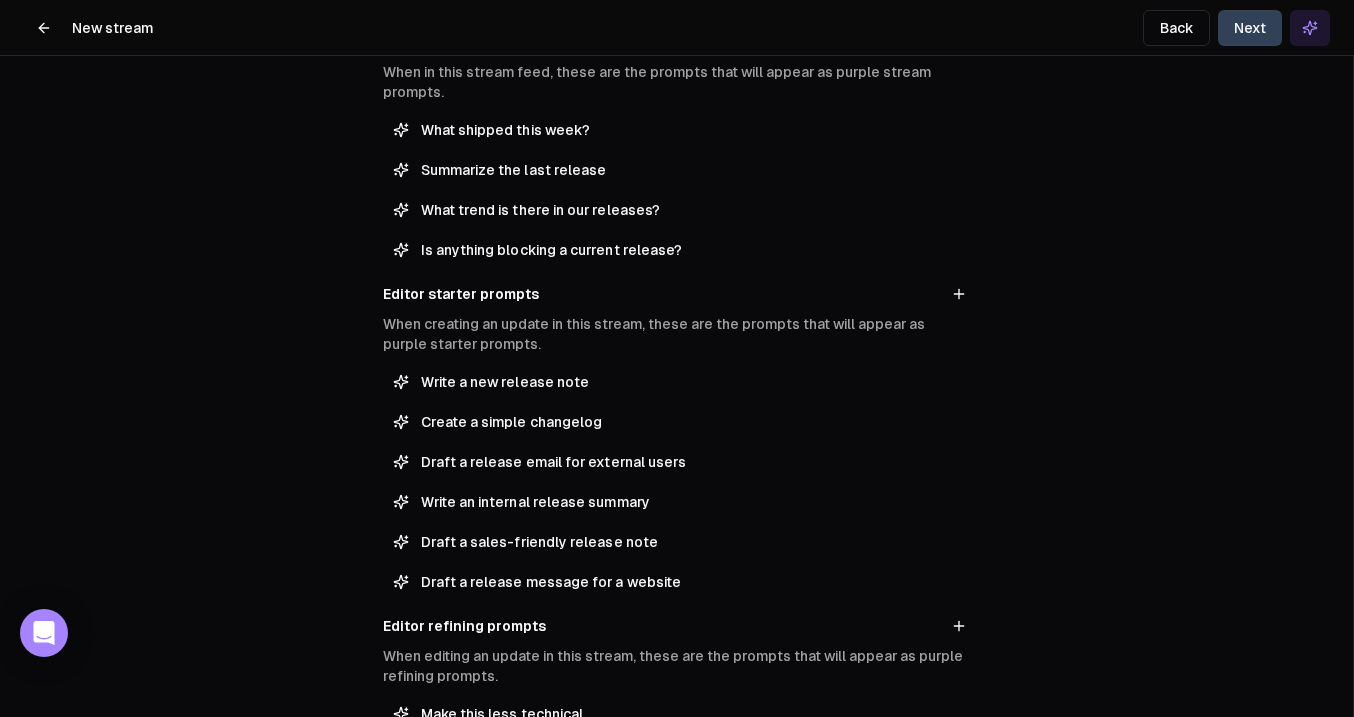 scroll, scrollTop: 267, scrollLeft: 0, axis: vertical 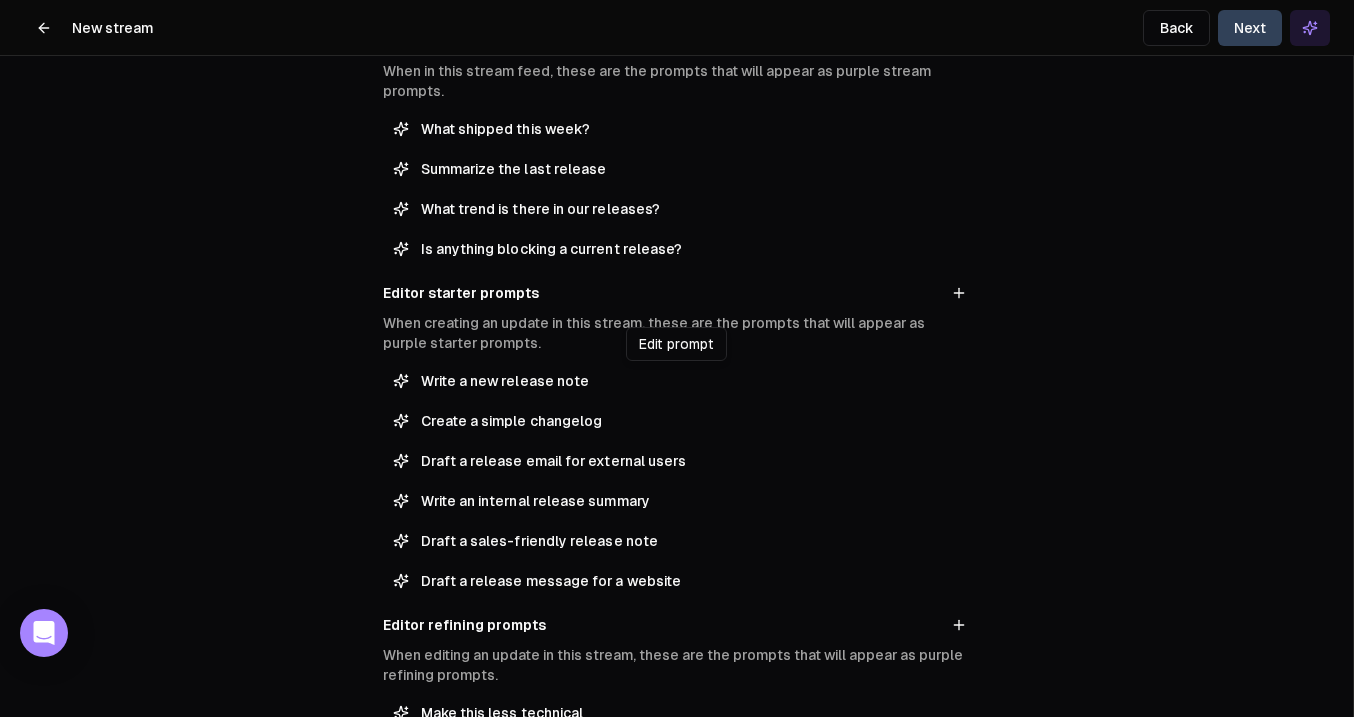 click on "Write a new release note" at bounding box center (691, 381) 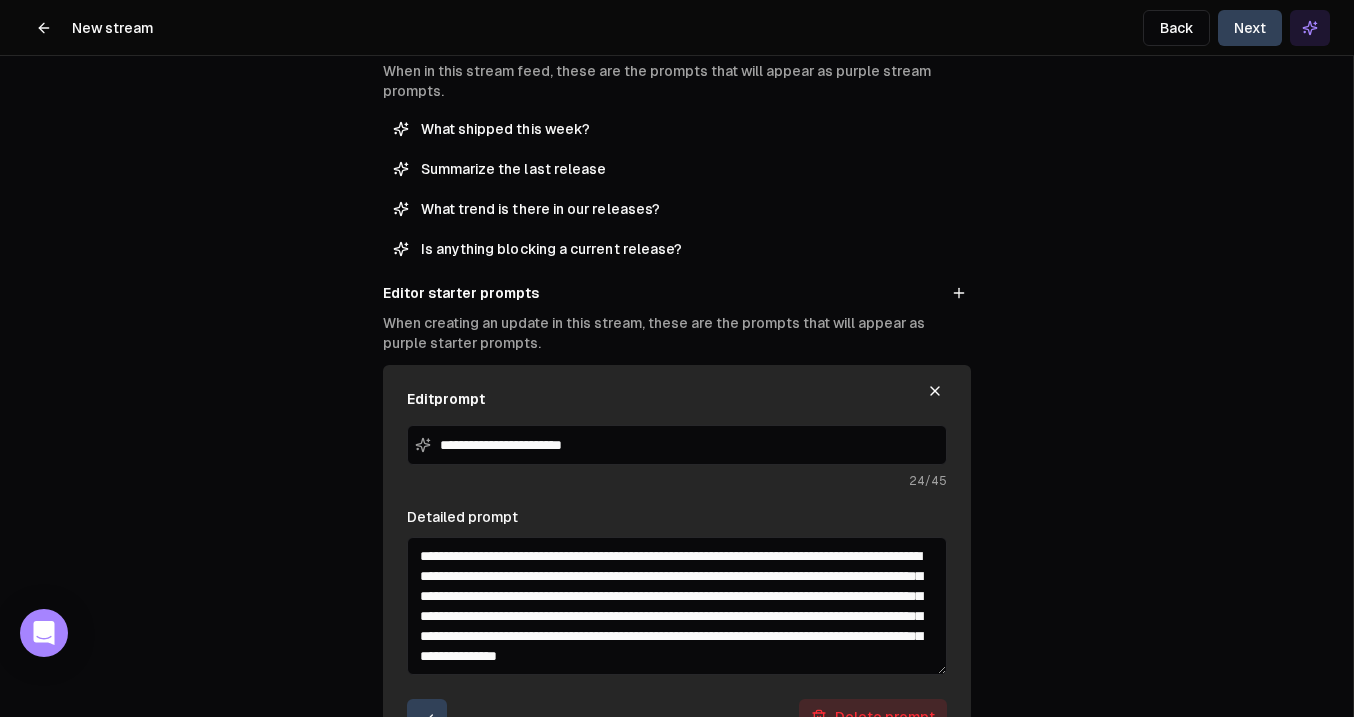 scroll, scrollTop: 20, scrollLeft: 0, axis: vertical 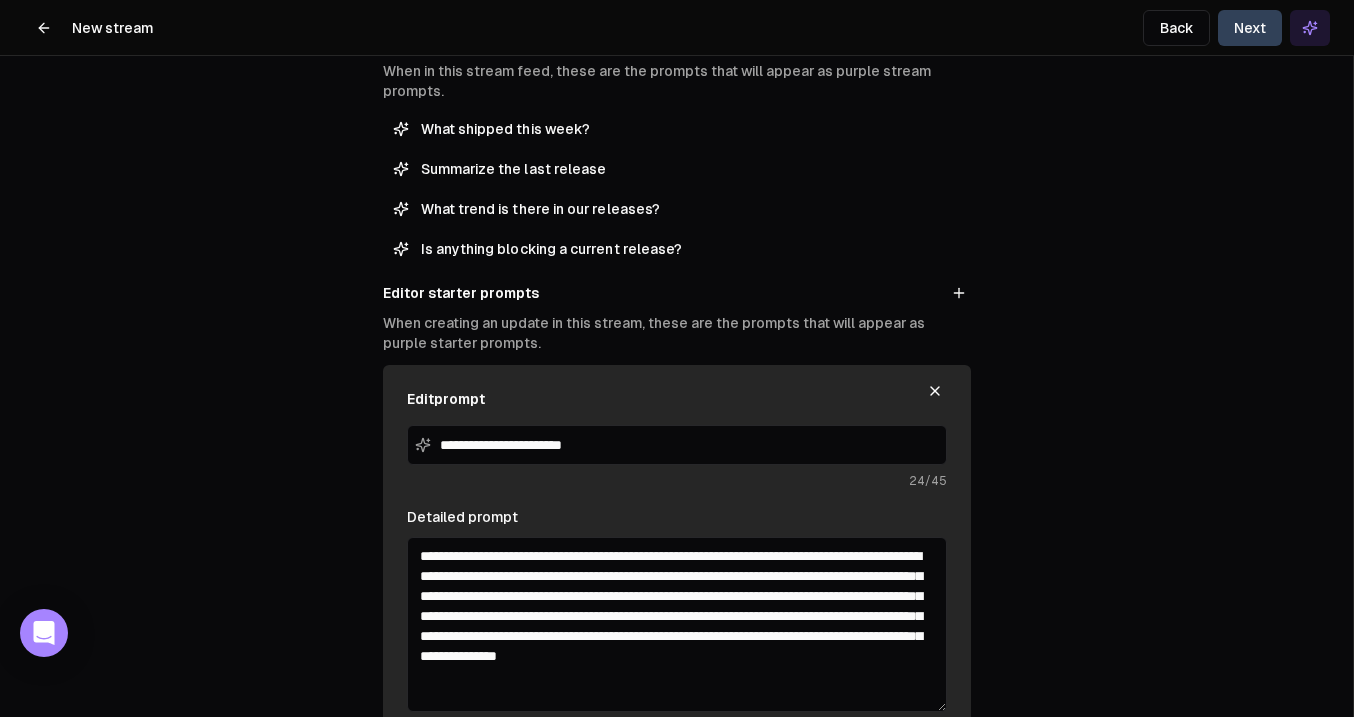 drag, startPoint x: 941, startPoint y: 670, endPoint x: 941, endPoint y: 734, distance: 64 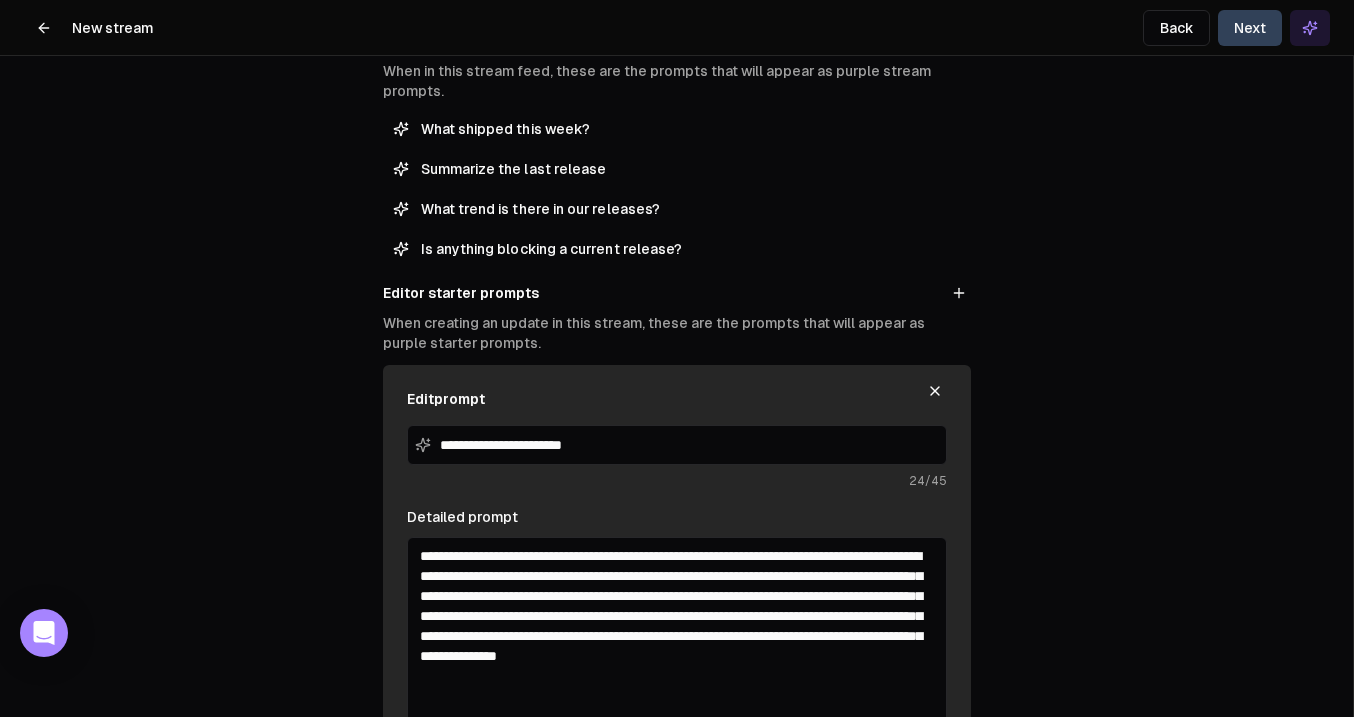 scroll, scrollTop: 314, scrollLeft: 0, axis: vertical 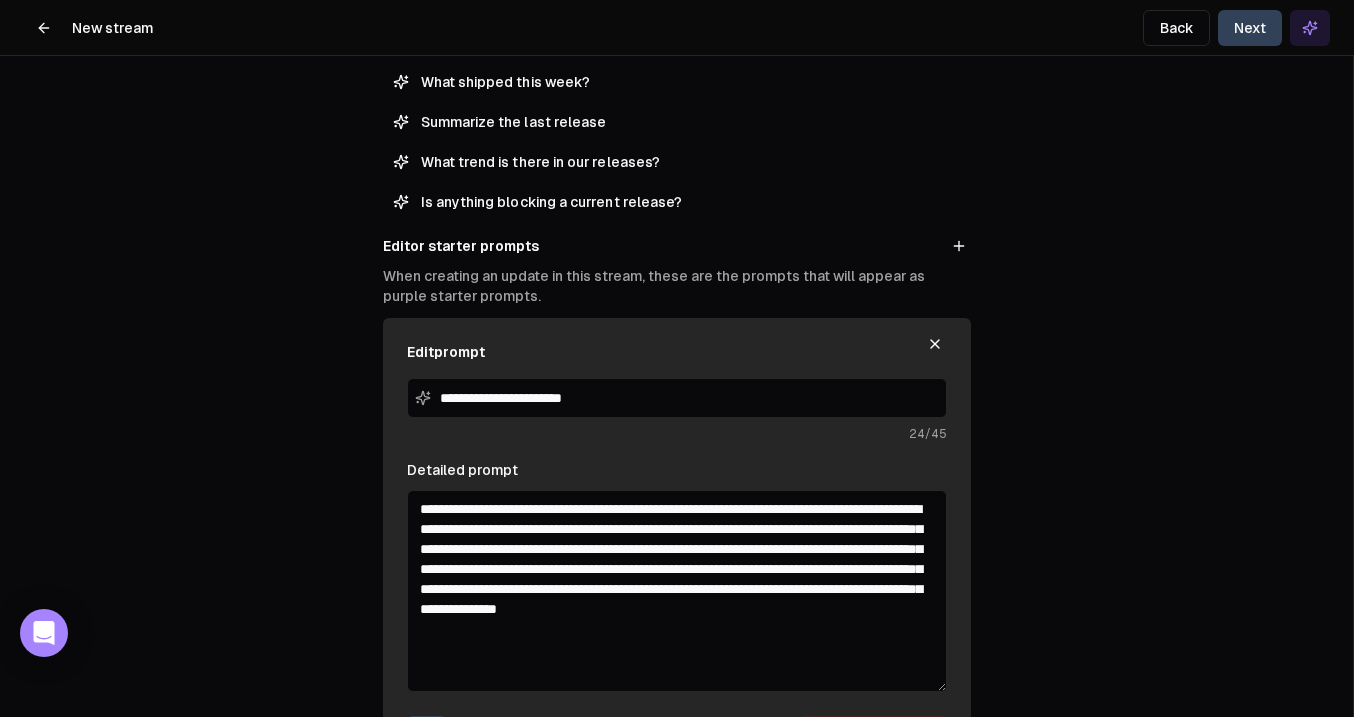 click on "**********" at bounding box center [677, 591] 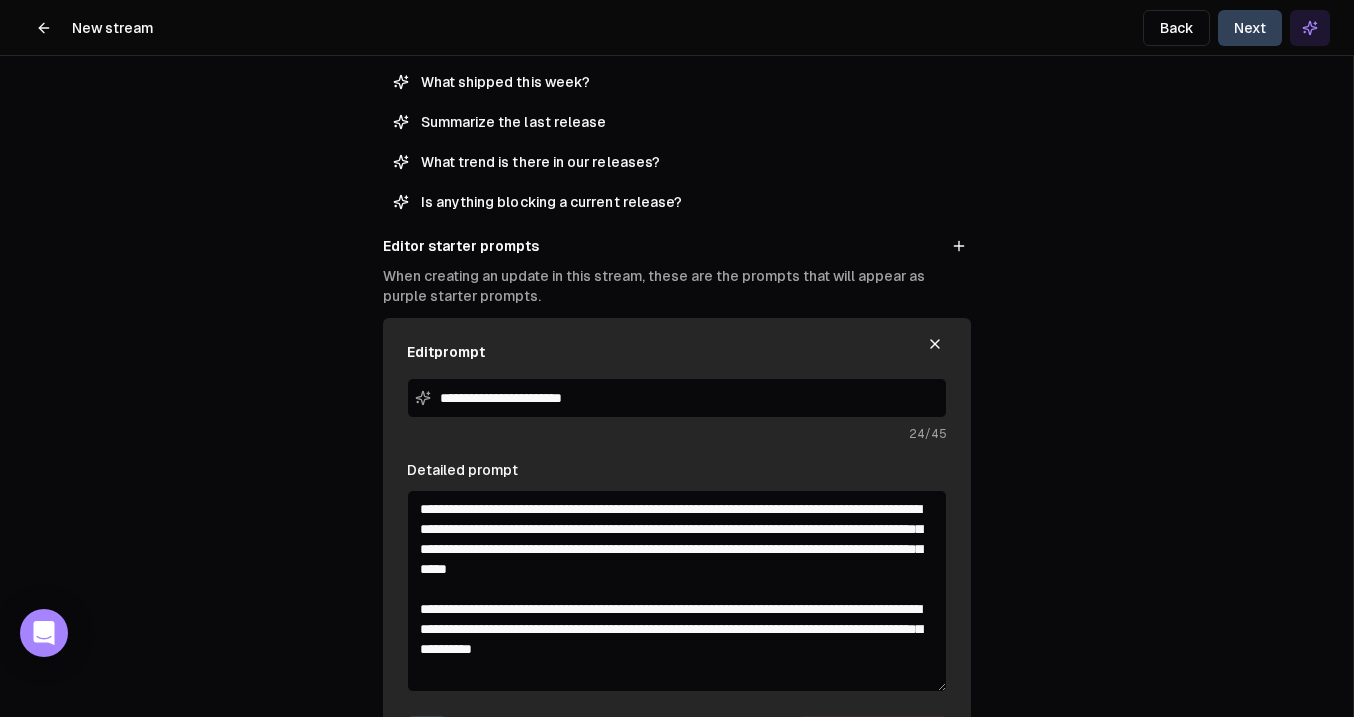 type on "**********" 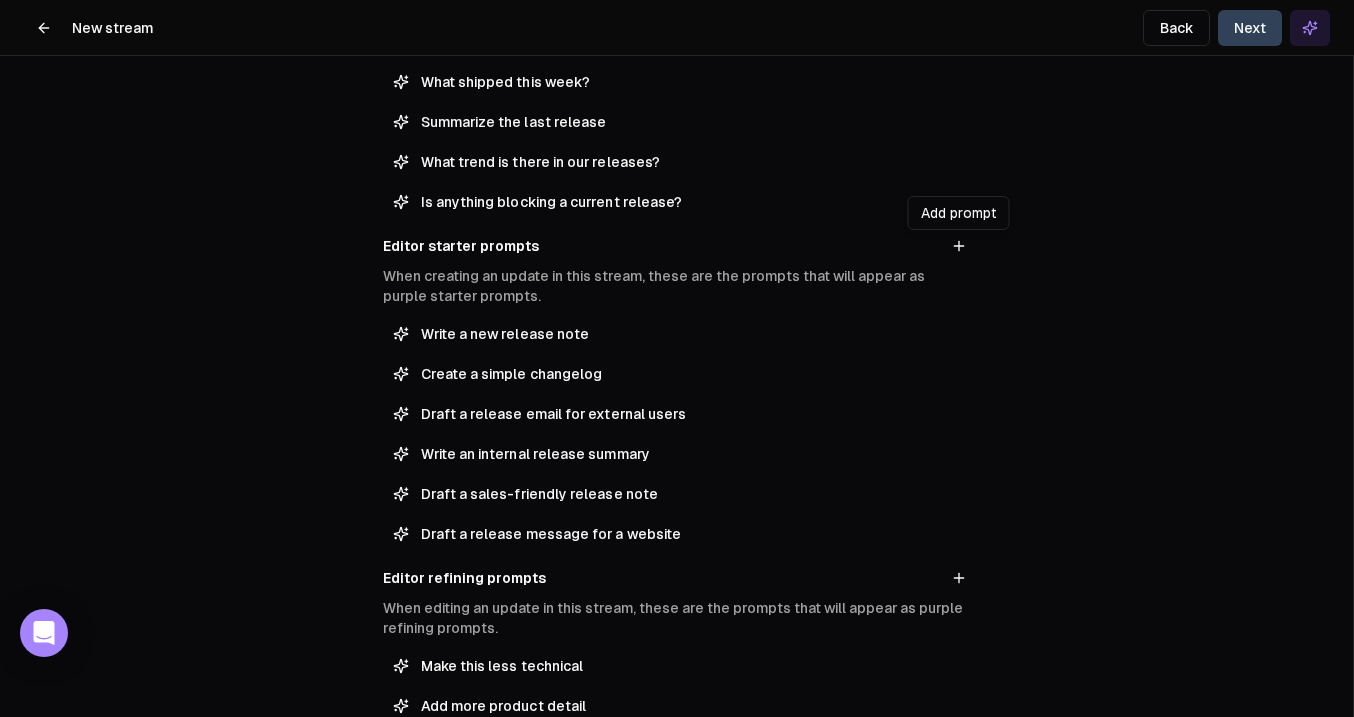 click 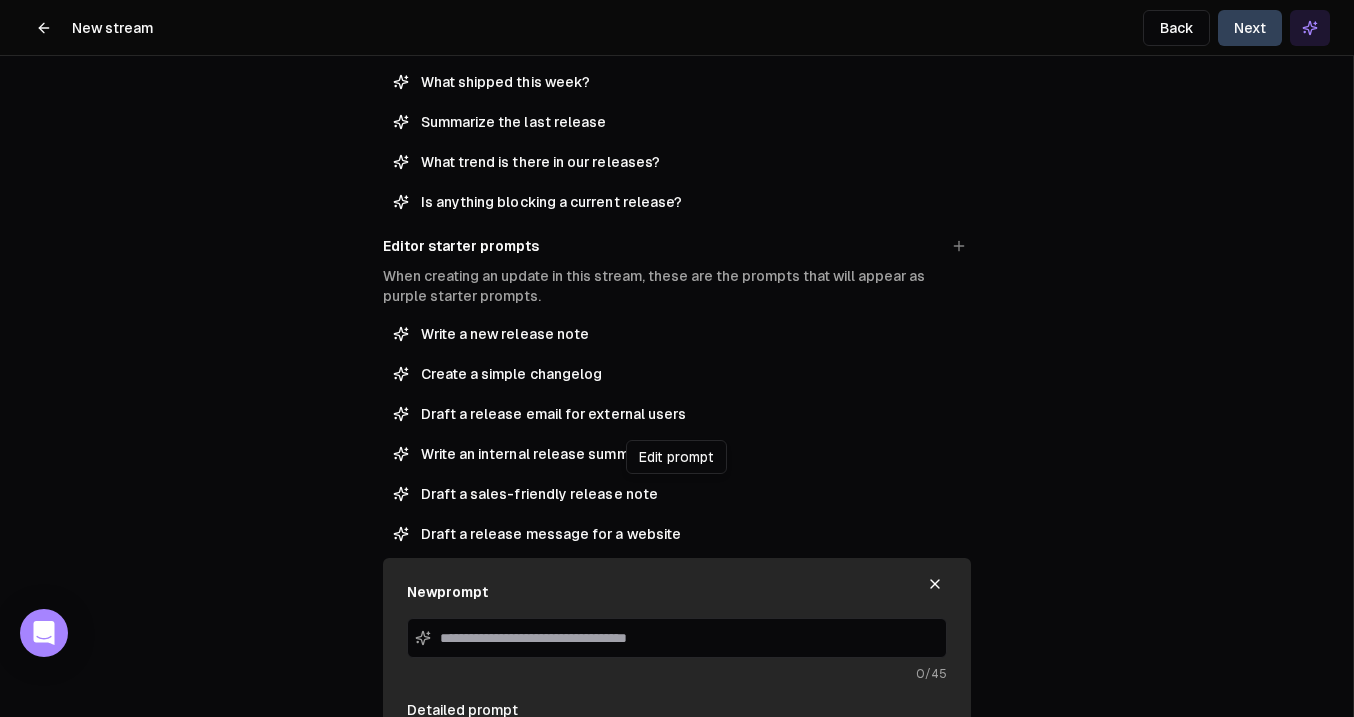scroll, scrollTop: 443, scrollLeft: 0, axis: vertical 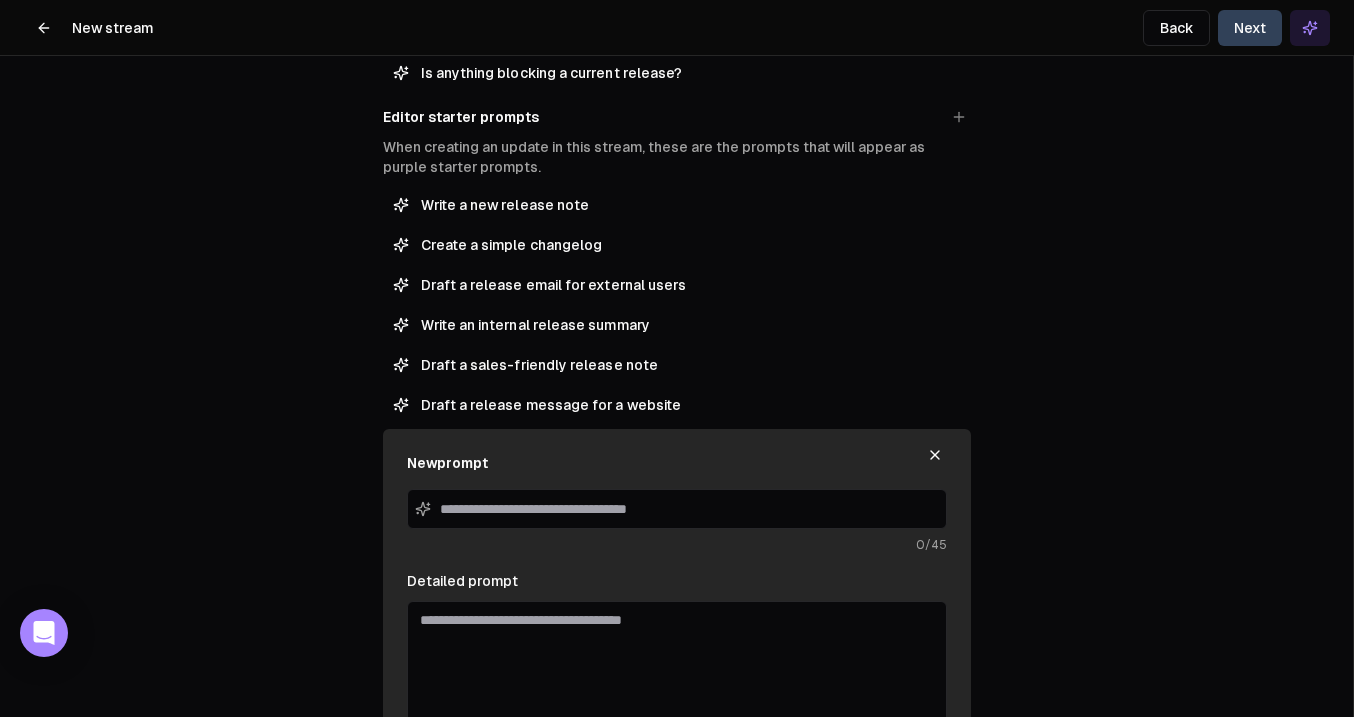 click 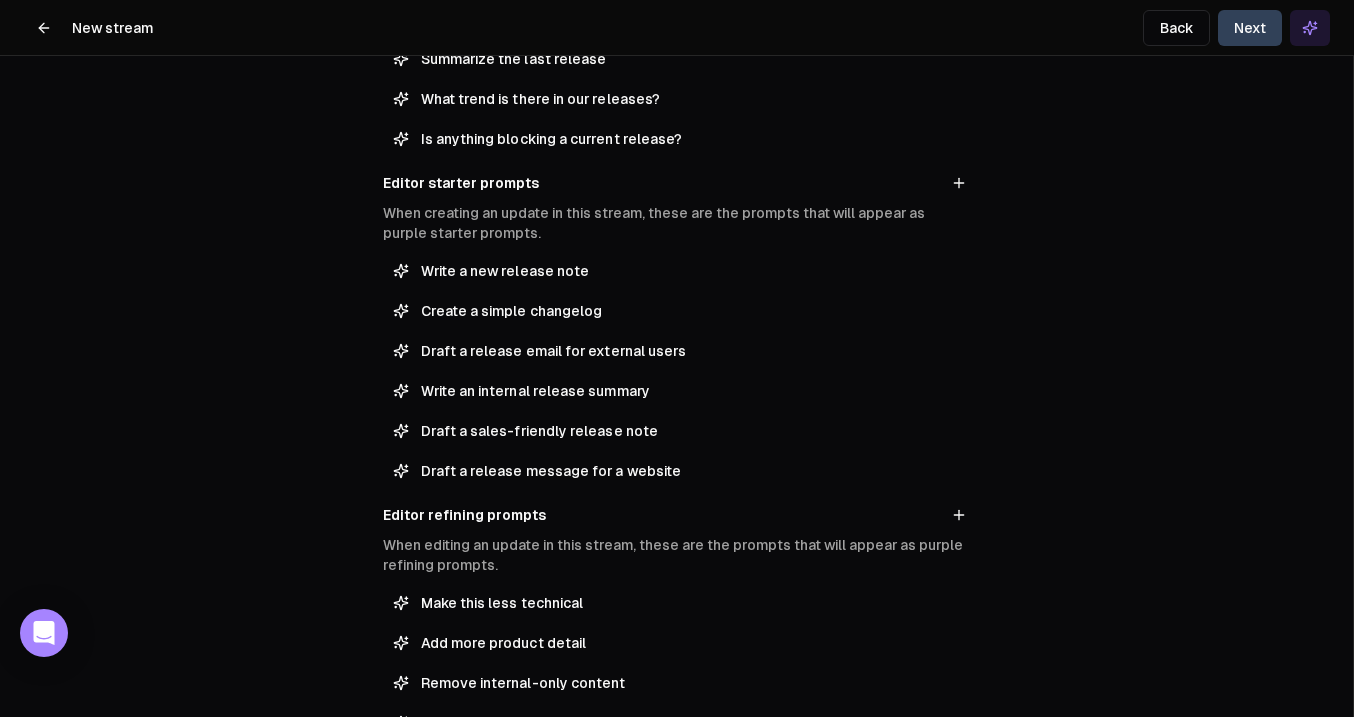 scroll, scrollTop: 0, scrollLeft: 0, axis: both 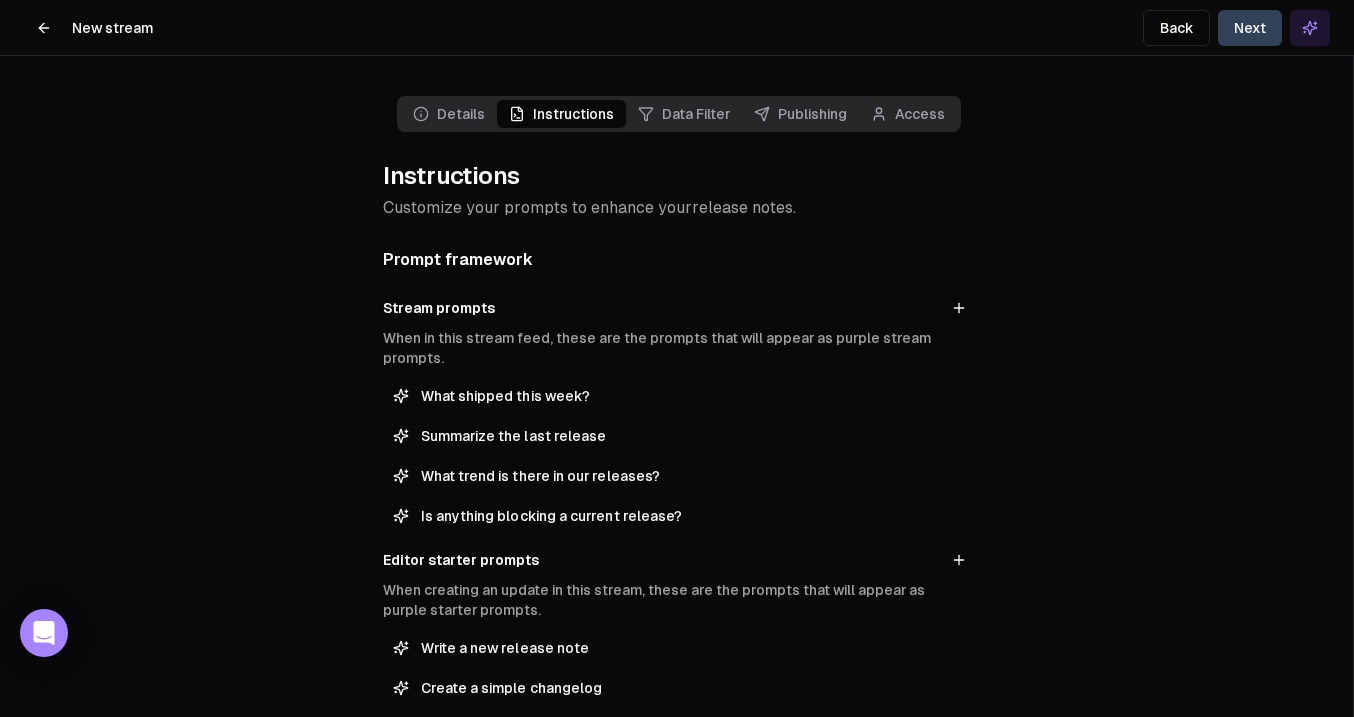 click on "Next" at bounding box center [1250, 28] 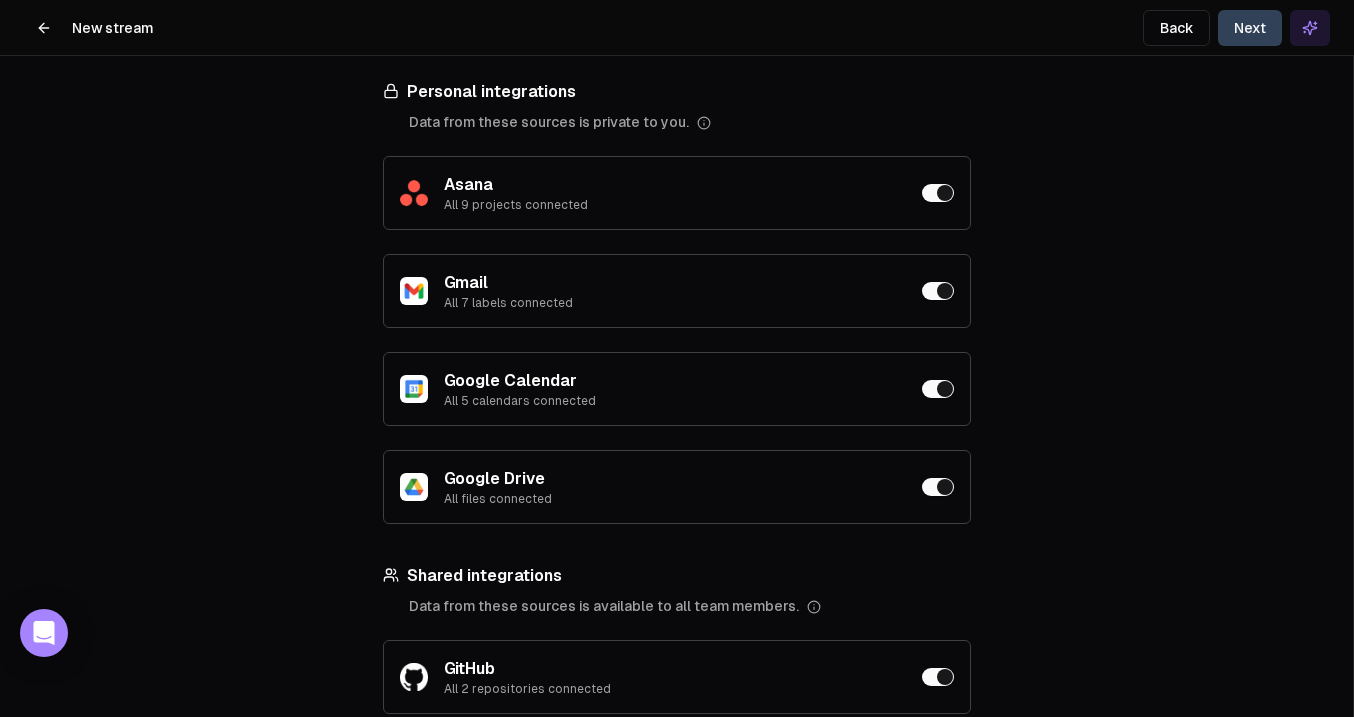 scroll, scrollTop: 191, scrollLeft: 0, axis: vertical 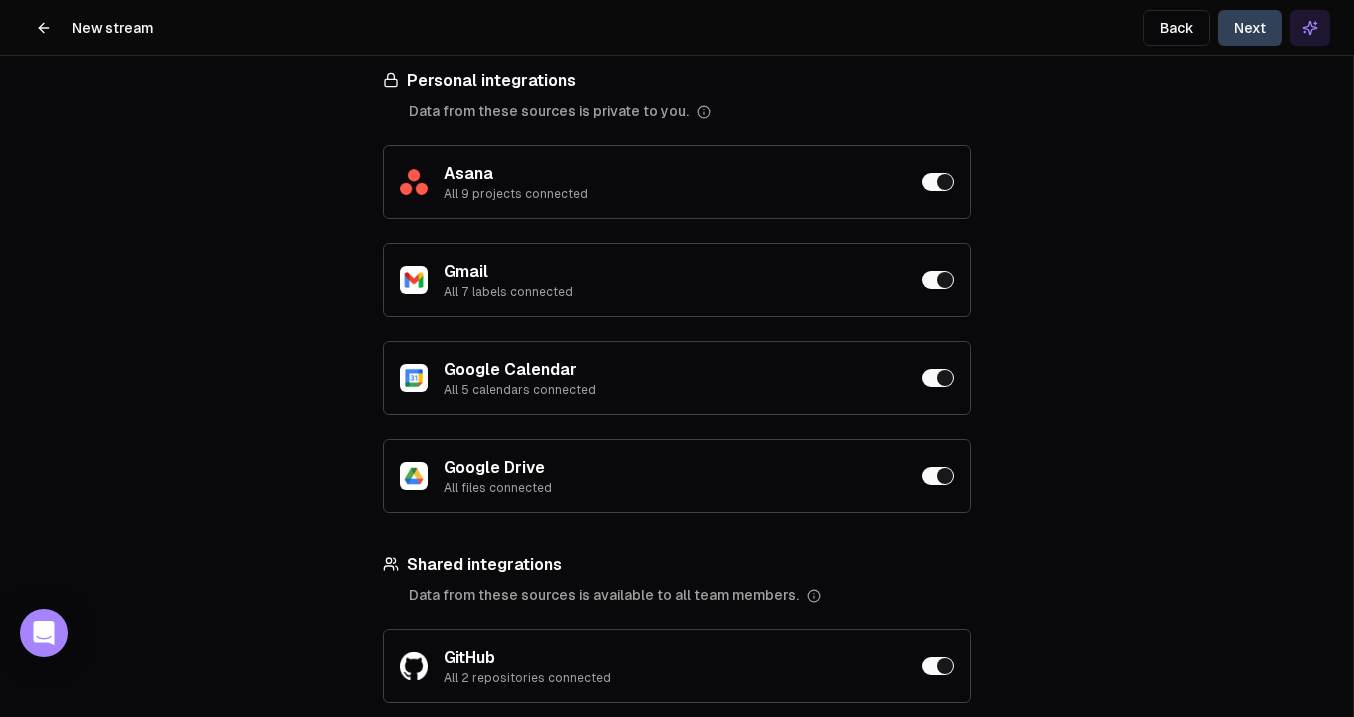 click at bounding box center (938, 182) 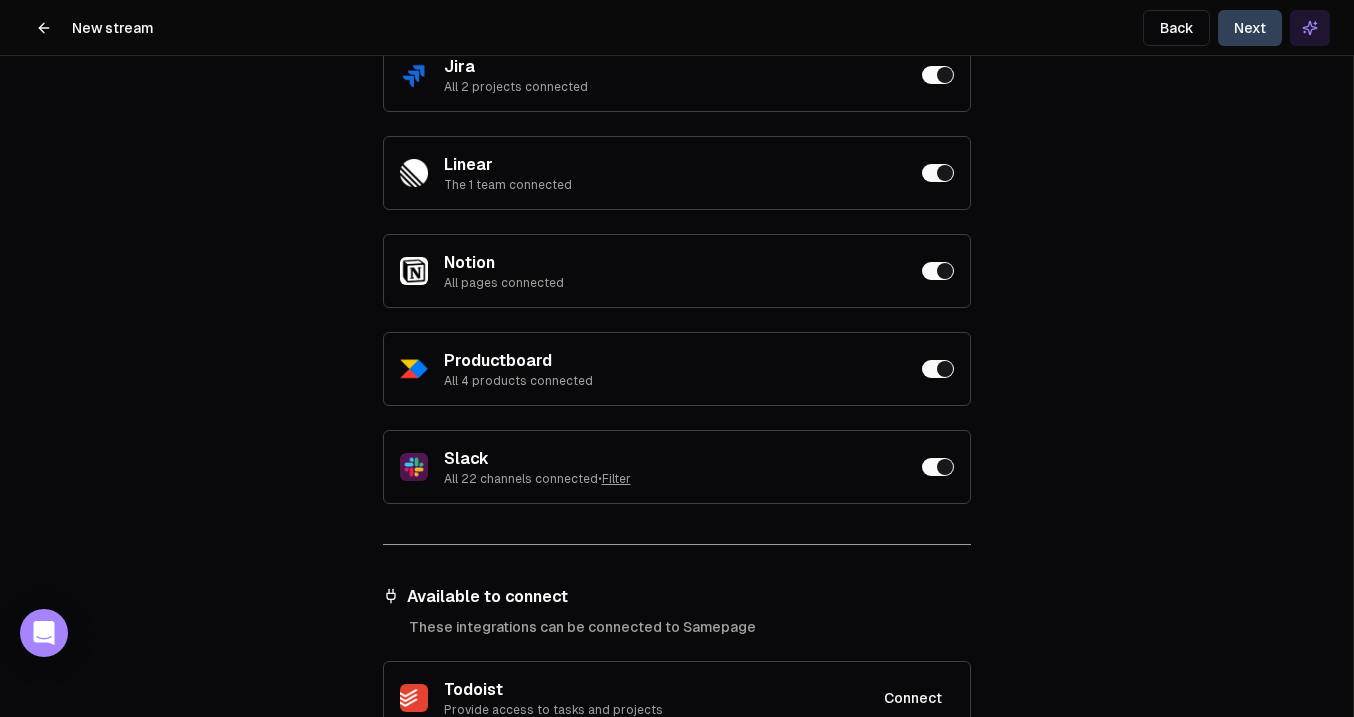 scroll, scrollTop: 888, scrollLeft: 0, axis: vertical 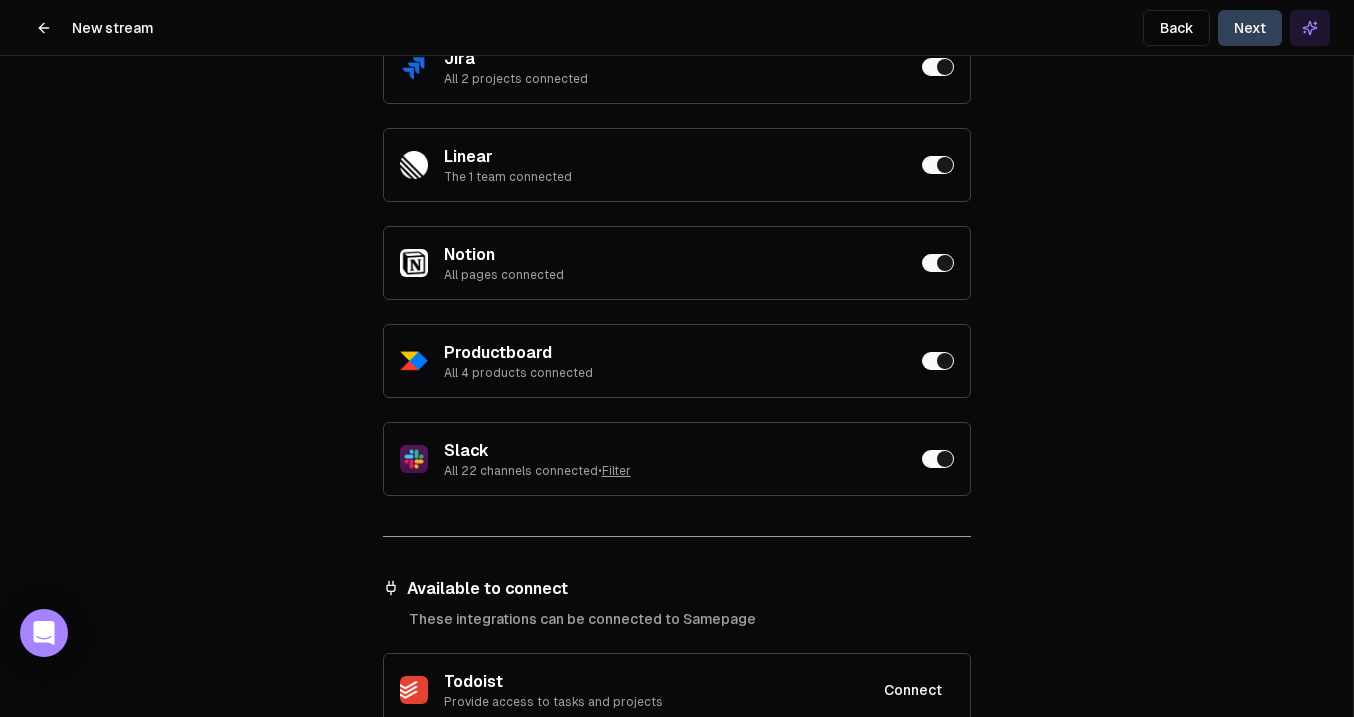 click on "Filter" at bounding box center [616, 471] 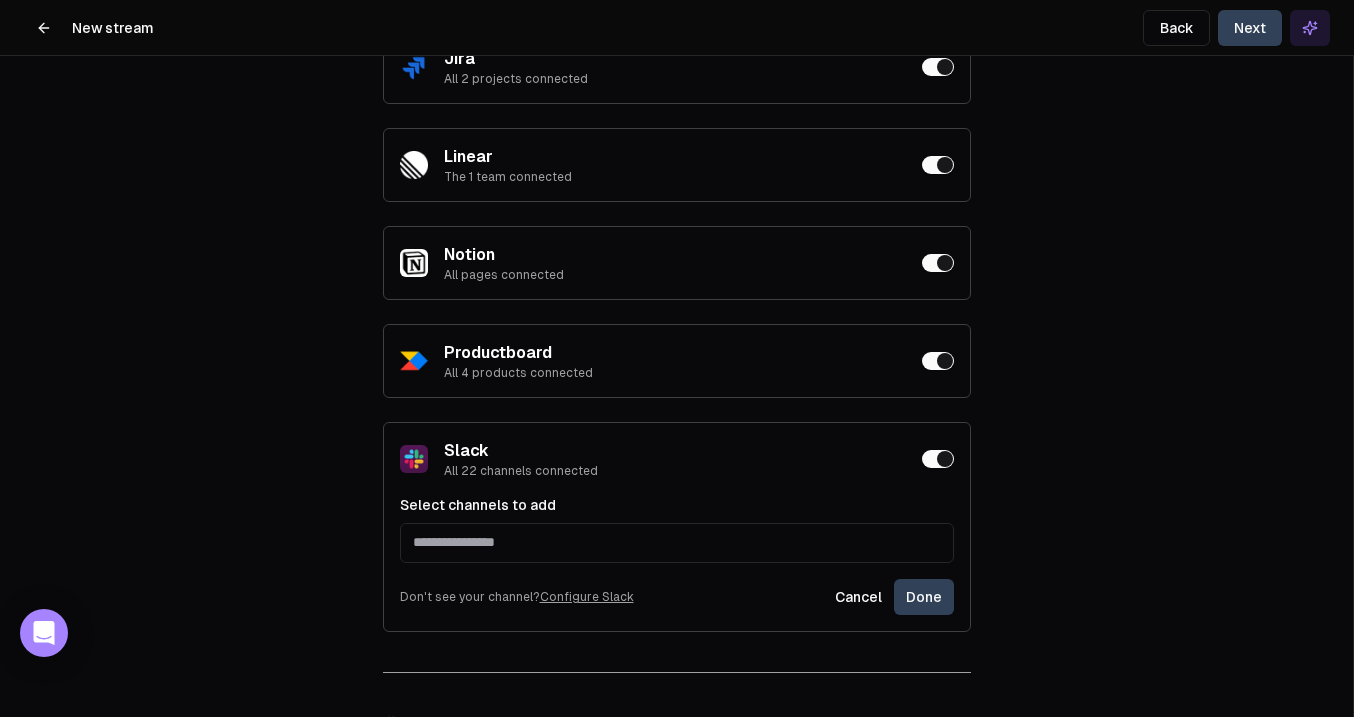 scroll, scrollTop: 965, scrollLeft: 0, axis: vertical 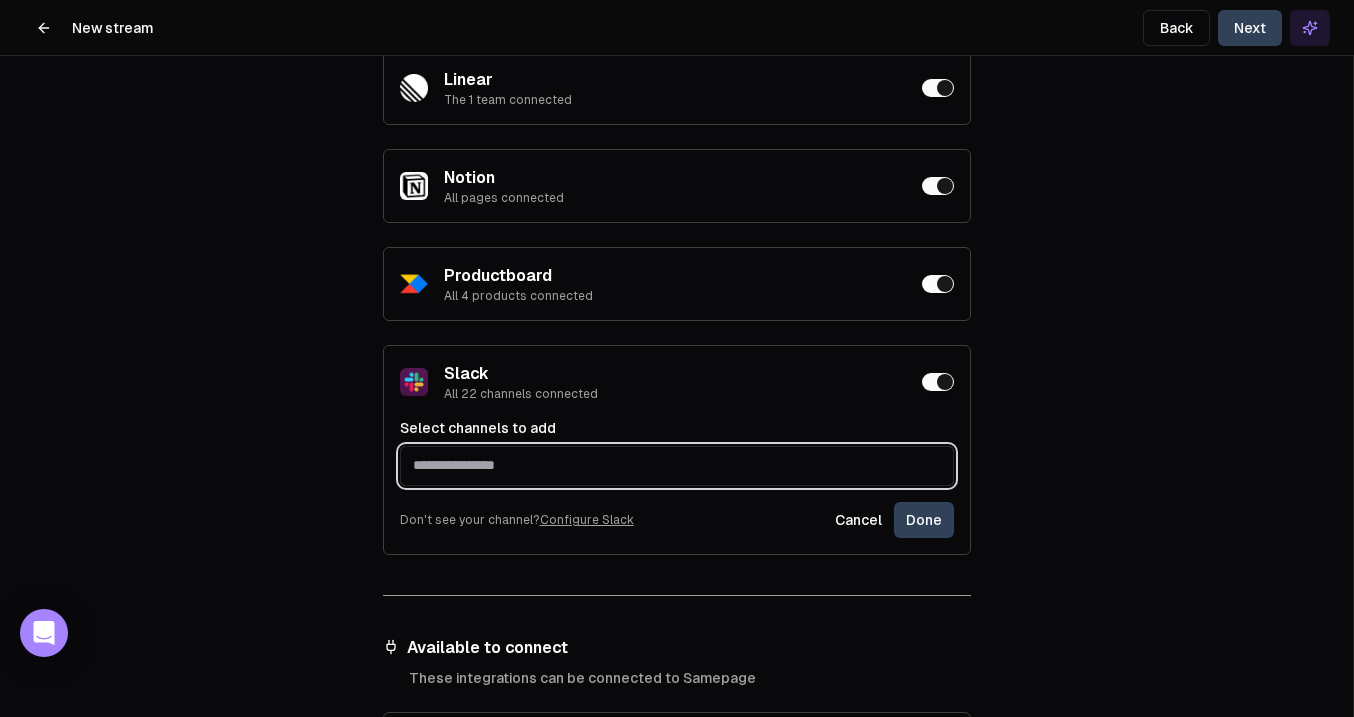 click at bounding box center (677, 465) 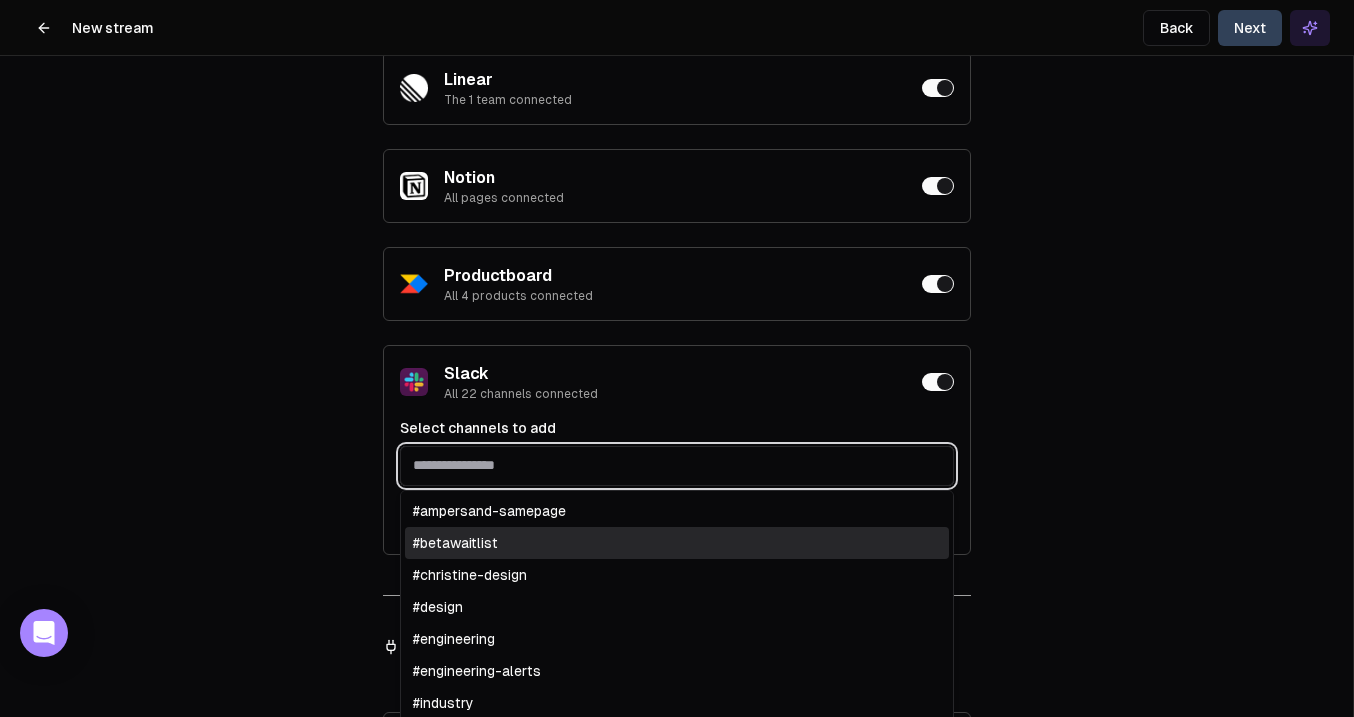 click on "#betawaitlist" at bounding box center (677, 543) 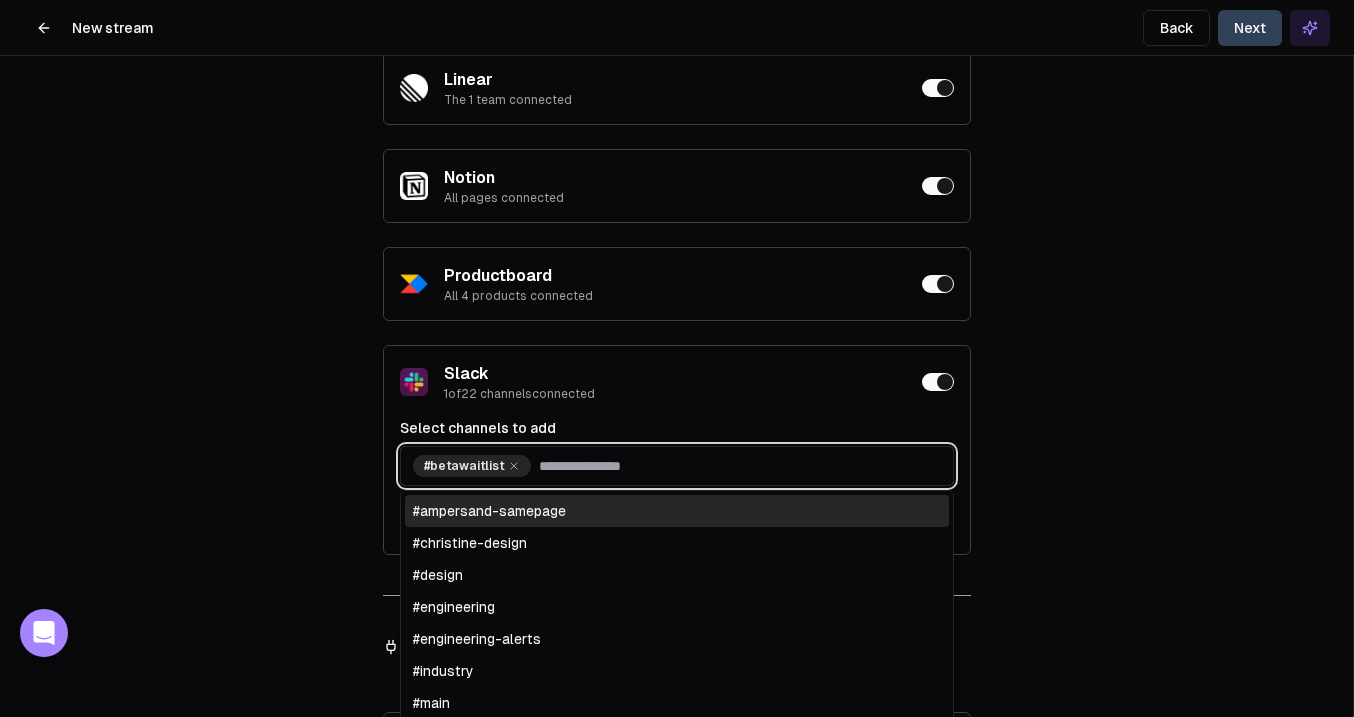 click on "#christine-design" at bounding box center (677, 543) 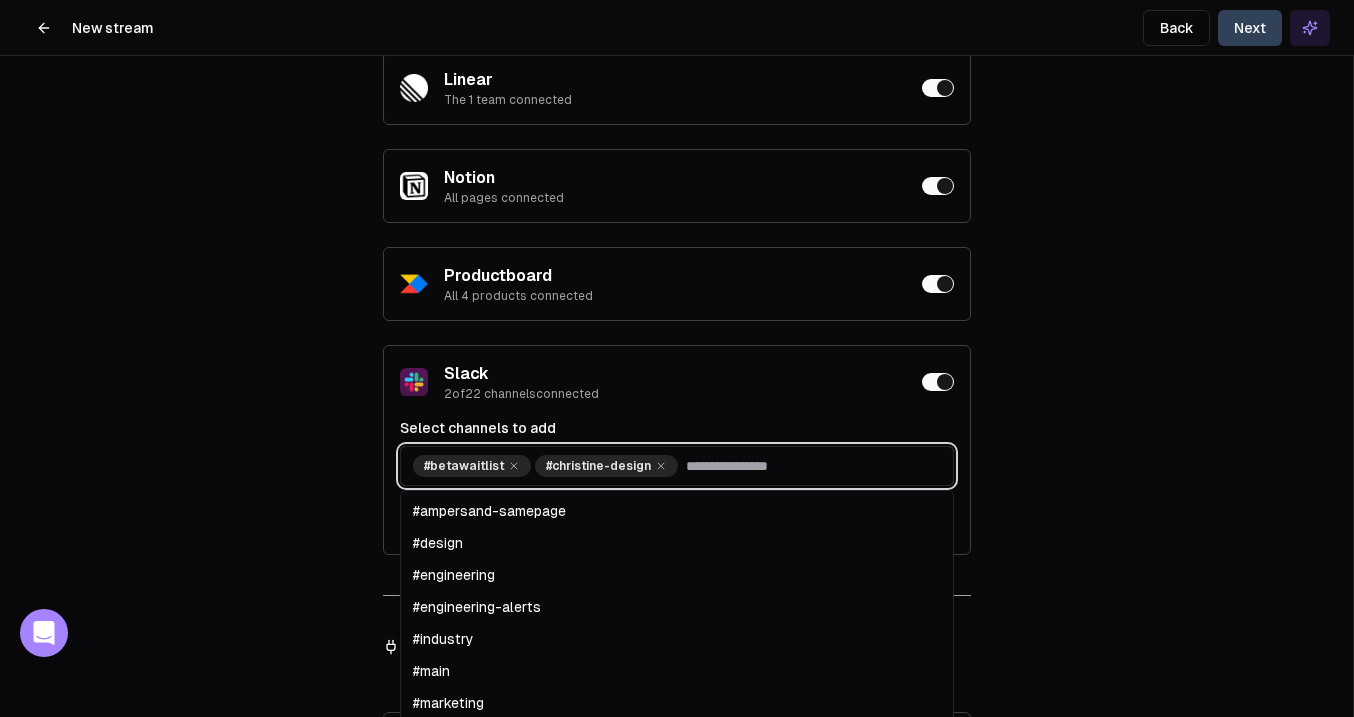 click on "#design" at bounding box center [677, 543] 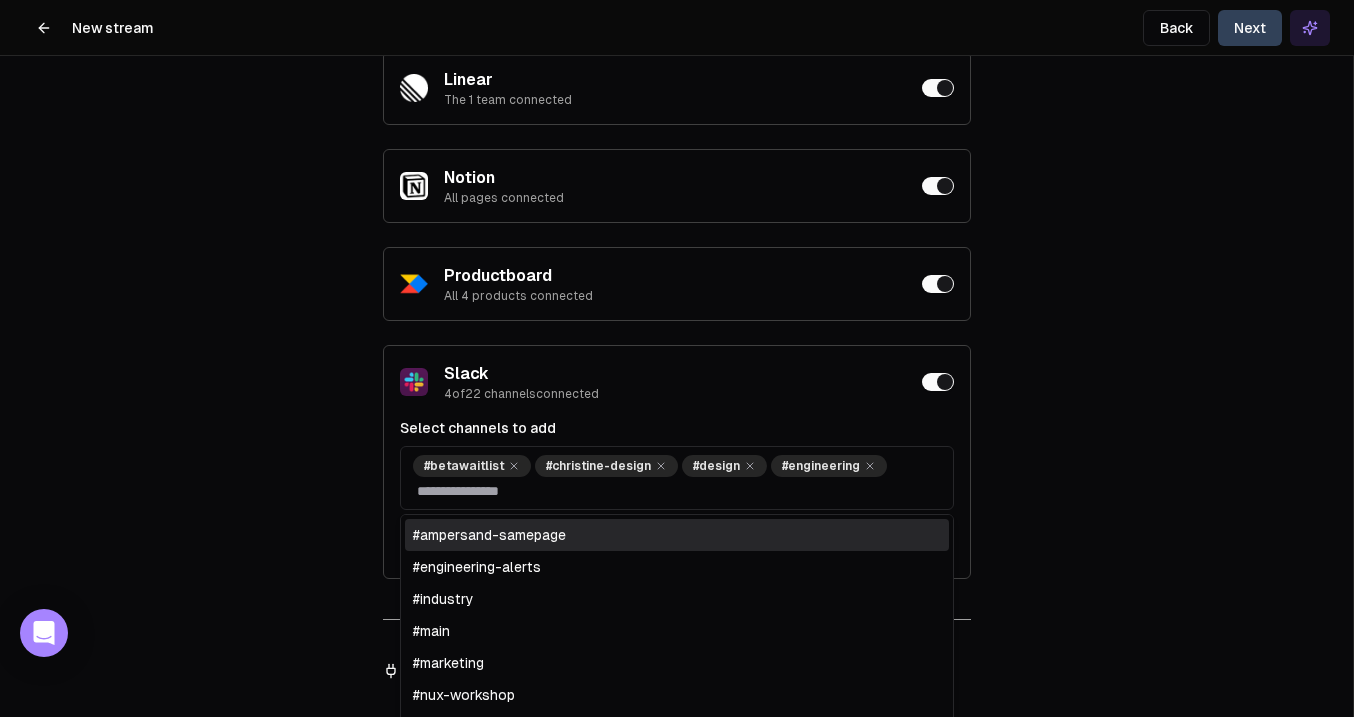click on "Details Instructions Data Filter Publishing Access Data Filtering Control which data sources inform your stream. Personal integrations Data from these sources is private to you. Asana All 9 projects connected Gmail All 7 labels connected Google Calendar All 5 calendars connected Google Drive All files connected Shared integrations Data from these sources is available to all team members. GitHub All 2 repositories connected Jira All 2 projects connected Linear The 1 team connected Notion All pages connected Productboard All 4 products connected Slack 4  of  22   channels  connected Select channels to add #betawaitlist #christine-design #design #engineering #ampersand-samepage #engineering-alerts #industry #main #marketing #nux-workshop #okr_updates #ooo #product #release-notes #research #samepage_feedback #shipangel-samepage #standup #tools_and_subscriptions #user_feedback #verusen-samepage #wiebke-design Don't see your channel?  Configure Slack Cancel Done Available to connect Todoist Connect" at bounding box center (676, 358) 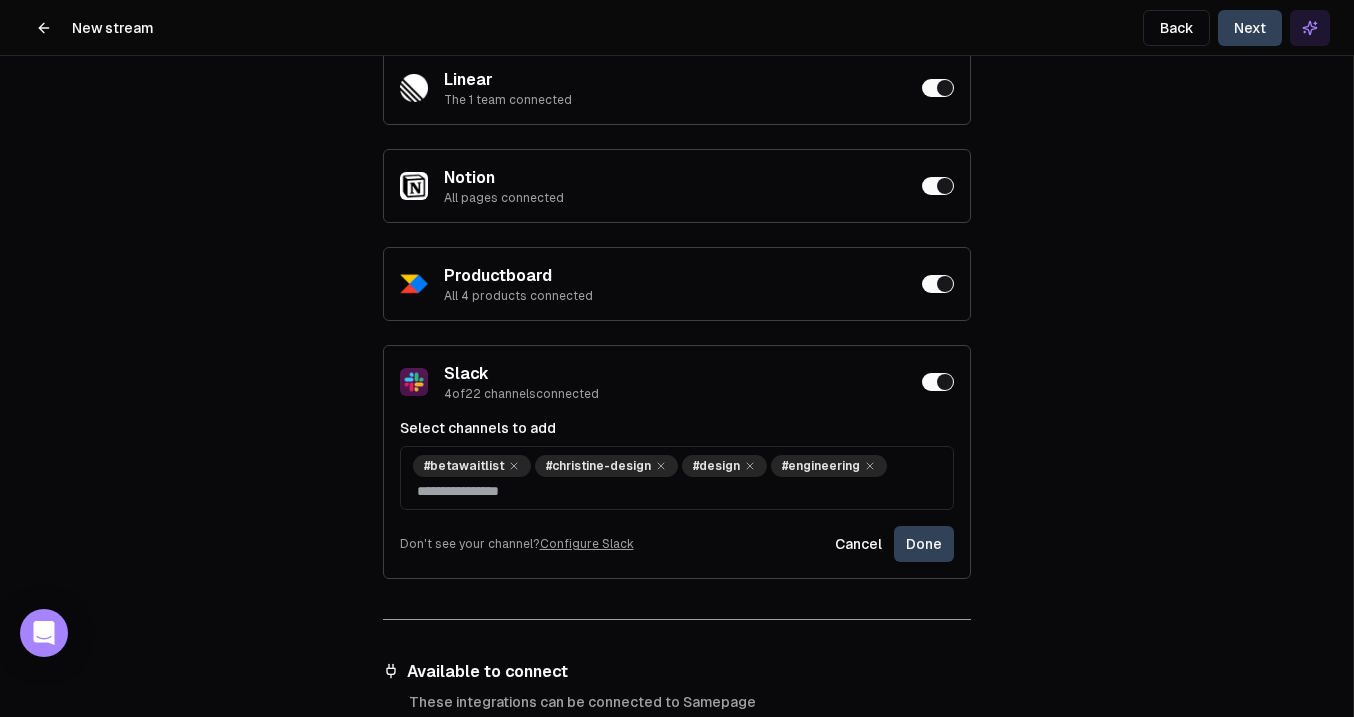 click on "Done" at bounding box center (924, 544) 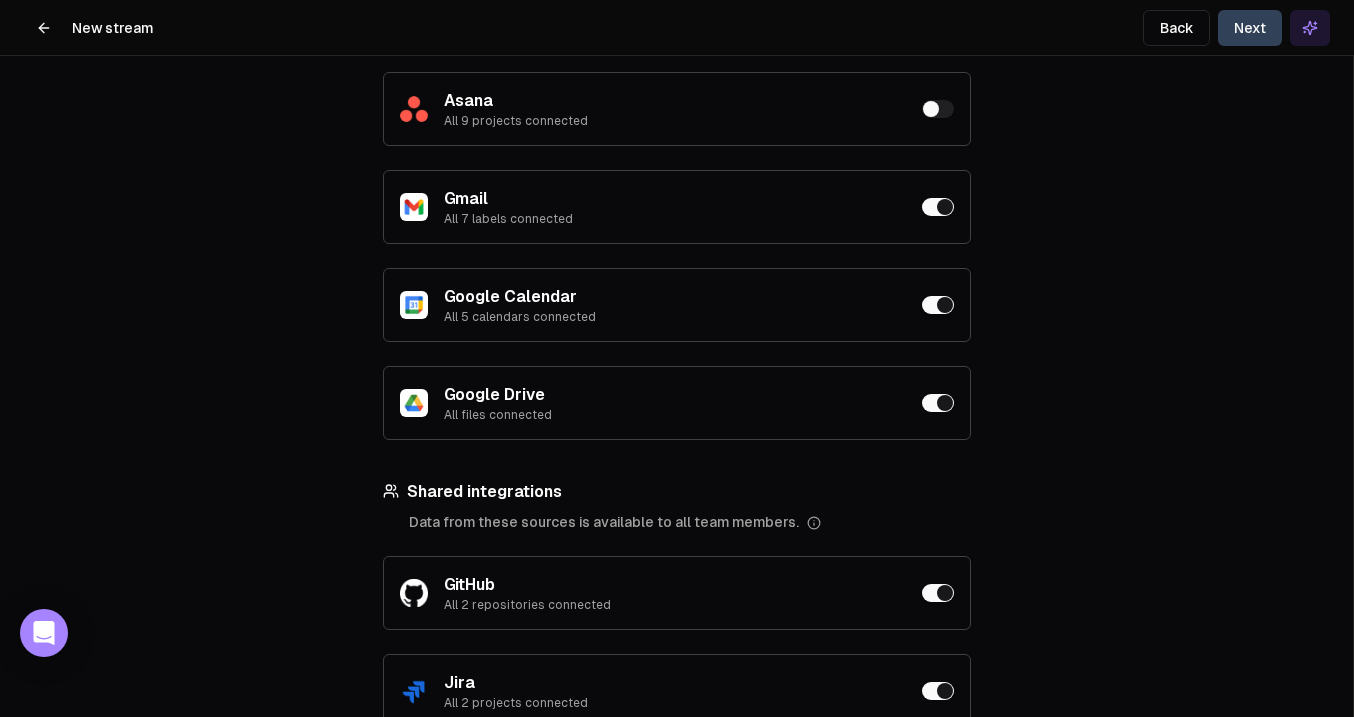 scroll, scrollTop: 0, scrollLeft: 0, axis: both 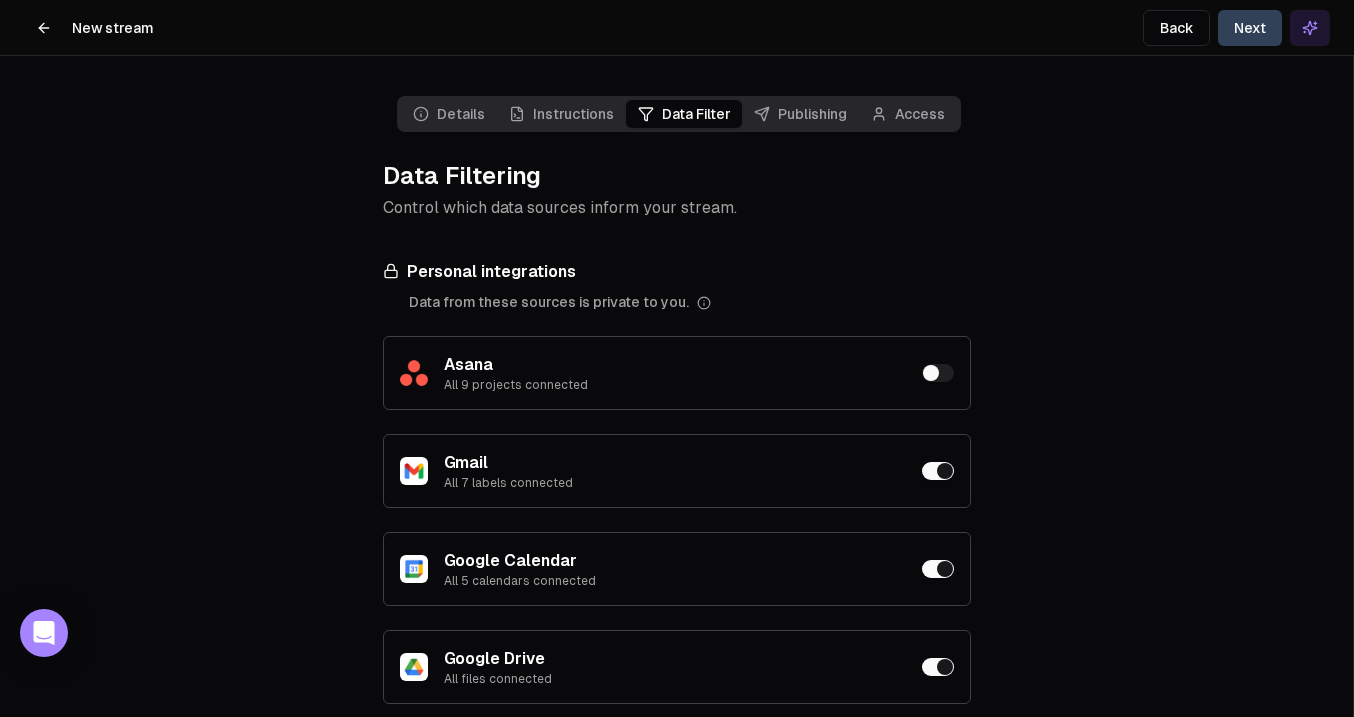 click on "Next" at bounding box center [1250, 28] 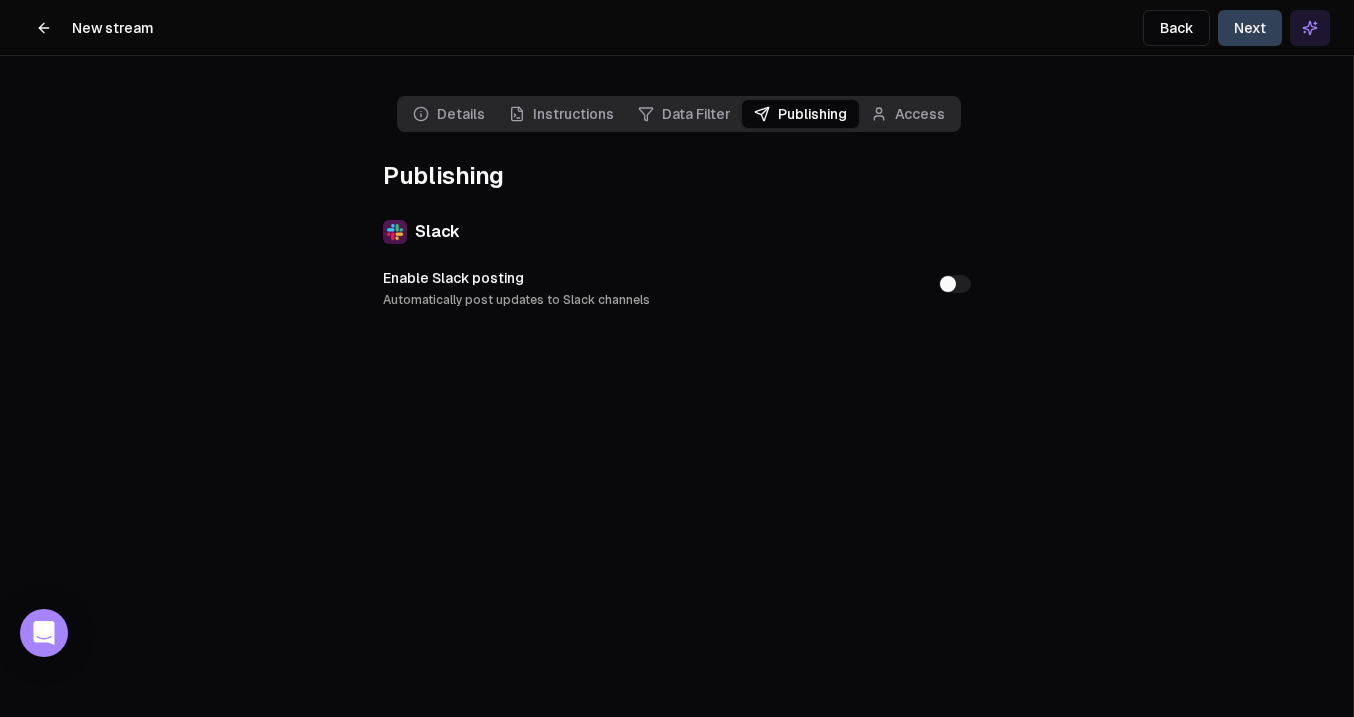 click on "Next" at bounding box center (1250, 28) 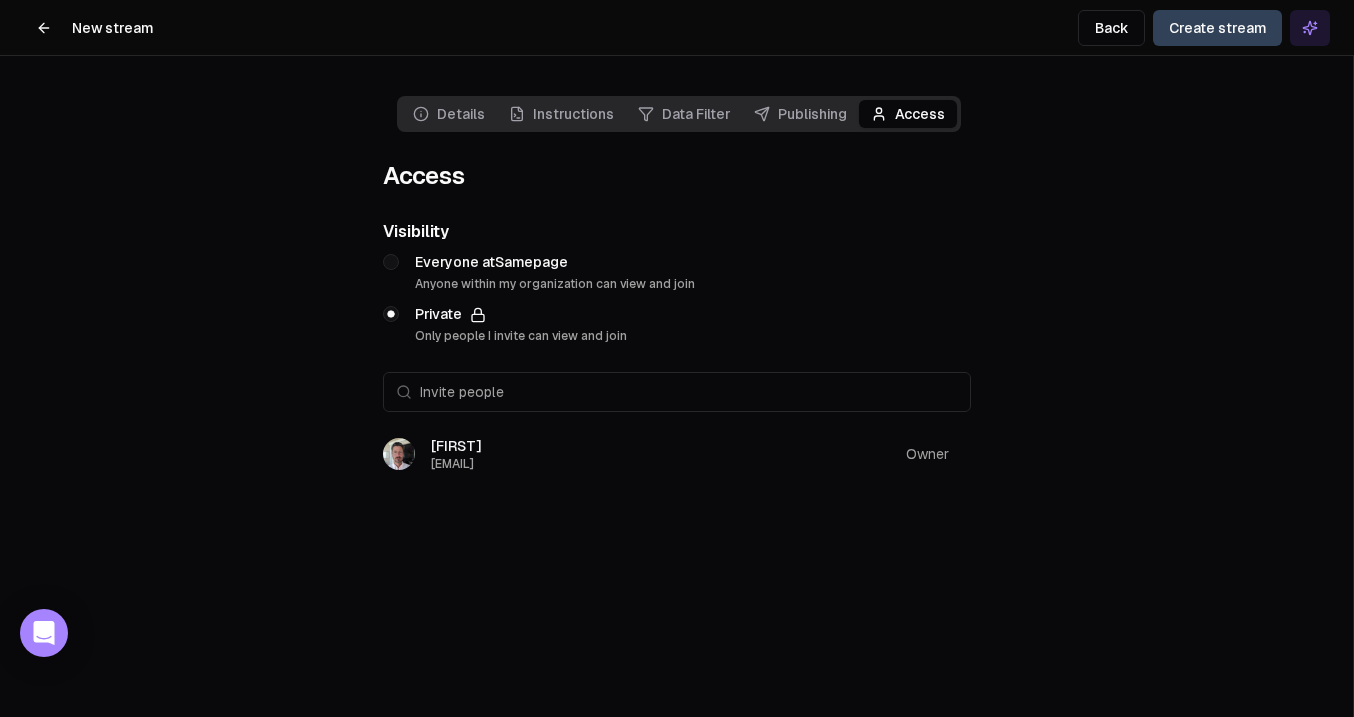 click 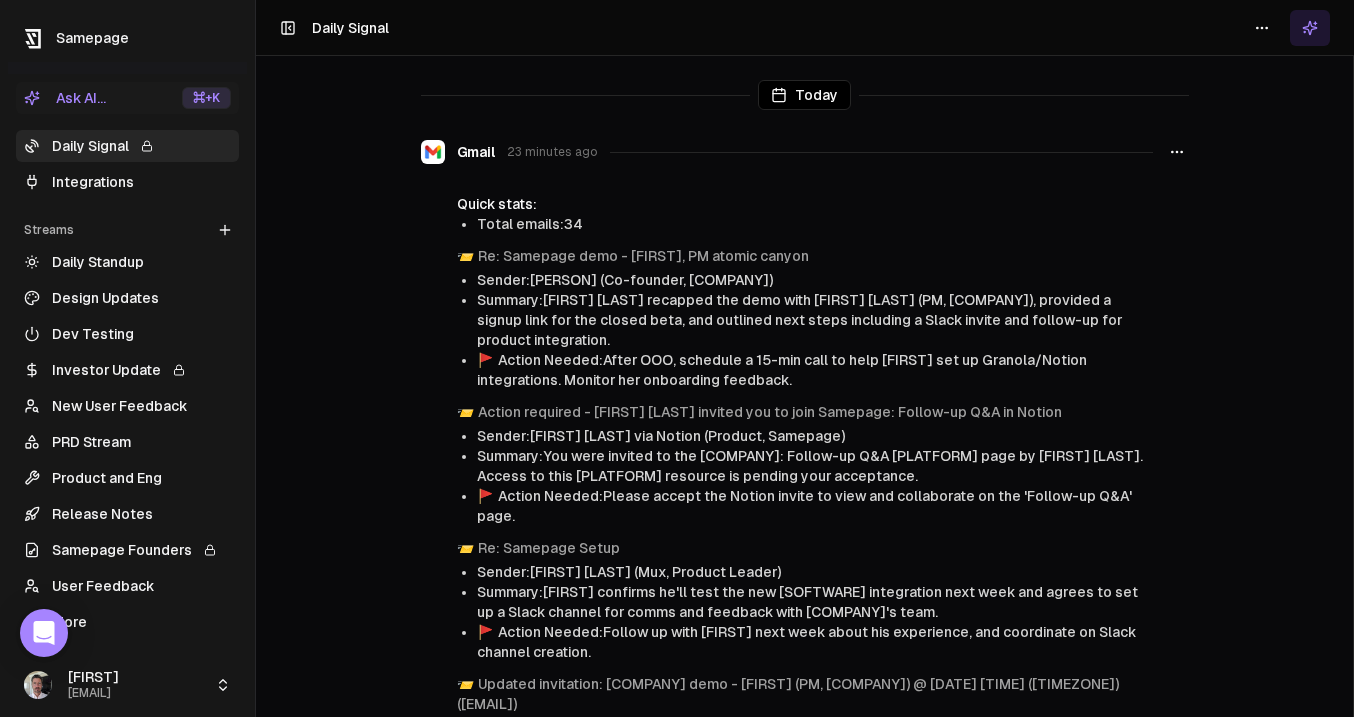 click 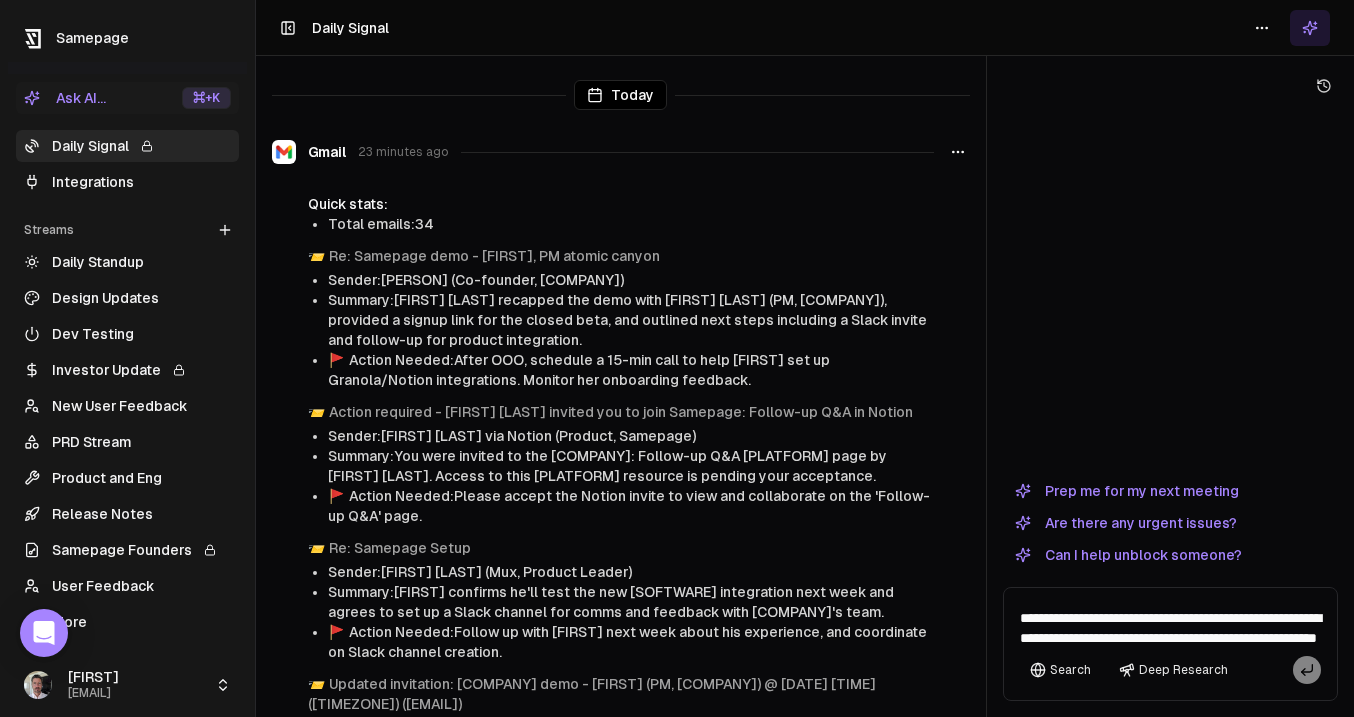 click on "Are there any urgent issues?" at bounding box center (1126, 523) 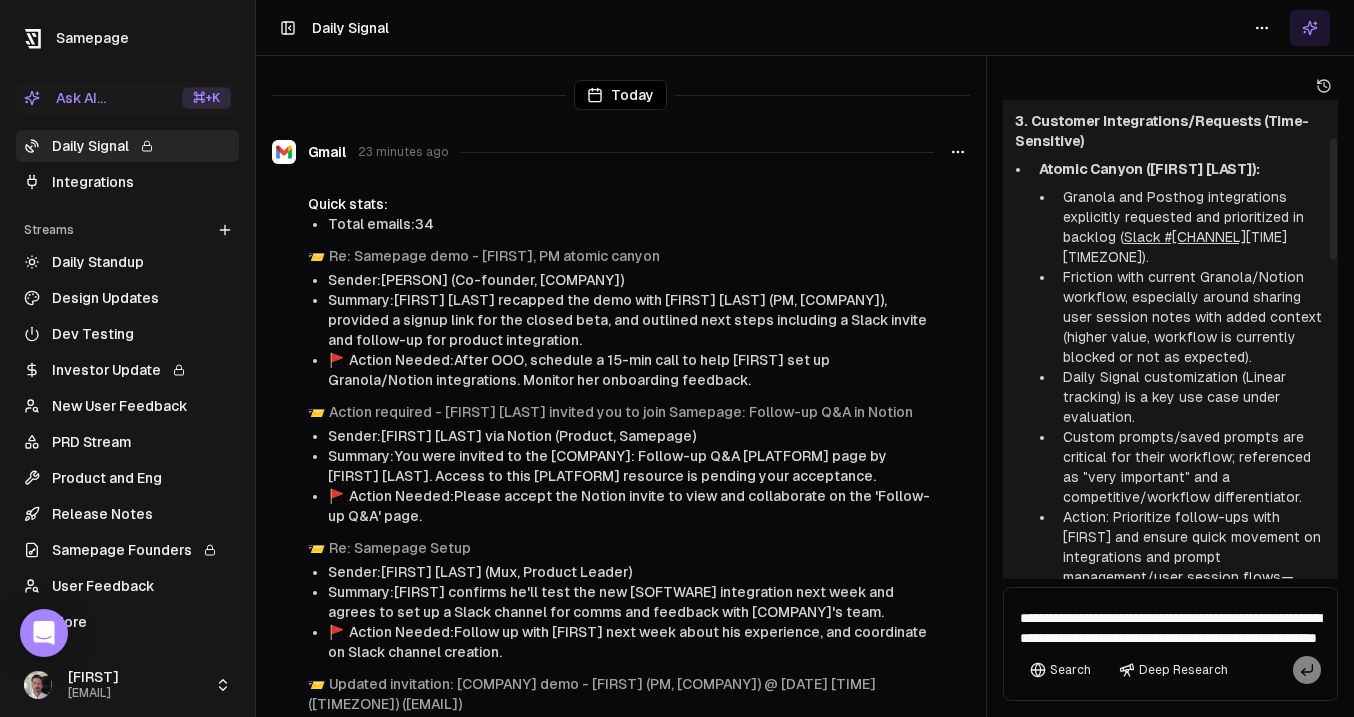 scroll, scrollTop: 0, scrollLeft: 0, axis: both 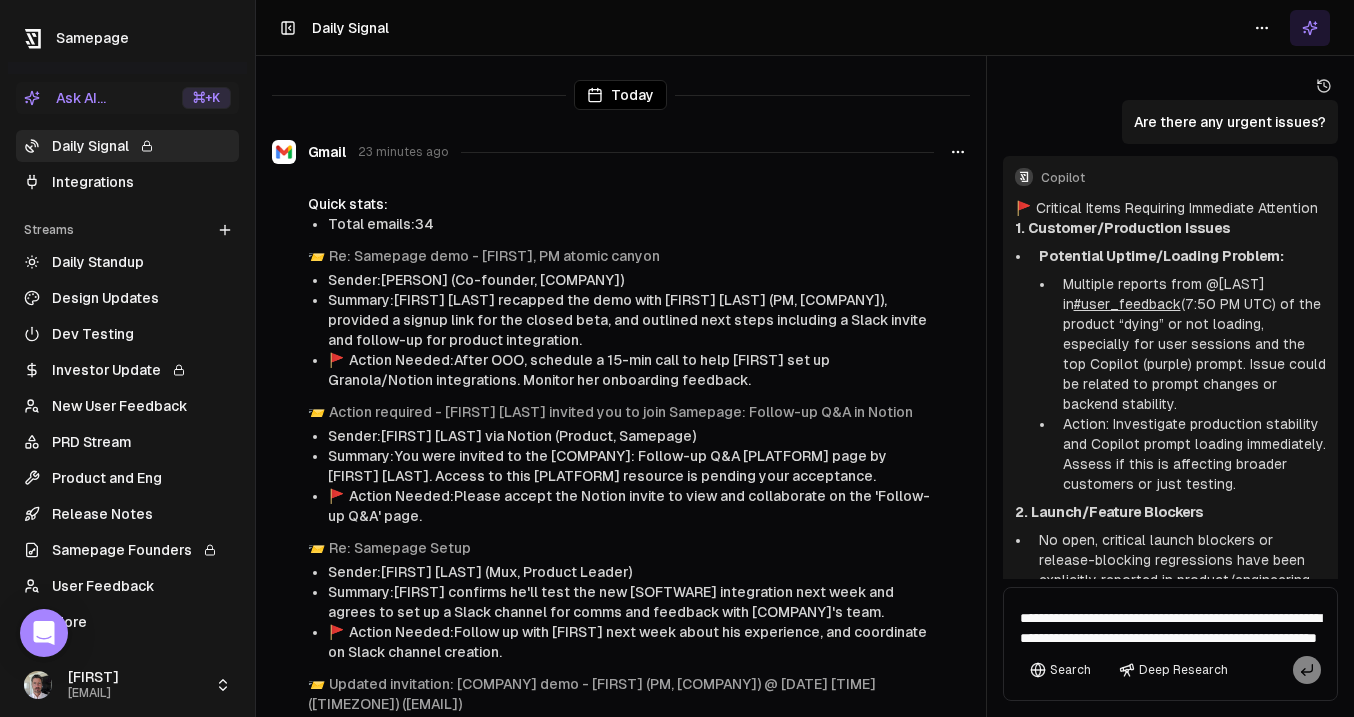 click on "Investor Update" at bounding box center (127, 370) 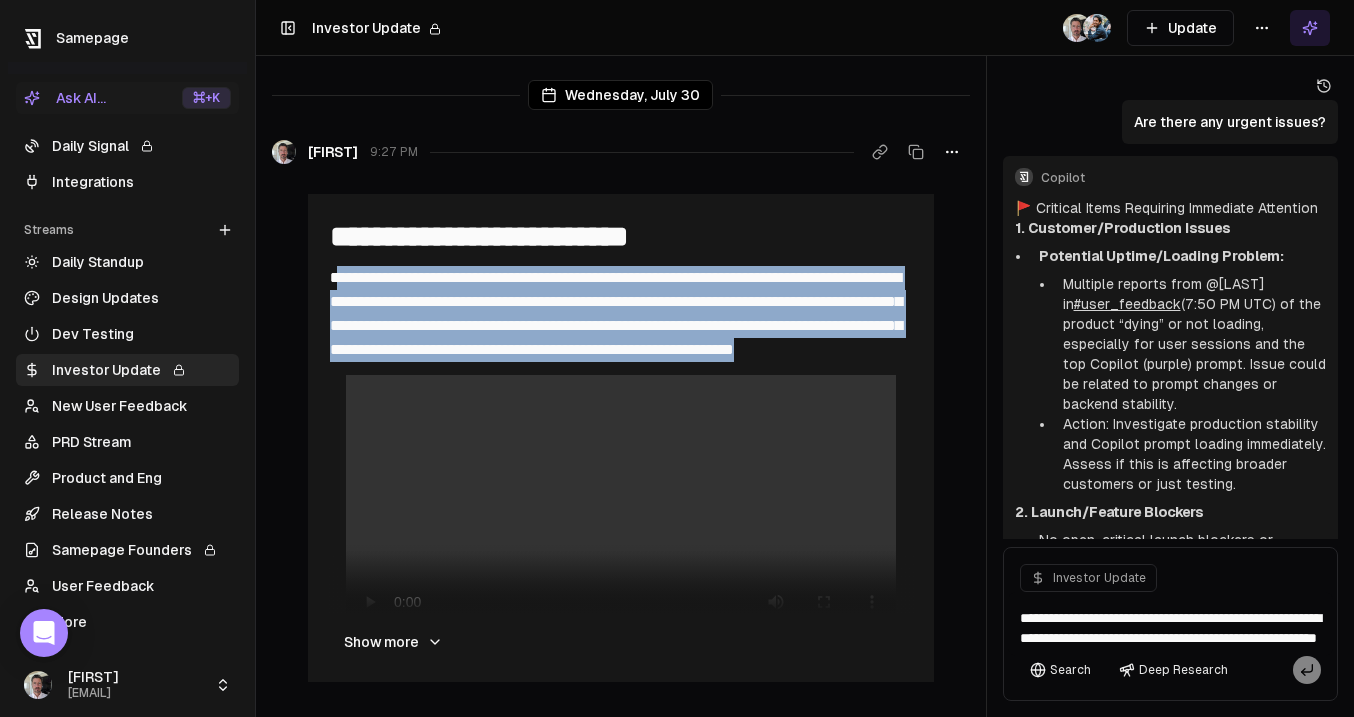 drag, startPoint x: 690, startPoint y: 372, endPoint x: 332, endPoint y: 279, distance: 369.88242 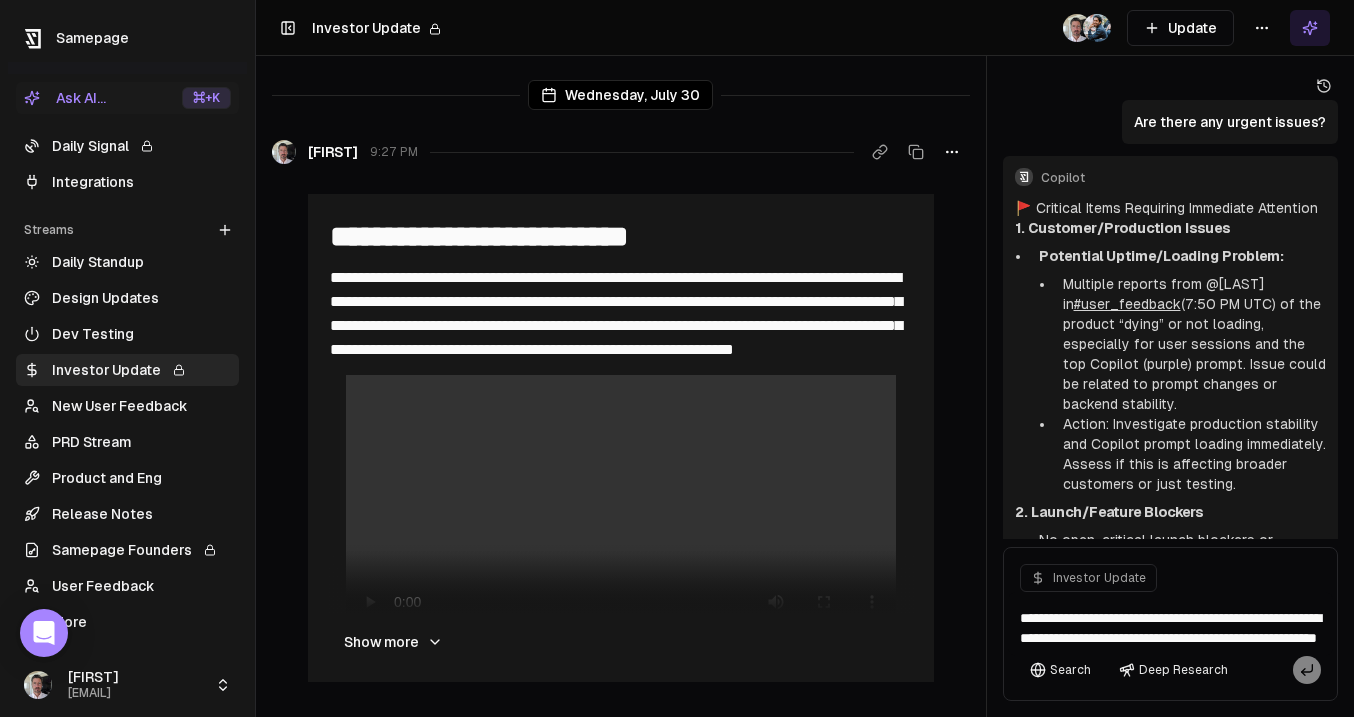 click on "**********" at bounding box center (621, 236) 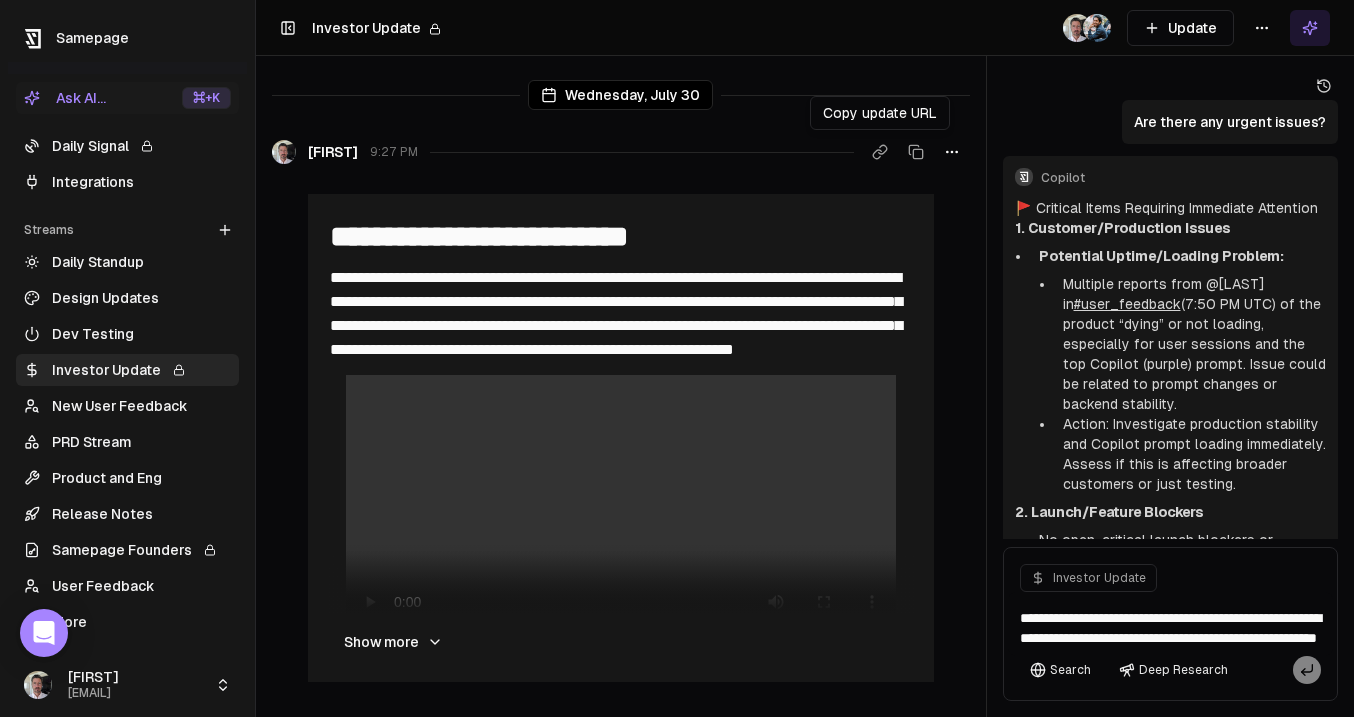 click 